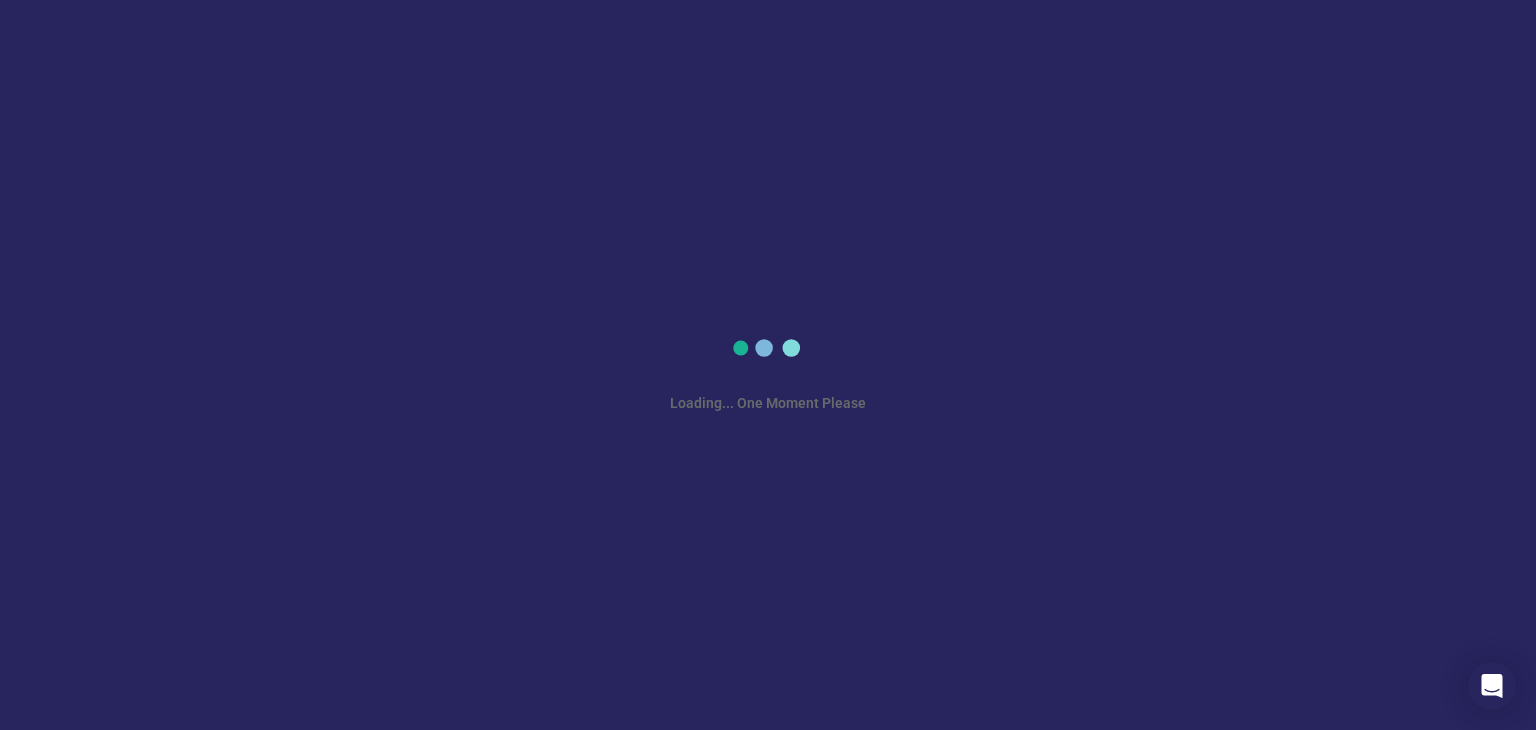 scroll, scrollTop: 0, scrollLeft: 0, axis: both 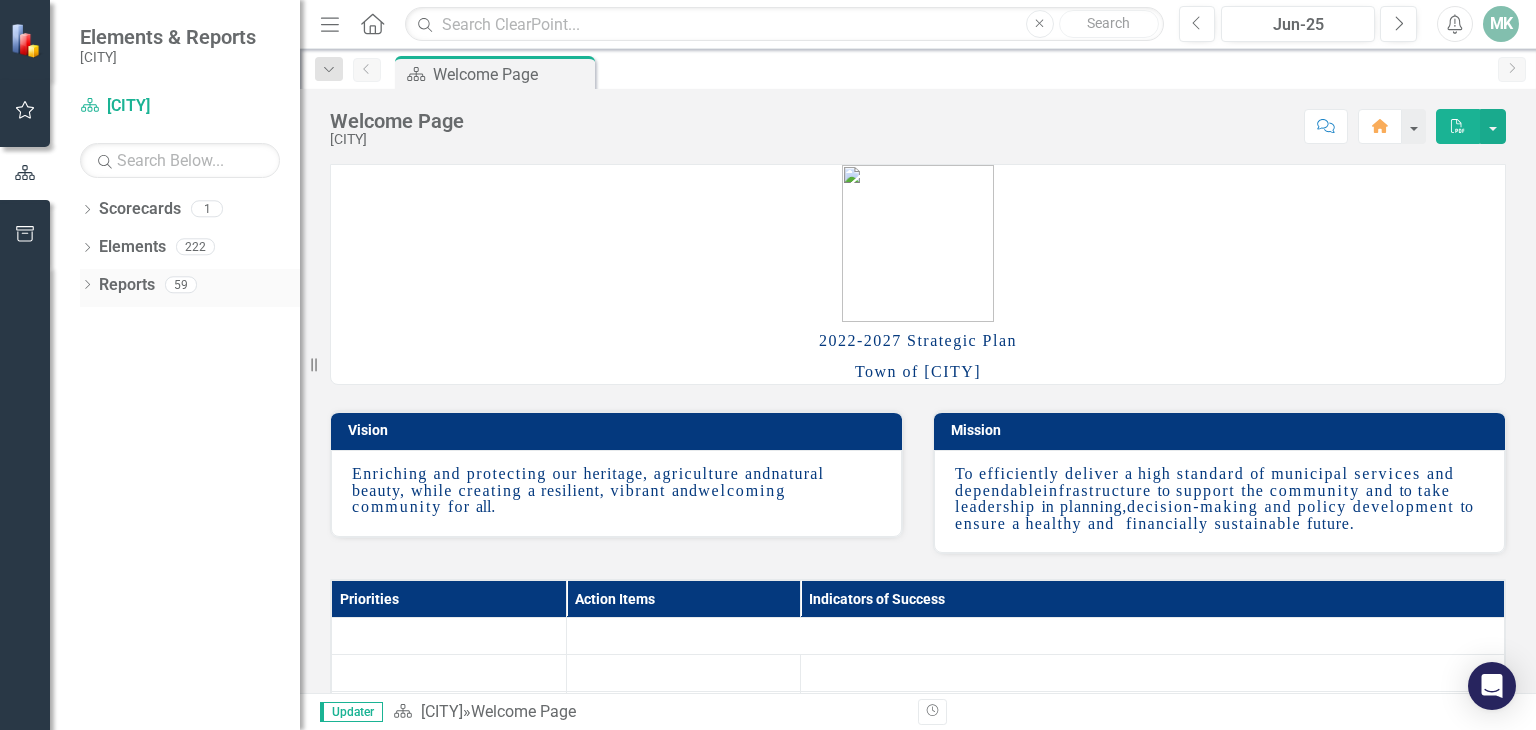 click on "Dropdown" 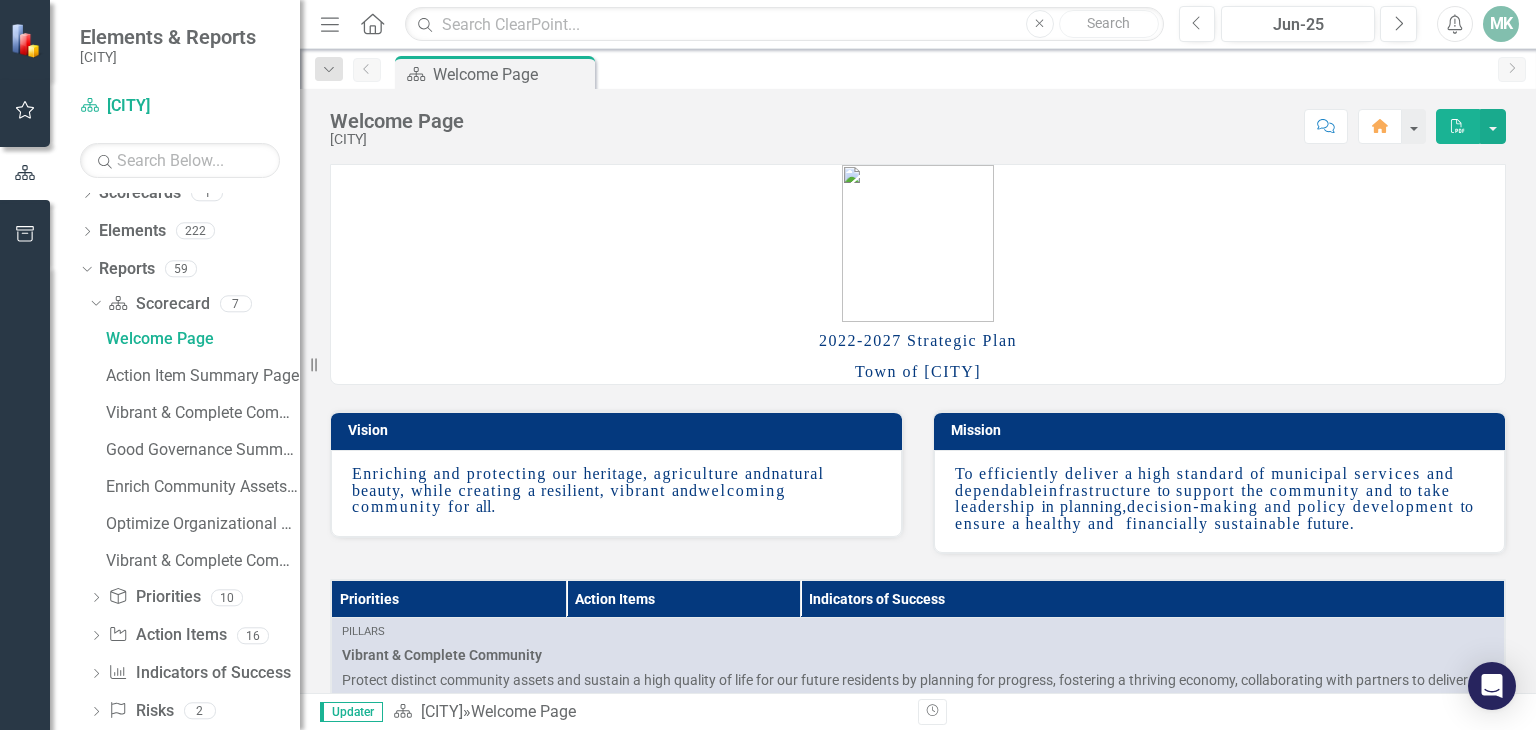 scroll, scrollTop: 48, scrollLeft: 0, axis: vertical 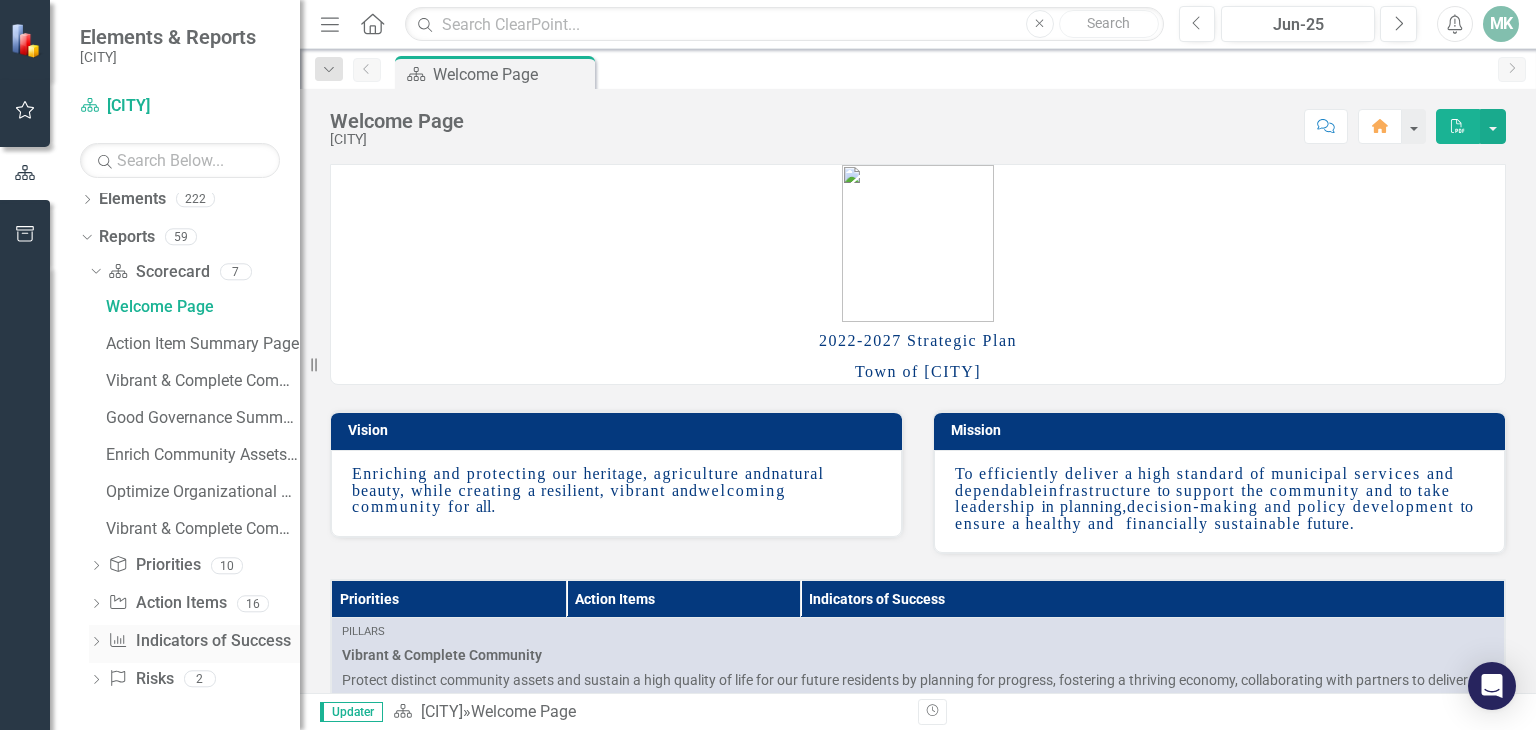 click on "Dropdown Scorecard Scorecard 7 Welcome Page Action Item Summary Page Vibrant & Complete Community Summary Good Governance Summary Enrich Community Assets, Environment, & Infrastructure Summary Optimize Organizational Excellence Summary Vibrant & Complete Community Summary (Briefing Book Copy) Dropdown Priority Priorities 10 Strategy Alignment Priorities Alignment Matrix Indicator of Success Alignment Action Item Alignment Enrich Community Assets, Environment, & Infrastructure Summary Vibrant & Complete Community Summary Optimize Organizational Excellence Summary Good Governance Summary Community Dashboard Status Snapshot Analysis Dropdown Action Item Action Items 16 Action Items Alignment Matrix Gantt Chart 2023 - 2026 Enrich Community Assets, Environment, & Infrastructure Summary Report Vibrant & Complete Community Summary Report Optimize Organizational Excellence Summary Report Good Governance Summary Report Good Governance Update Report Community Dashboard Alignment Gantt Chart Administration Gantt Chart 2" at bounding box center (190, 478) 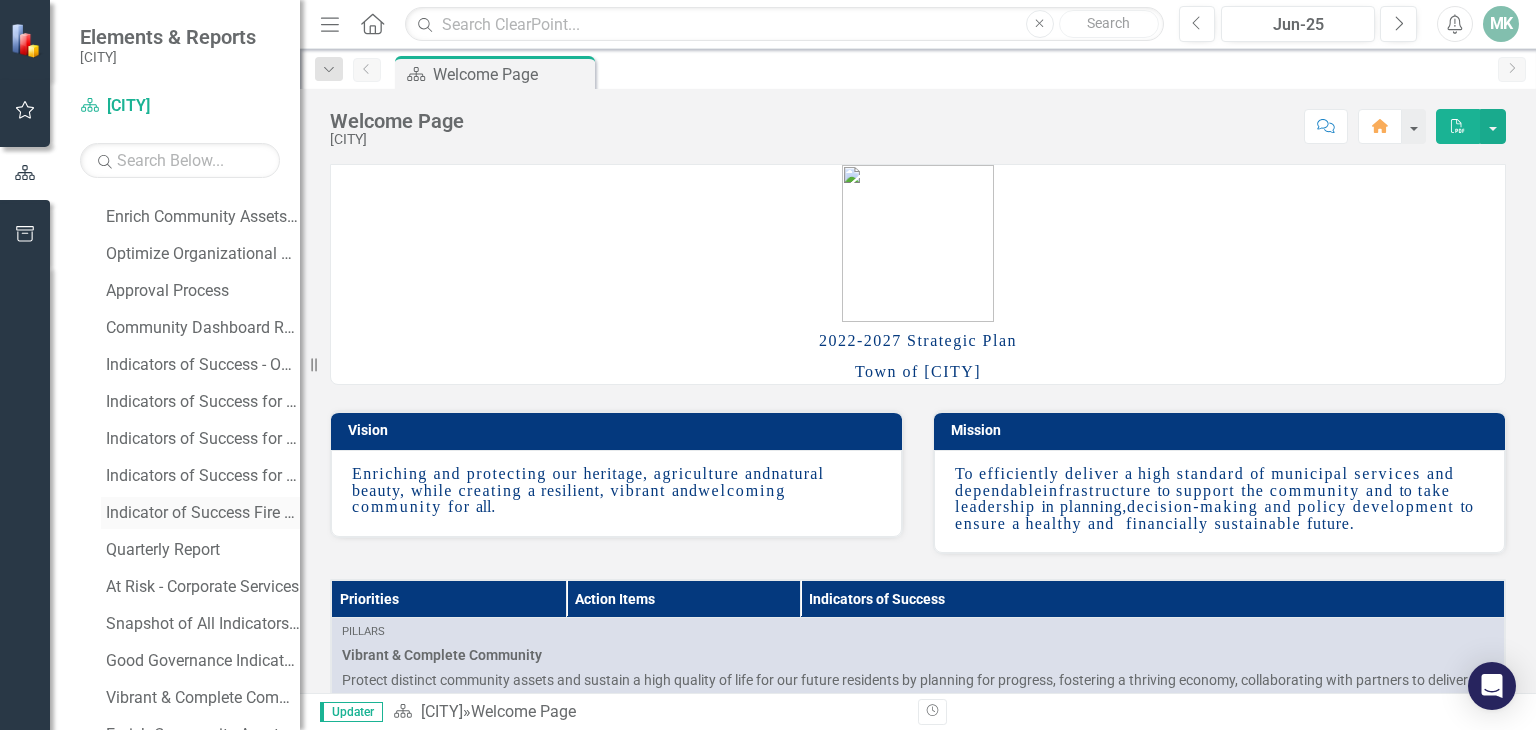 scroll, scrollTop: 548, scrollLeft: 0, axis: vertical 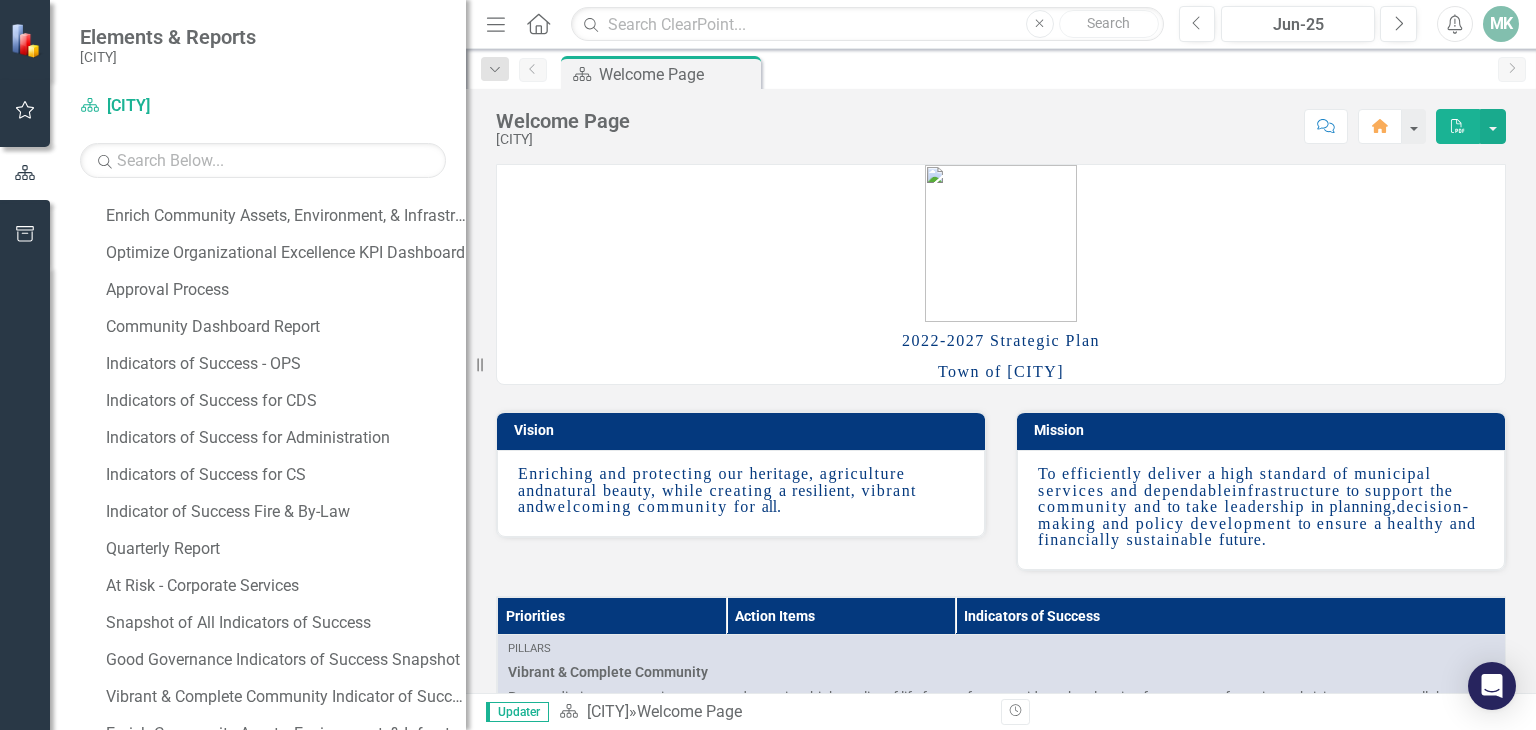 drag, startPoint x: 313, startPoint y: 372, endPoint x: 466, endPoint y: 377, distance: 153.08168 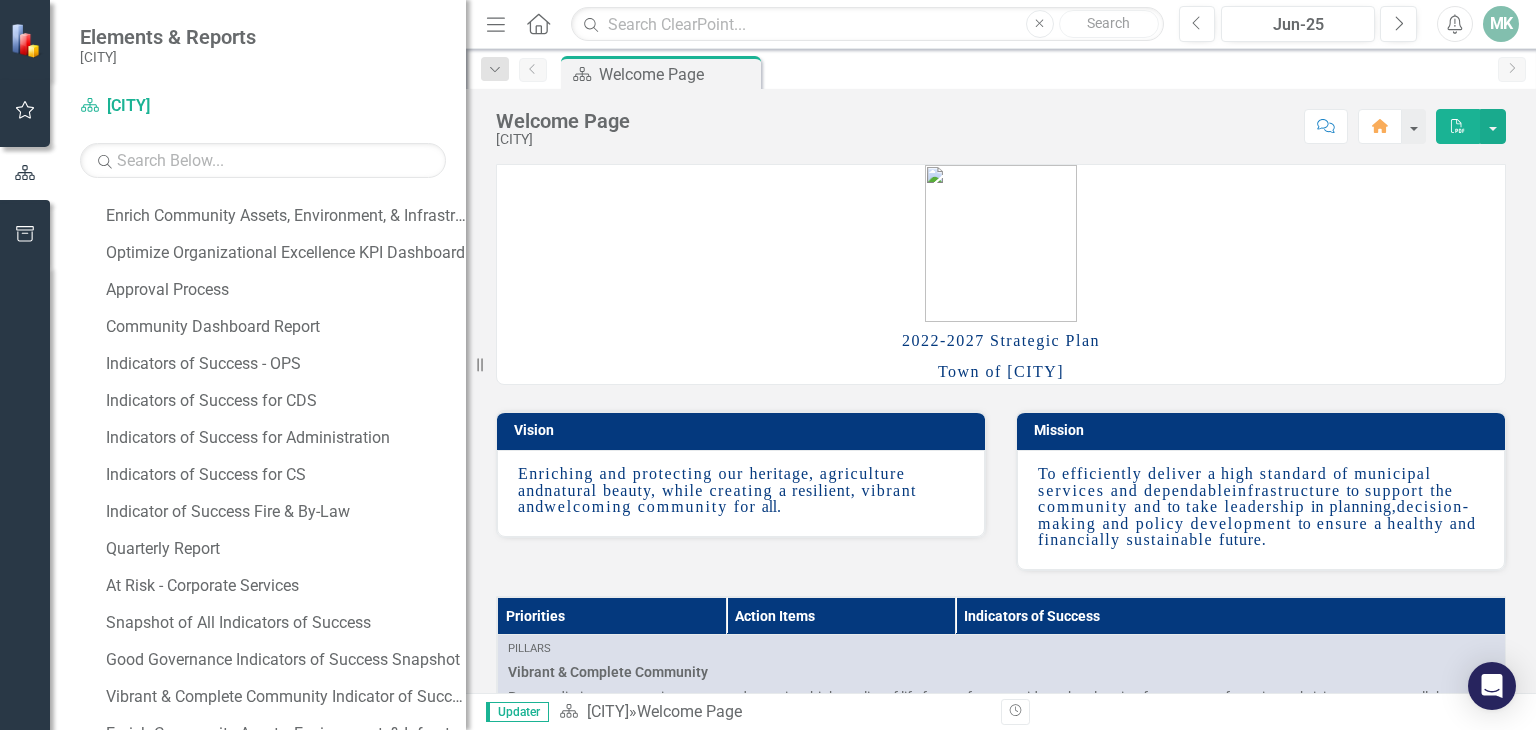 click on "Resize" at bounding box center (474, 365) 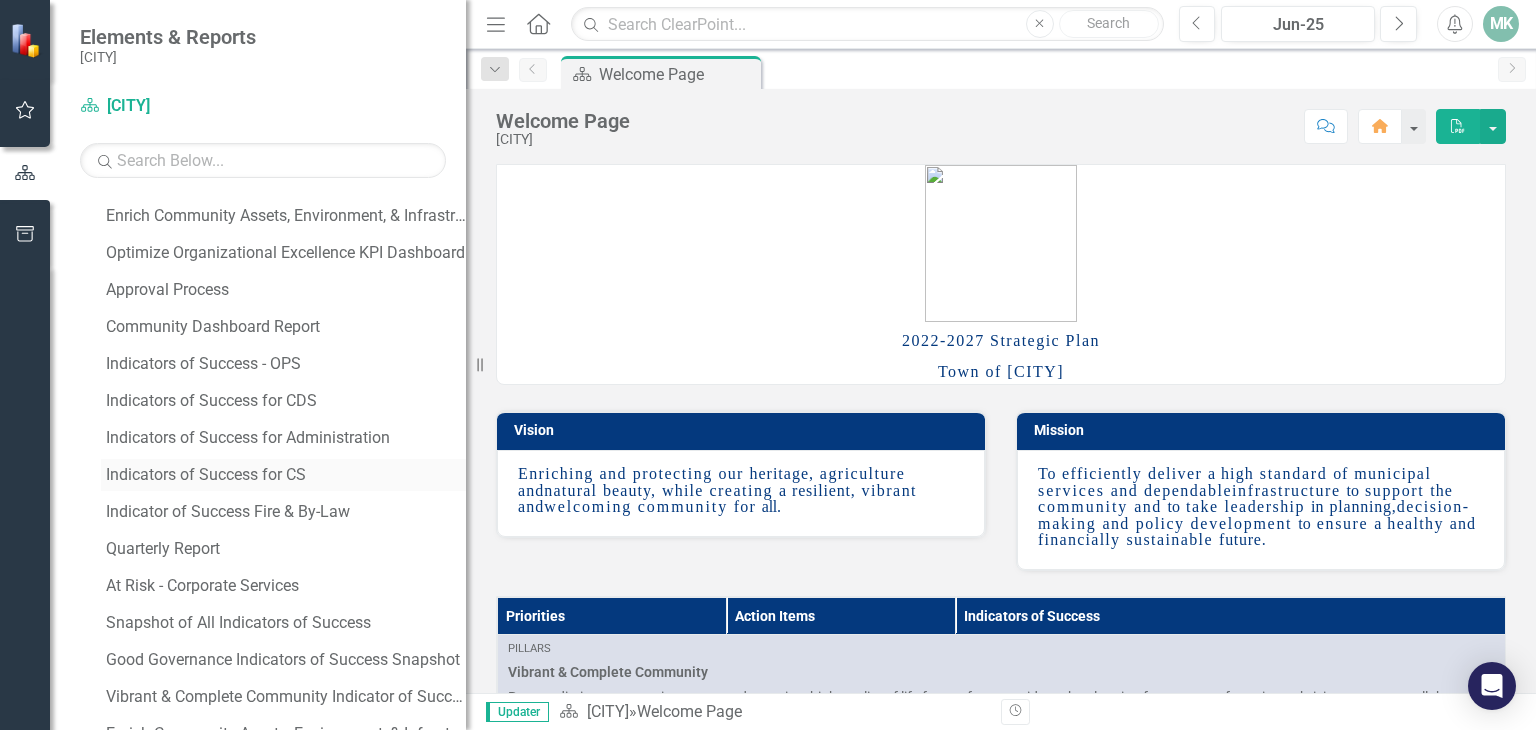 click on "Indicators of Success for CS" at bounding box center [286, 475] 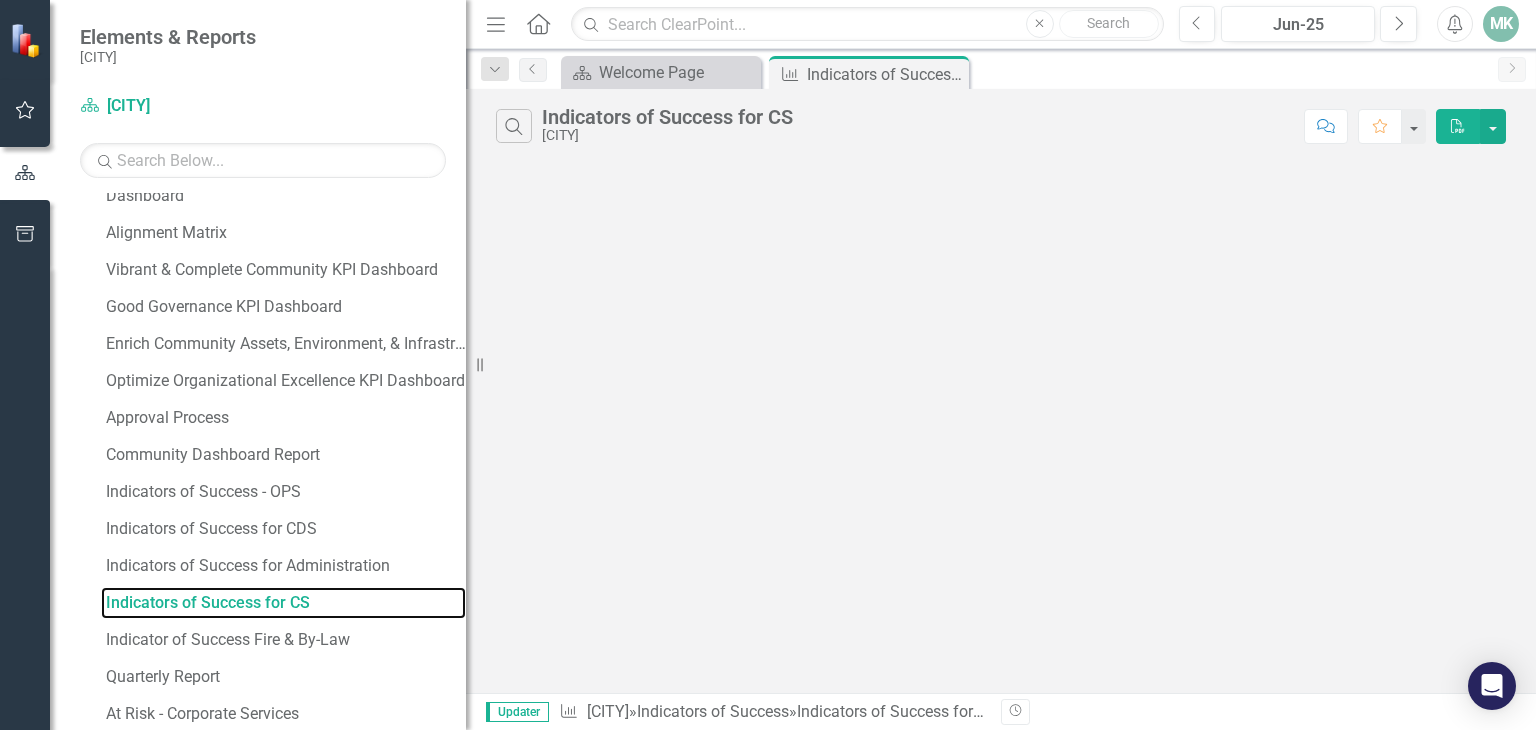 scroll, scrollTop: 308, scrollLeft: 0, axis: vertical 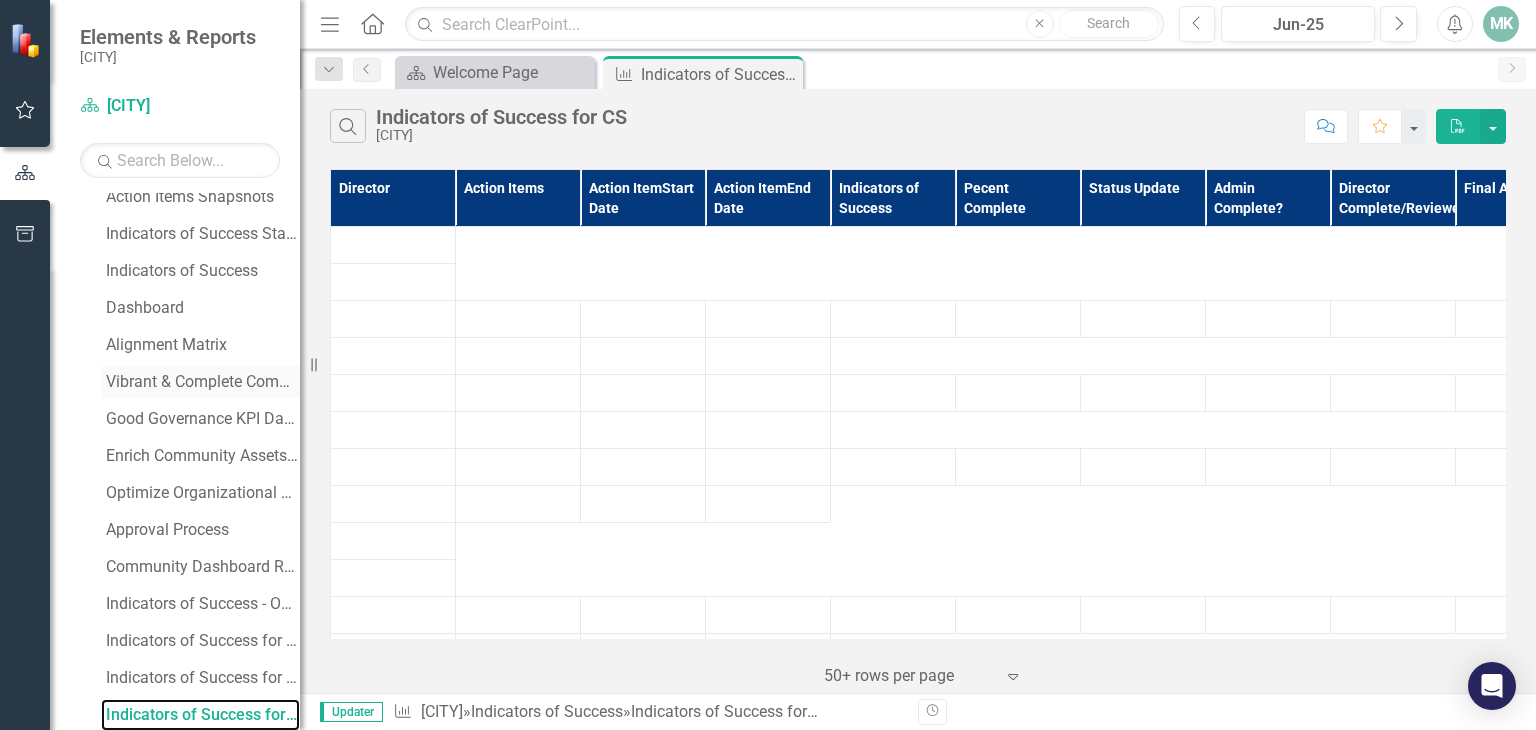 drag, startPoint x: 480, startPoint y: 363, endPoint x: 130, endPoint y: 385, distance: 350.69073 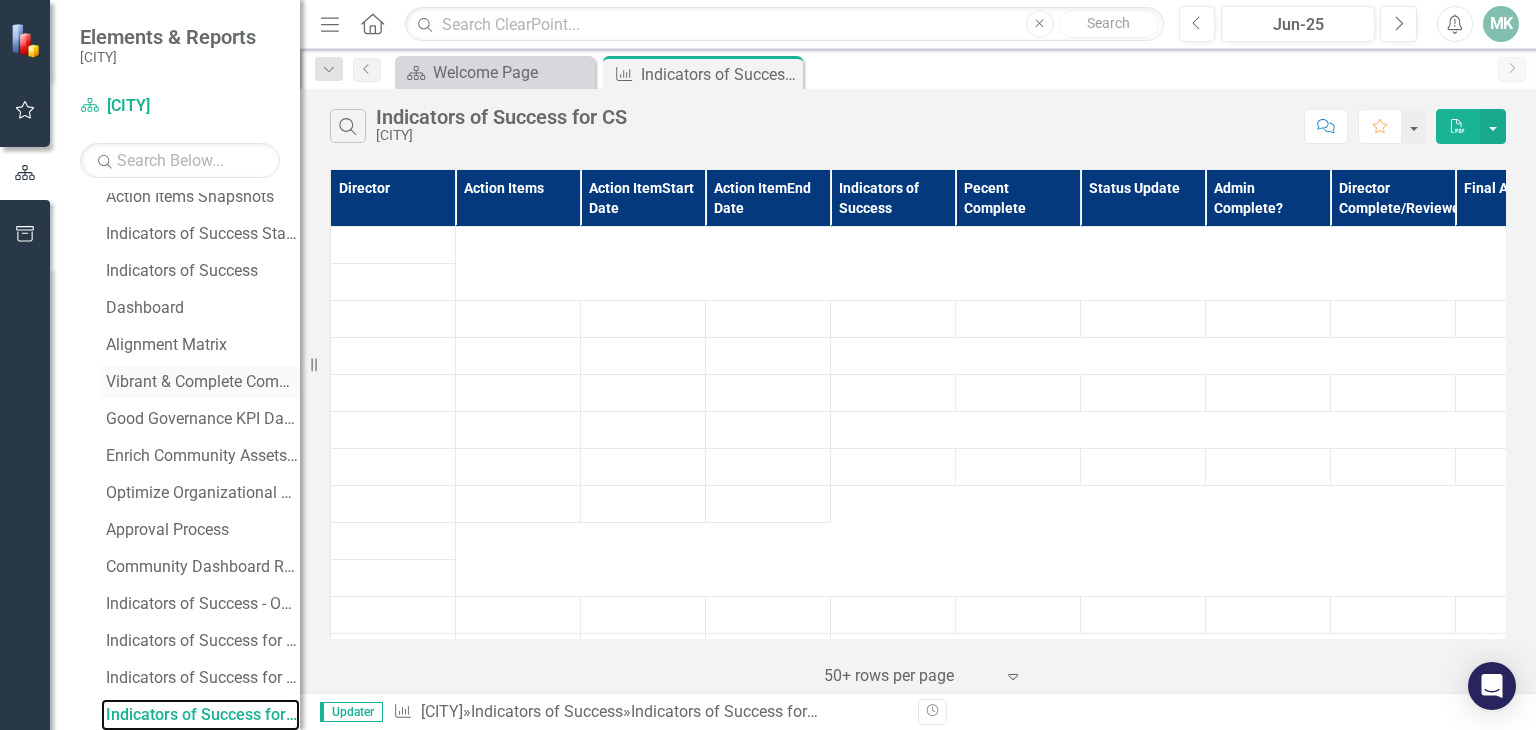 click on "Elements & Reports [CITY] Scorecard [CITY] Search Dropdown Scorecards 1 [CITY] Dropdown Elements 222 Dropdown Priority Priorities 13 Planning for Progress Infrastructure Financially Sustainable Future Strategies & Masterplans Advocacy & Government Relations Economic Development & Community Partnerships Shared Services Assets Environment Streamline & Modernize Customer Experience Culture & Workforce Community Dashboard Status Snapshot Analysis Dropdown Action Item Action Items 58   Adopt Official Plan   Review Comprehensive Zoning By-law   Review and expand Heritage Conservation District   Designate heritage properties and areas   Update and Complete Glendale Secondary Plan   Prepare development guidelines and supporting documentation   Create training manual and conduct heritage training   Execute Region/Town Planning Service Agreement Dropdown Attract and retain businesses     Boost communications to villages and rural area                           Dropdown Dropdown" at bounding box center (150, 365) 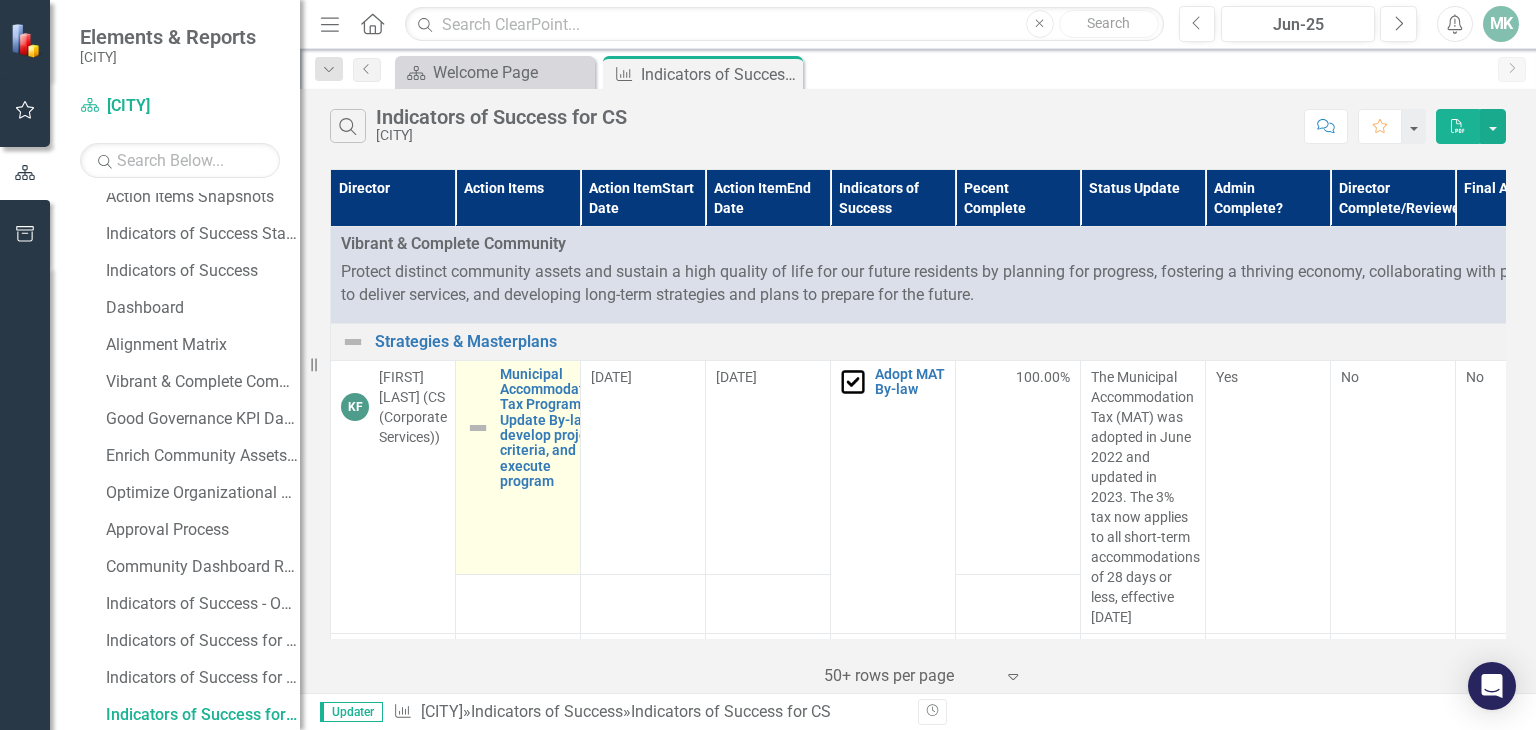 click at bounding box center (478, 428) 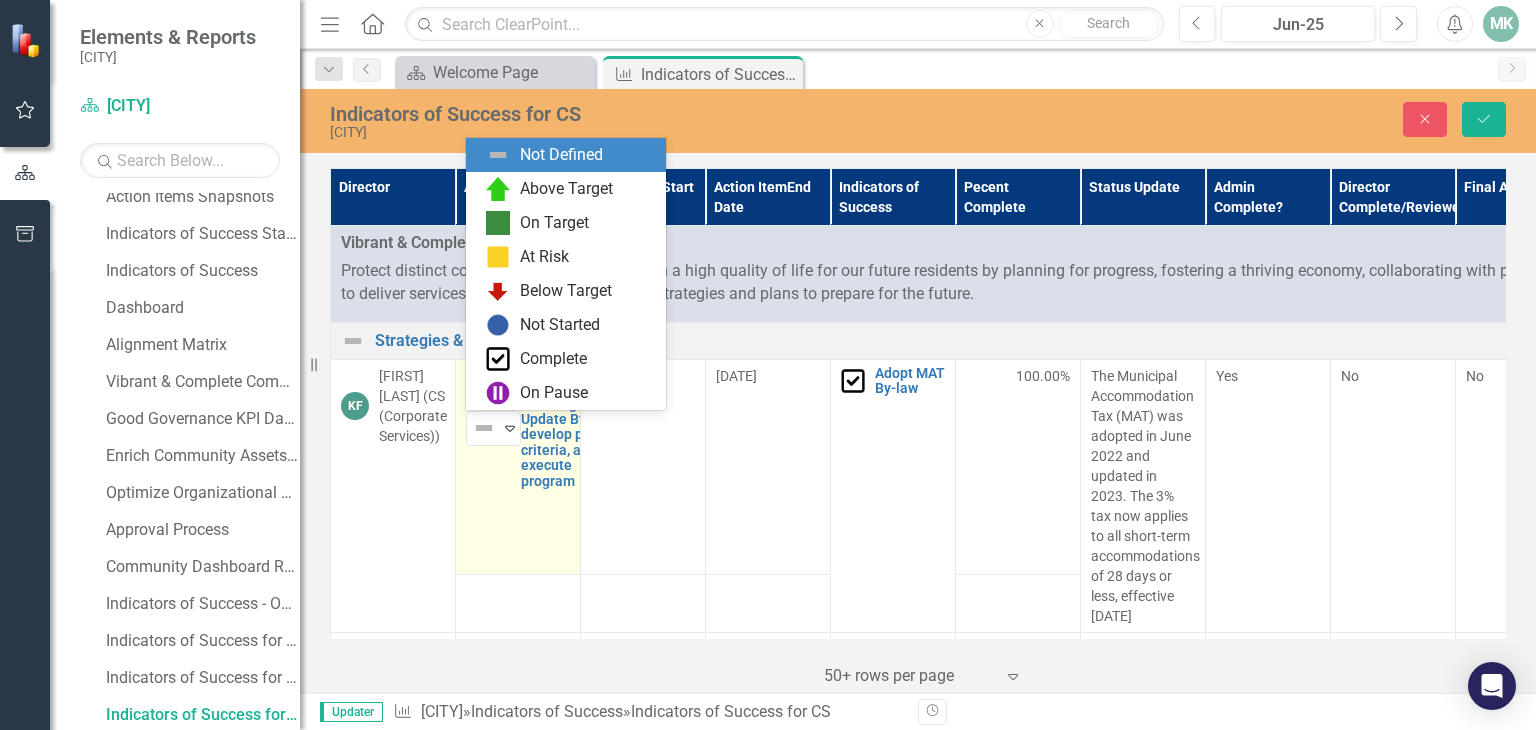 click at bounding box center [484, 428] 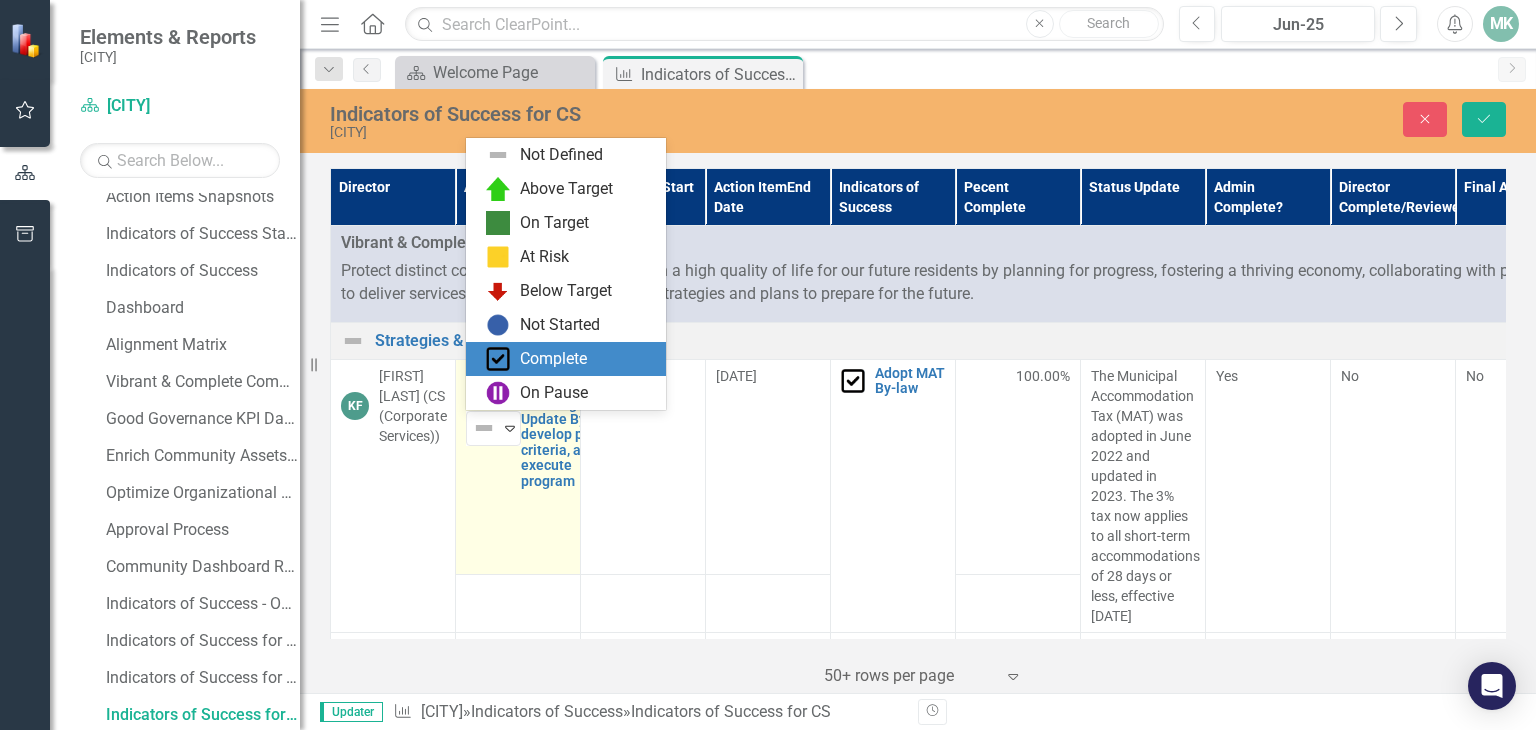 click on "Complete" at bounding box center [566, 359] 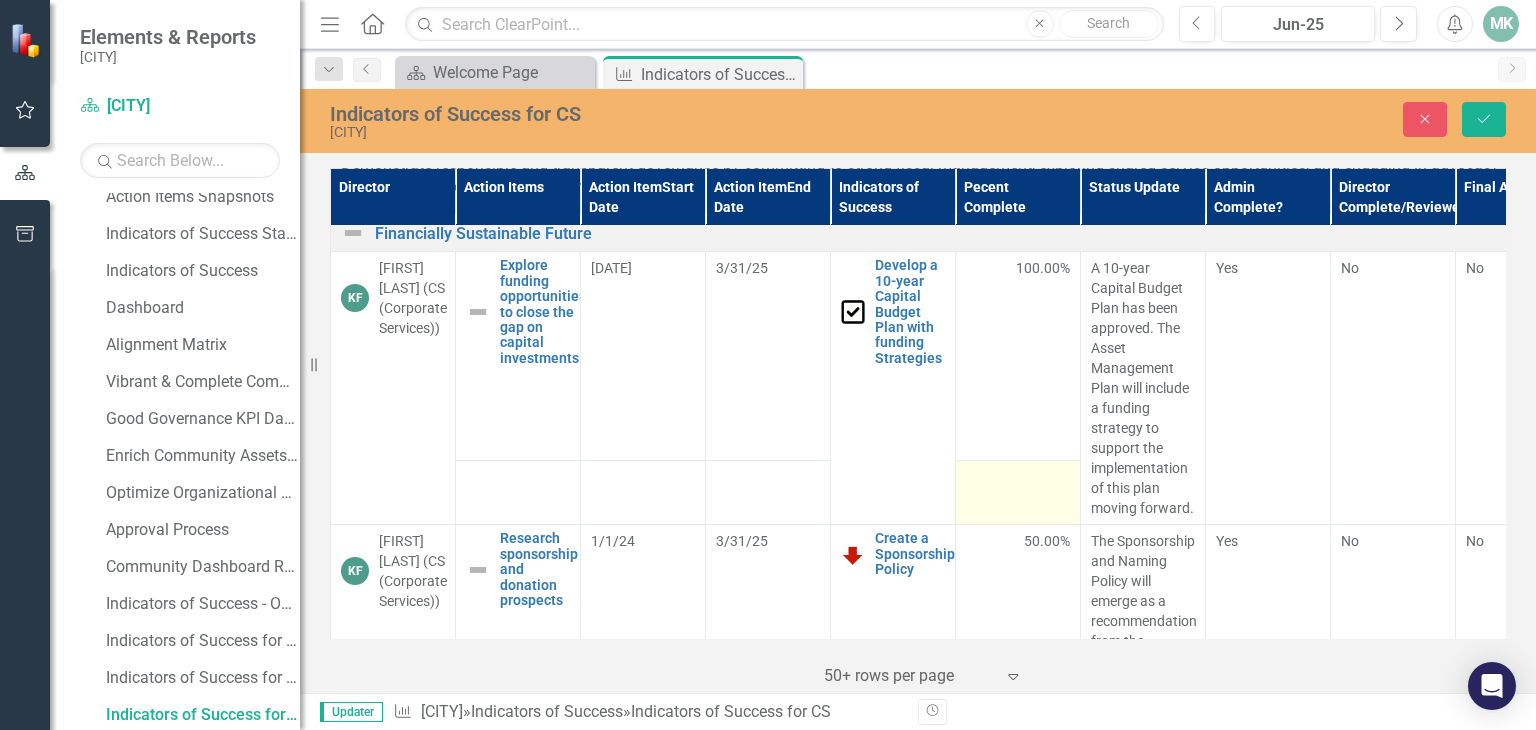 scroll, scrollTop: 1200, scrollLeft: 0, axis: vertical 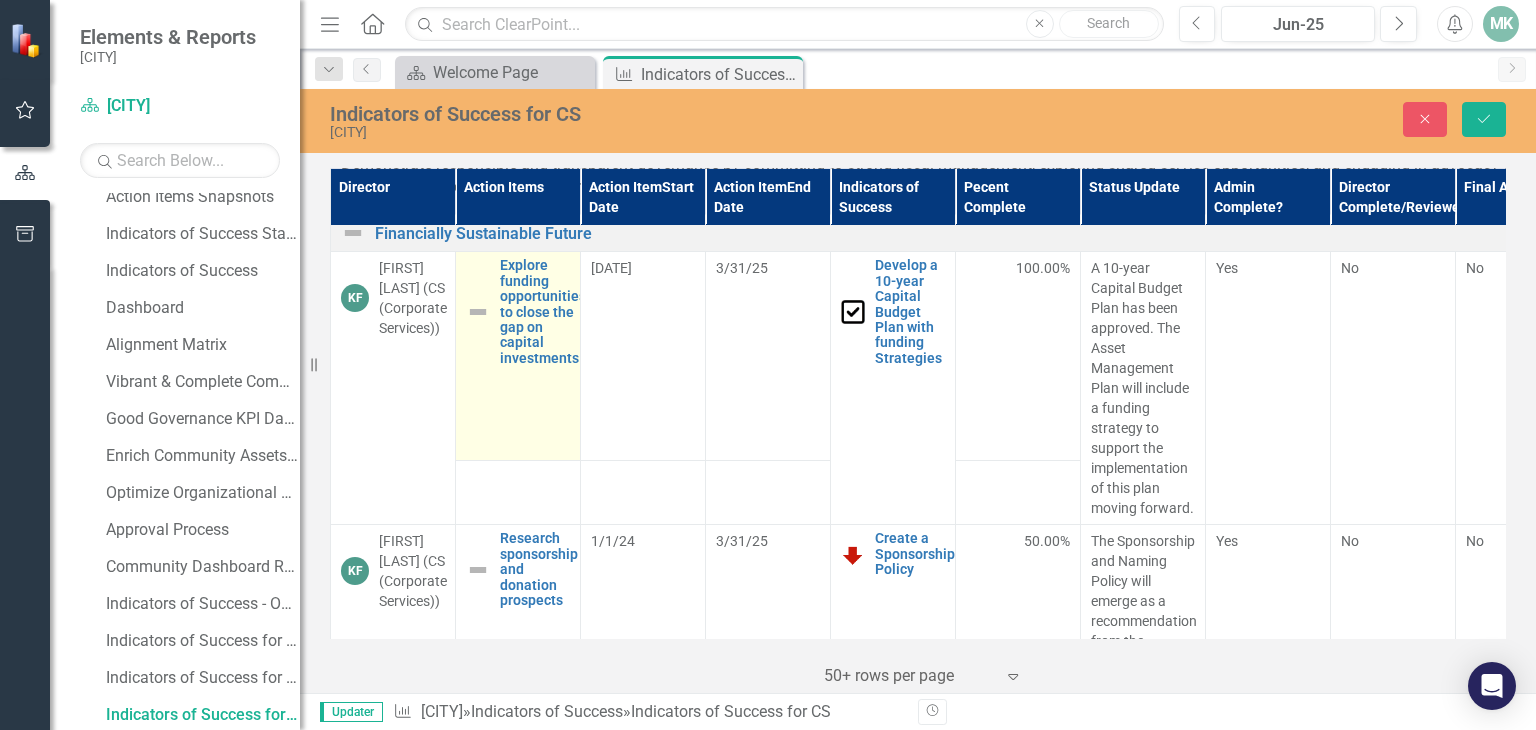click at bounding box center [478, 312] 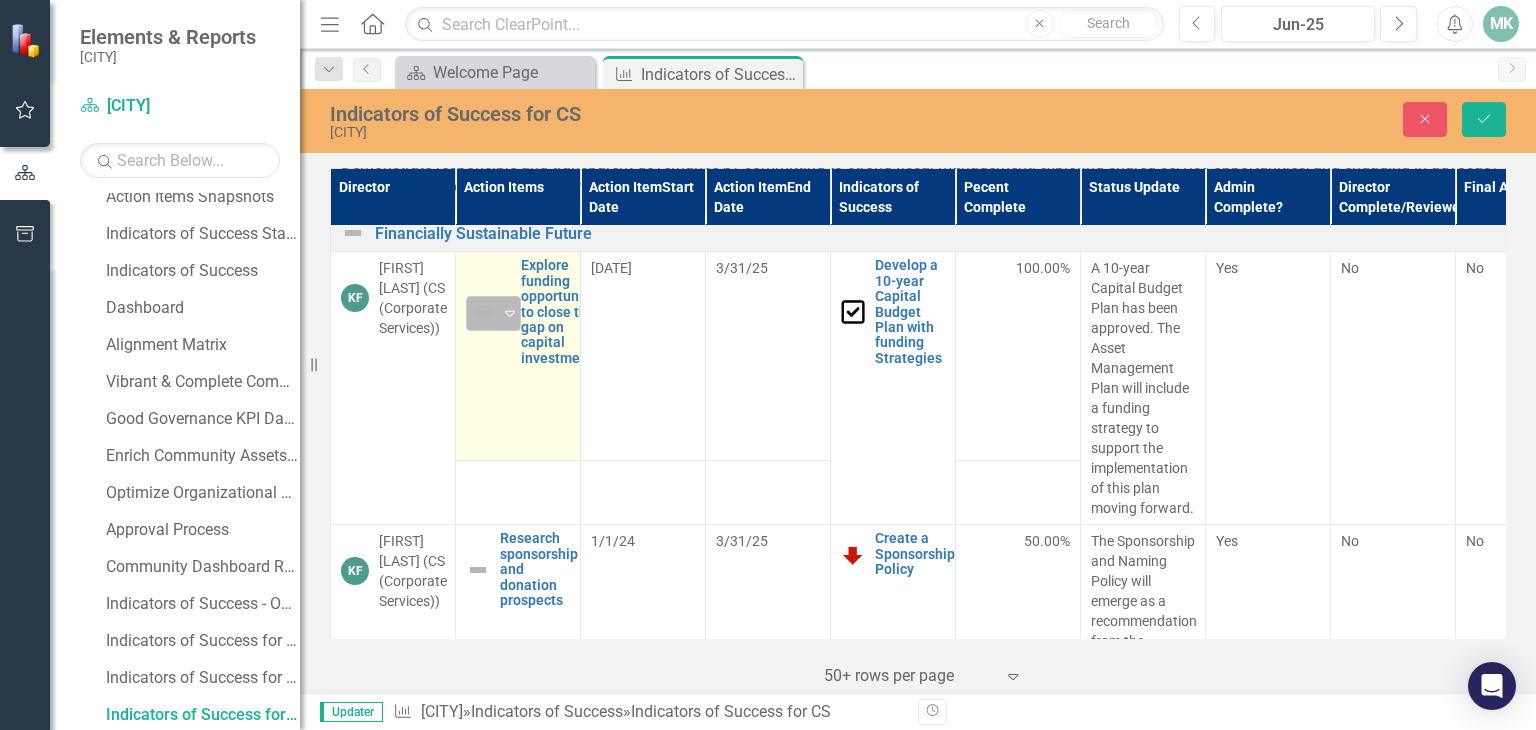 click at bounding box center [484, 313] 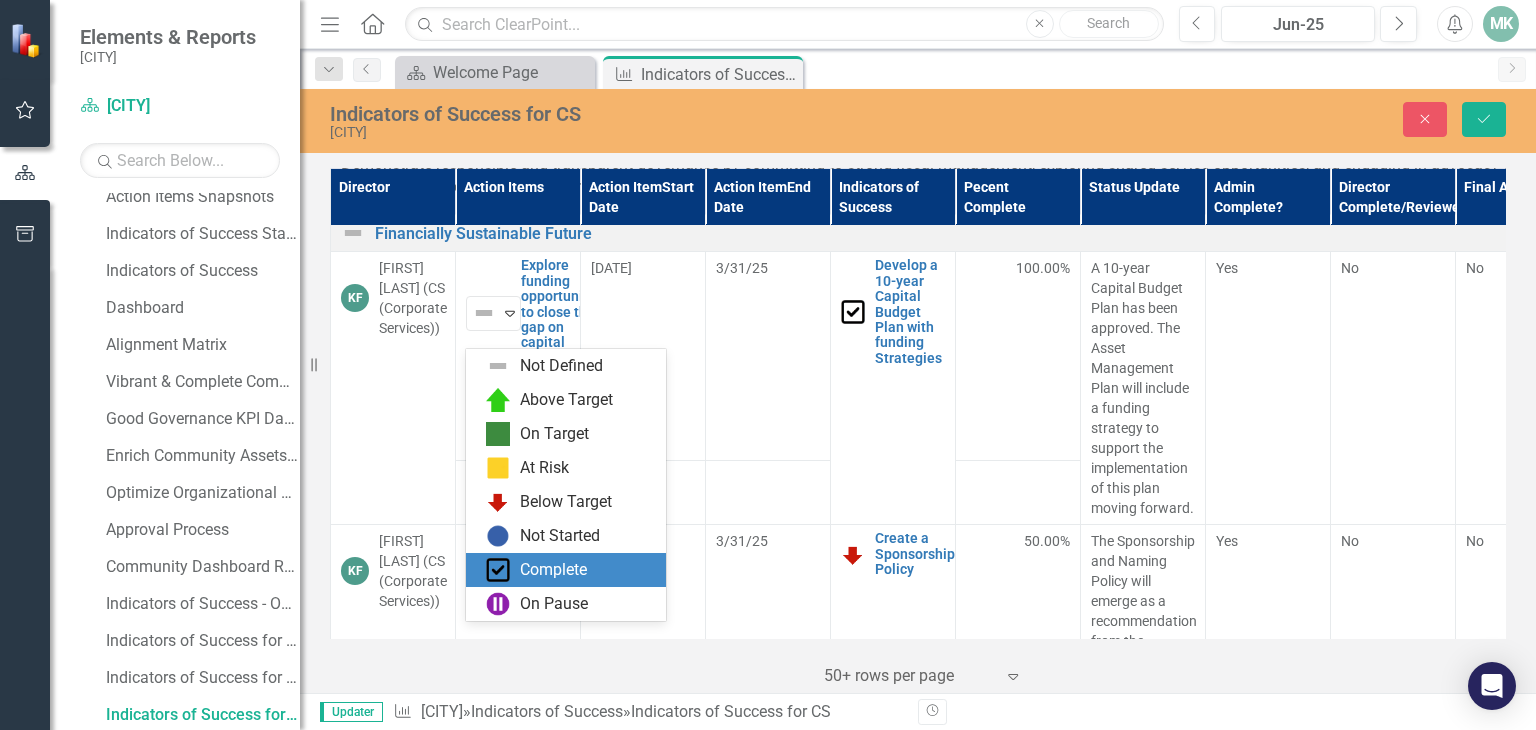click on "Complete" at bounding box center (553, 570) 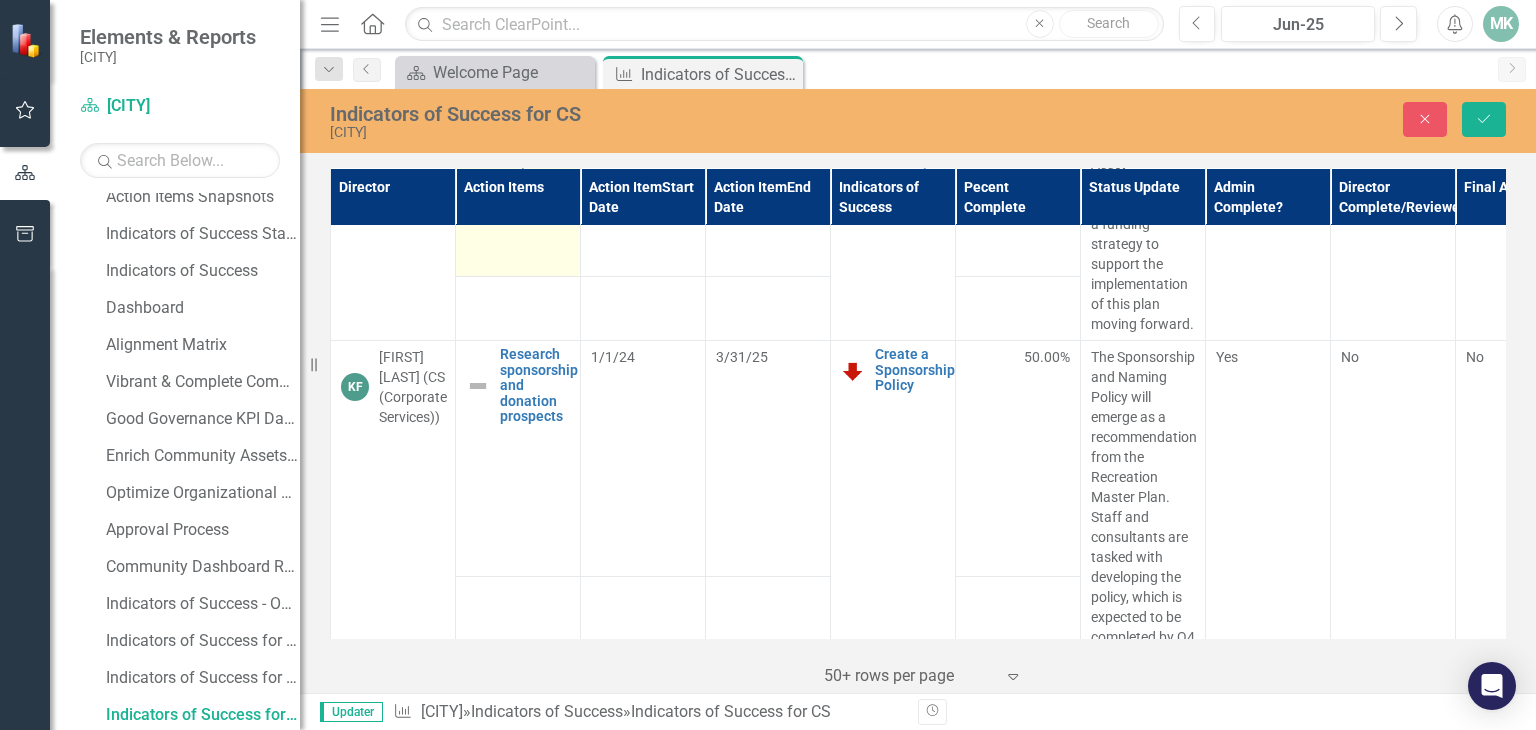 scroll, scrollTop: 1400, scrollLeft: 0, axis: vertical 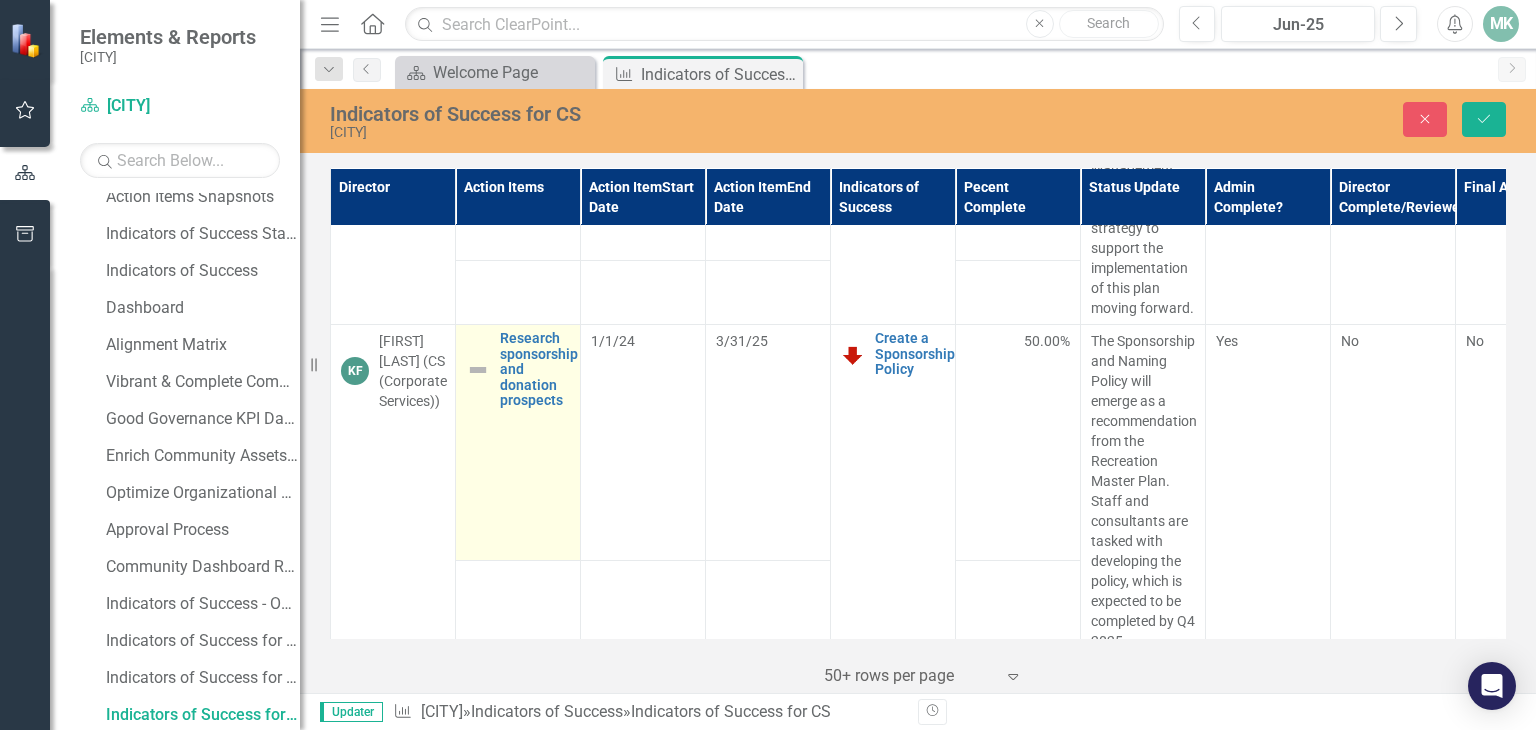 click at bounding box center [478, 370] 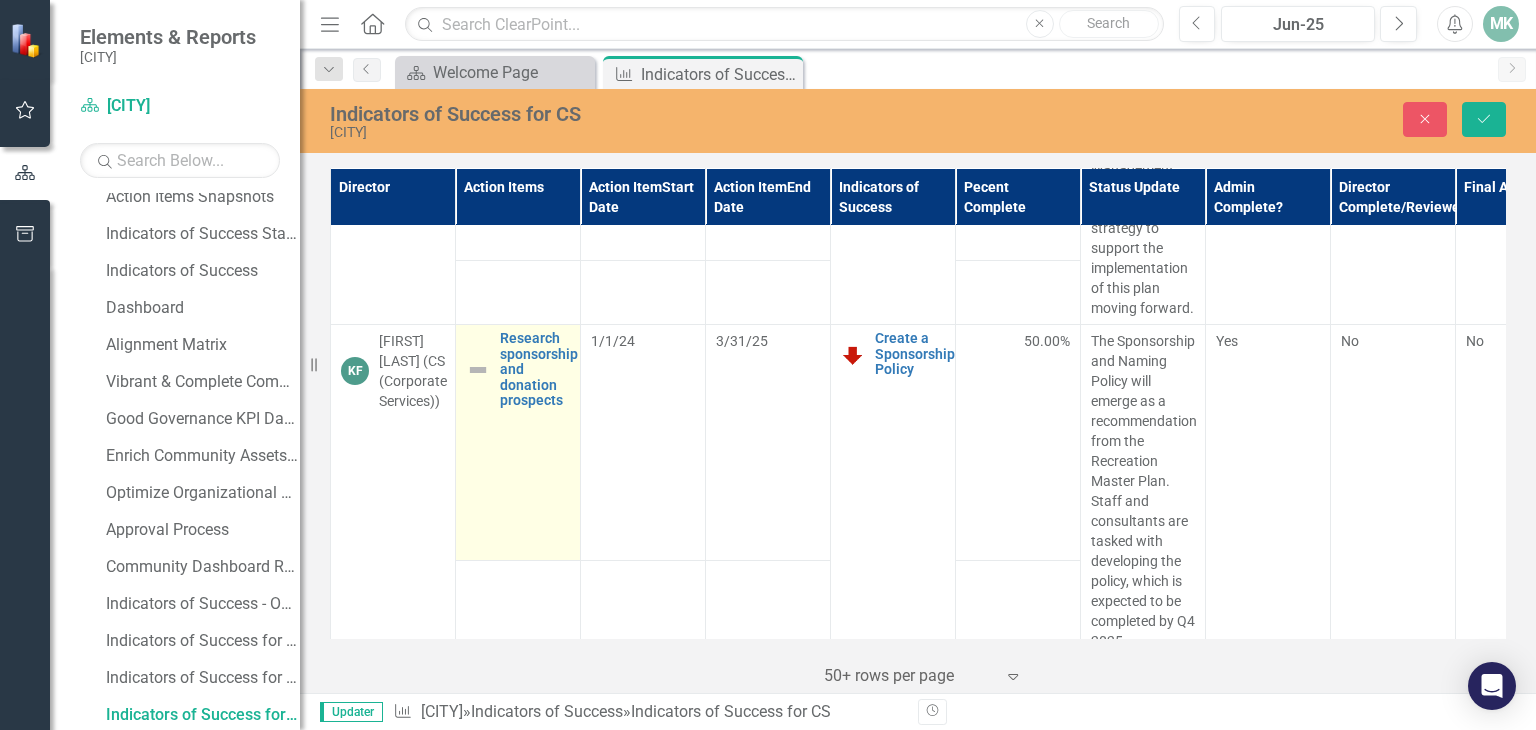 click at bounding box center (478, 370) 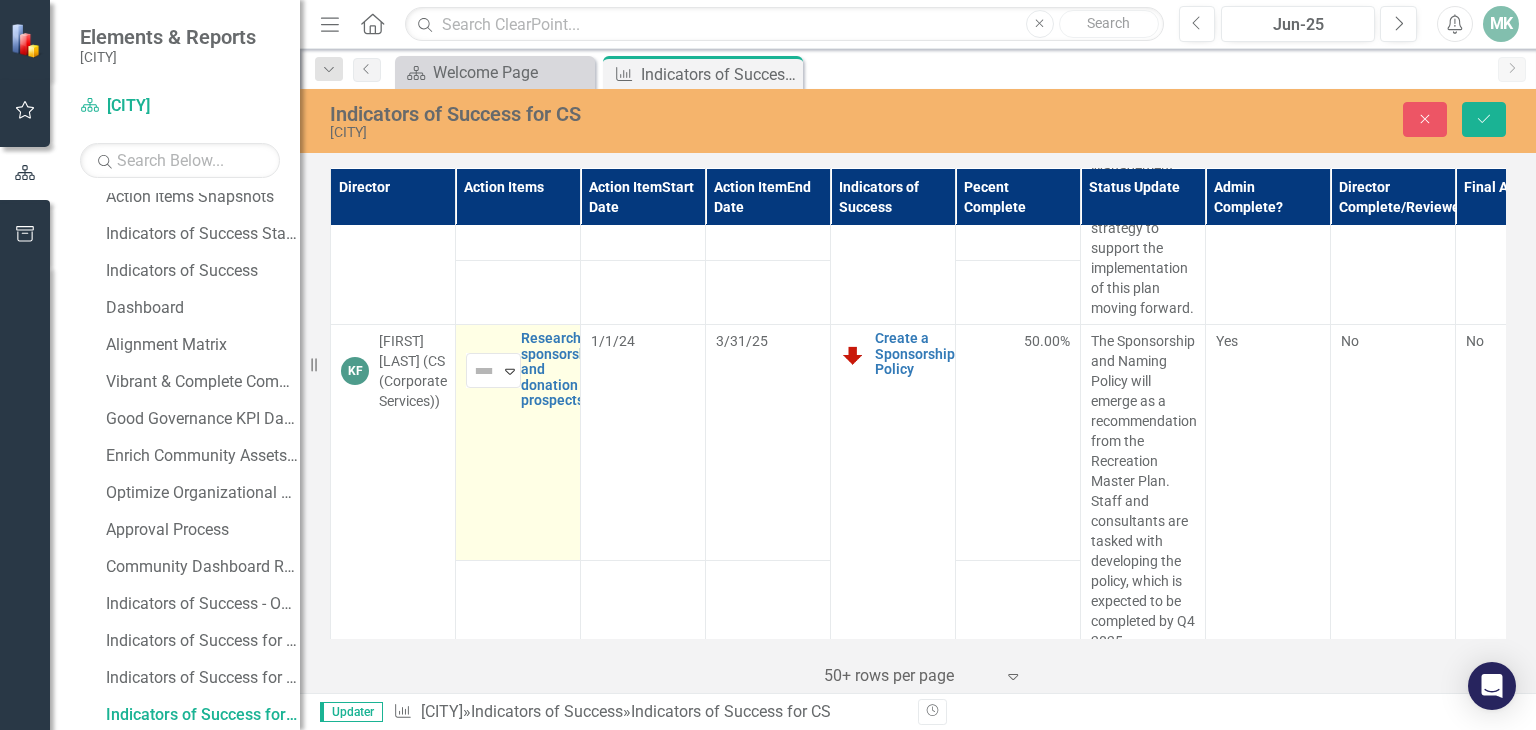 click at bounding box center [484, 371] 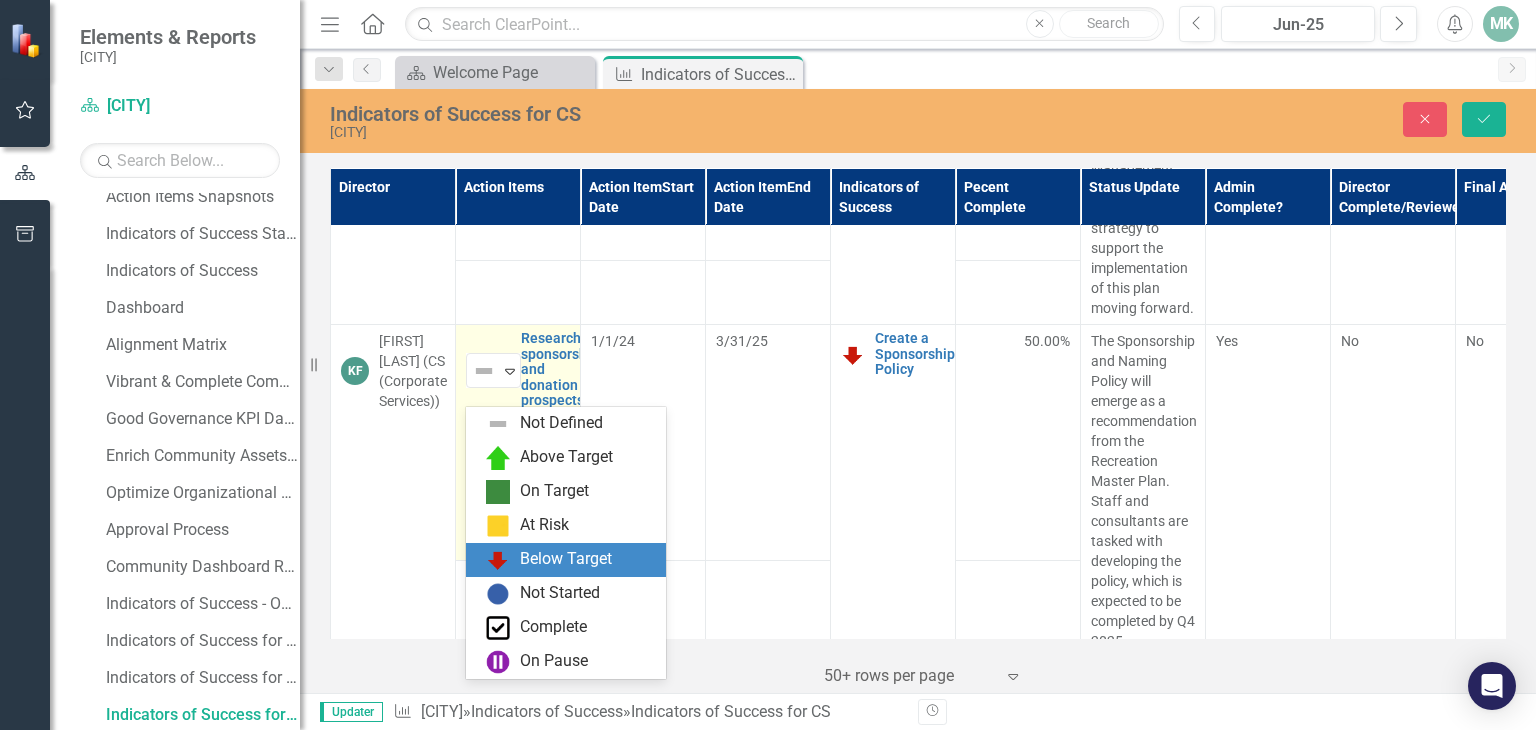 click on "Below Target" at bounding box center [566, 559] 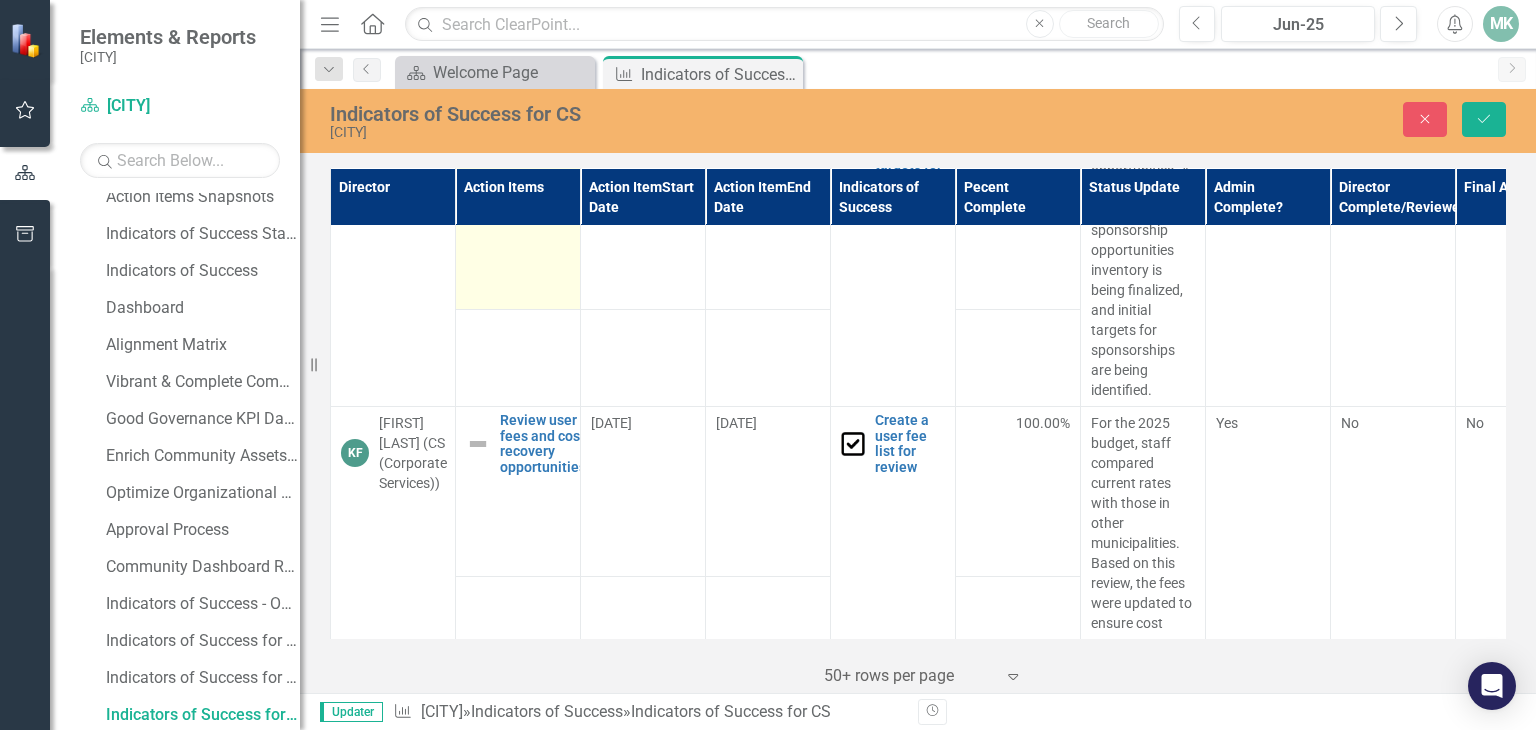 scroll, scrollTop: 2000, scrollLeft: 0, axis: vertical 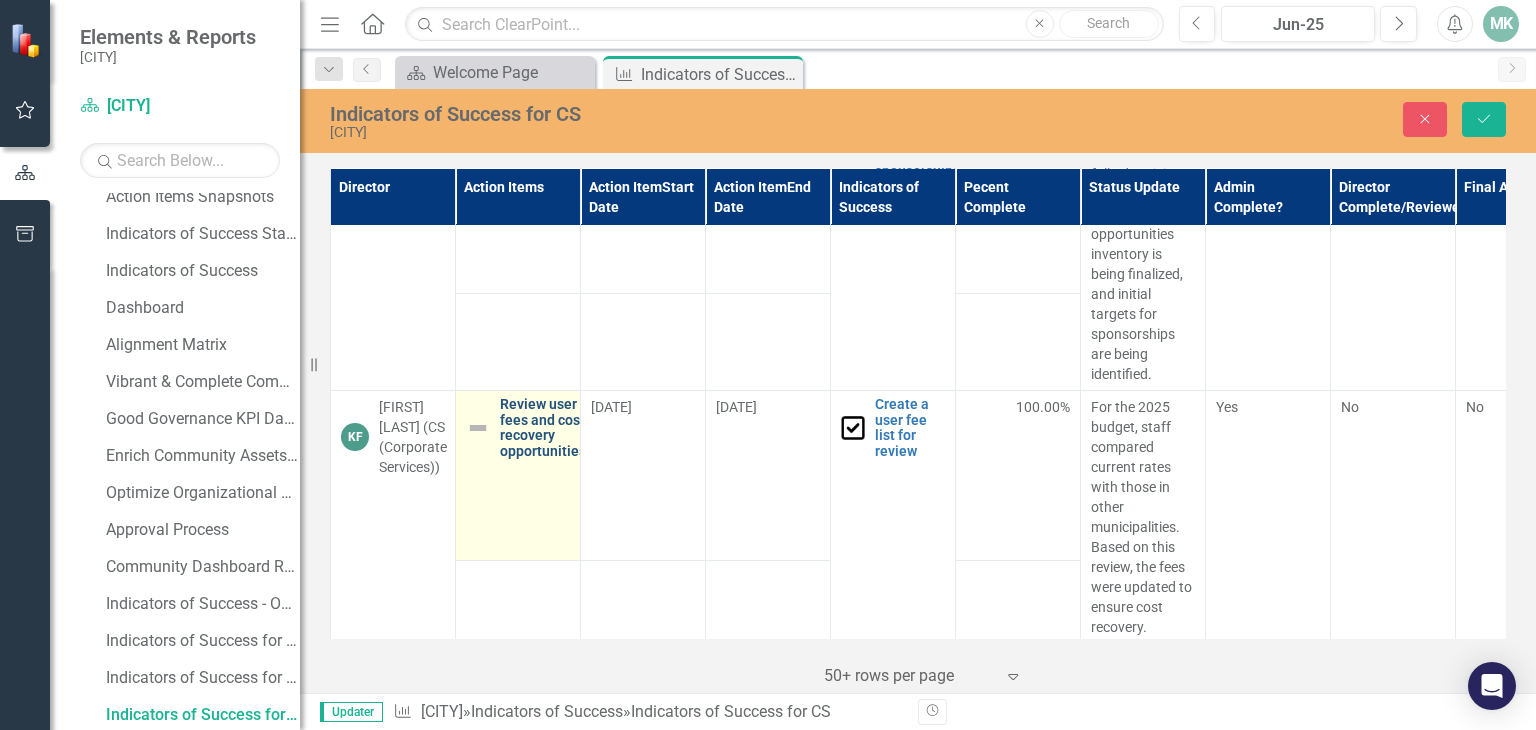 click on "Review user fees and cost recovery opportunities" at bounding box center (543, 428) 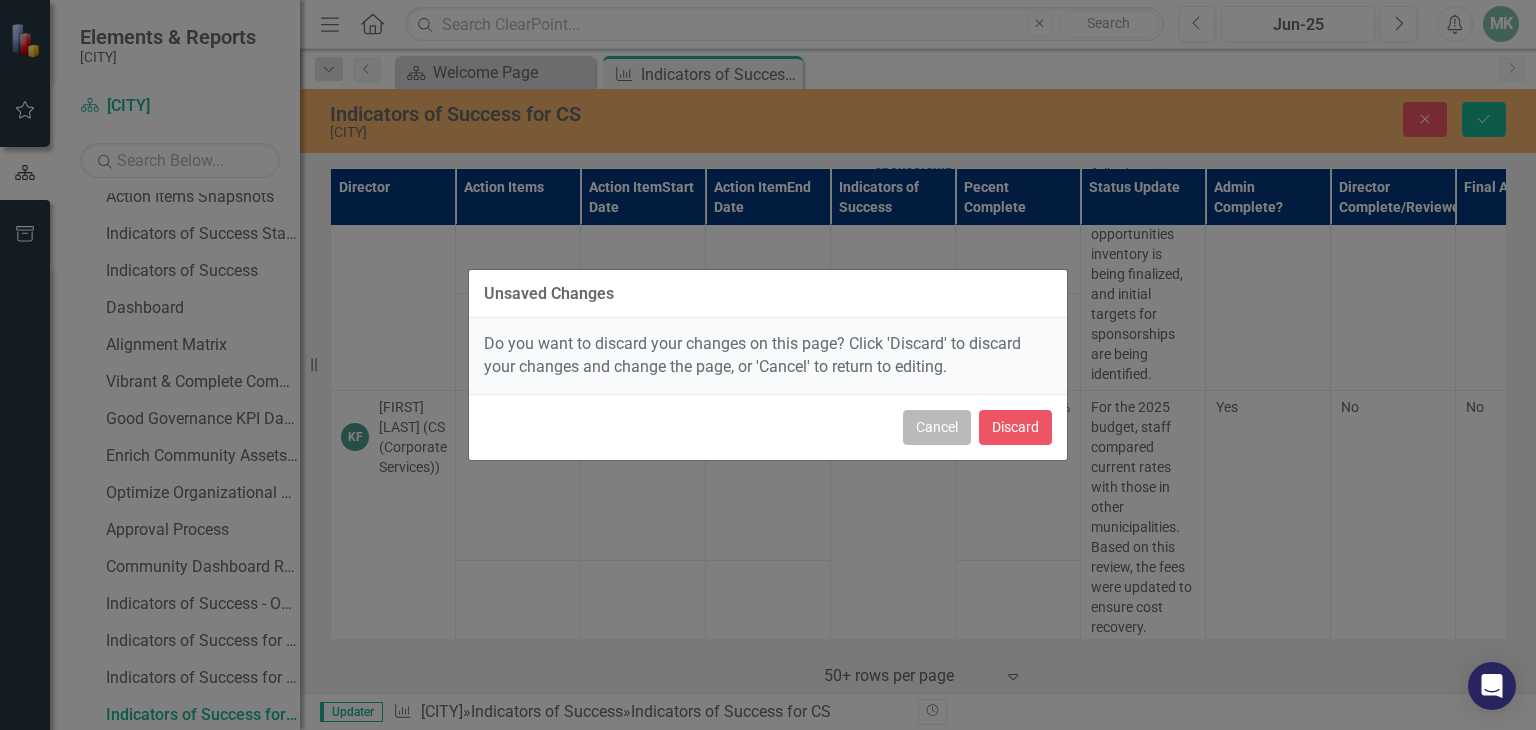 click on "Cancel" at bounding box center (937, 427) 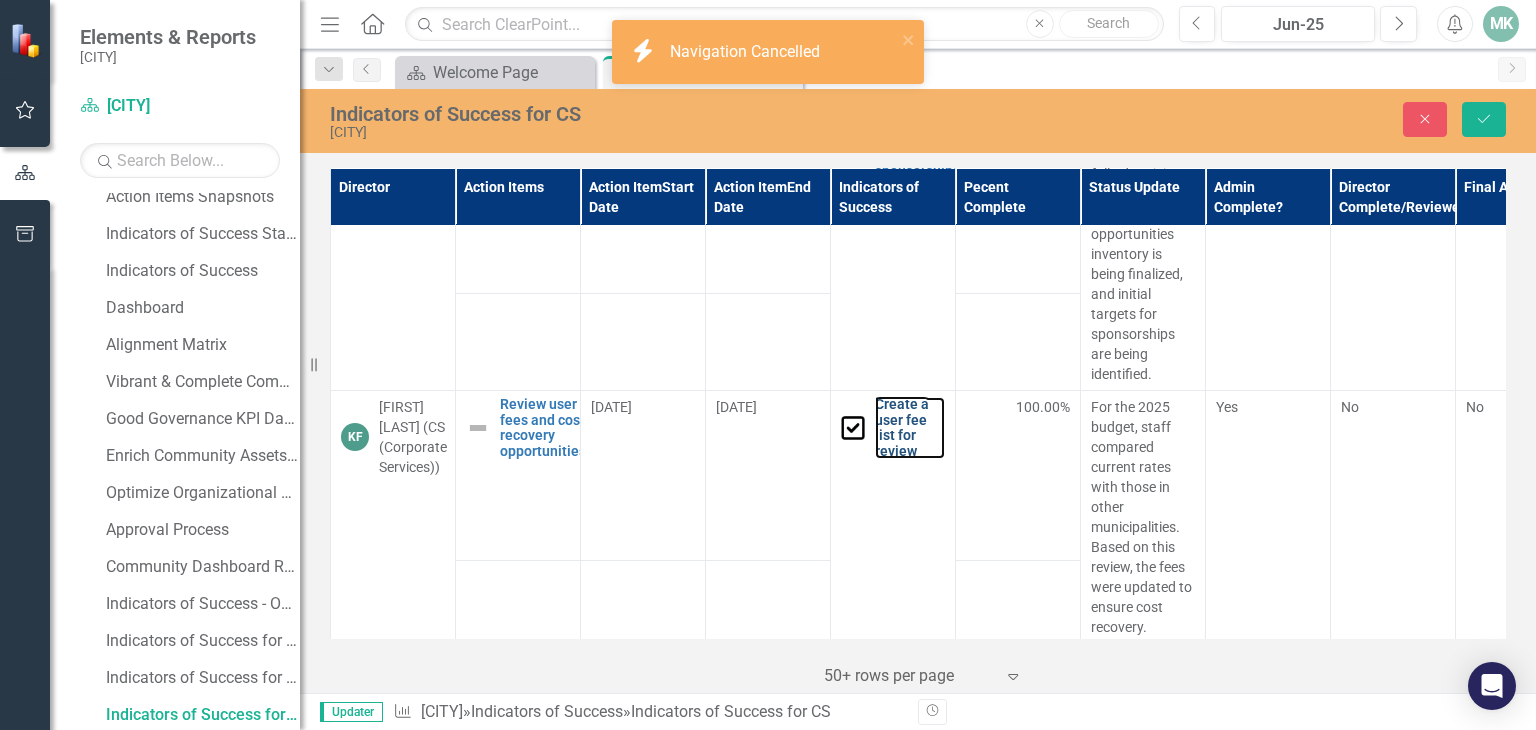 click on "Create a user fee list for review" at bounding box center (910, 428) 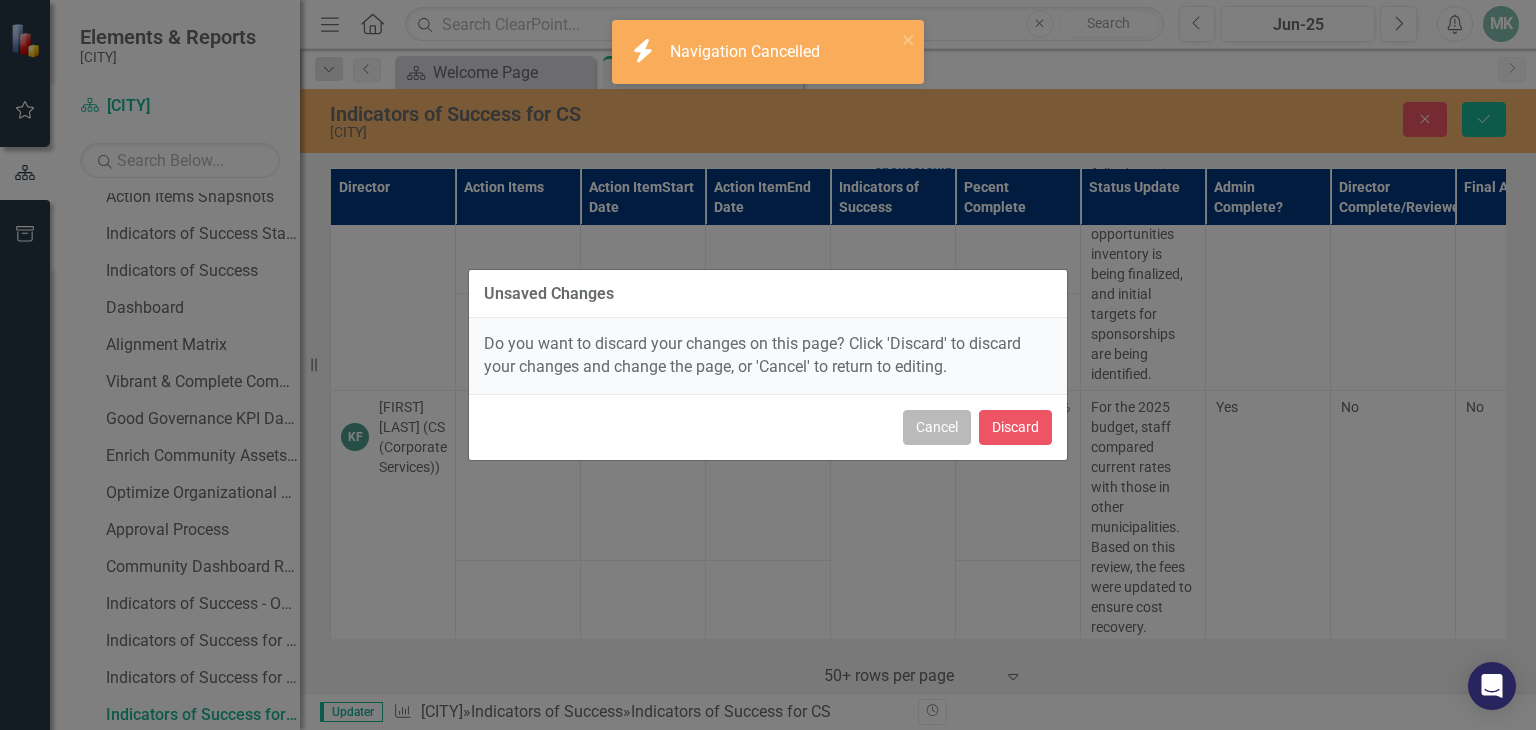 click on "Cancel" at bounding box center [937, 427] 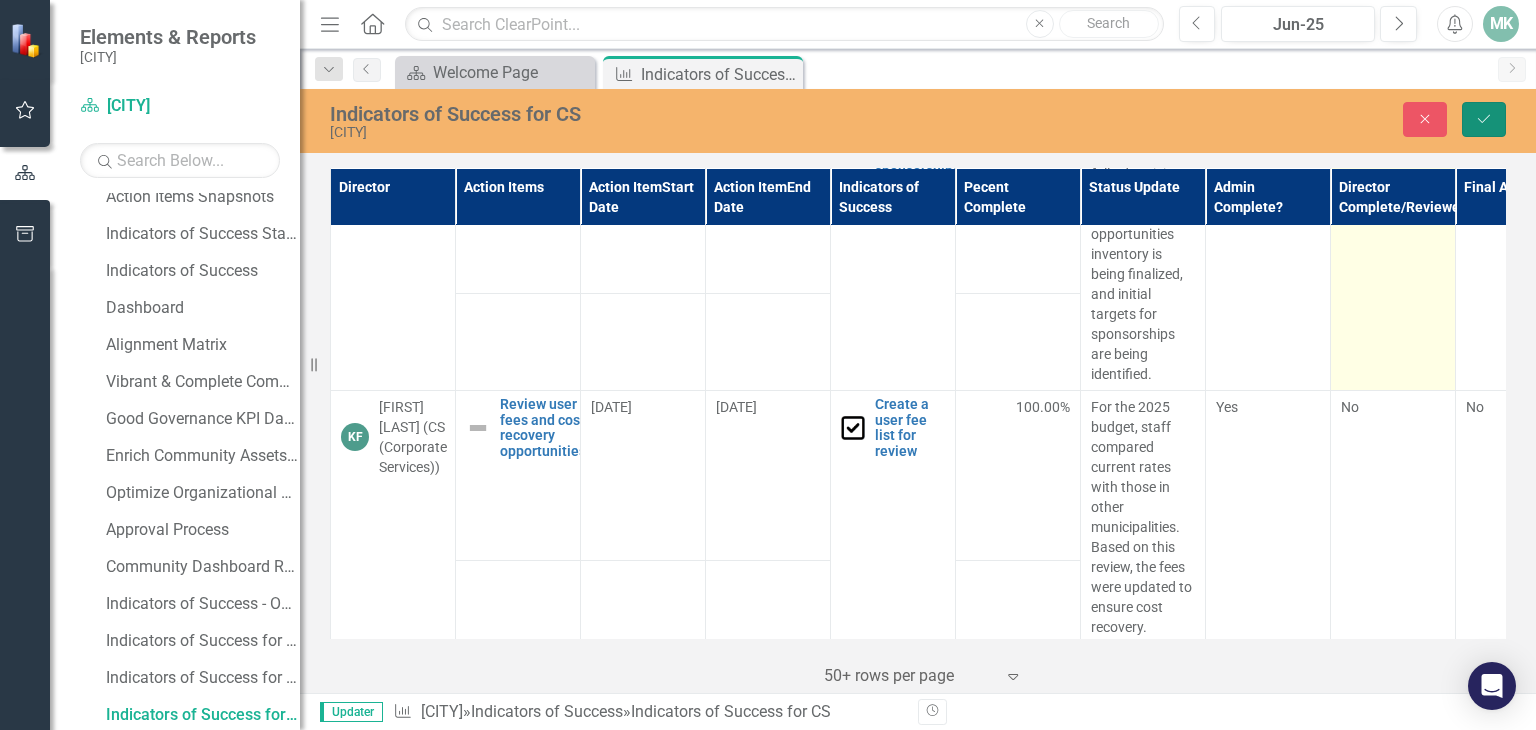 drag, startPoint x: 1476, startPoint y: 125, endPoint x: 1359, endPoint y: 295, distance: 206.37103 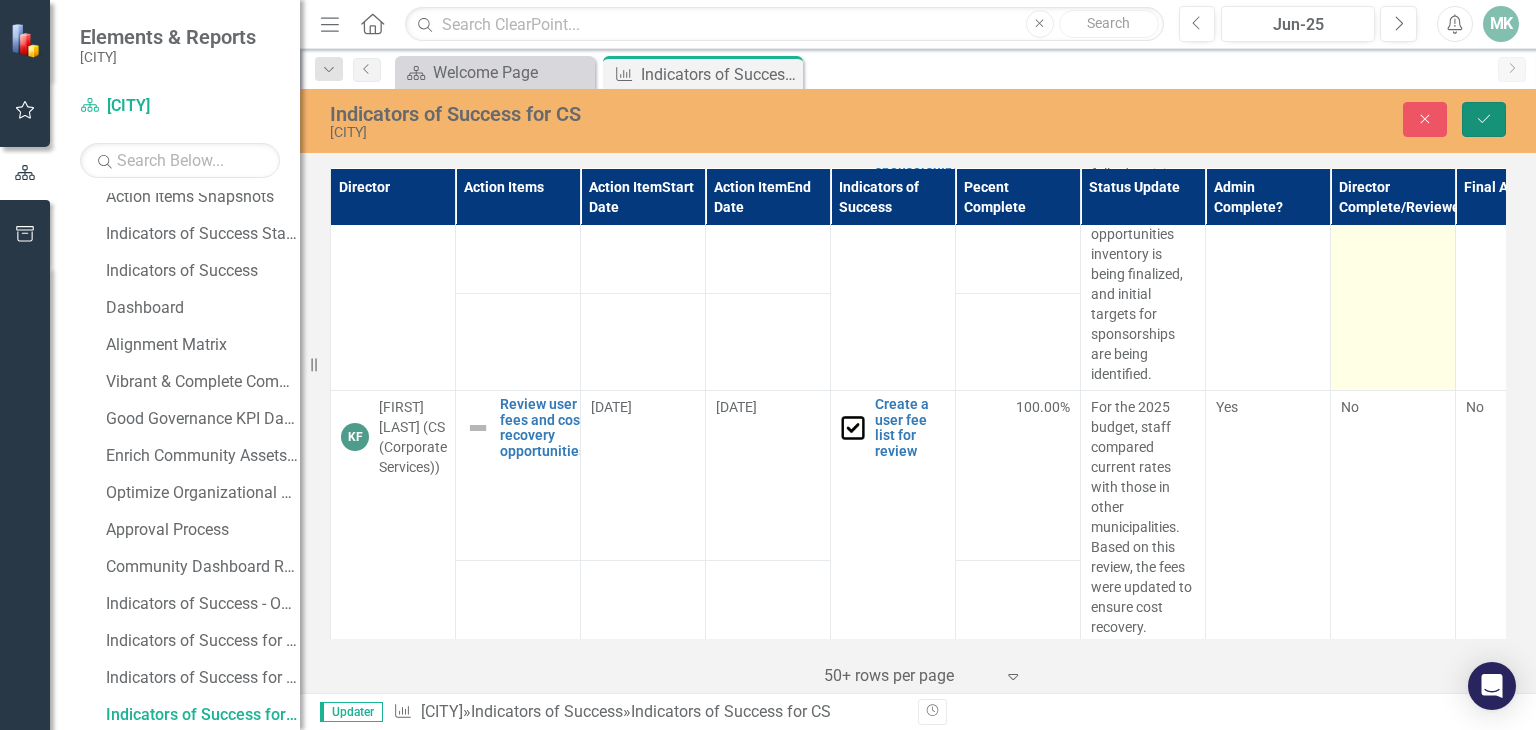 click on "Save" 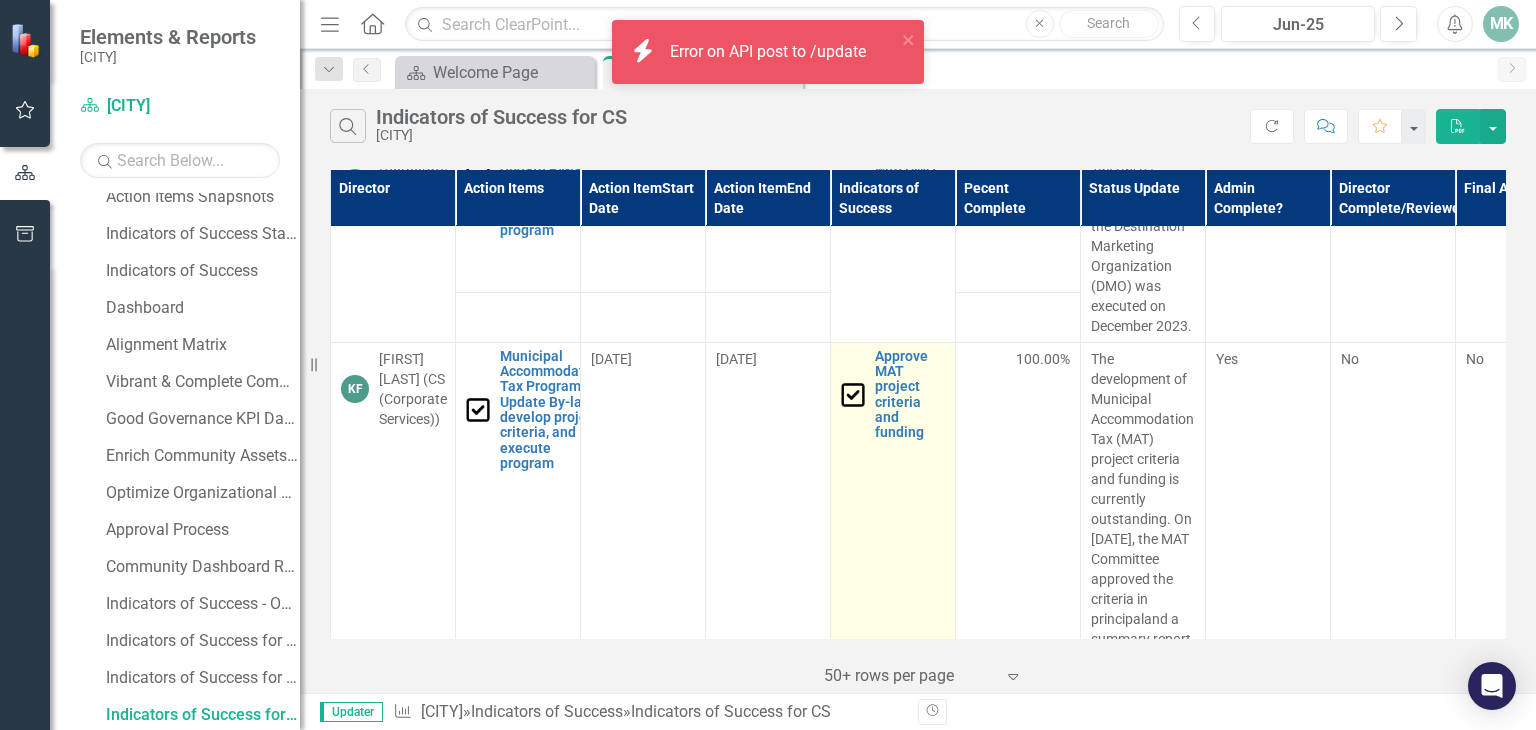 scroll, scrollTop: 600, scrollLeft: 0, axis: vertical 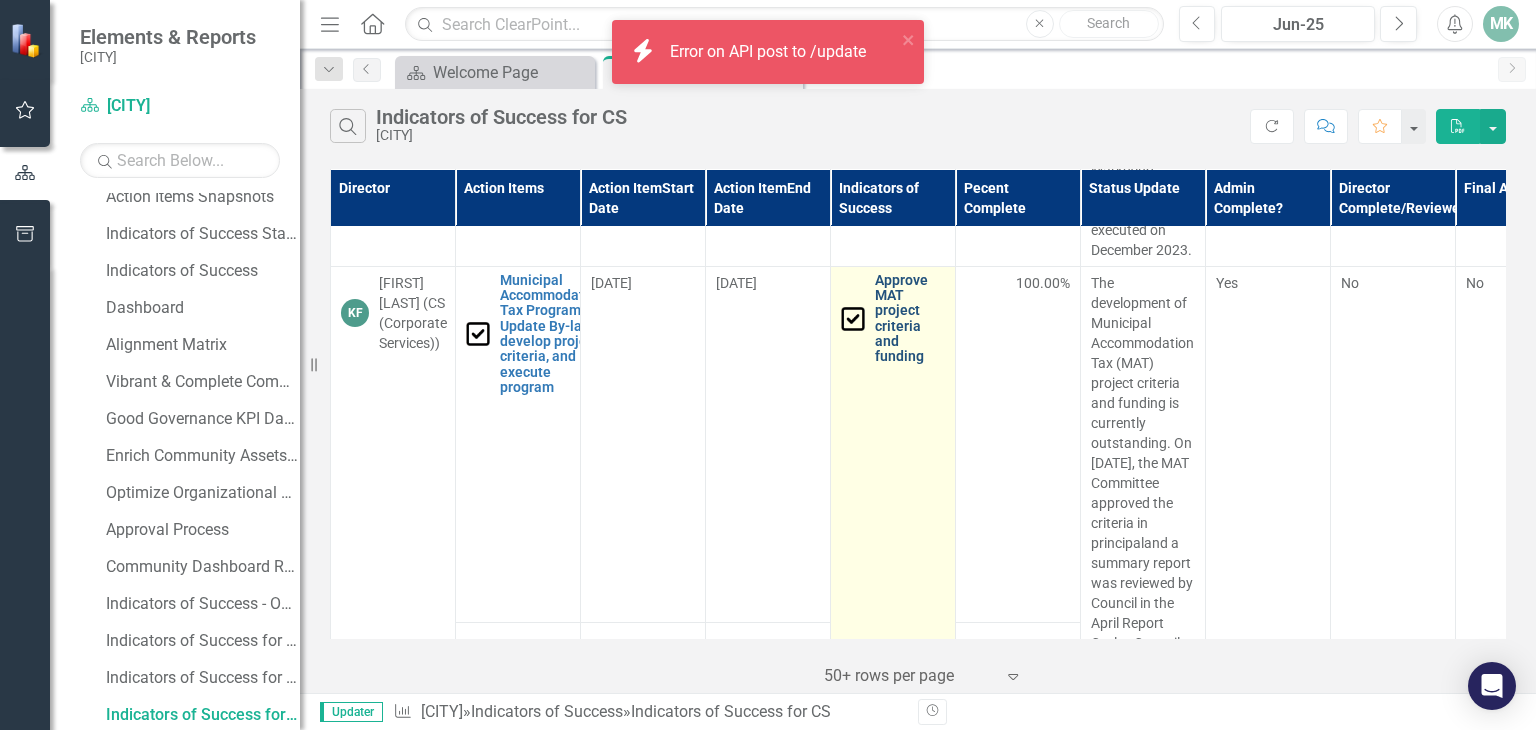 click on "Approve MAT project criteria and funding" at bounding box center [910, 319] 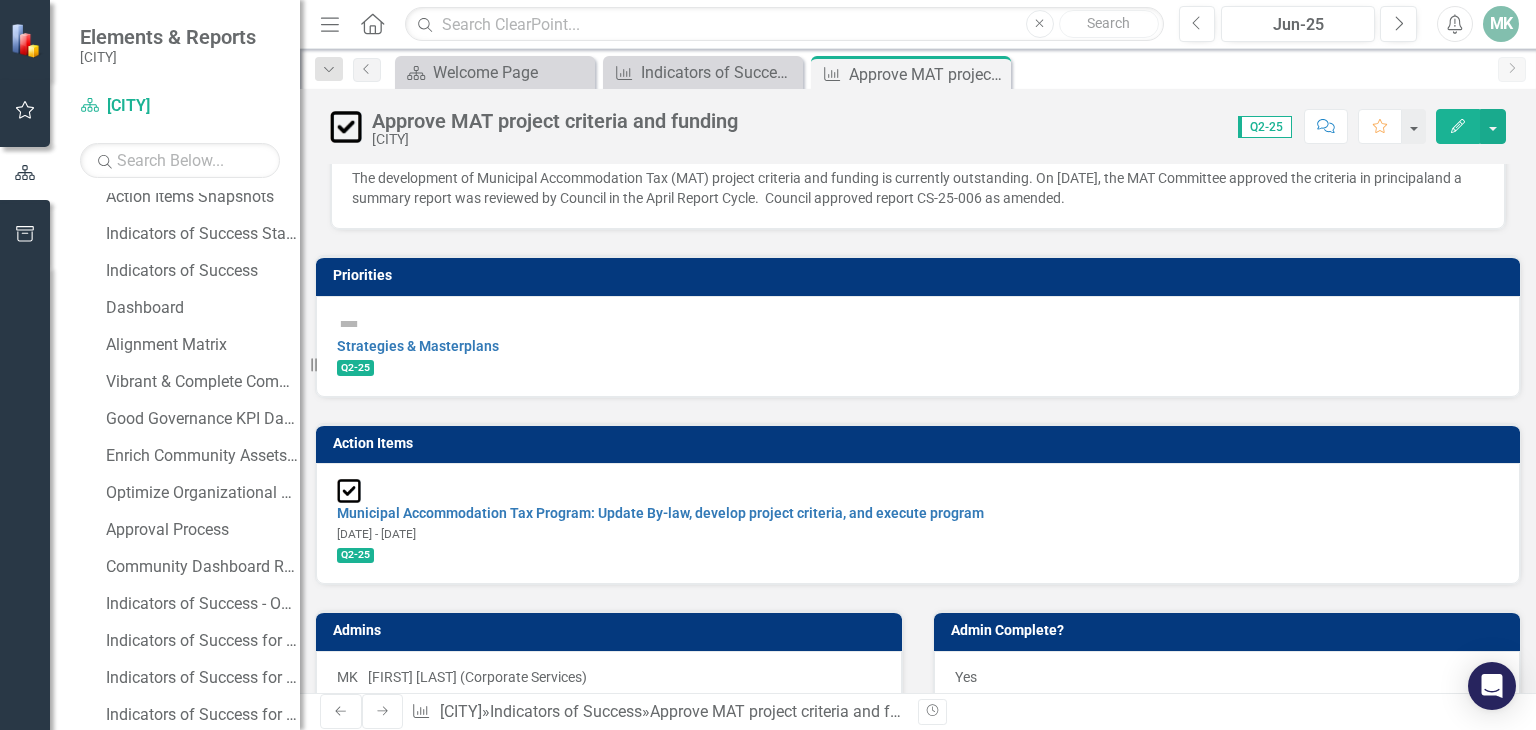 scroll, scrollTop: 0, scrollLeft: 0, axis: both 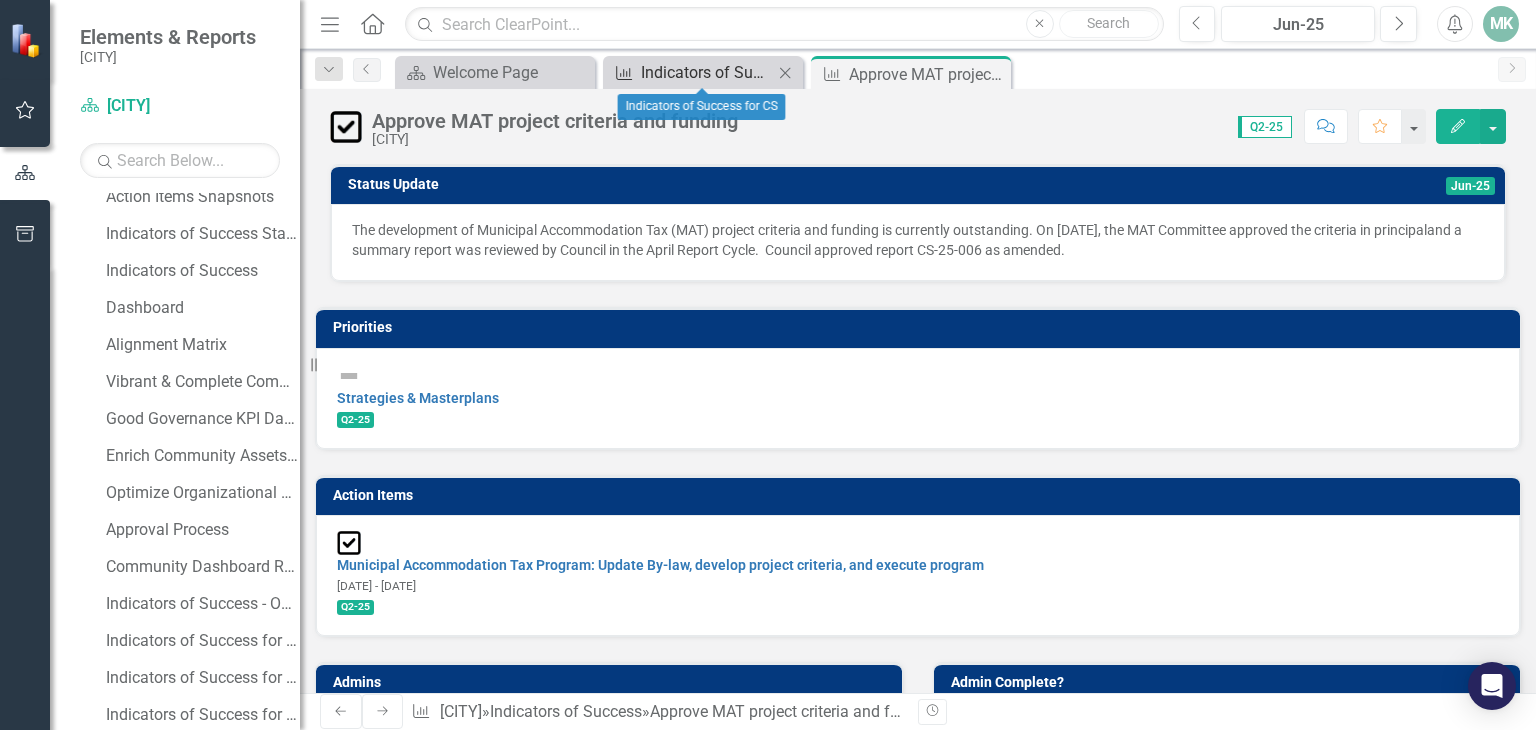 click on "Indicators of Success for CS" at bounding box center [707, 72] 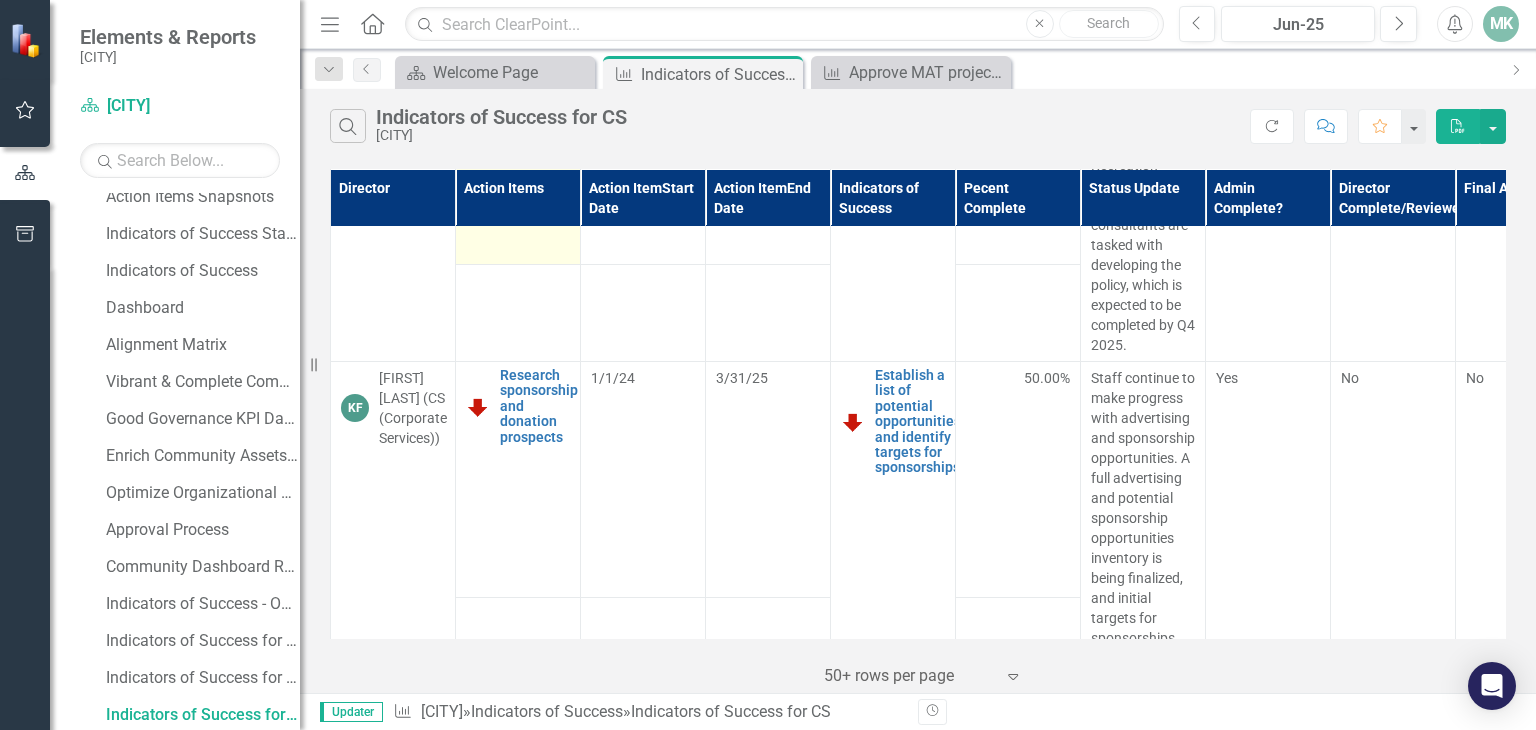 scroll, scrollTop: 1700, scrollLeft: 0, axis: vertical 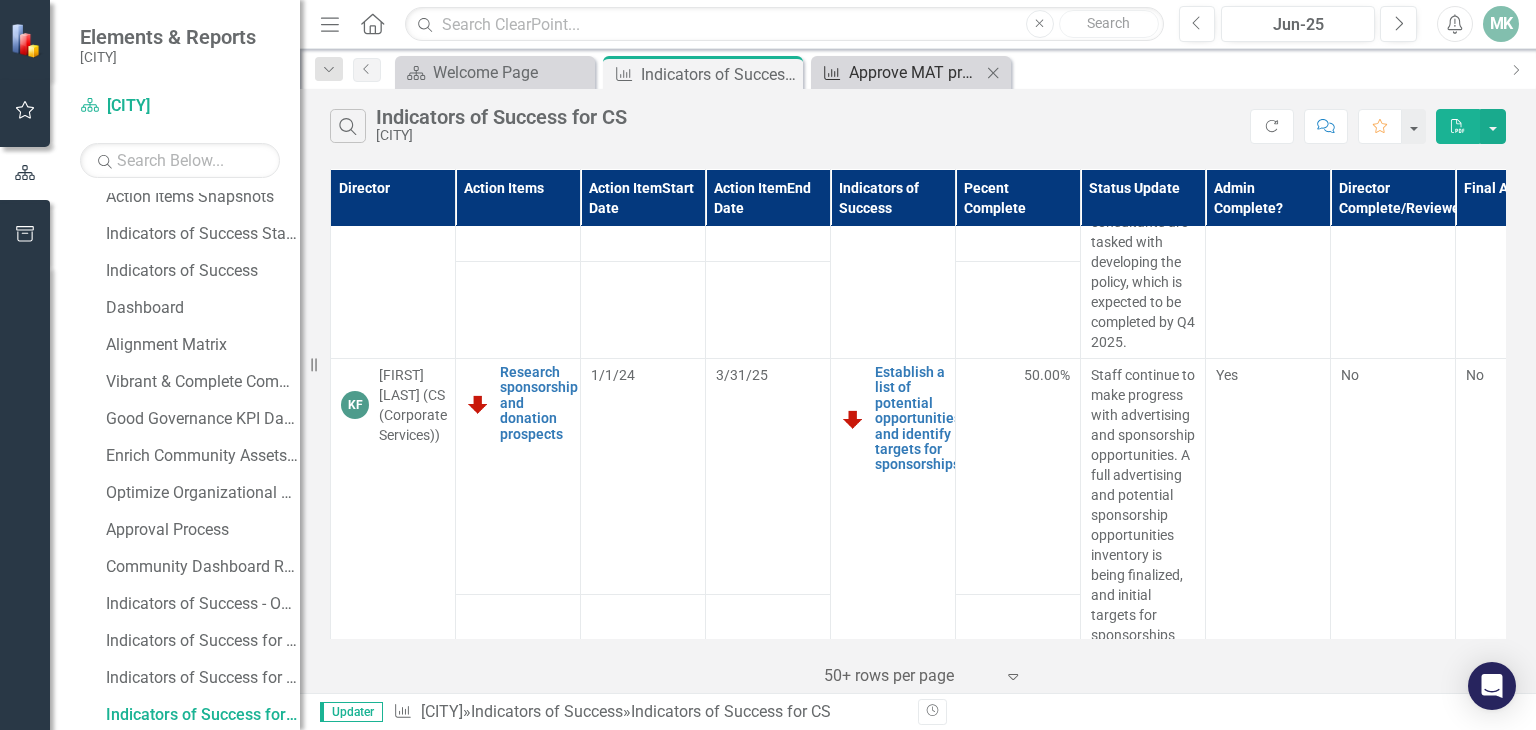 click on "Approve MAT project criteria and funding" at bounding box center (915, 72) 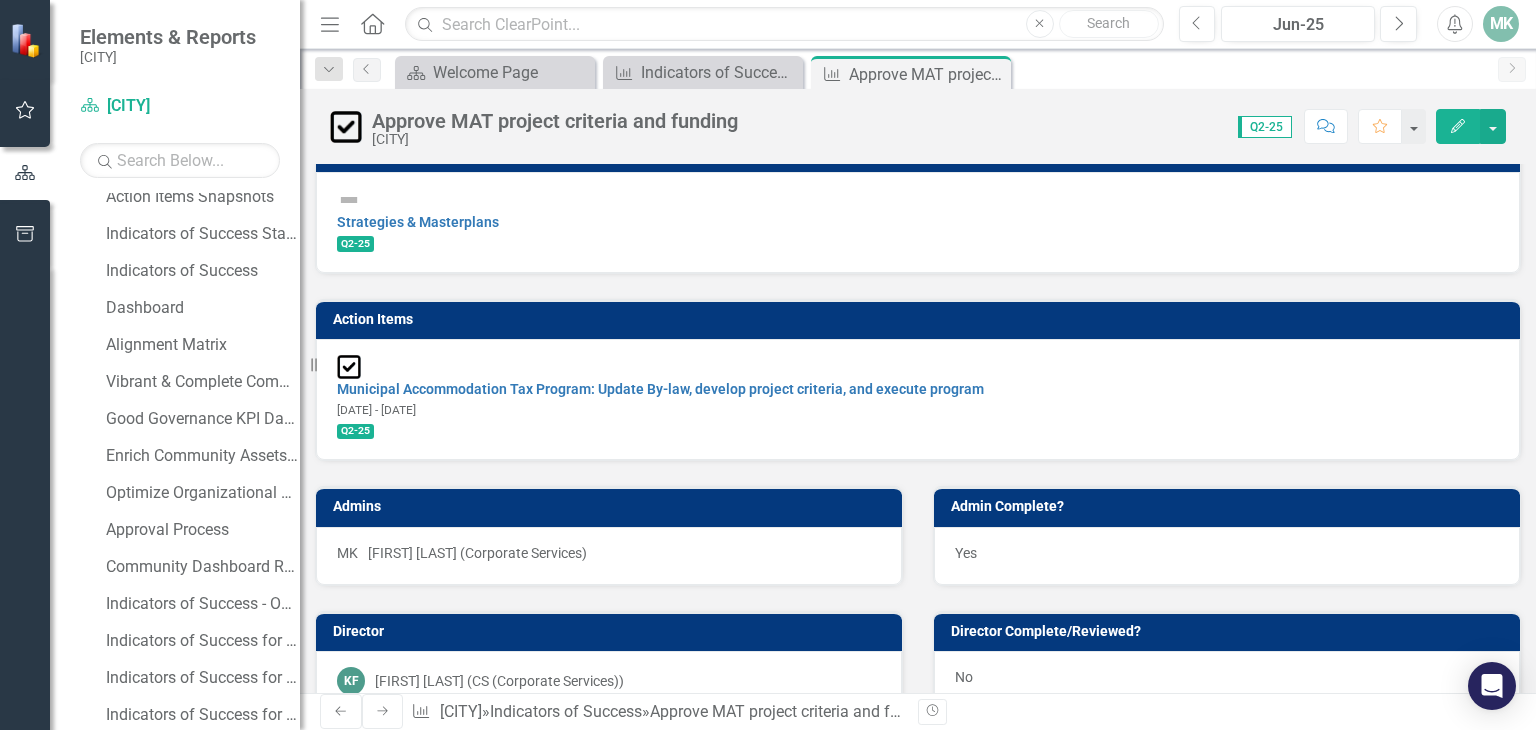 scroll, scrollTop: 175, scrollLeft: 0, axis: vertical 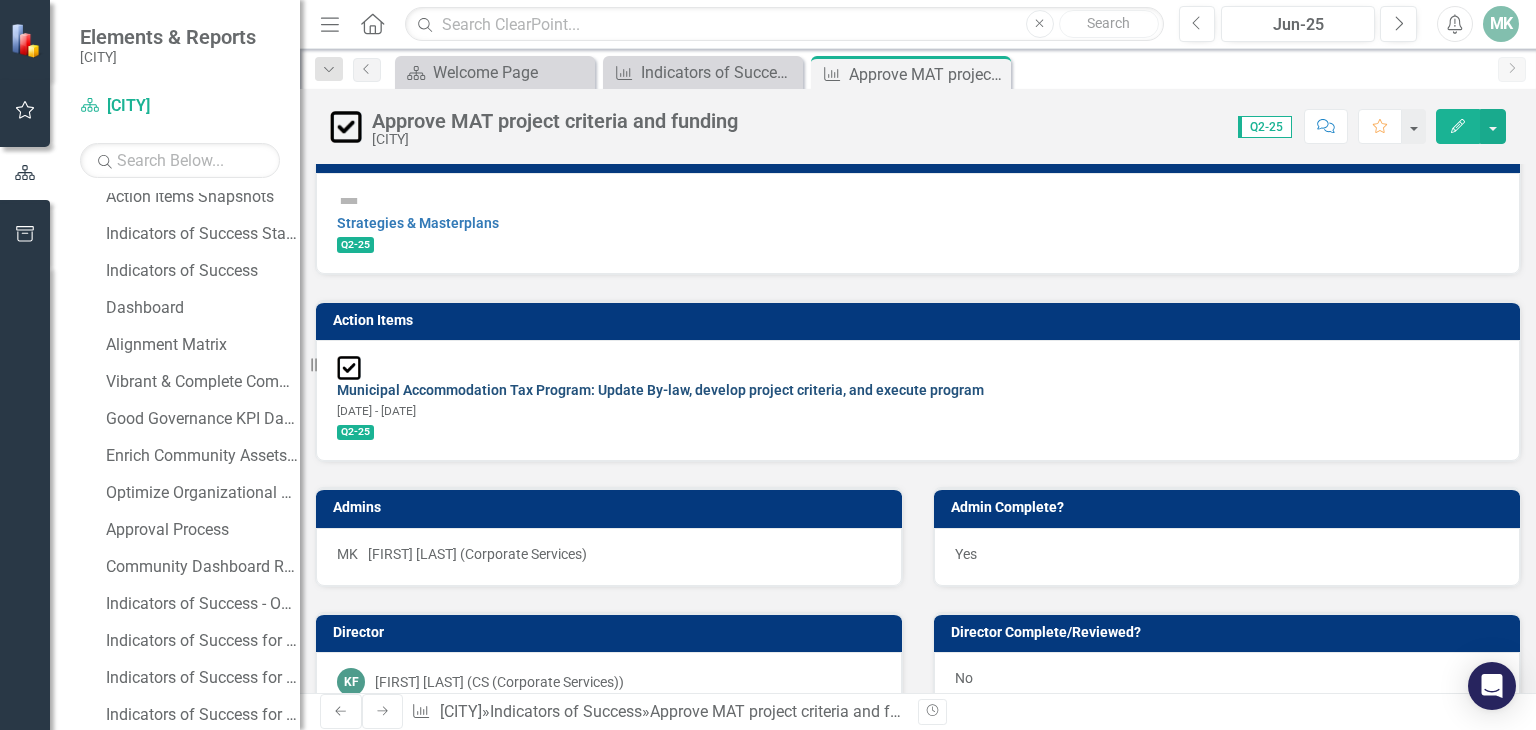click on "Municipal Accommodation Tax Program: Update By-law, develop project criteria, and execute program" at bounding box center (660, 390) 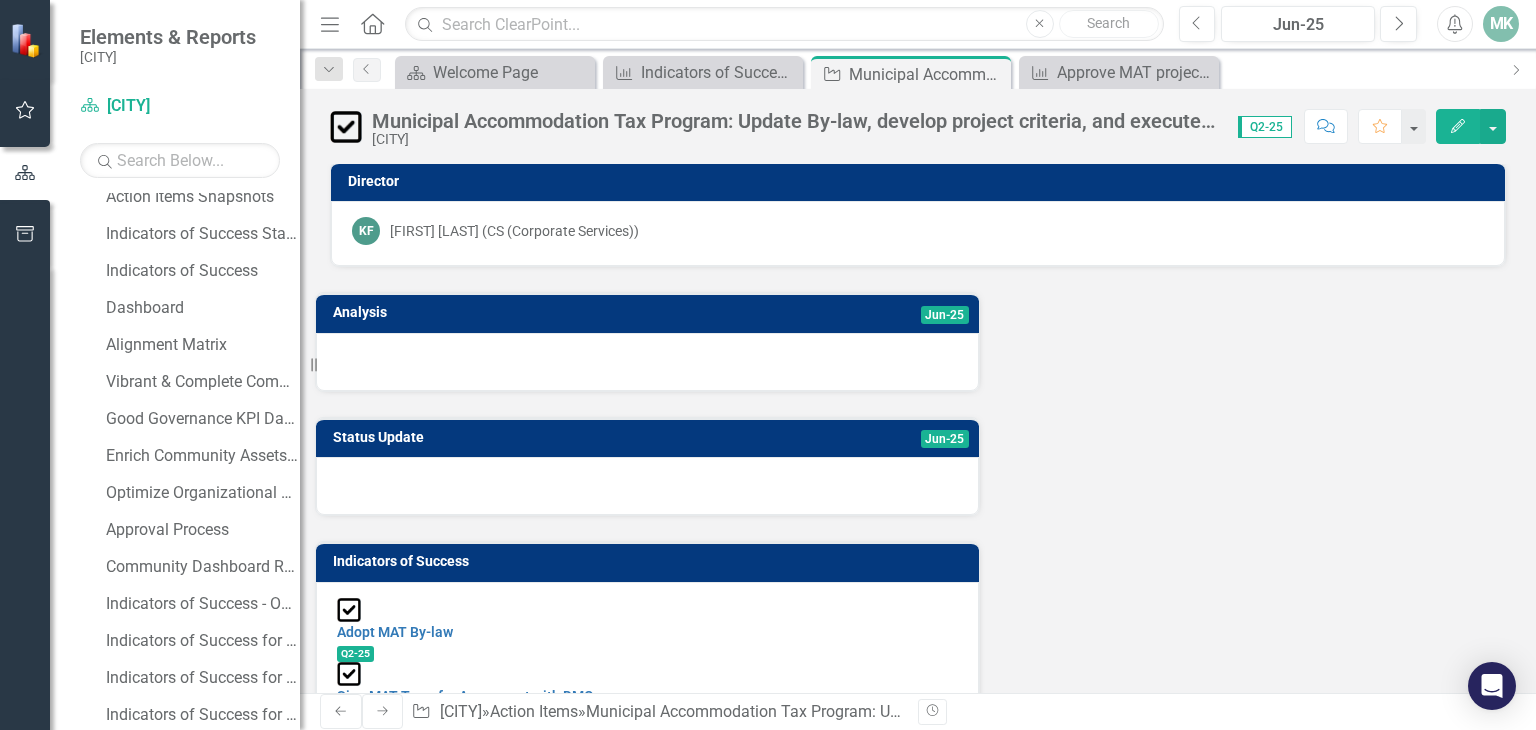 scroll, scrollTop: 0, scrollLeft: 0, axis: both 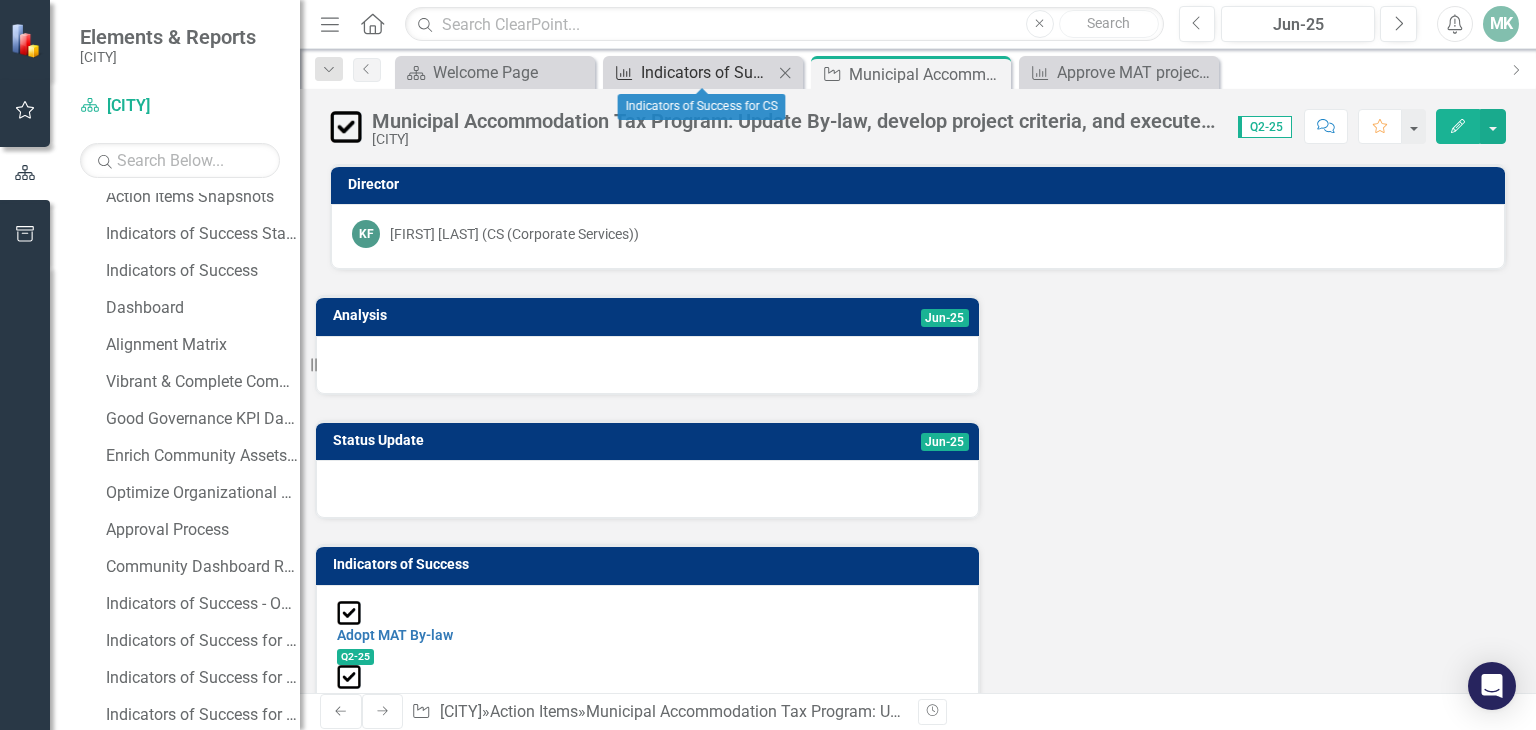 click on "Indicators of Success for CS" at bounding box center (707, 72) 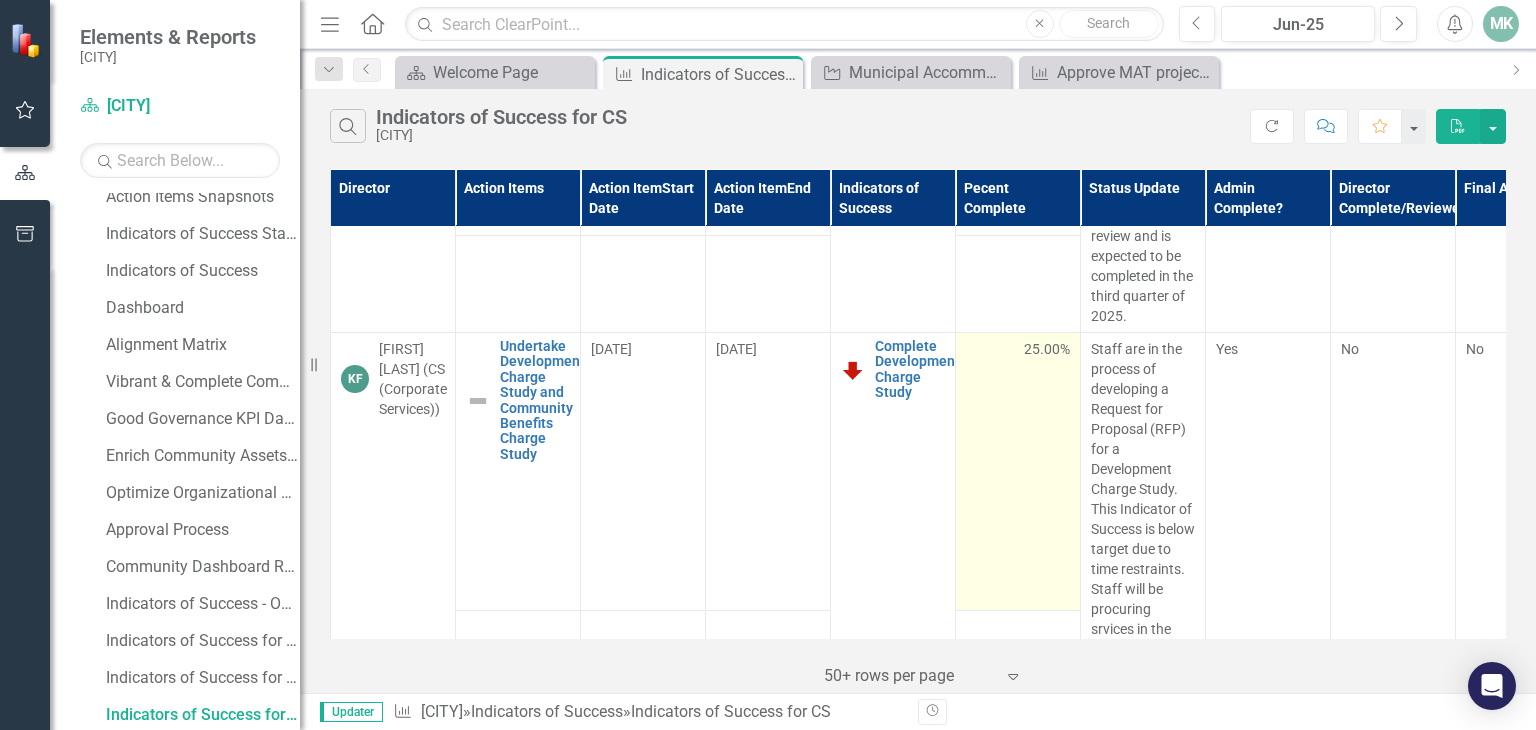 scroll, scrollTop: 2900, scrollLeft: 0, axis: vertical 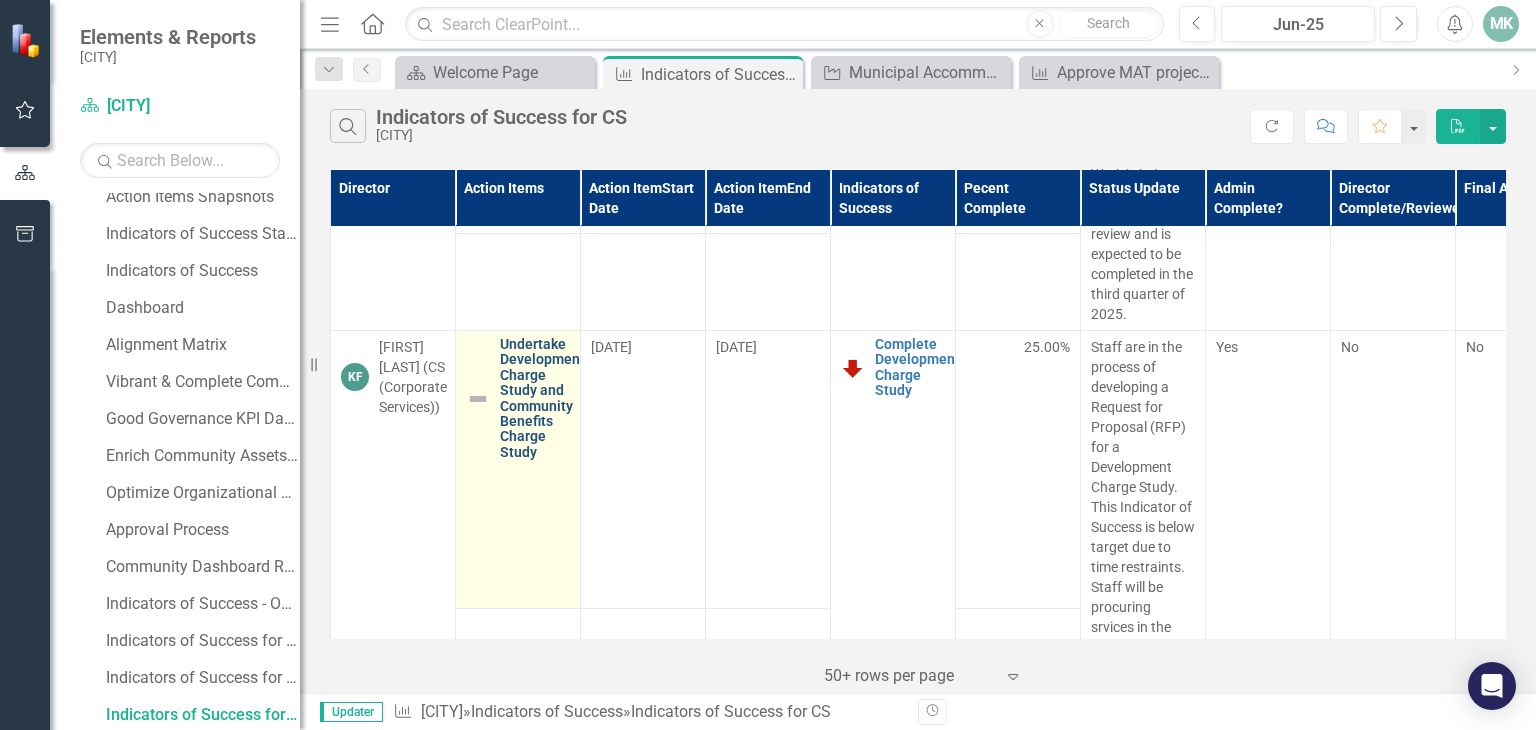click on "Undertake Development Charge Study and Community Benefits Charge Study" at bounding box center [542, 398] 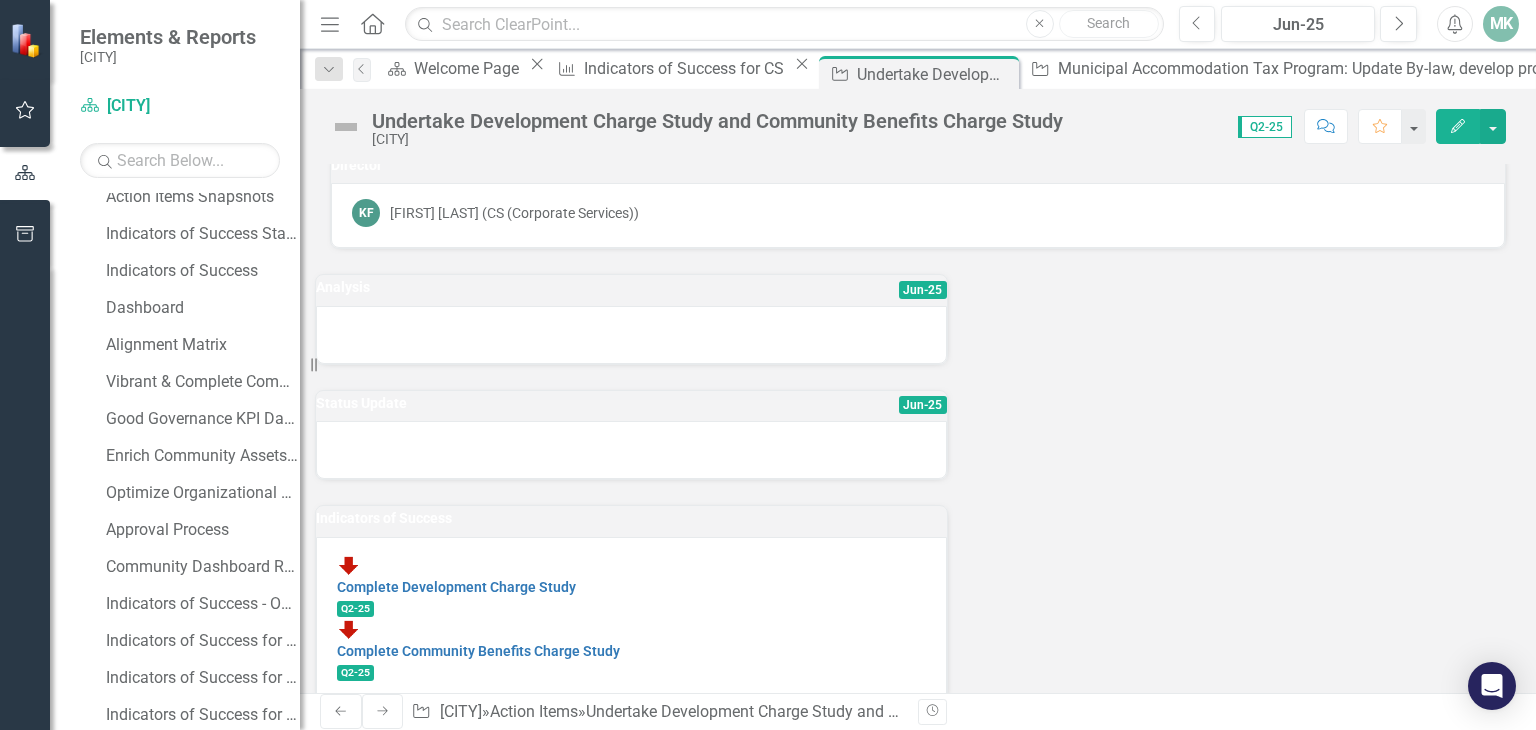 scroll, scrollTop: 0, scrollLeft: 0, axis: both 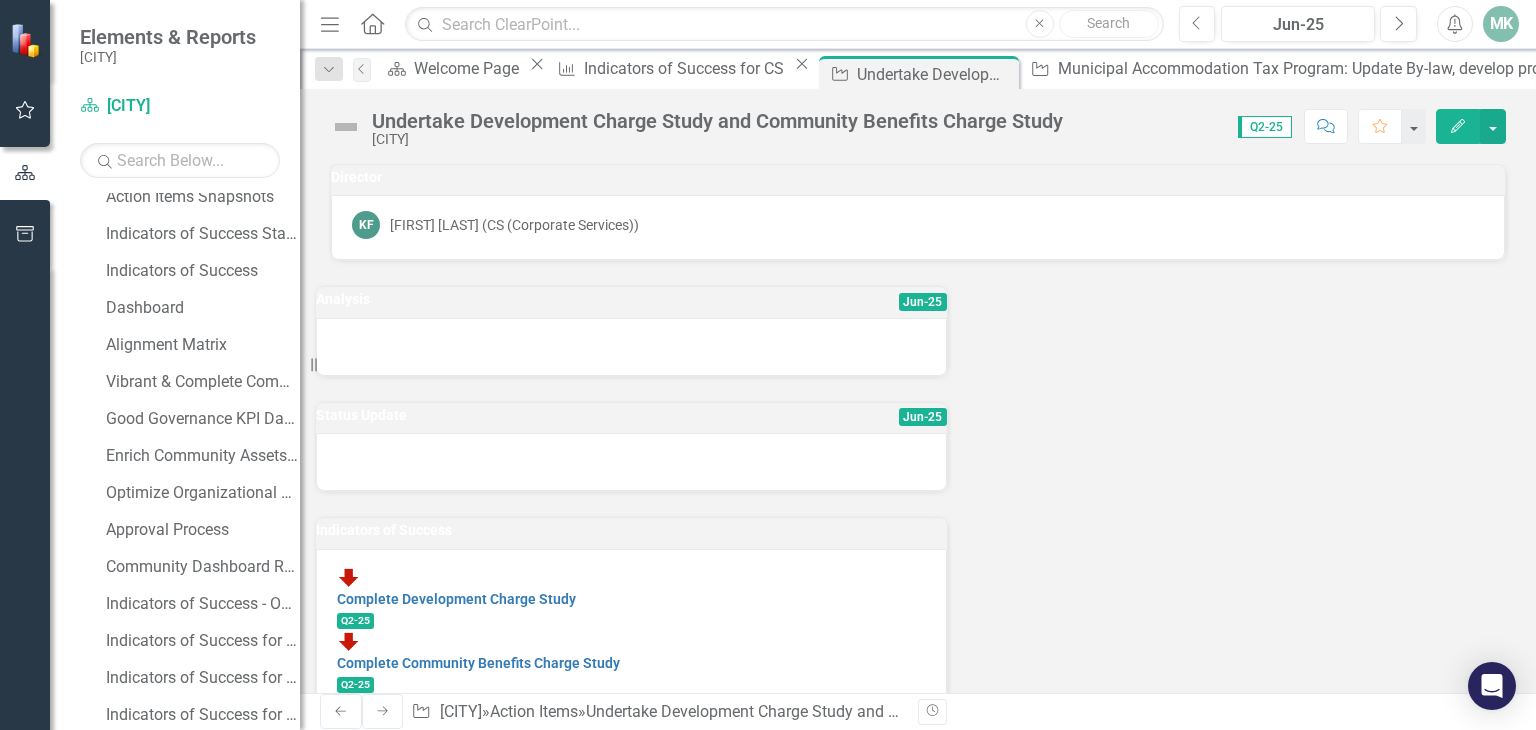 click at bounding box center [346, 127] 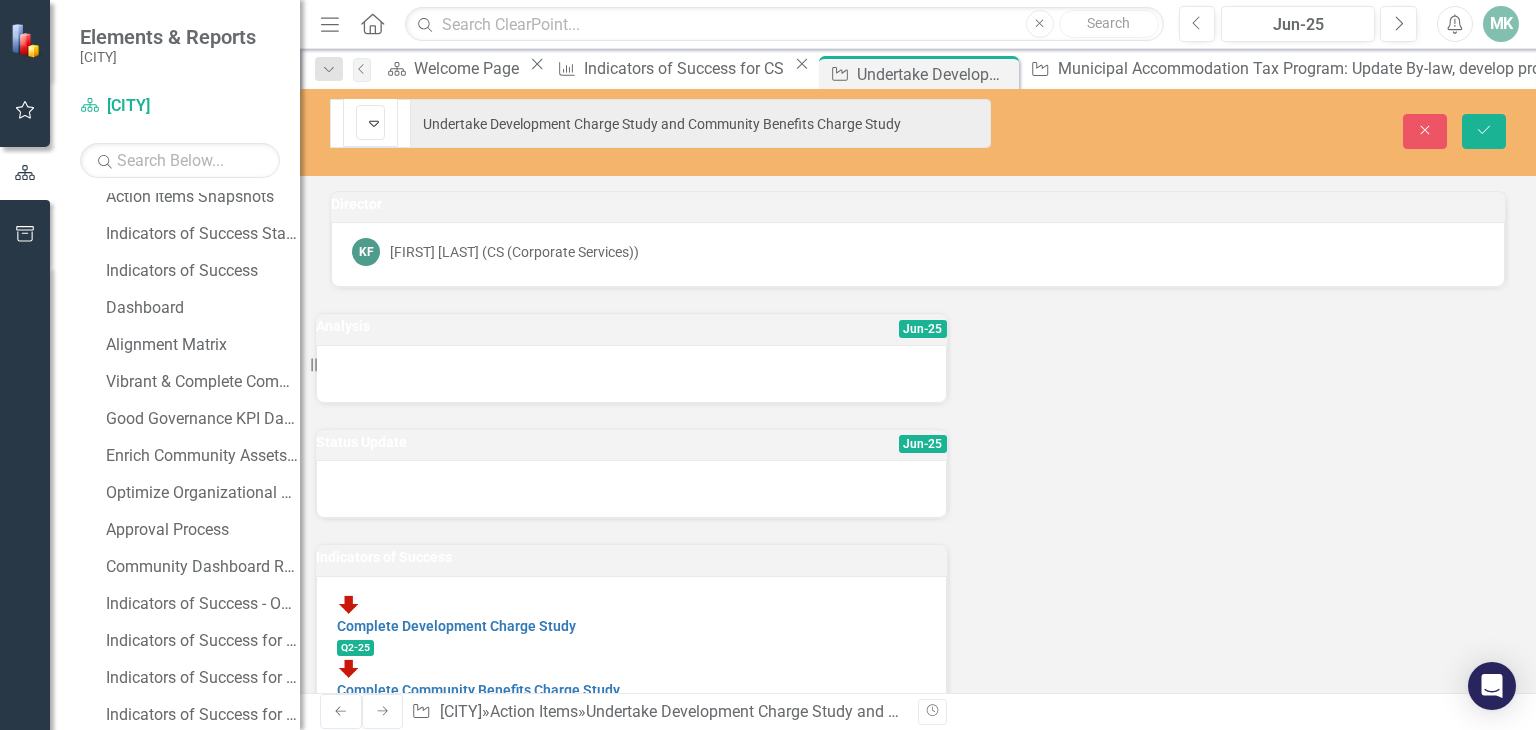 click at bounding box center (374, 123) 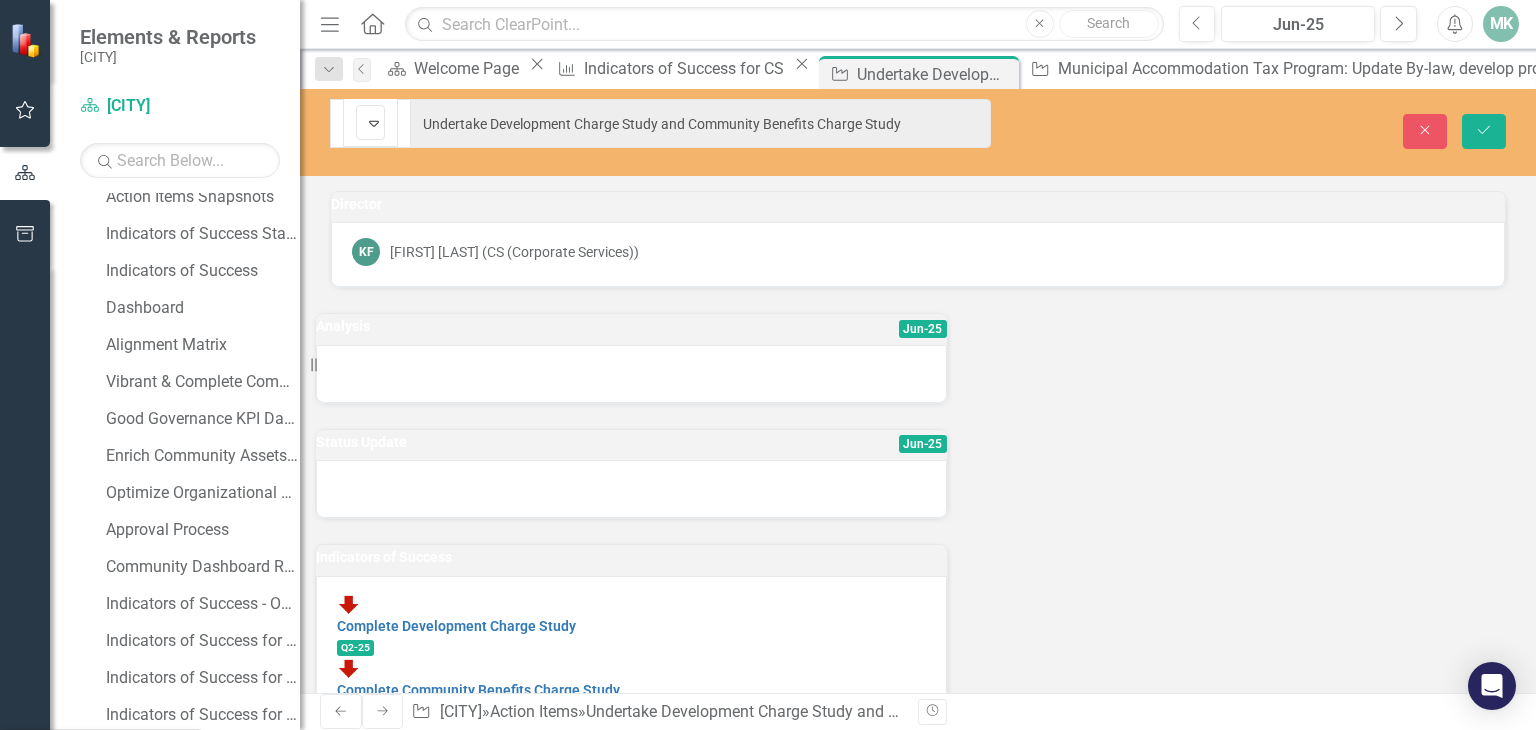 click on "Below Target" at bounding box center (100, 883) 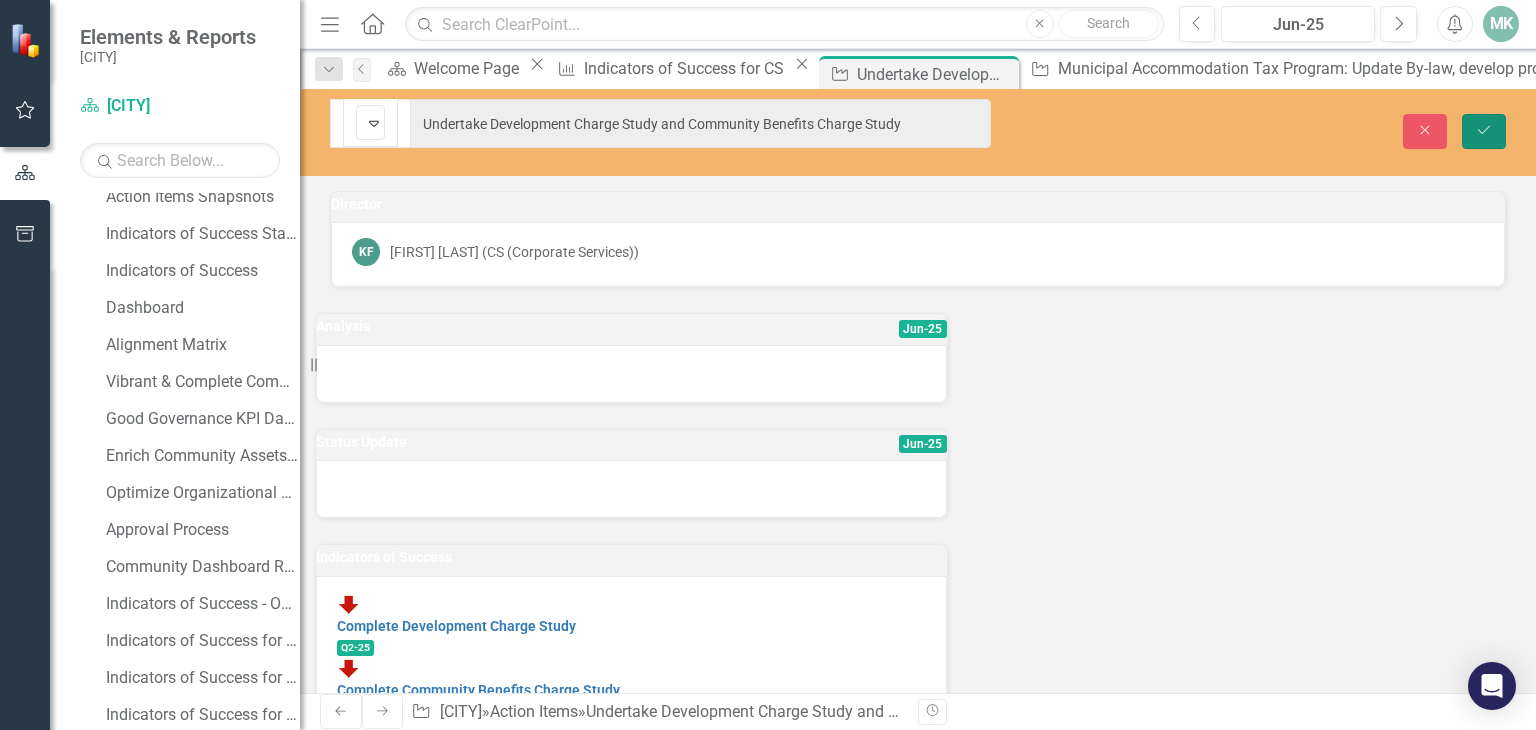 click on "Save" at bounding box center [1484, 131] 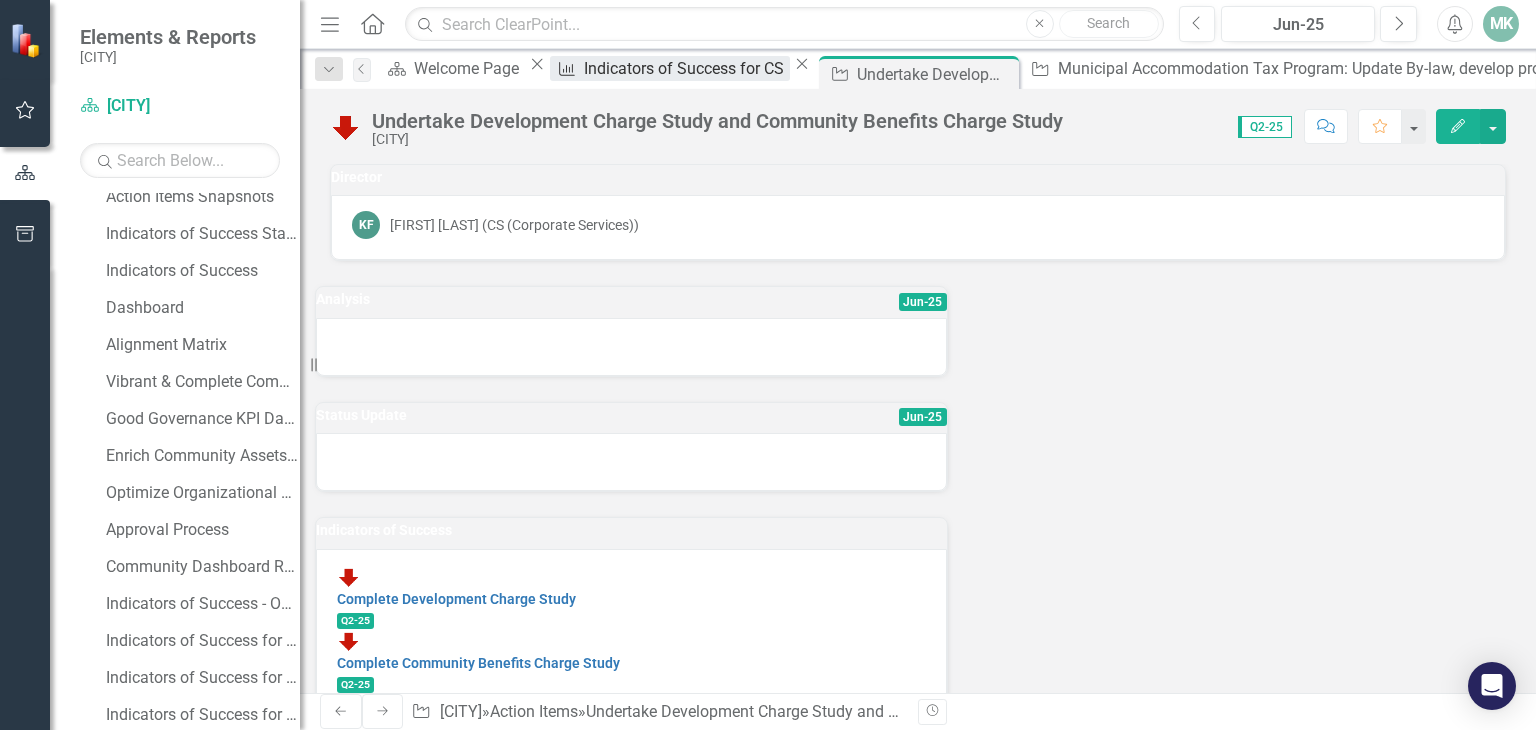 click on "Indicators of Success for CS" at bounding box center (687, 68) 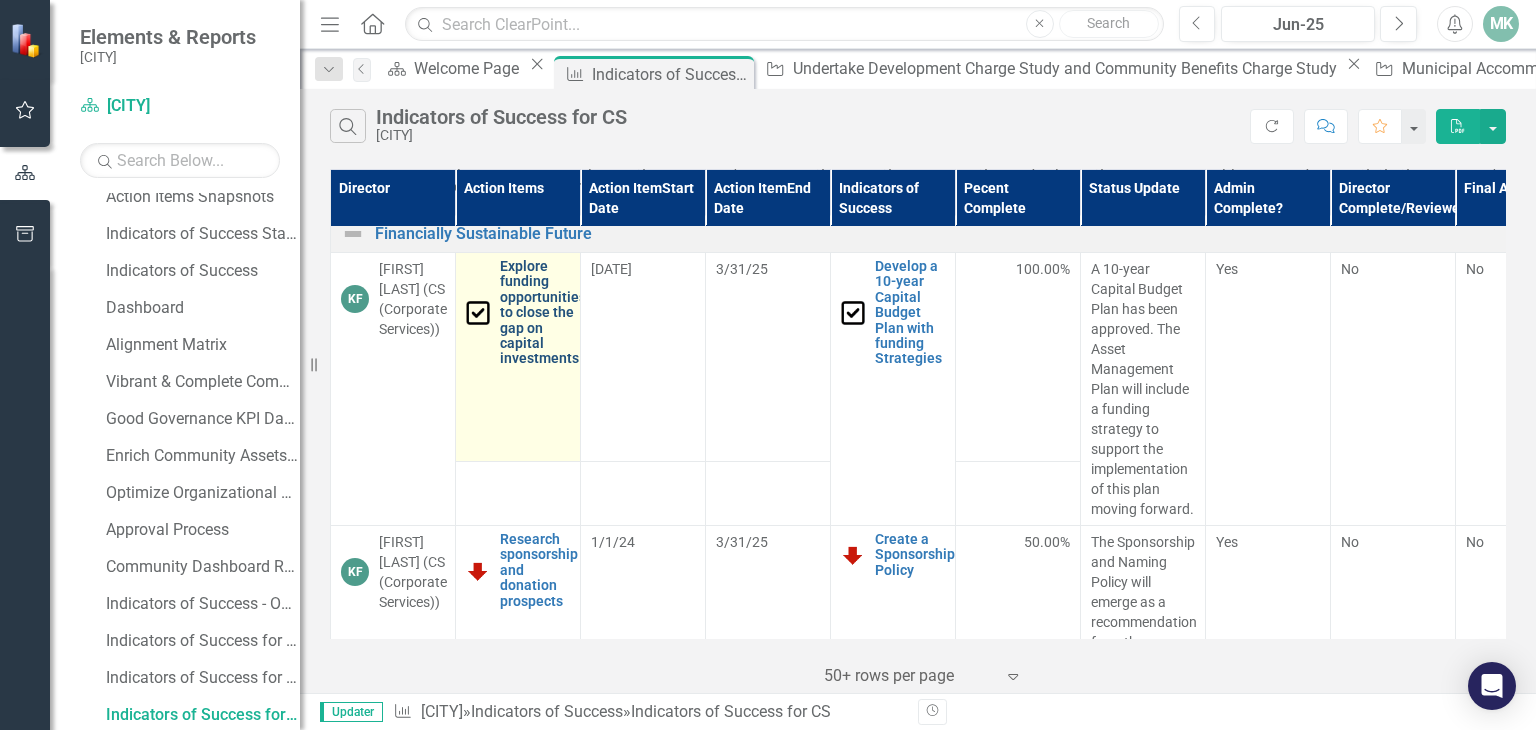 scroll, scrollTop: 1300, scrollLeft: 0, axis: vertical 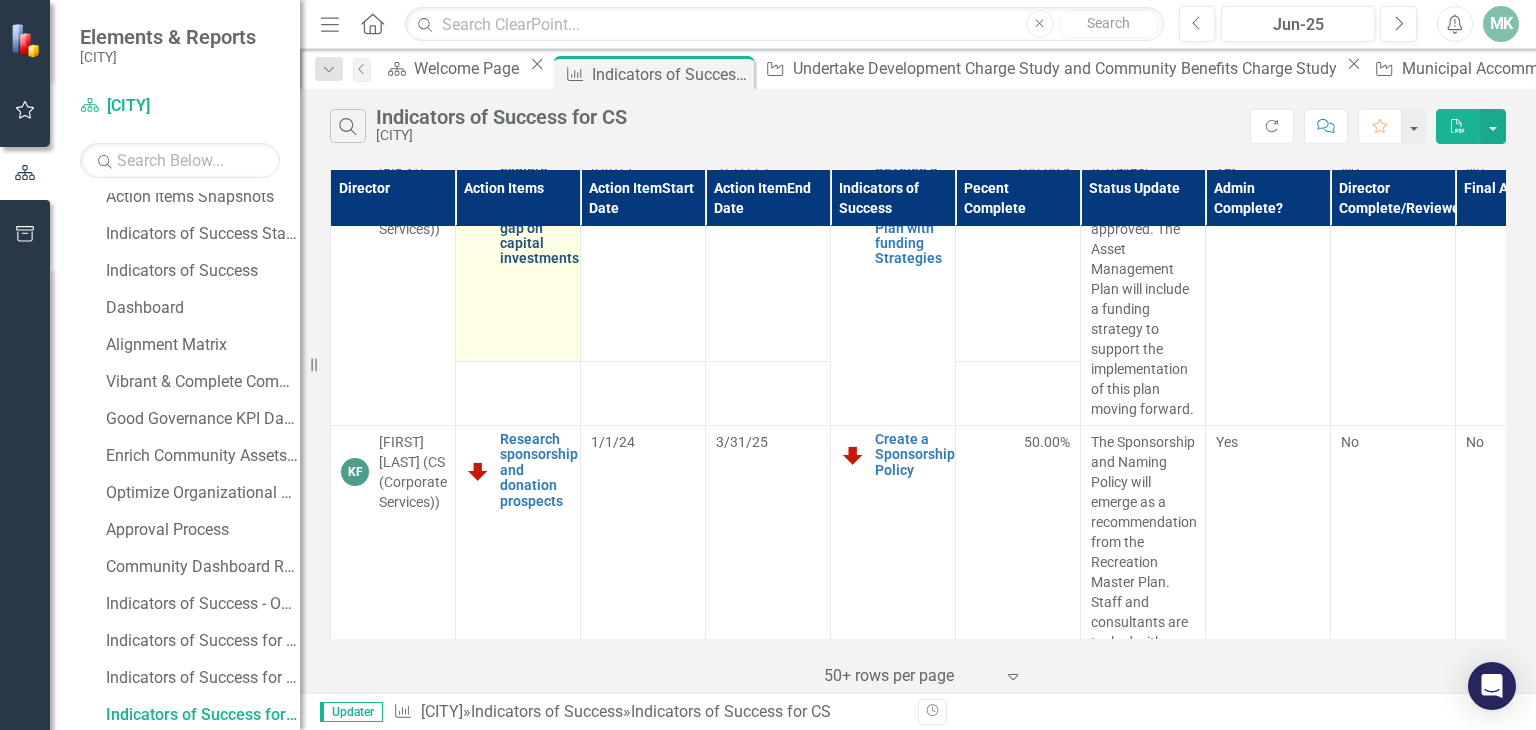 click on "Explore funding opportunities to close the gap on capital investments" at bounding box center [543, 213] 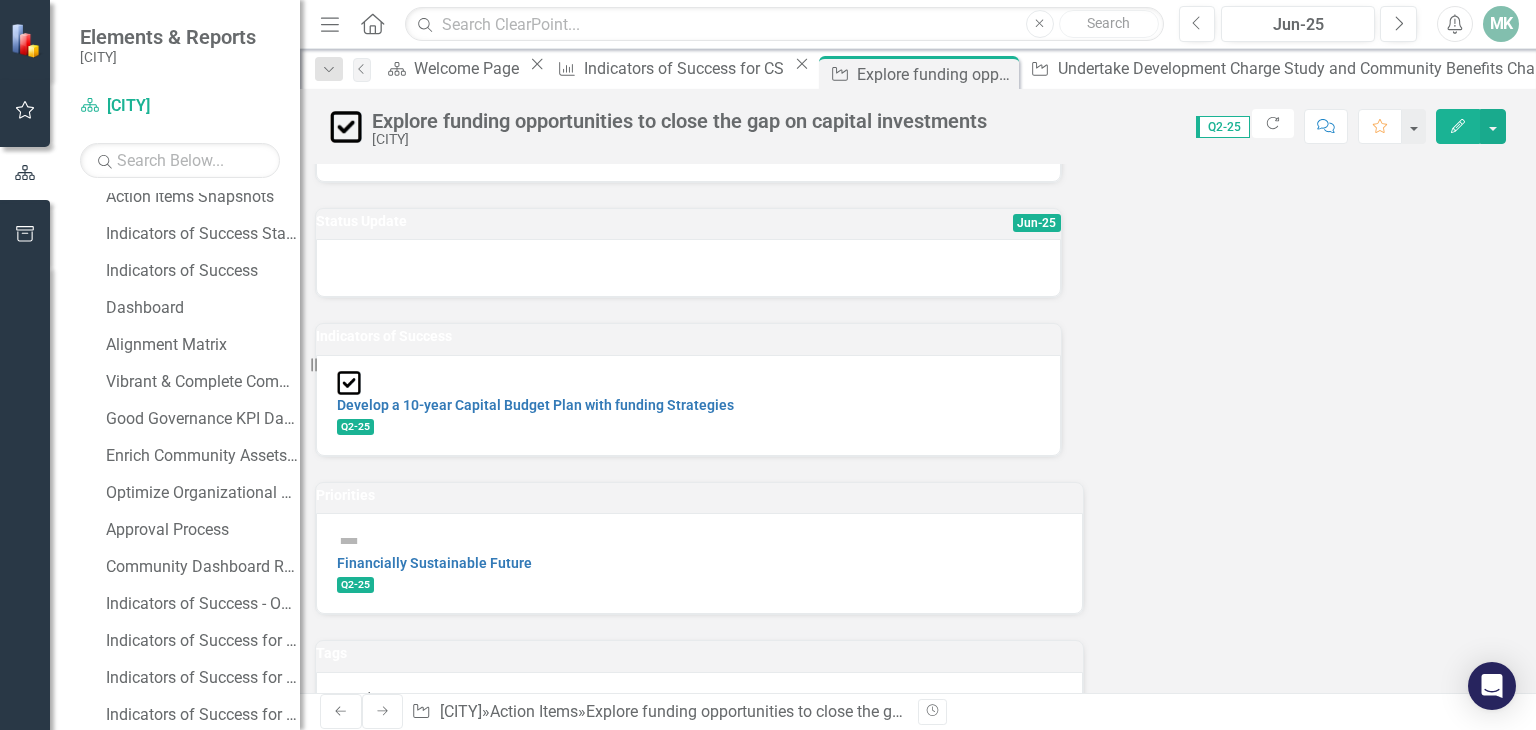 scroll, scrollTop: 200, scrollLeft: 0, axis: vertical 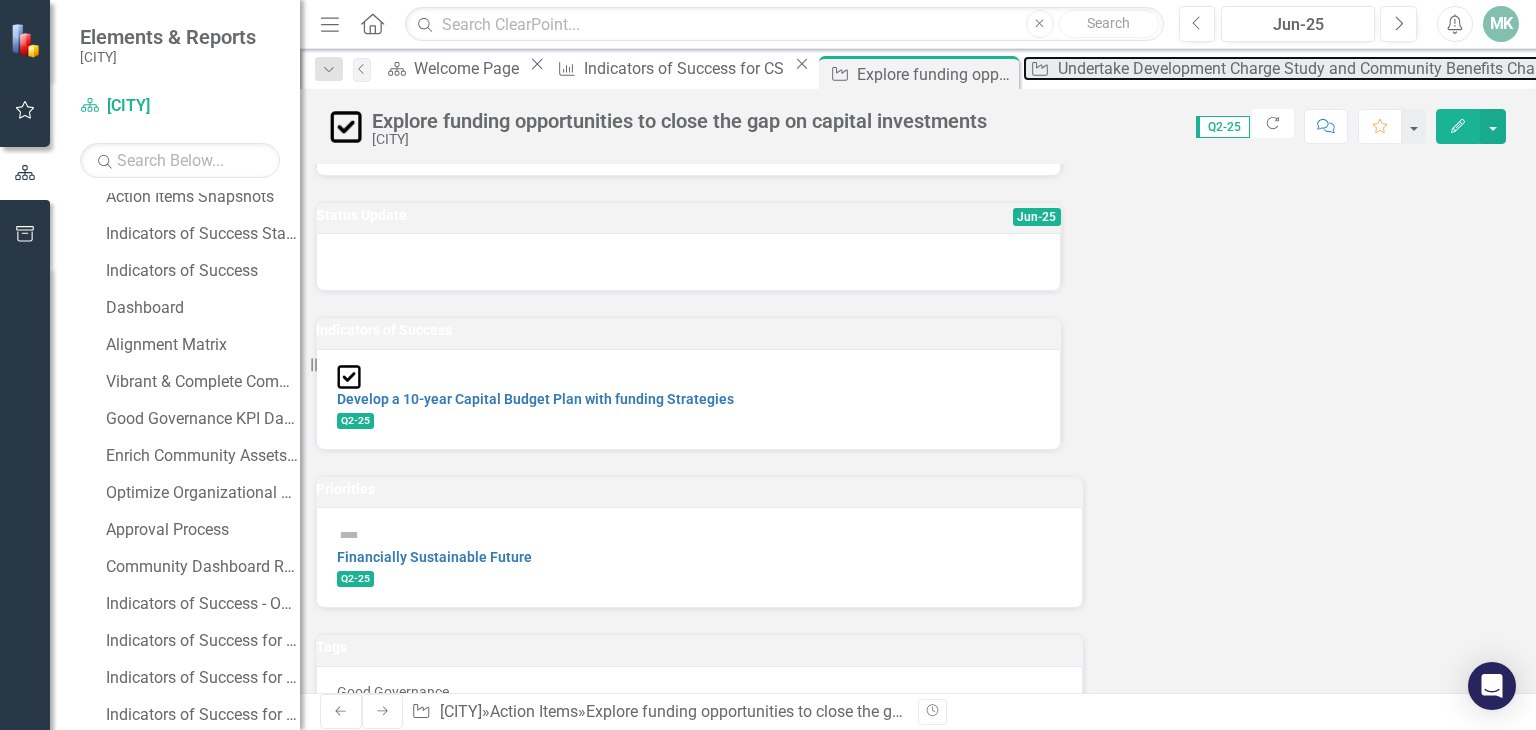 click on "Undertake Development Charge Study and Community Benefits Charge Study" at bounding box center [1332, 68] 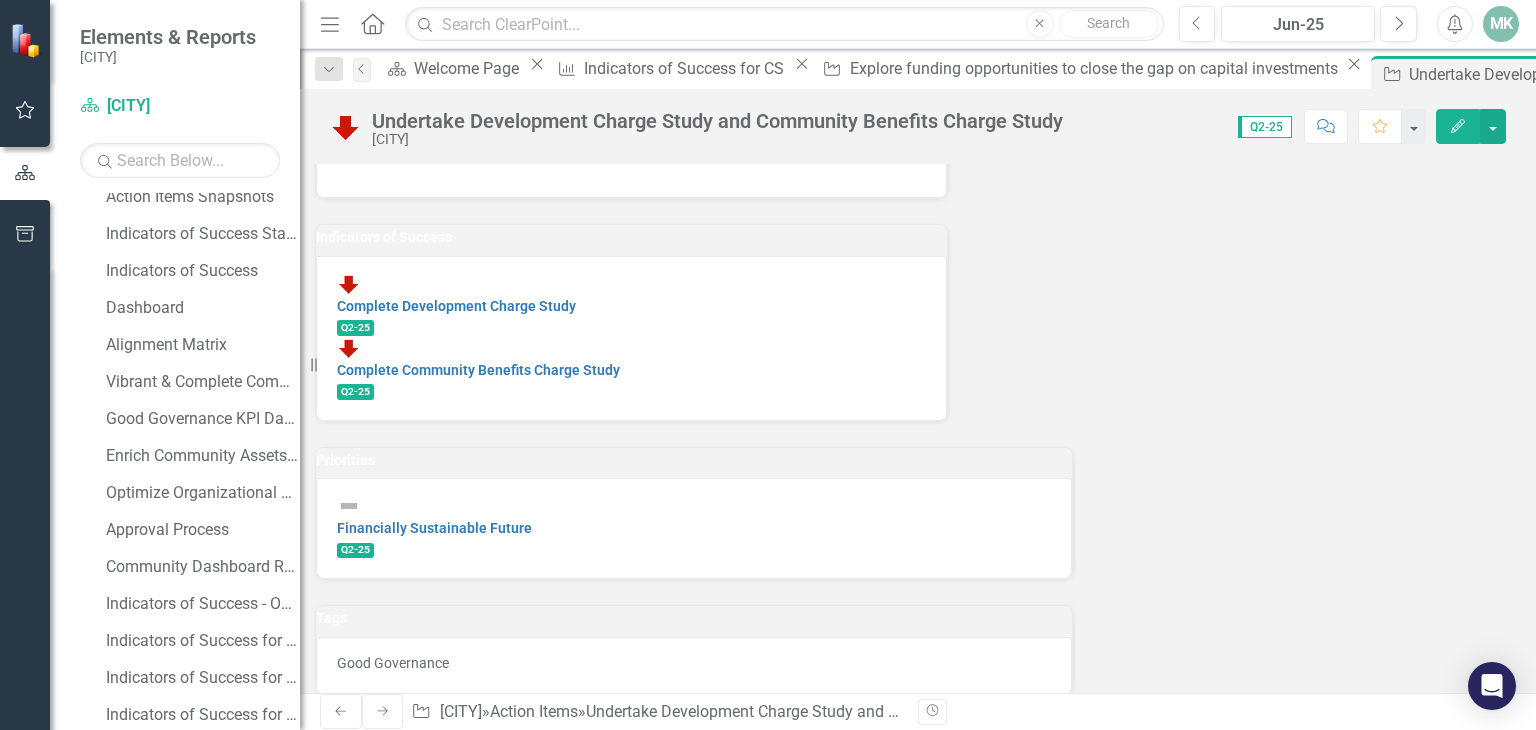 scroll, scrollTop: 300, scrollLeft: 0, axis: vertical 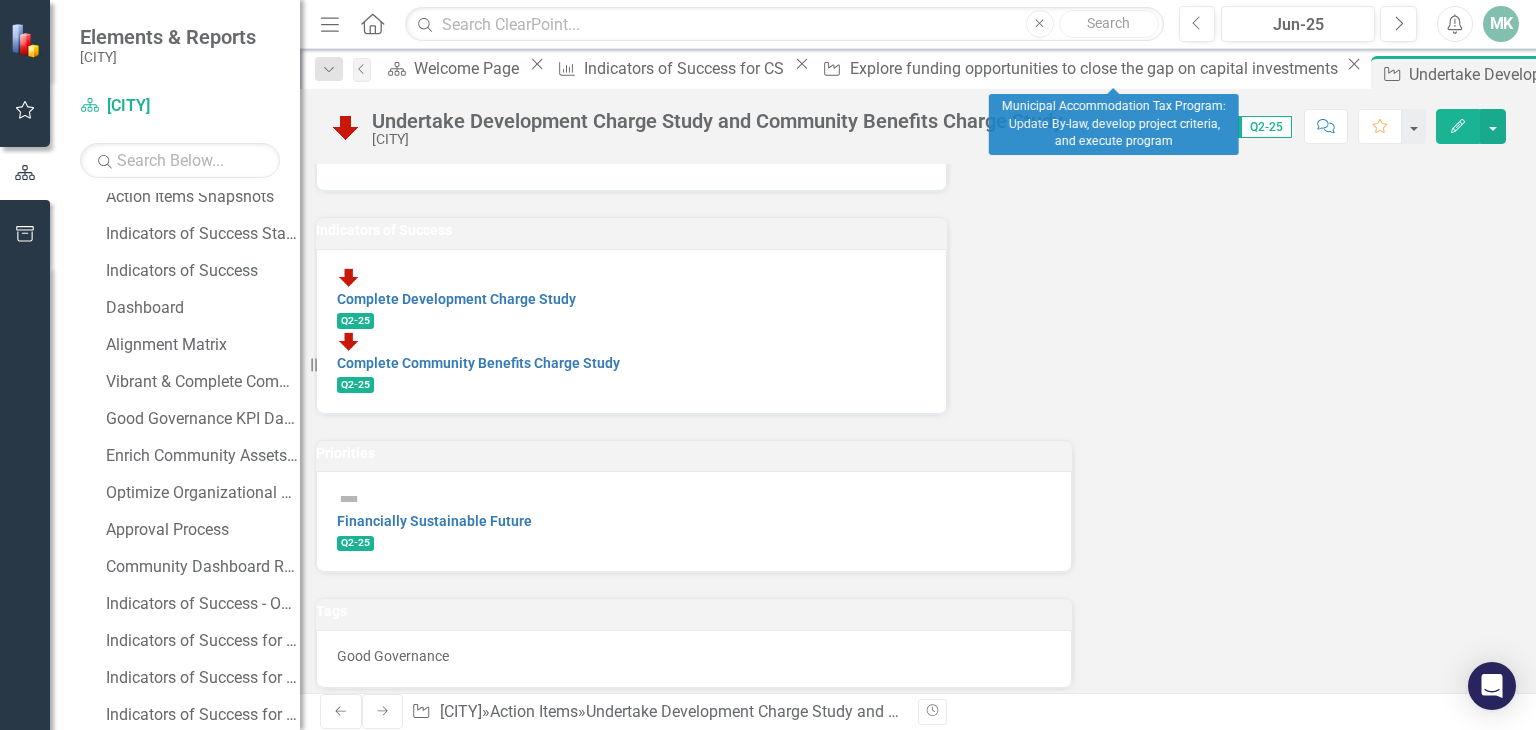 click on "Municipal Accommodation Tax Program: Update By-law, develop project criteria, and execute program" at bounding box center (1970, 68) 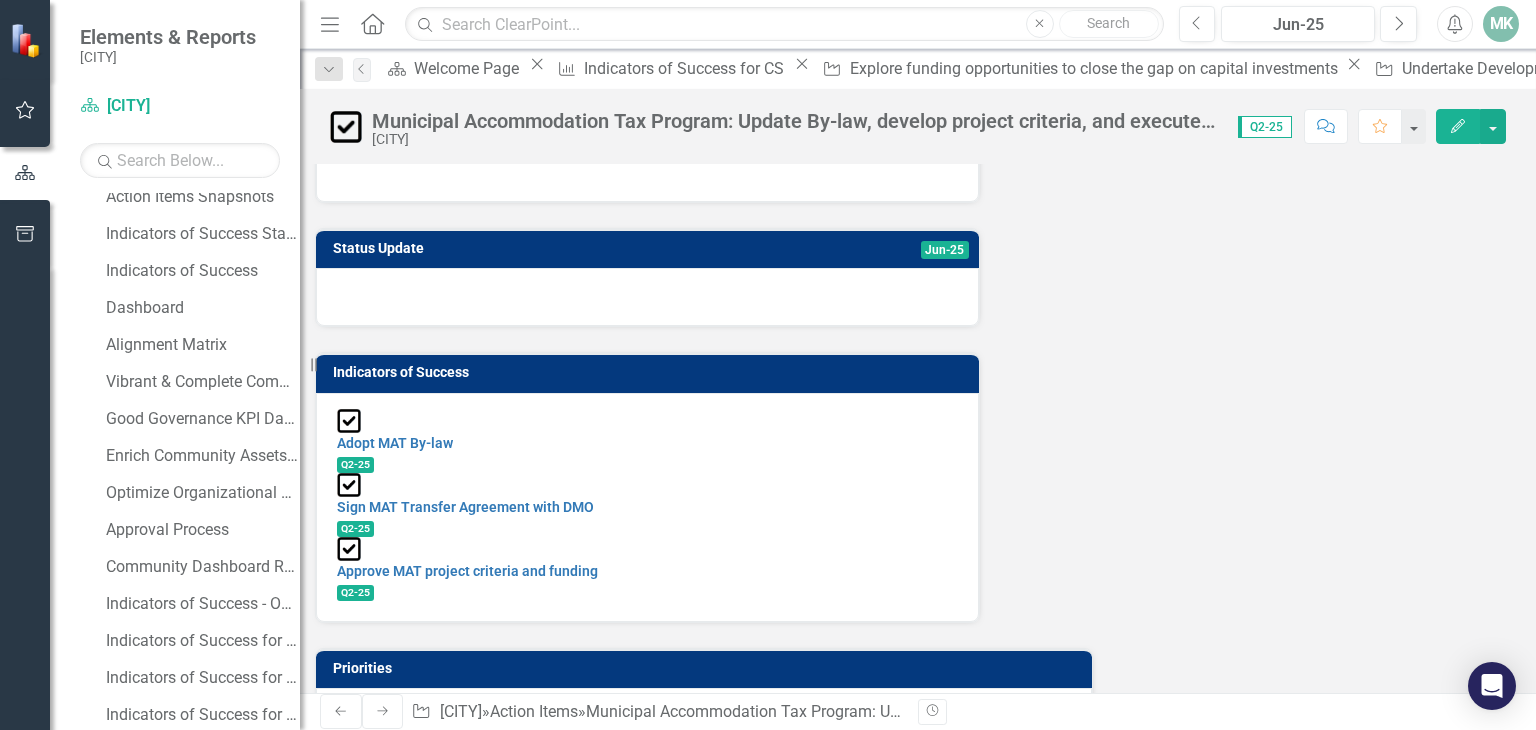 scroll, scrollTop: 200, scrollLeft: 0, axis: vertical 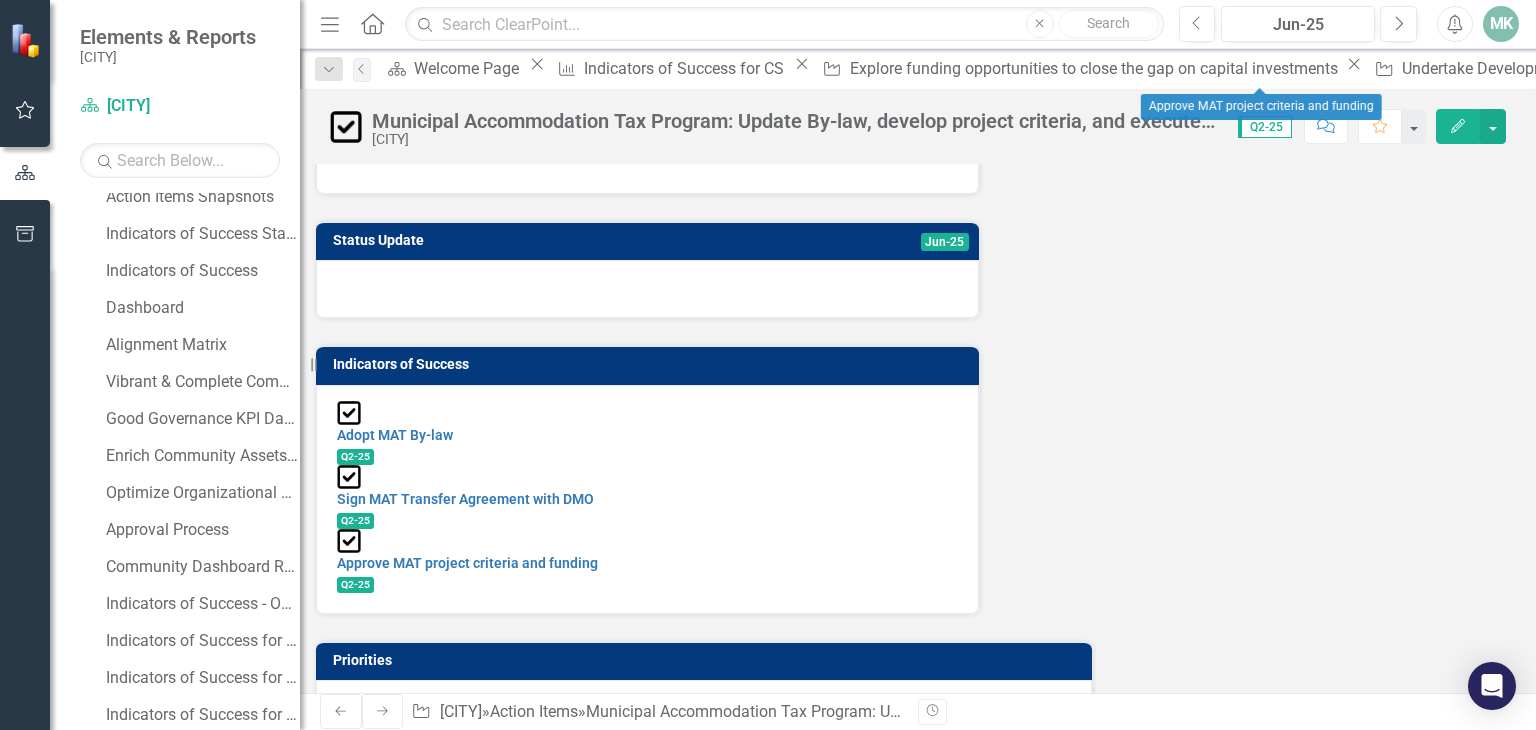 click on "Approve MAT project criteria and funding" at bounding box center (2365, 68) 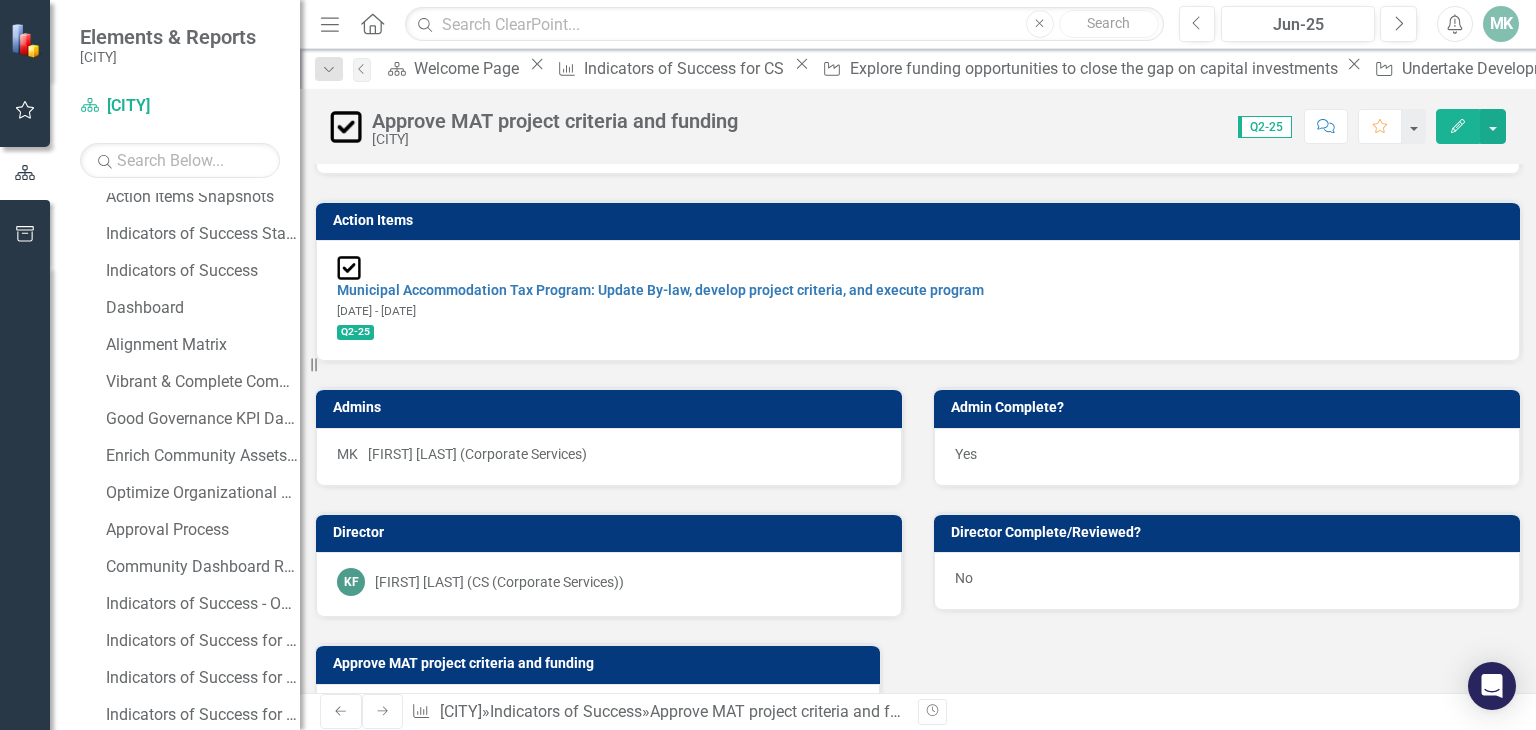scroll, scrollTop: 0, scrollLeft: 0, axis: both 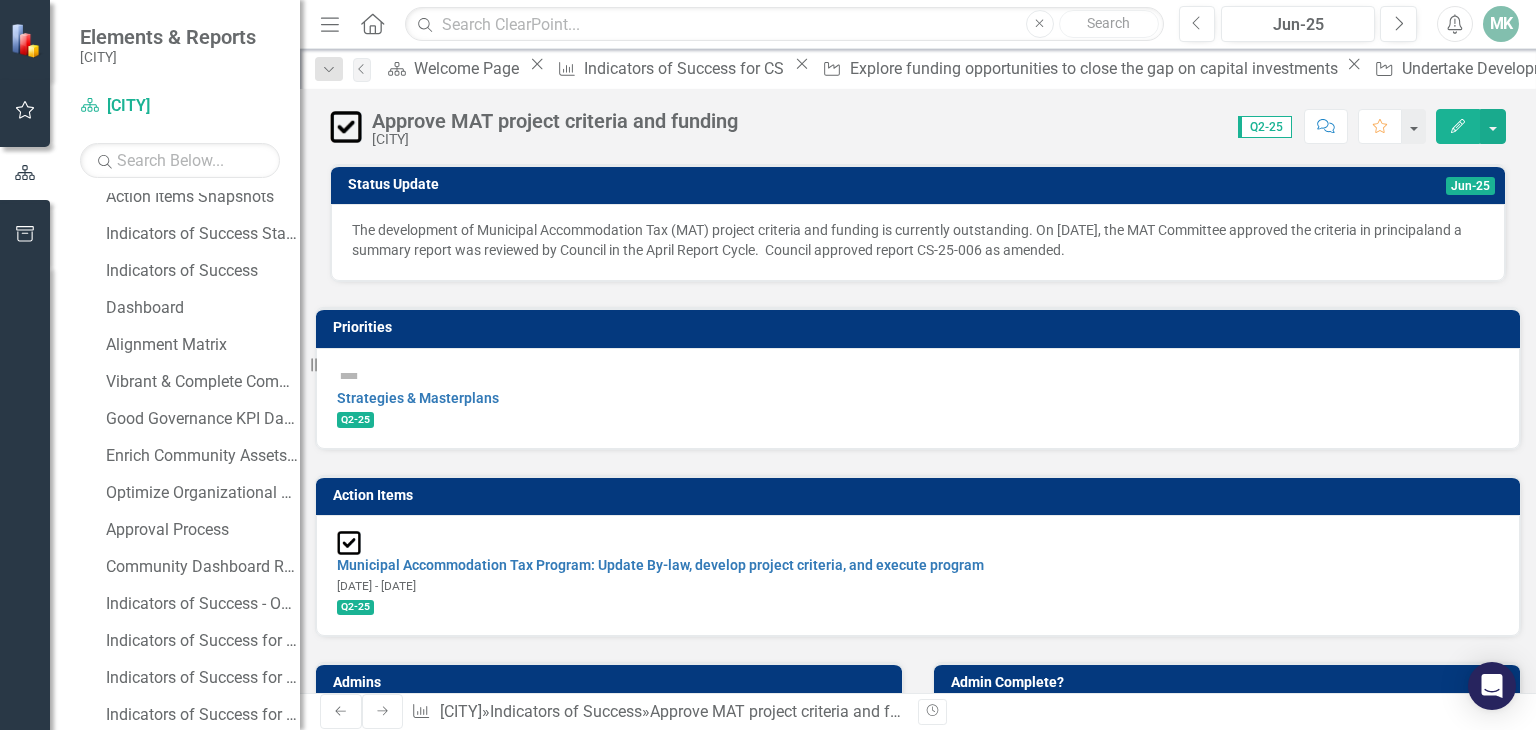 click on "Close" 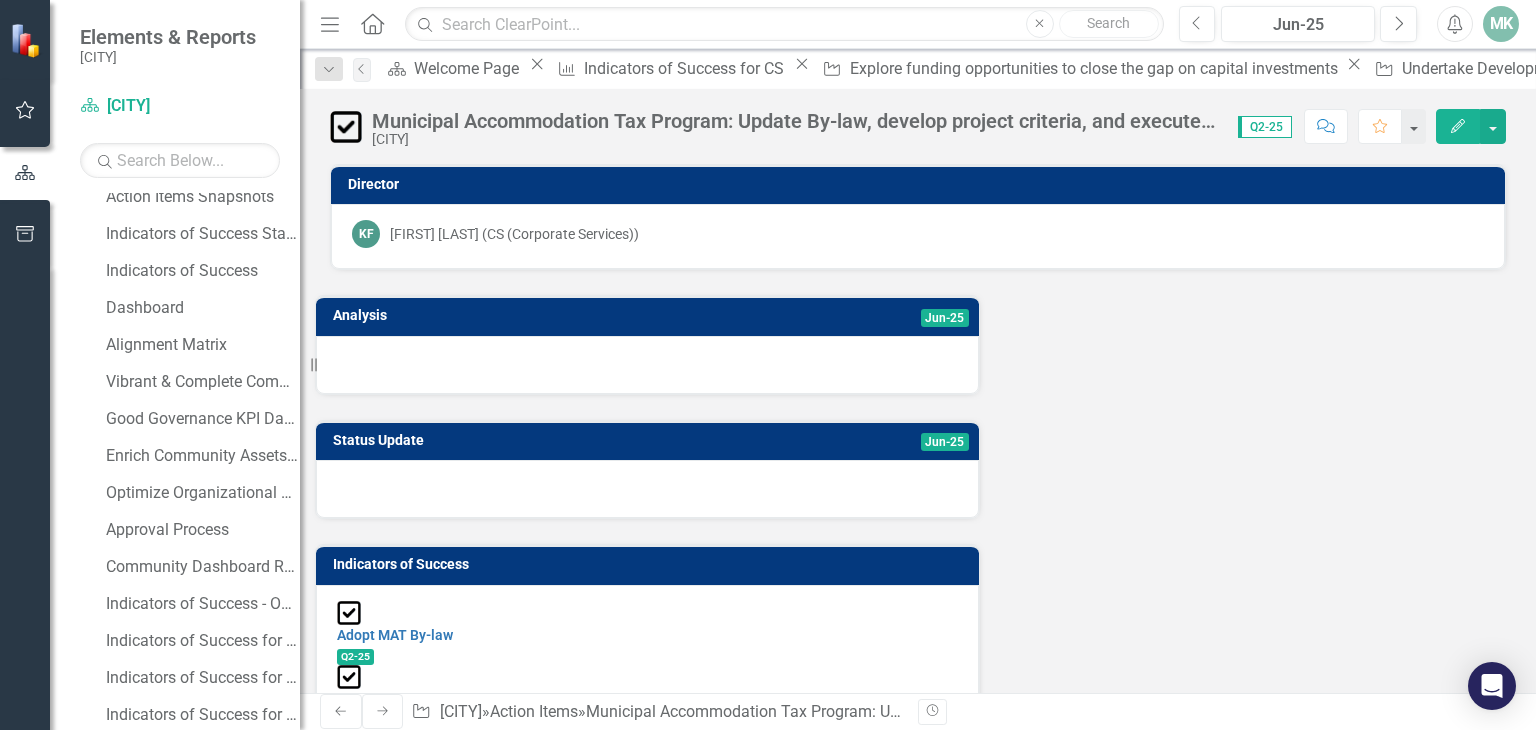 click on "Indicator of Success Indicators of Success for CS Close" at bounding box center [682, 68] 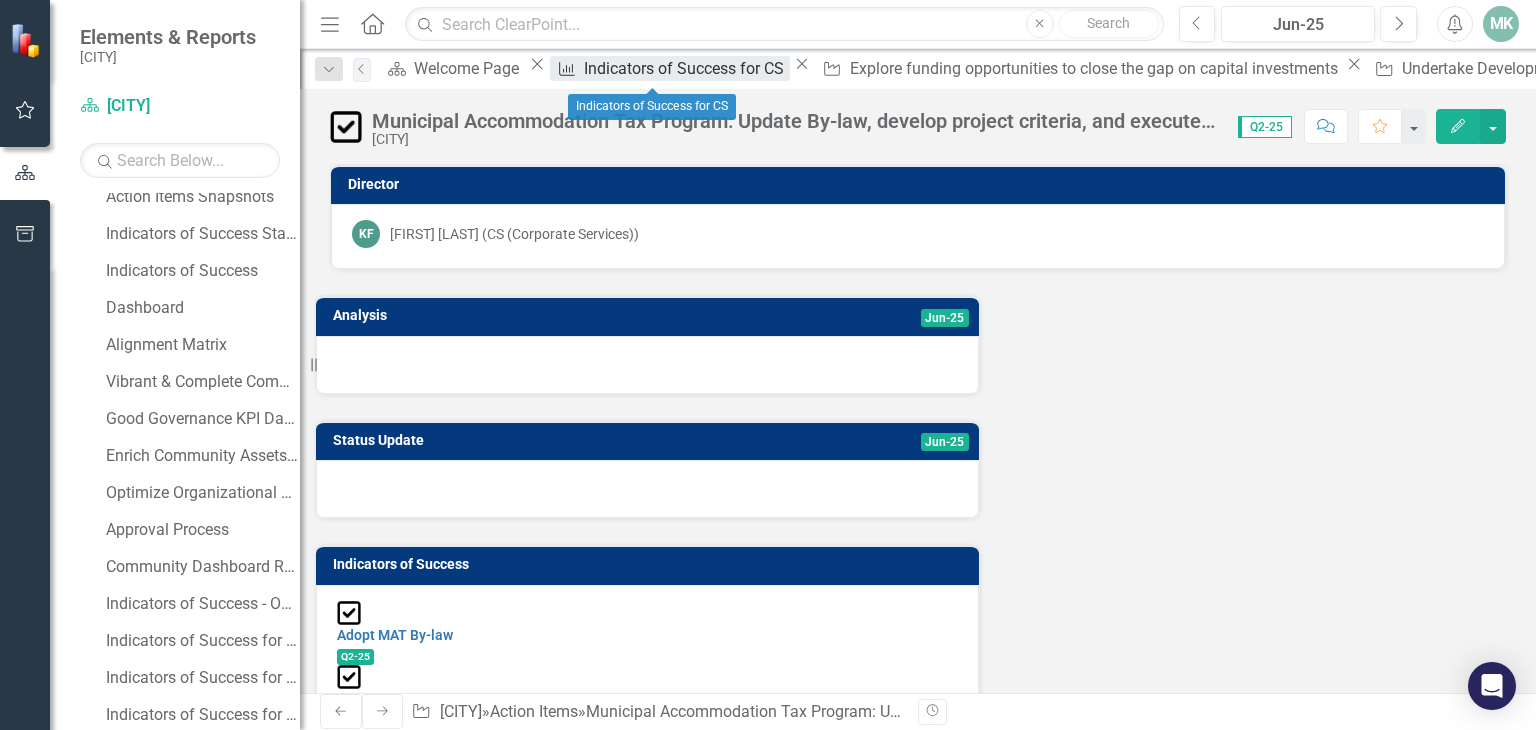 click on "Indicators of Success for CS" at bounding box center (687, 68) 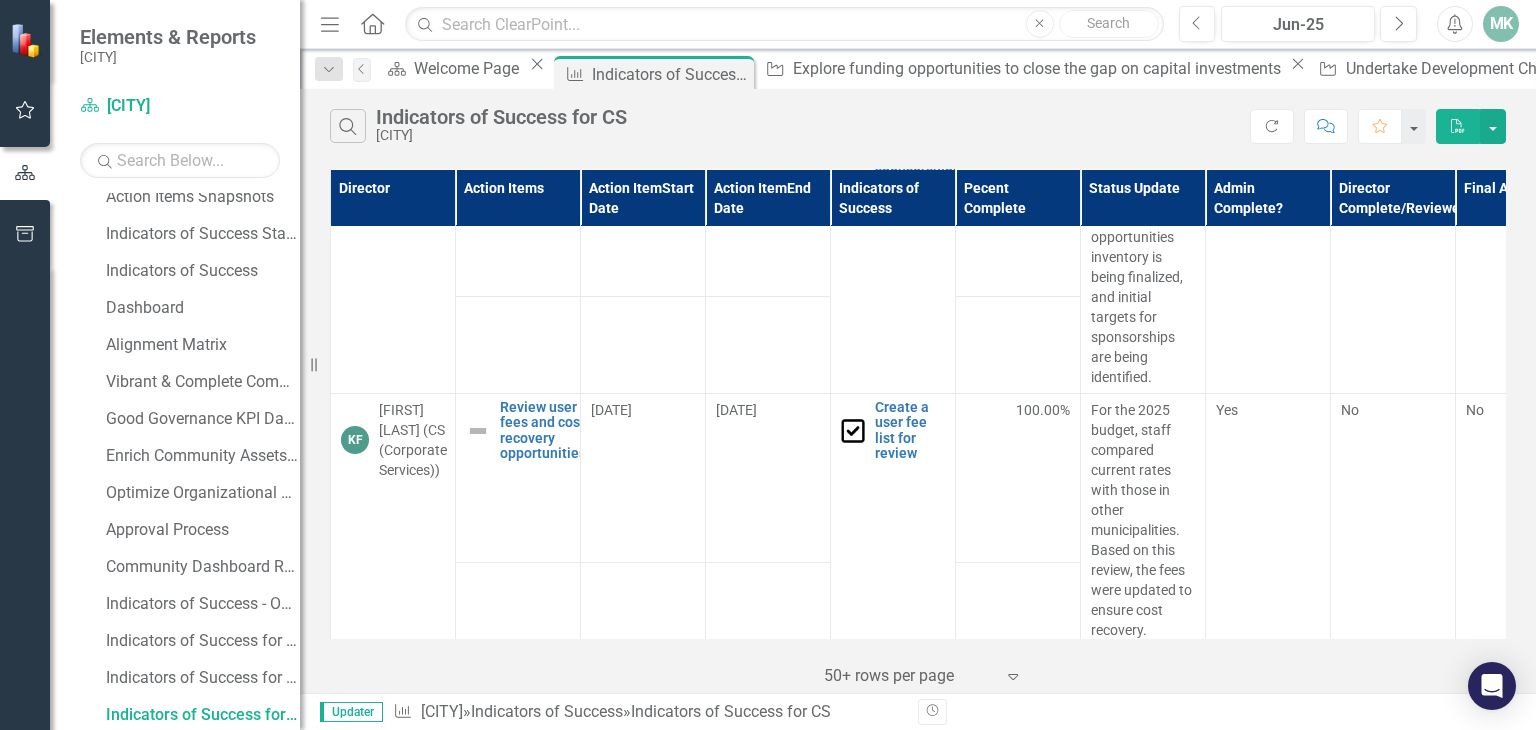 scroll, scrollTop: 2000, scrollLeft: 0, axis: vertical 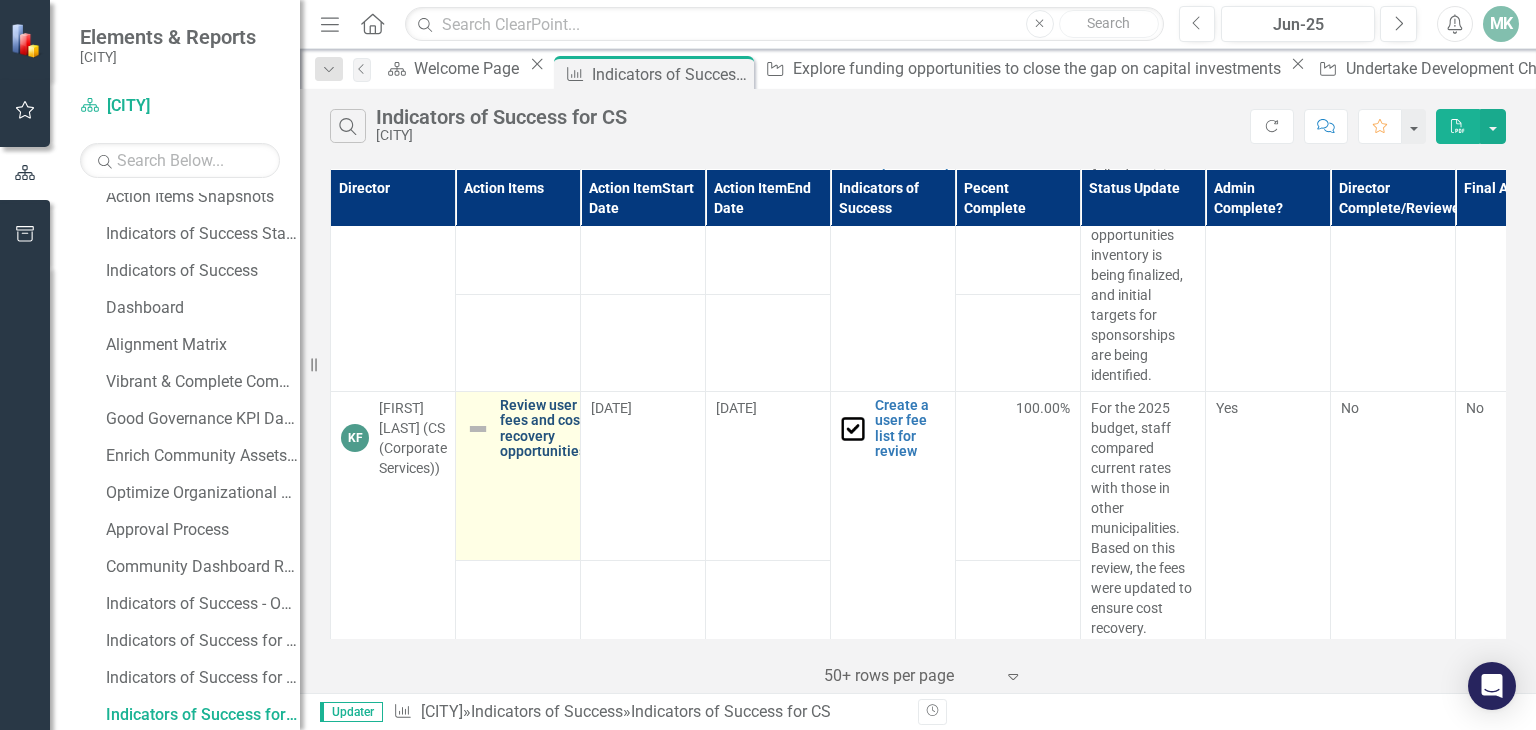 click on "Review user fees and cost recovery opportunities" at bounding box center (543, 429) 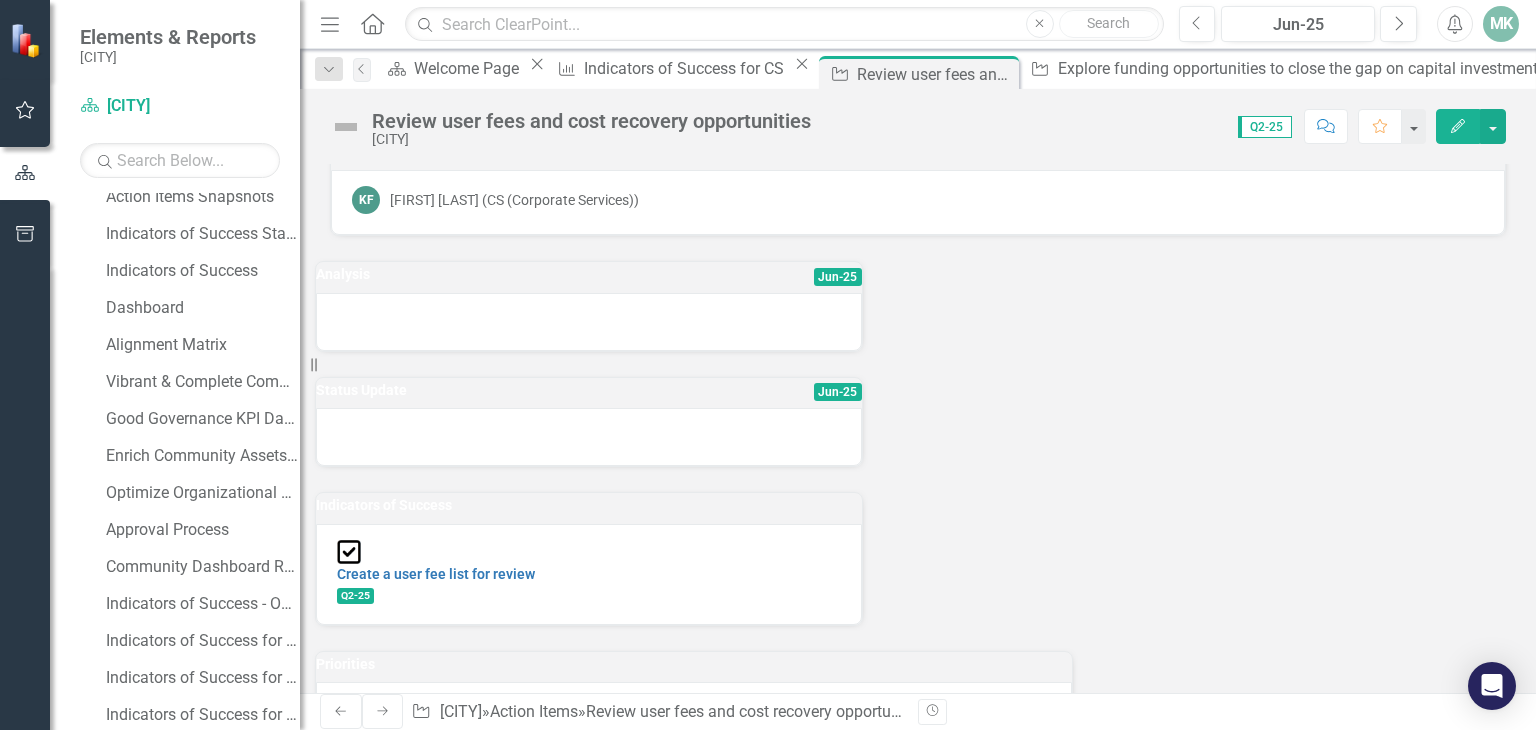 scroll, scrollTop: 0, scrollLeft: 0, axis: both 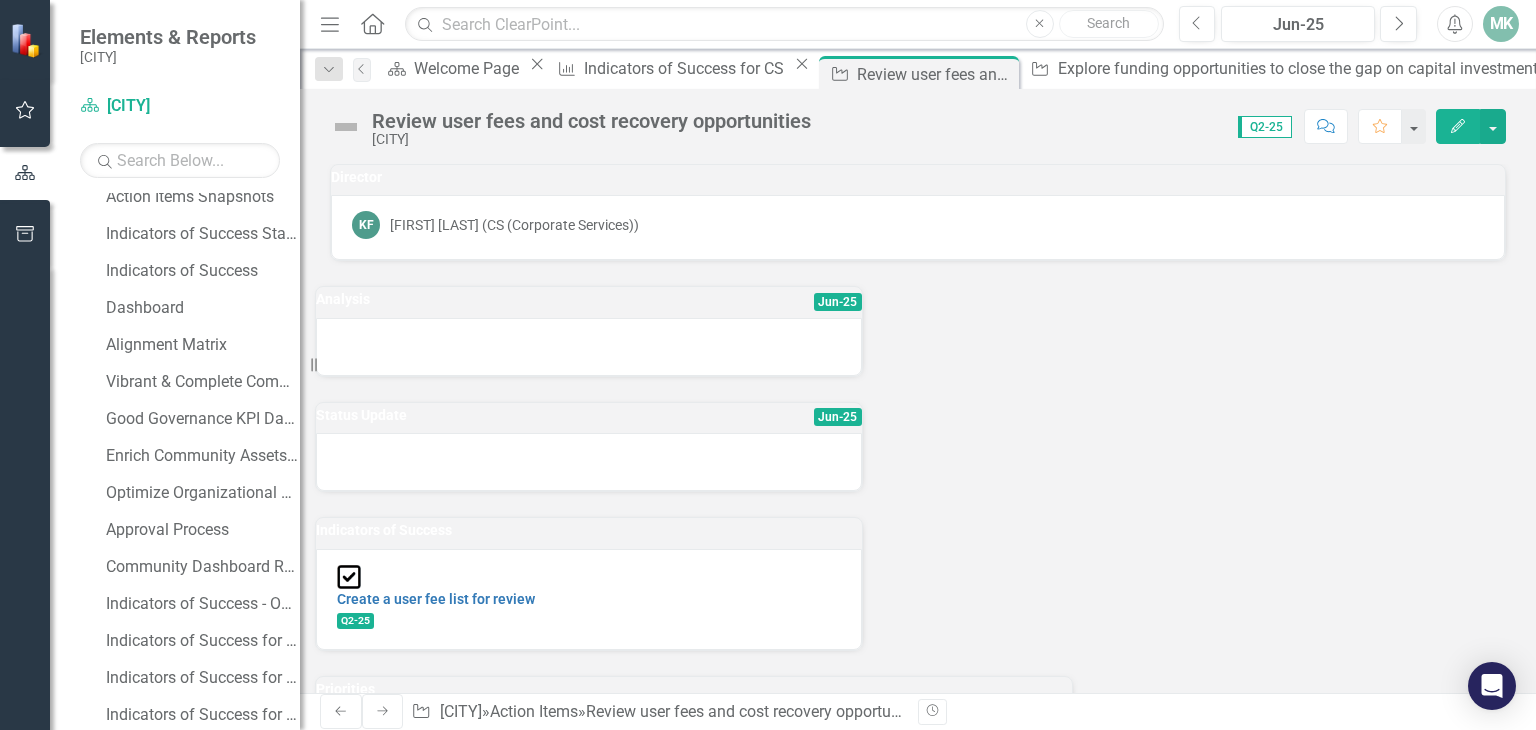 click at bounding box center [346, 127] 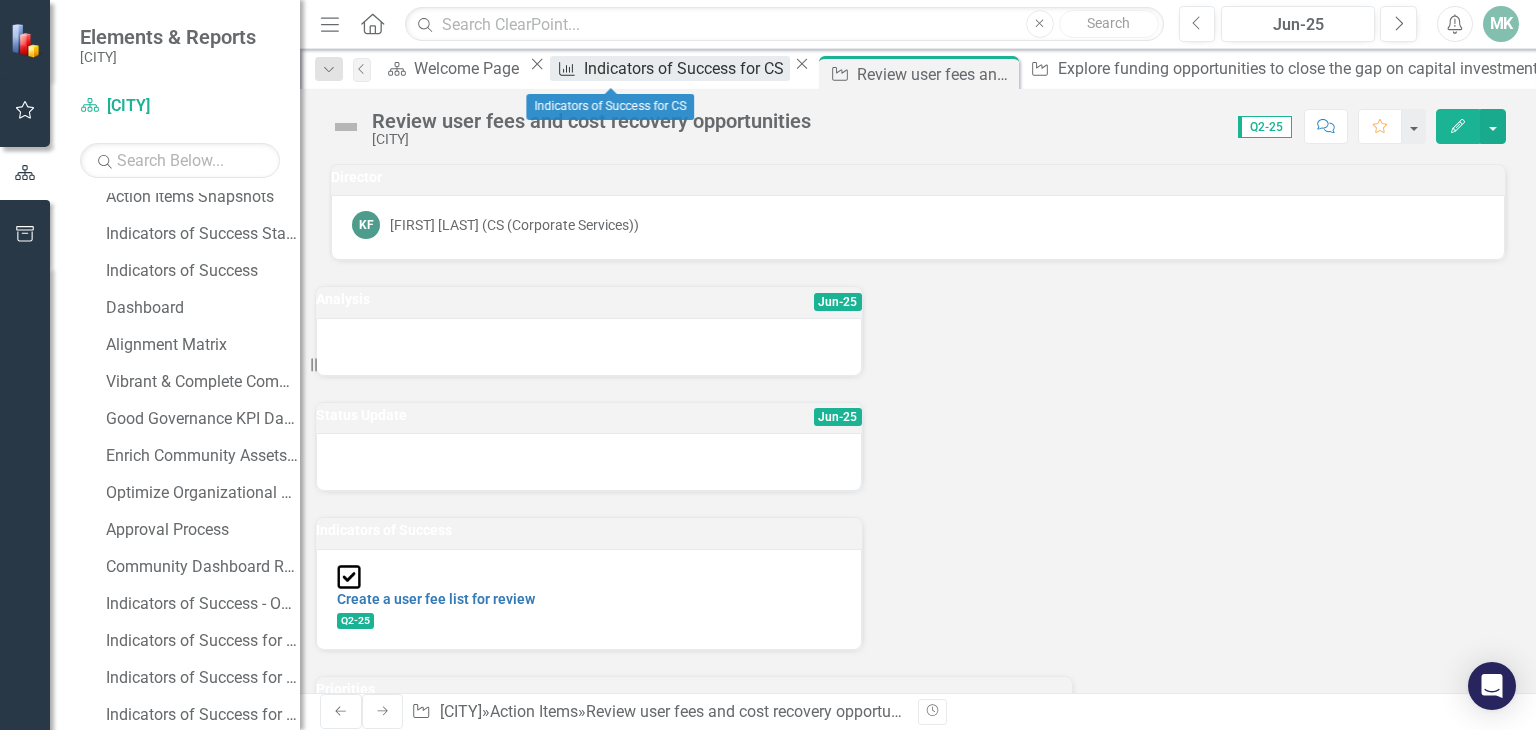 click on "Indicators of Success for CS" at bounding box center [687, 68] 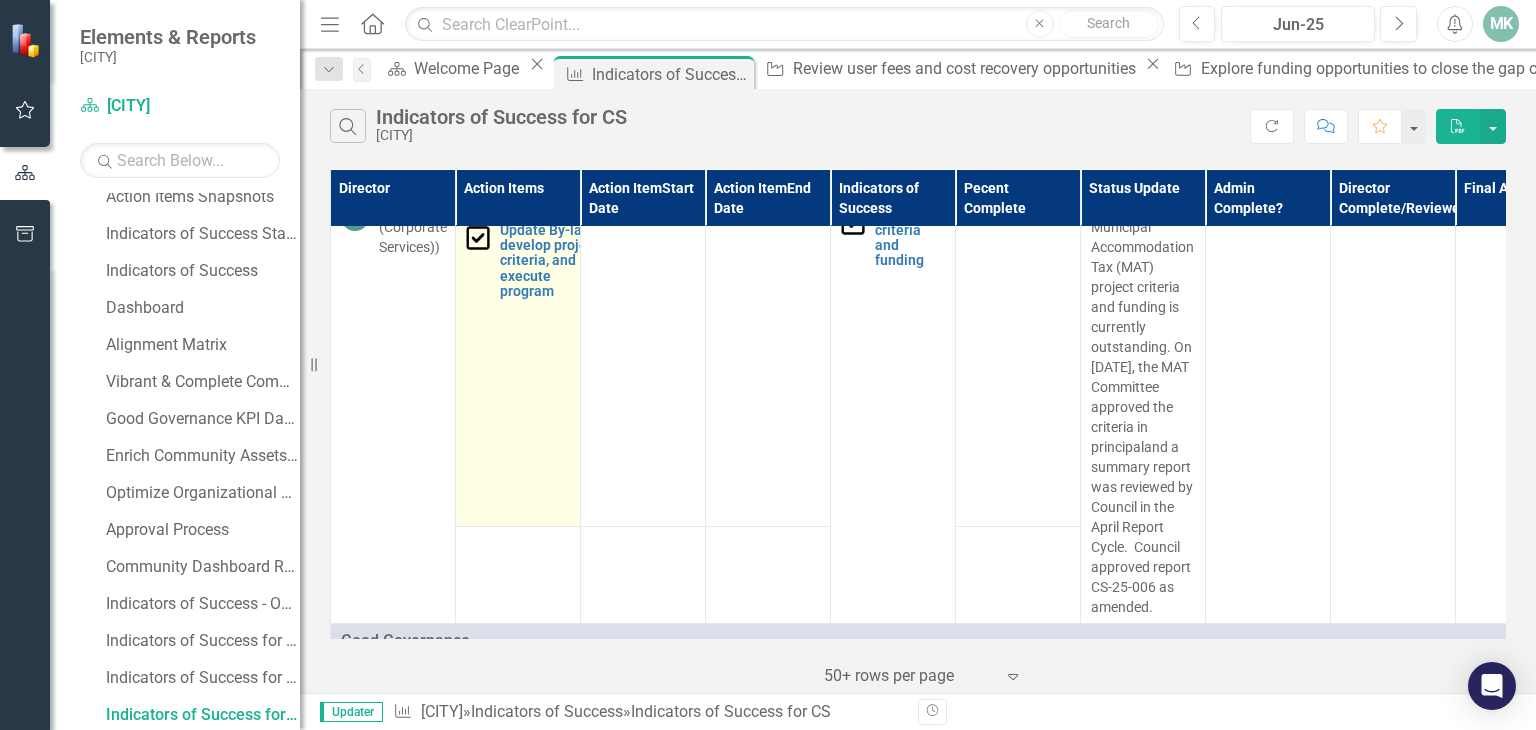 scroll, scrollTop: 700, scrollLeft: 0, axis: vertical 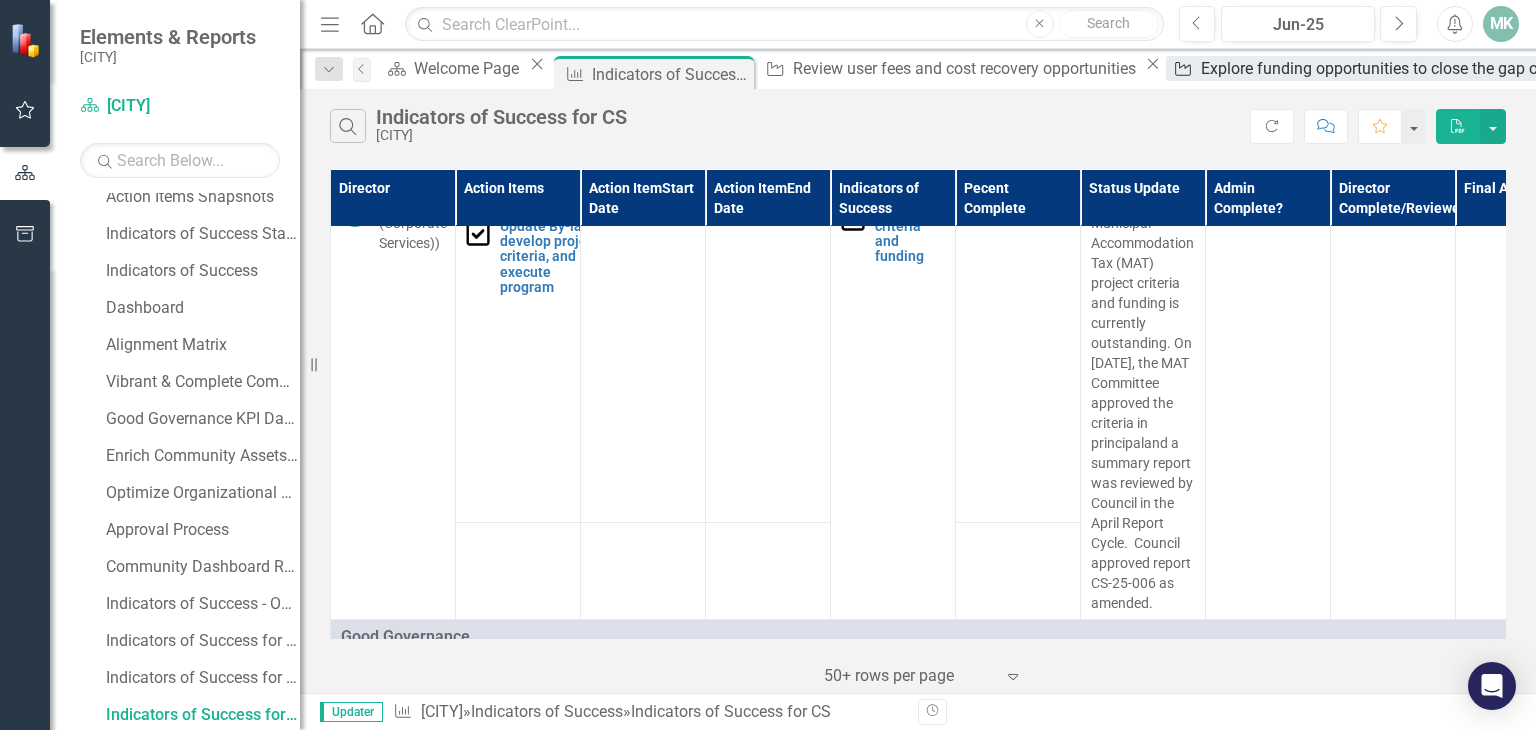 click on "Explore funding opportunities to close the gap on capital investments" at bounding box center [1447, 68] 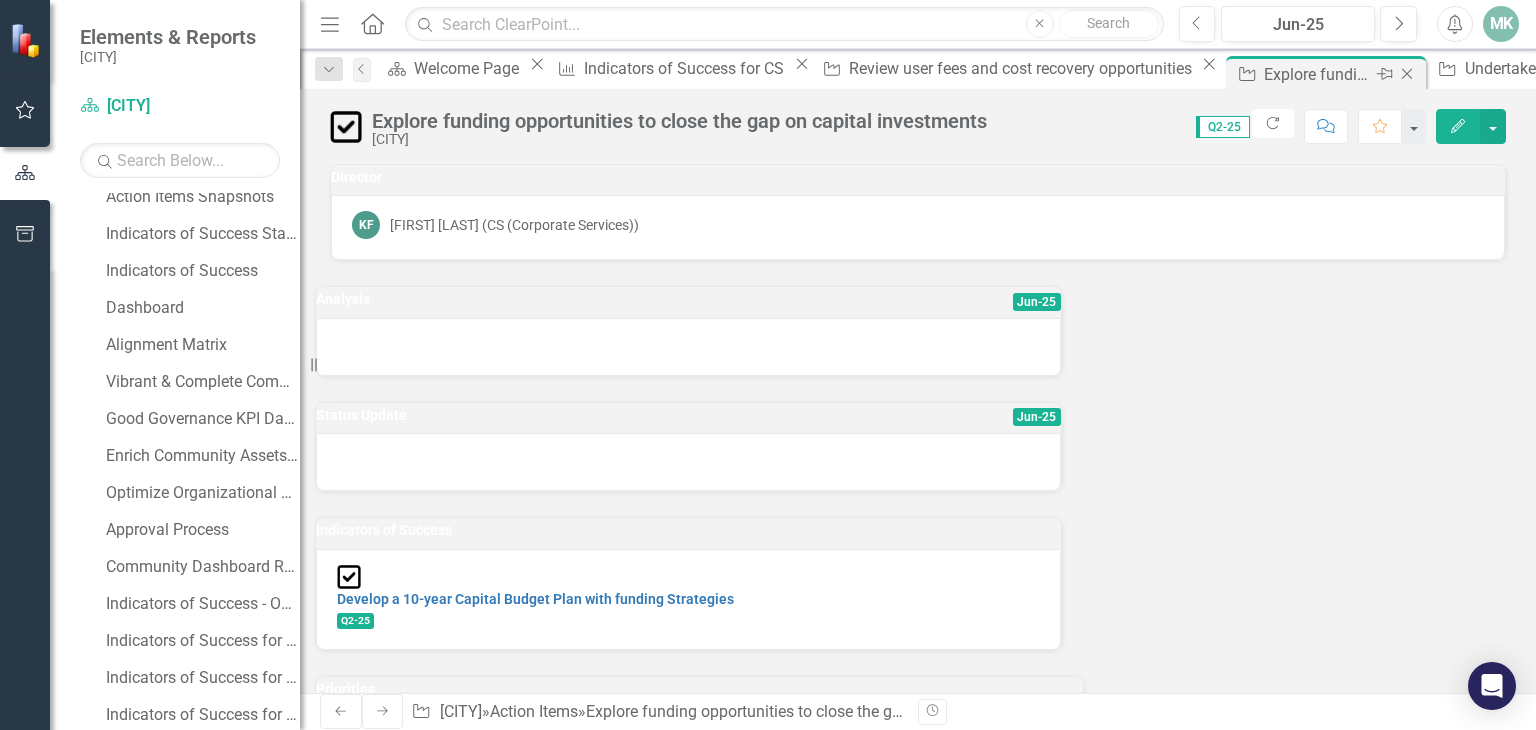 click 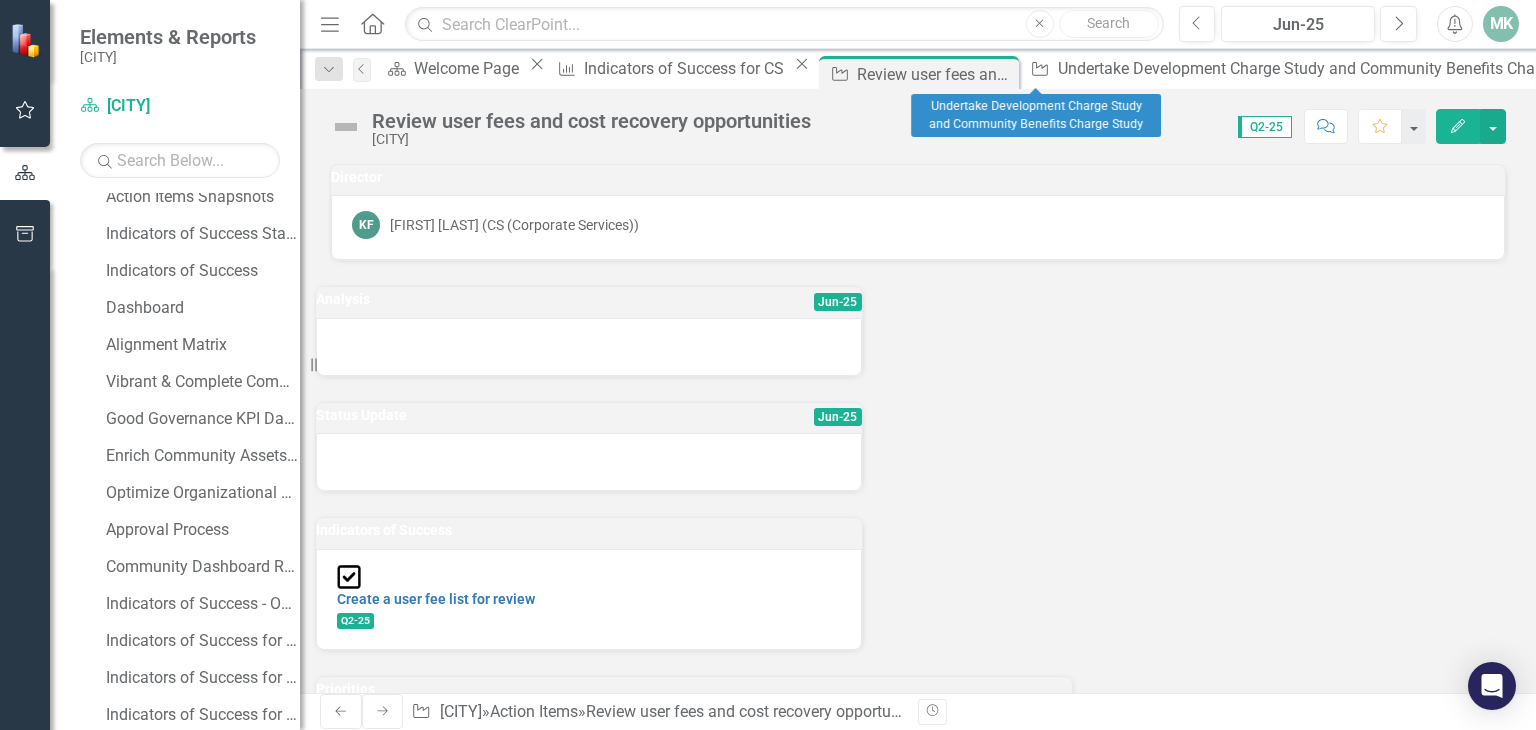 click on "Close" 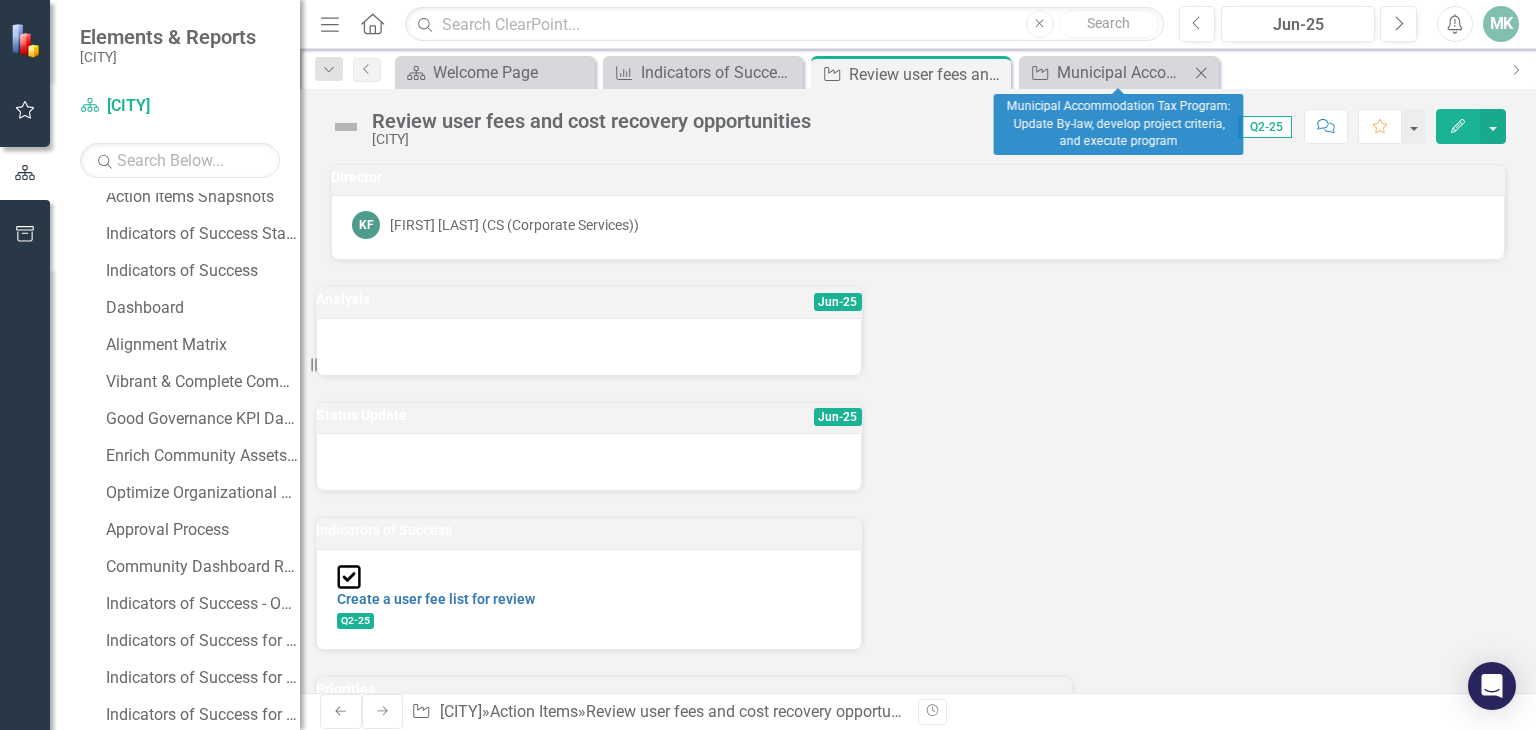 click on "Close" 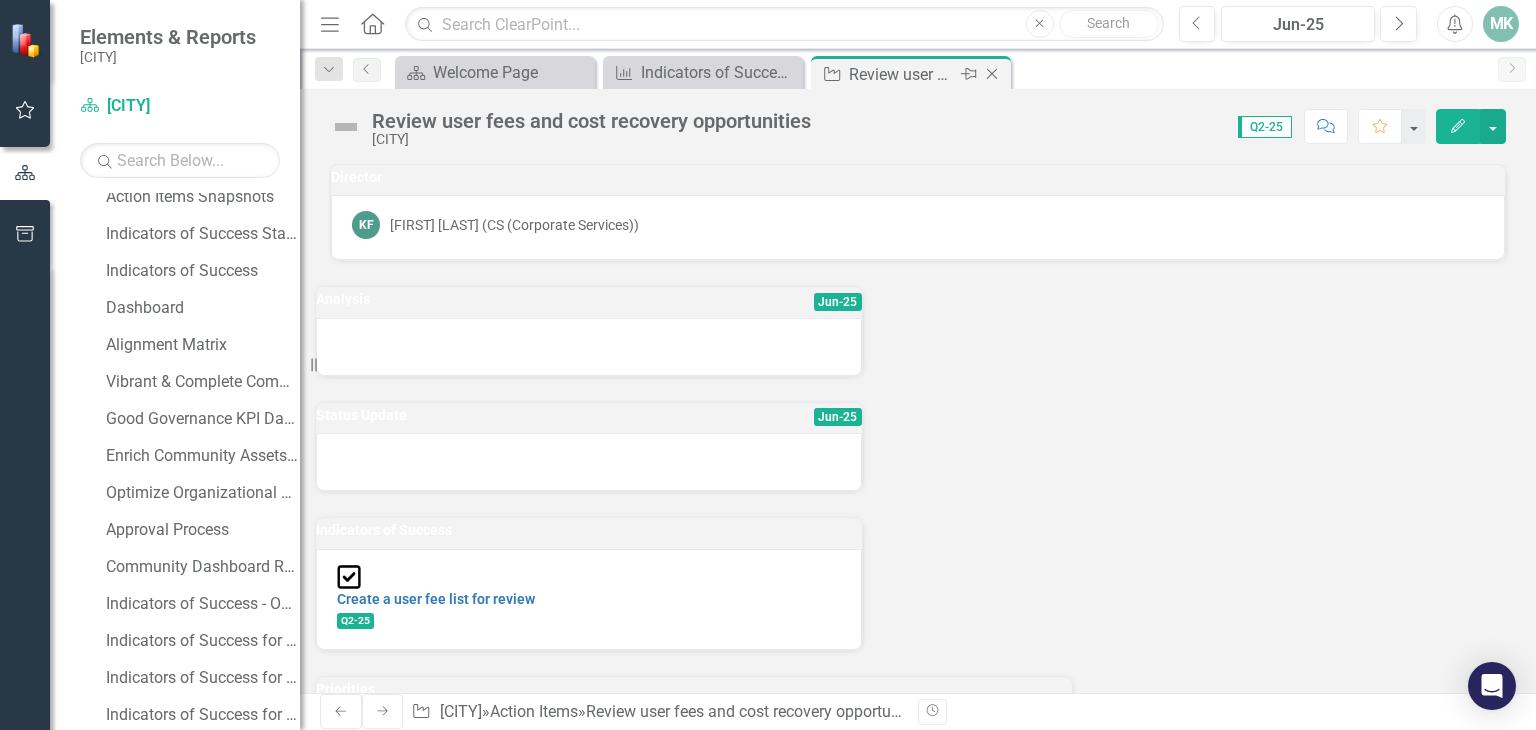 click on "Close" 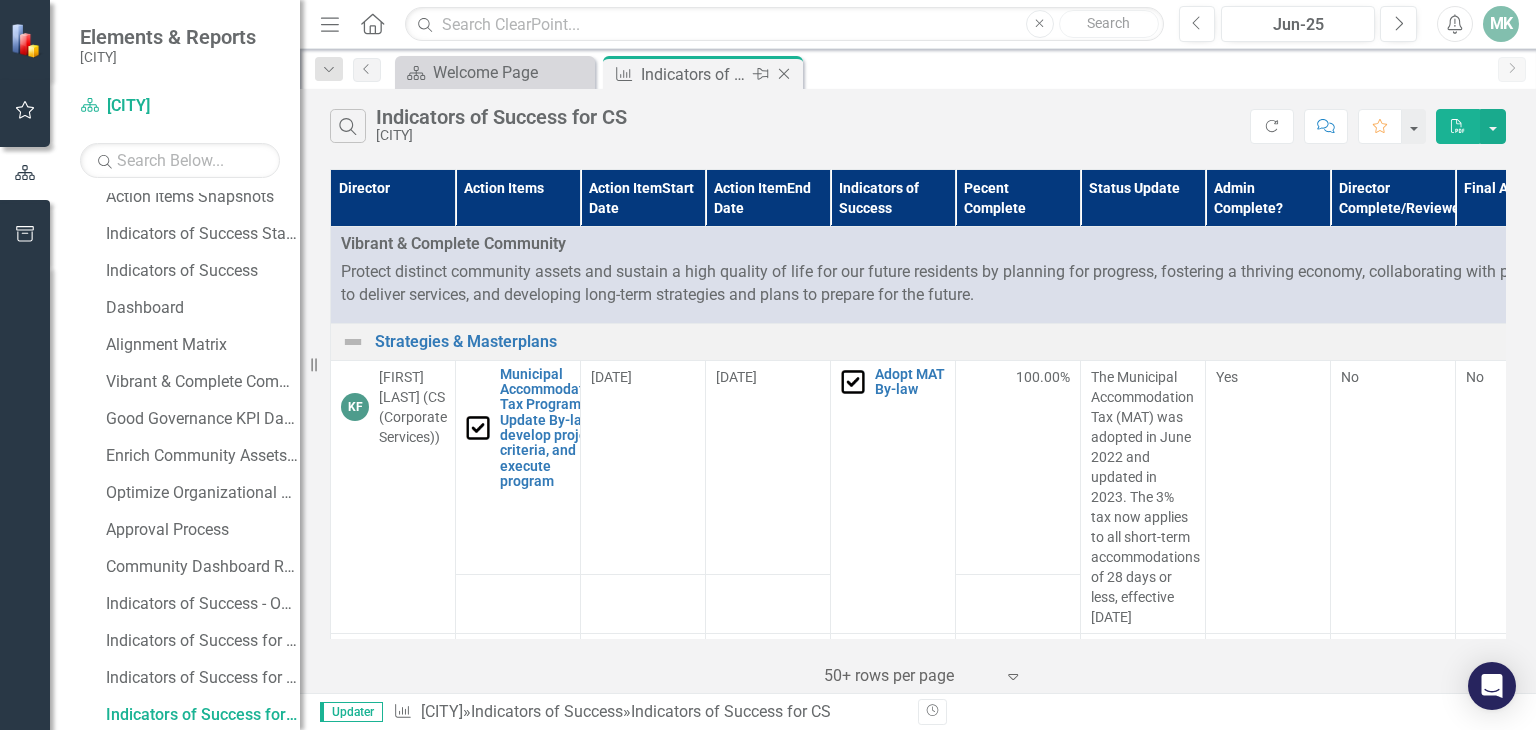 click on "Indicators of Success for CS" at bounding box center [694, 74] 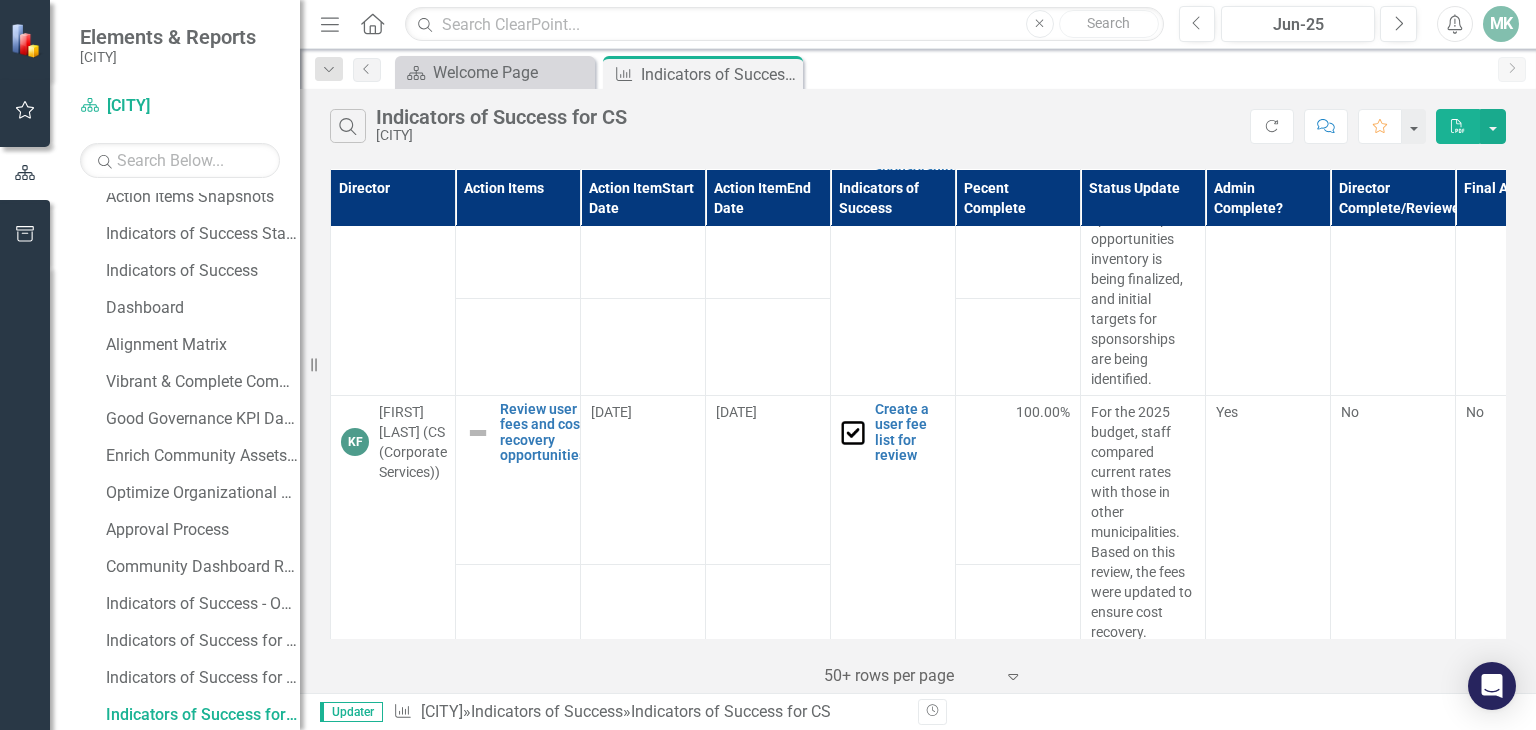 scroll, scrollTop: 2100, scrollLeft: 0, axis: vertical 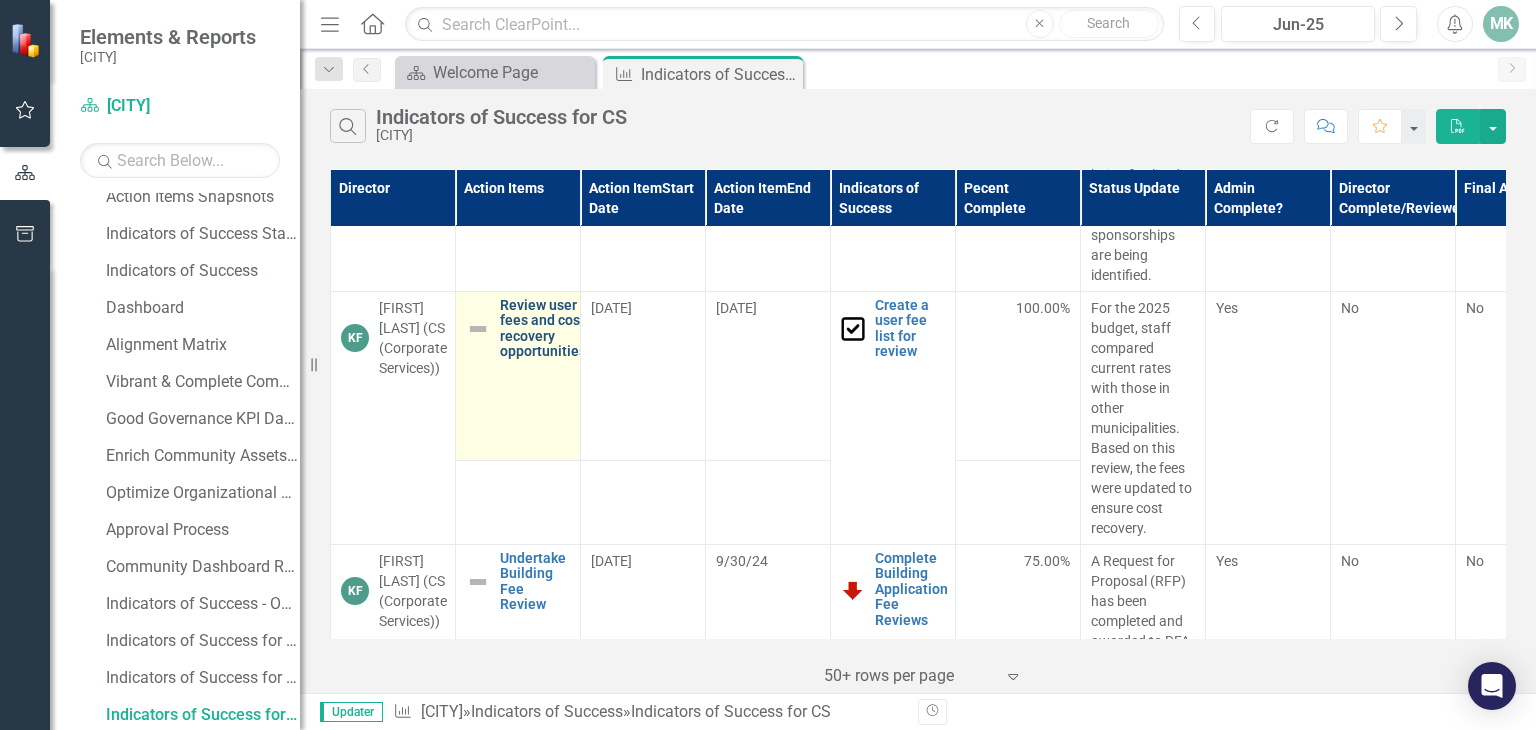 click on "Review user fees and cost recovery opportunities" at bounding box center [543, 329] 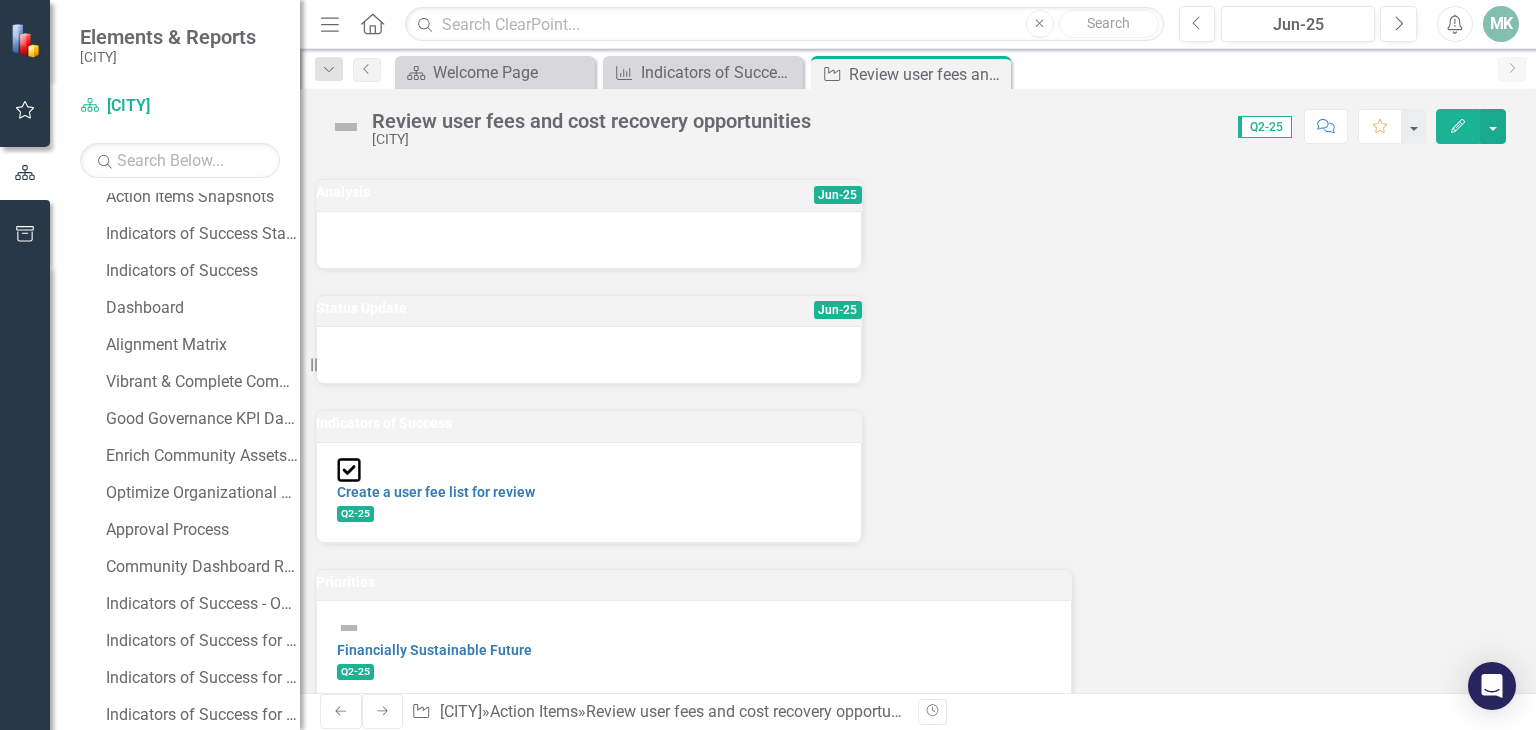 scroll, scrollTop: 0, scrollLeft: 0, axis: both 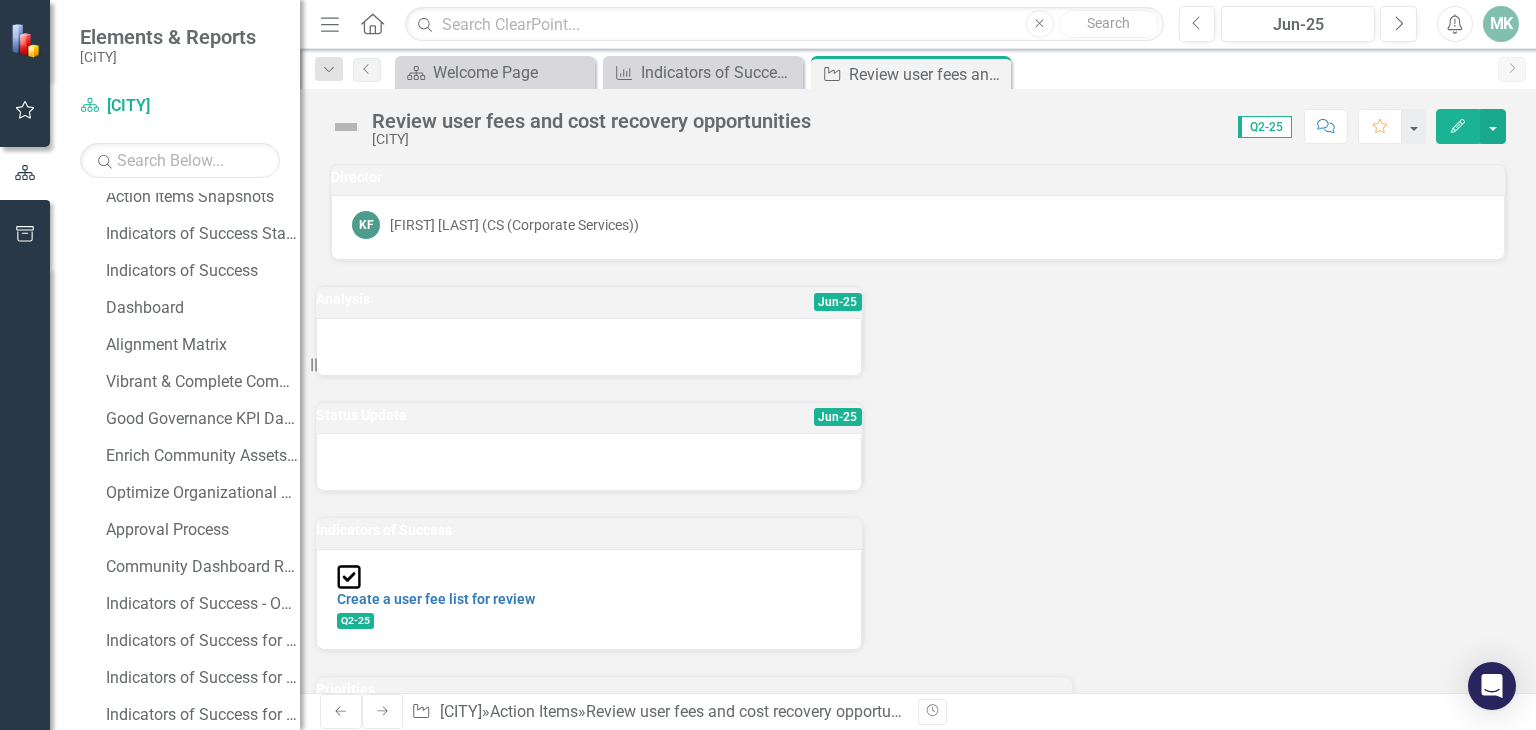 click at bounding box center [346, 127] 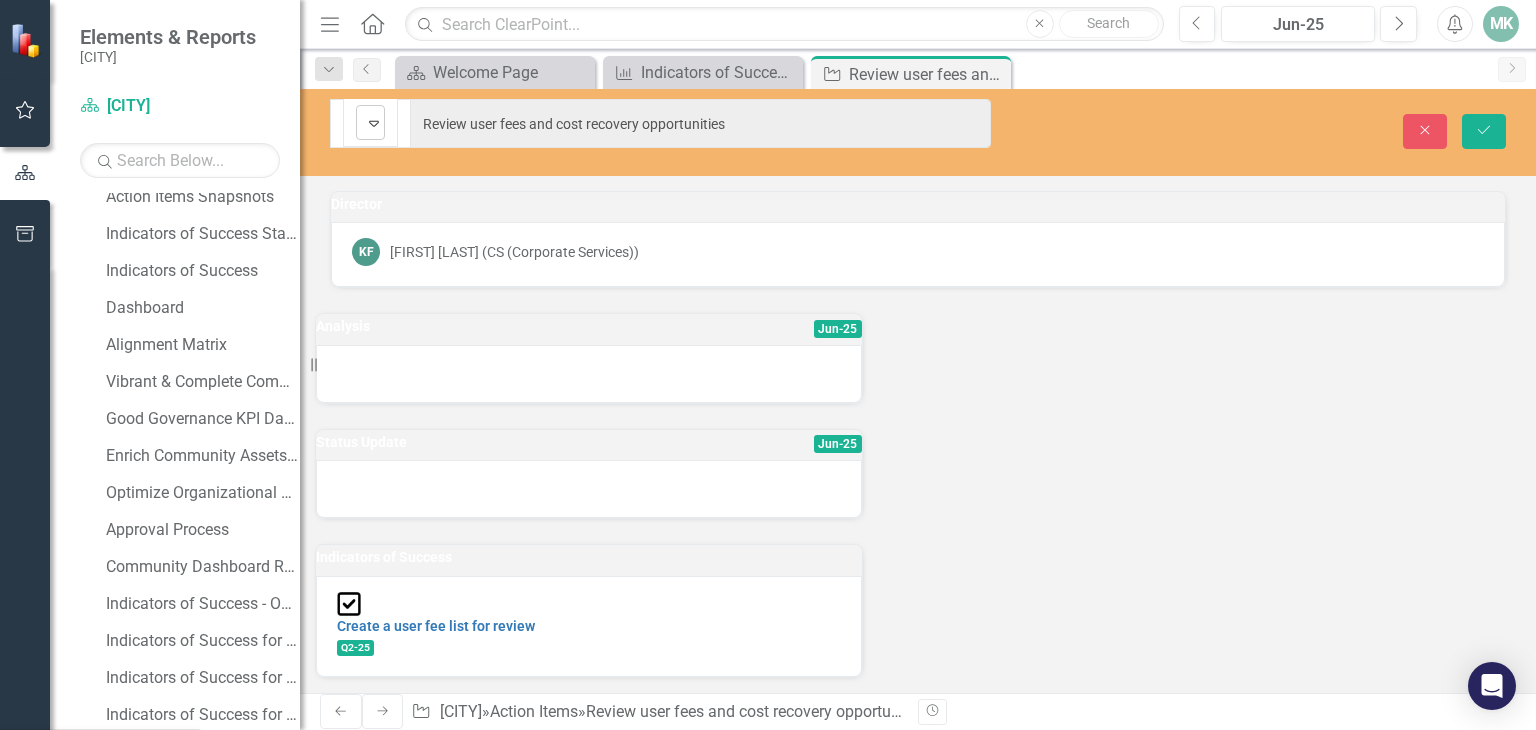 click at bounding box center [374, 123] 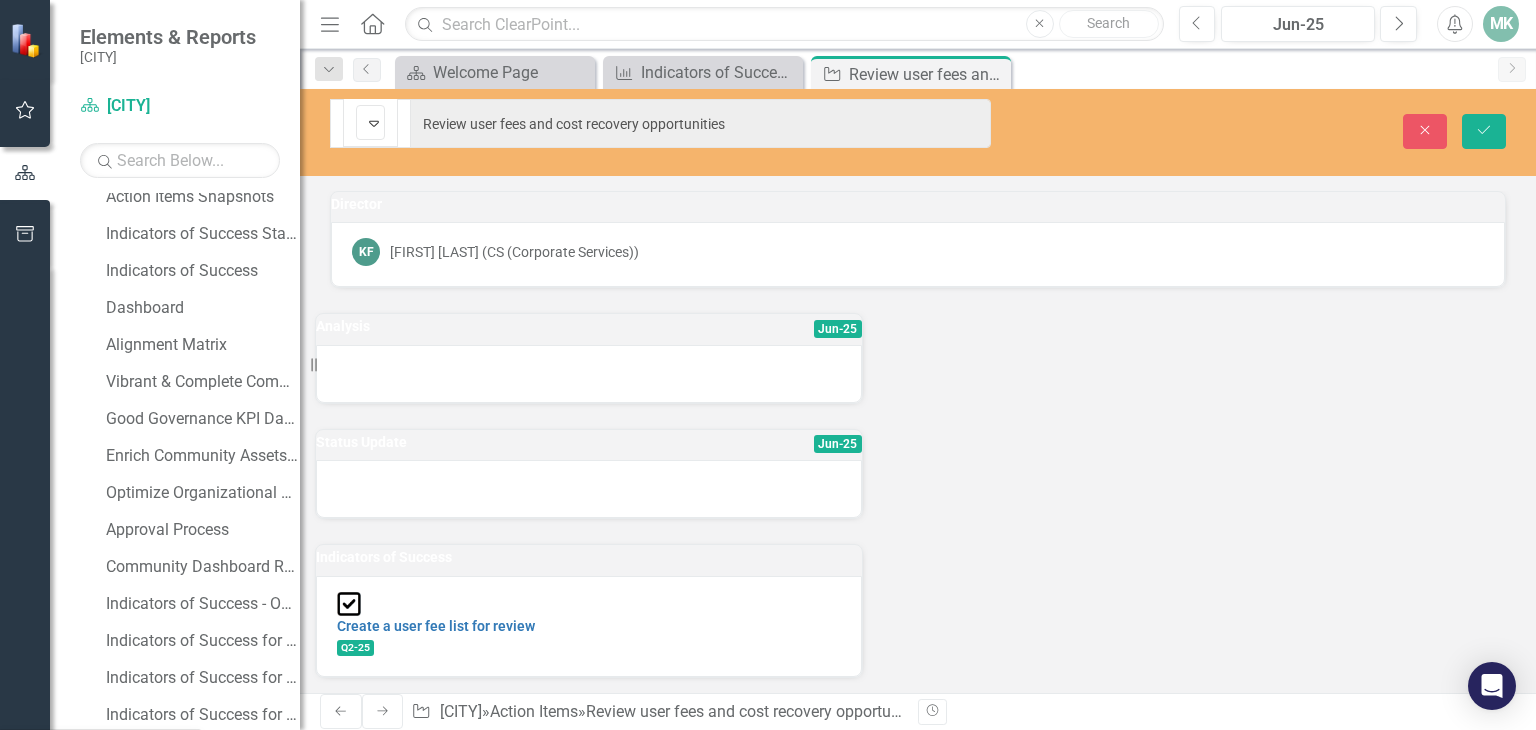 click on "Complete" at bounding box center [87, 951] 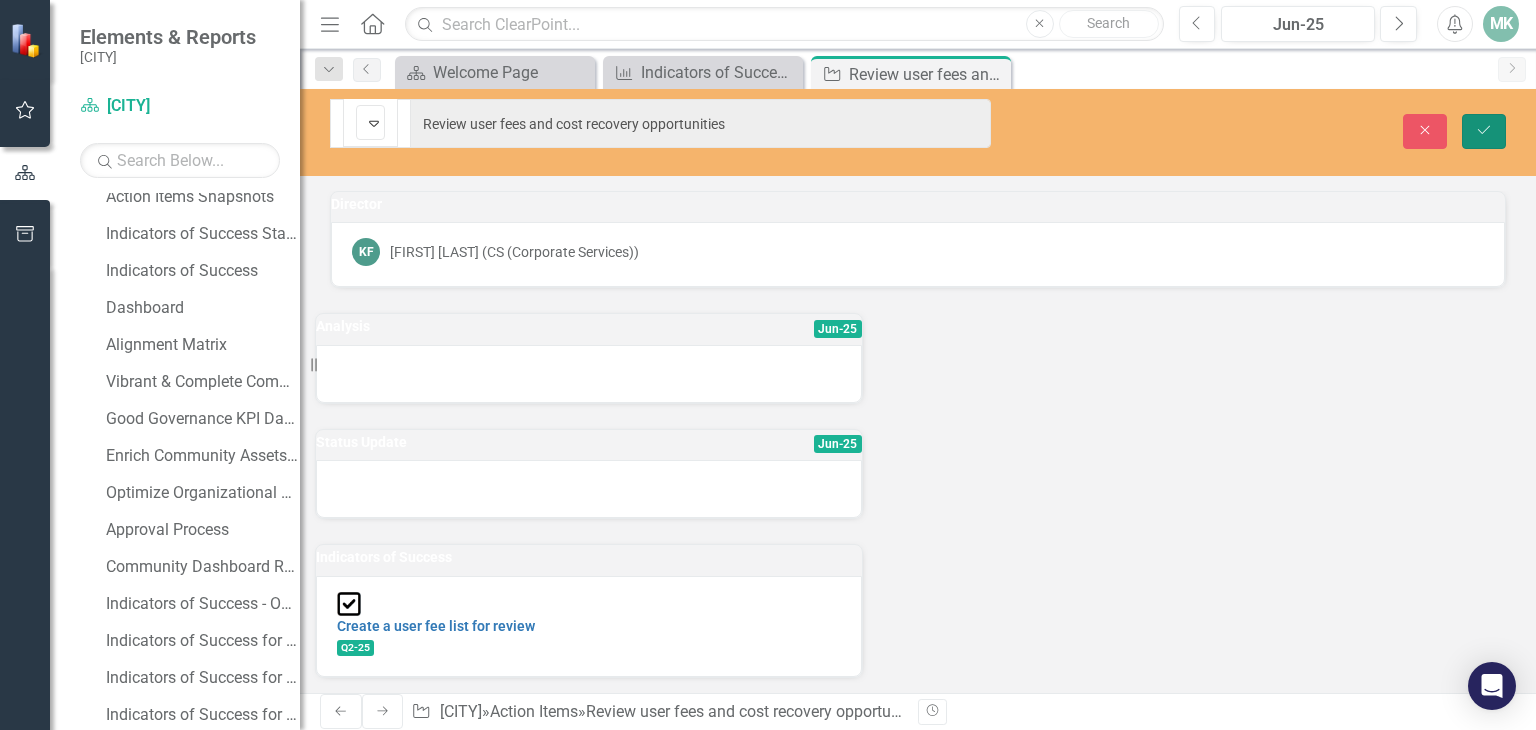 drag, startPoint x: 1476, startPoint y: 110, endPoint x: 861, endPoint y: 303, distance: 644.57275 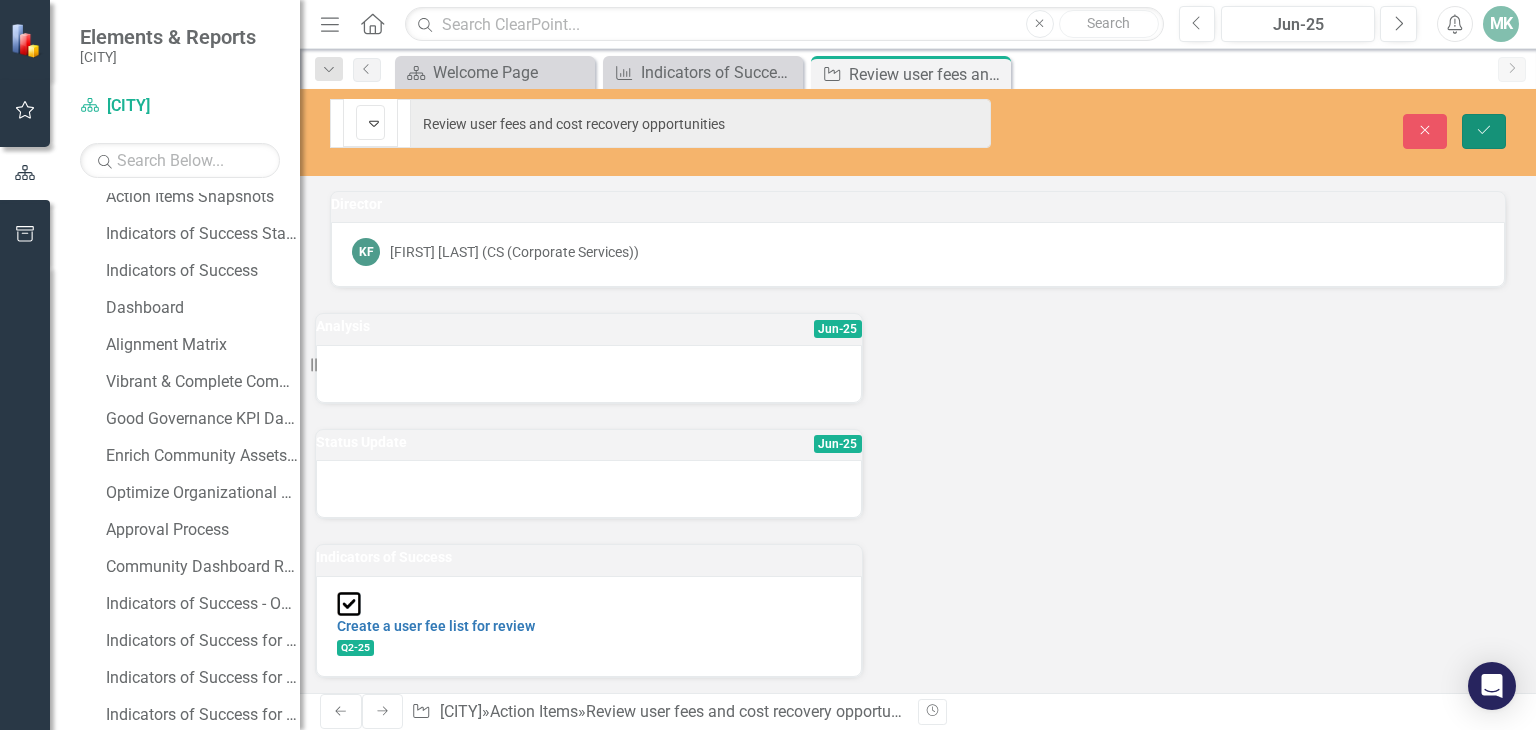 click on "Save" at bounding box center [1484, 131] 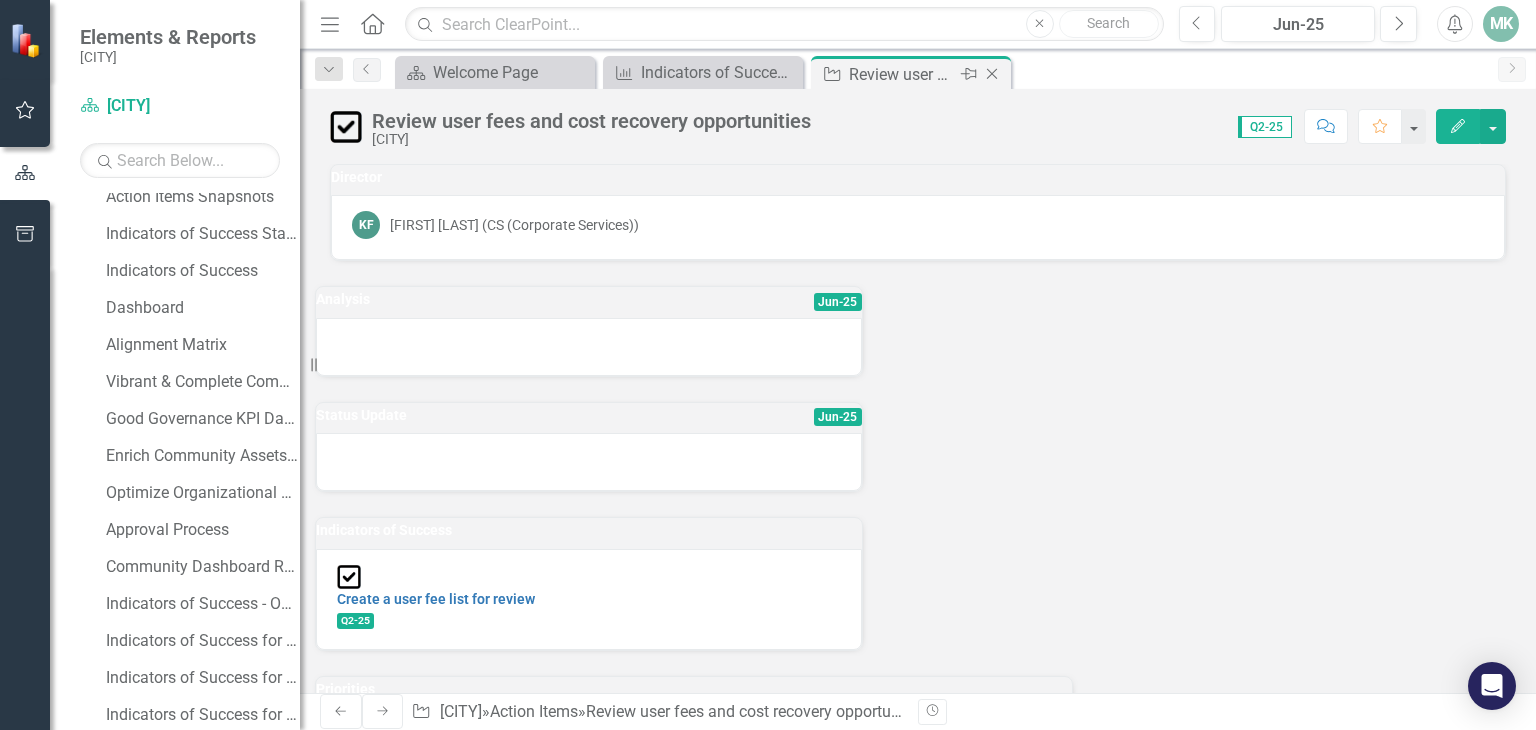 click on "Close" 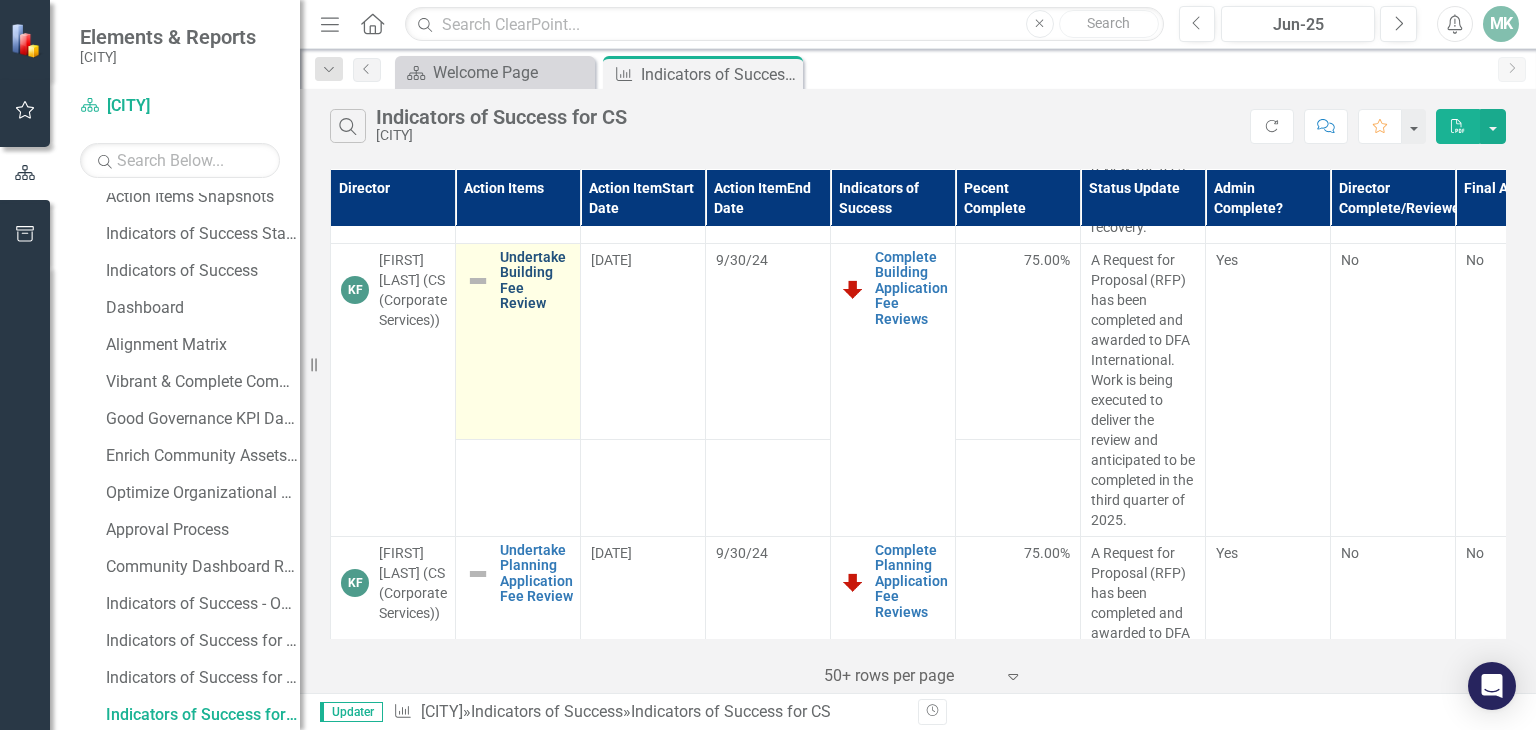 scroll, scrollTop: 2400, scrollLeft: 0, axis: vertical 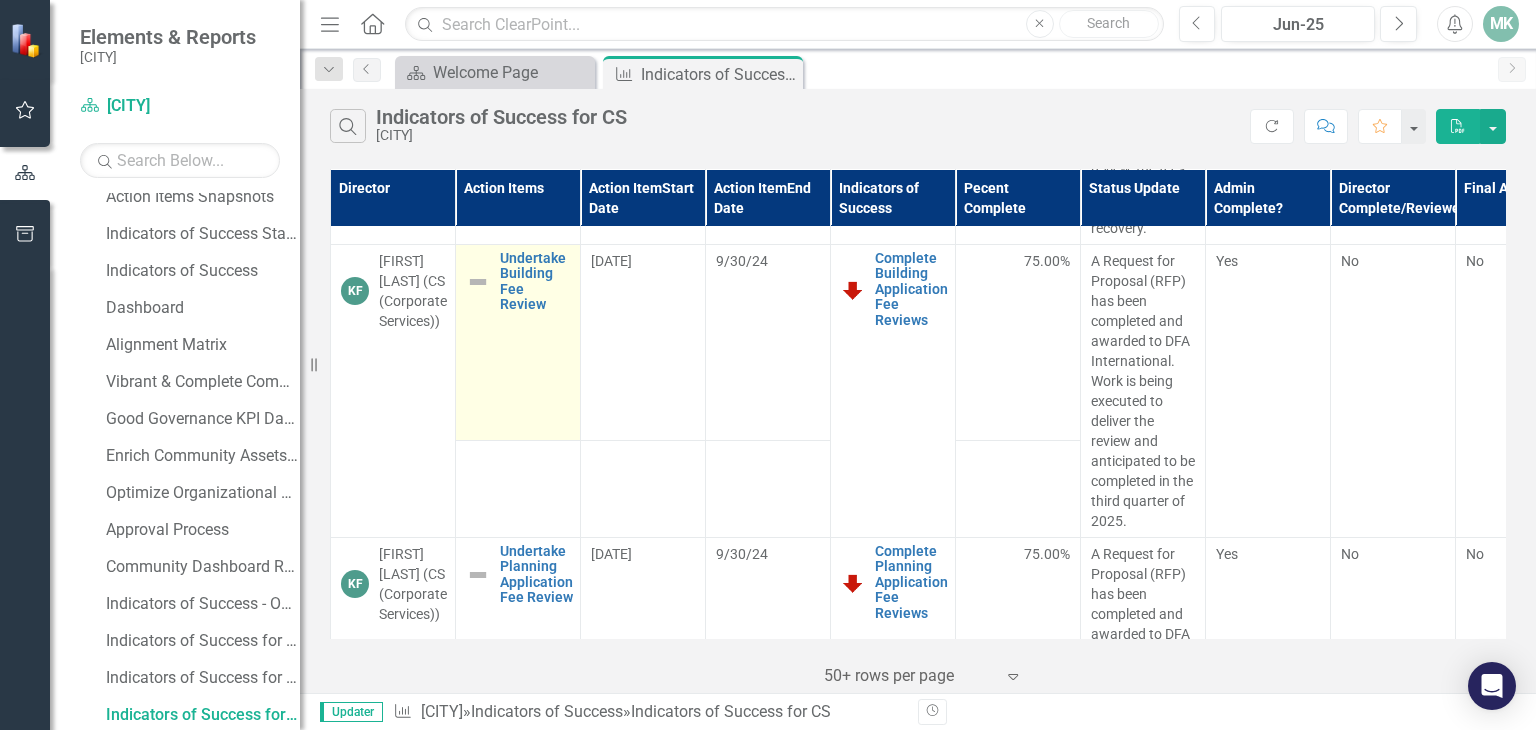 click at bounding box center [478, 282] 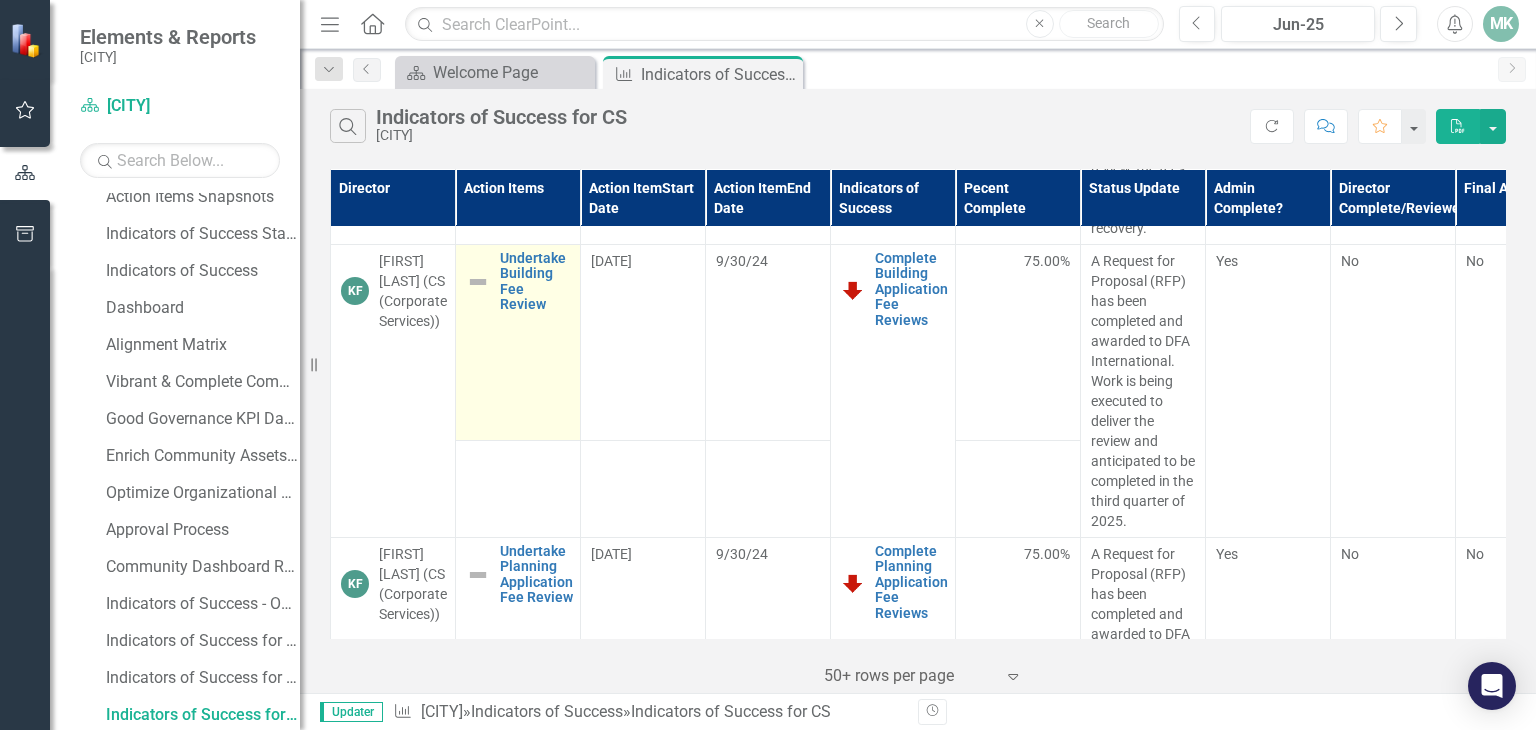 click at bounding box center [478, 282] 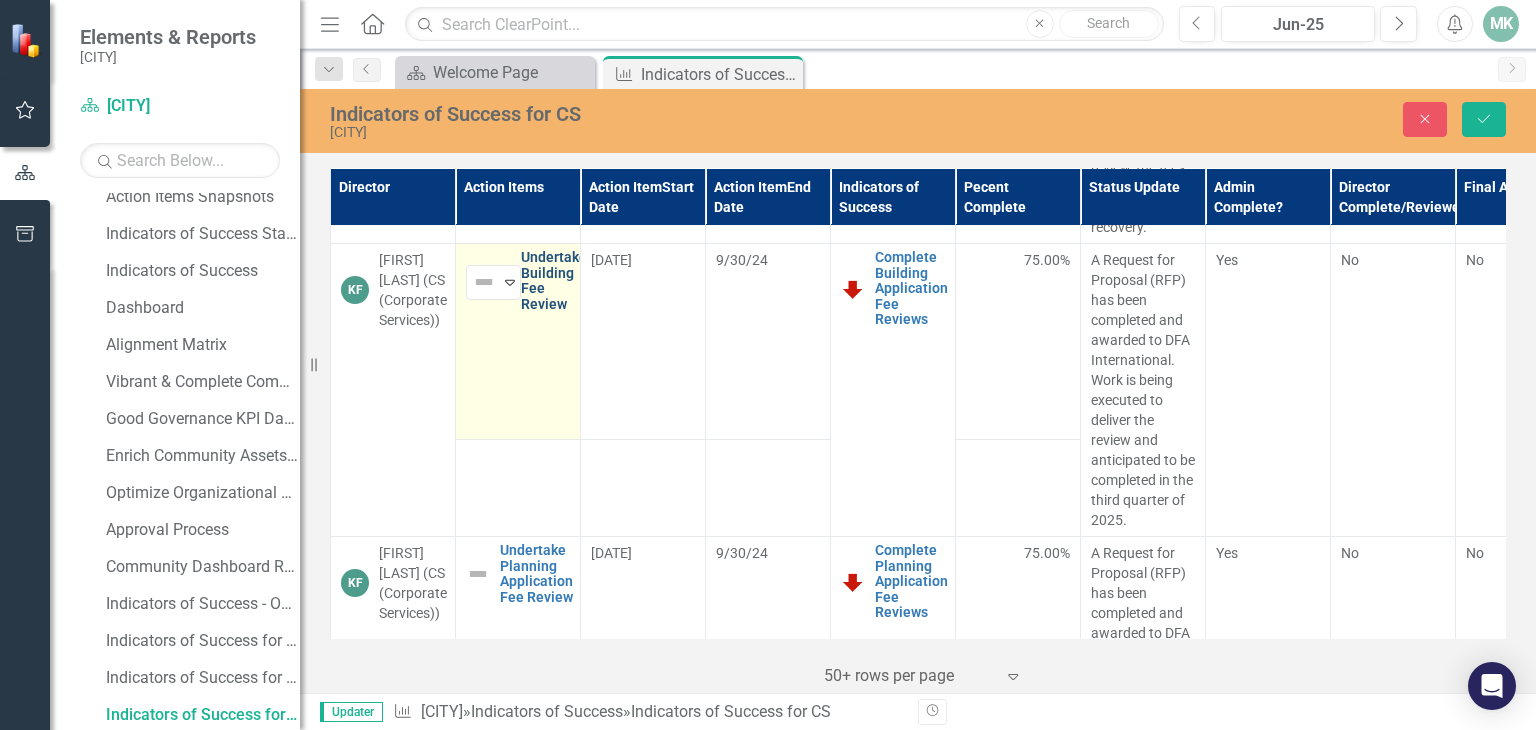click on "Undertake Building Fee Review" at bounding box center (554, 281) 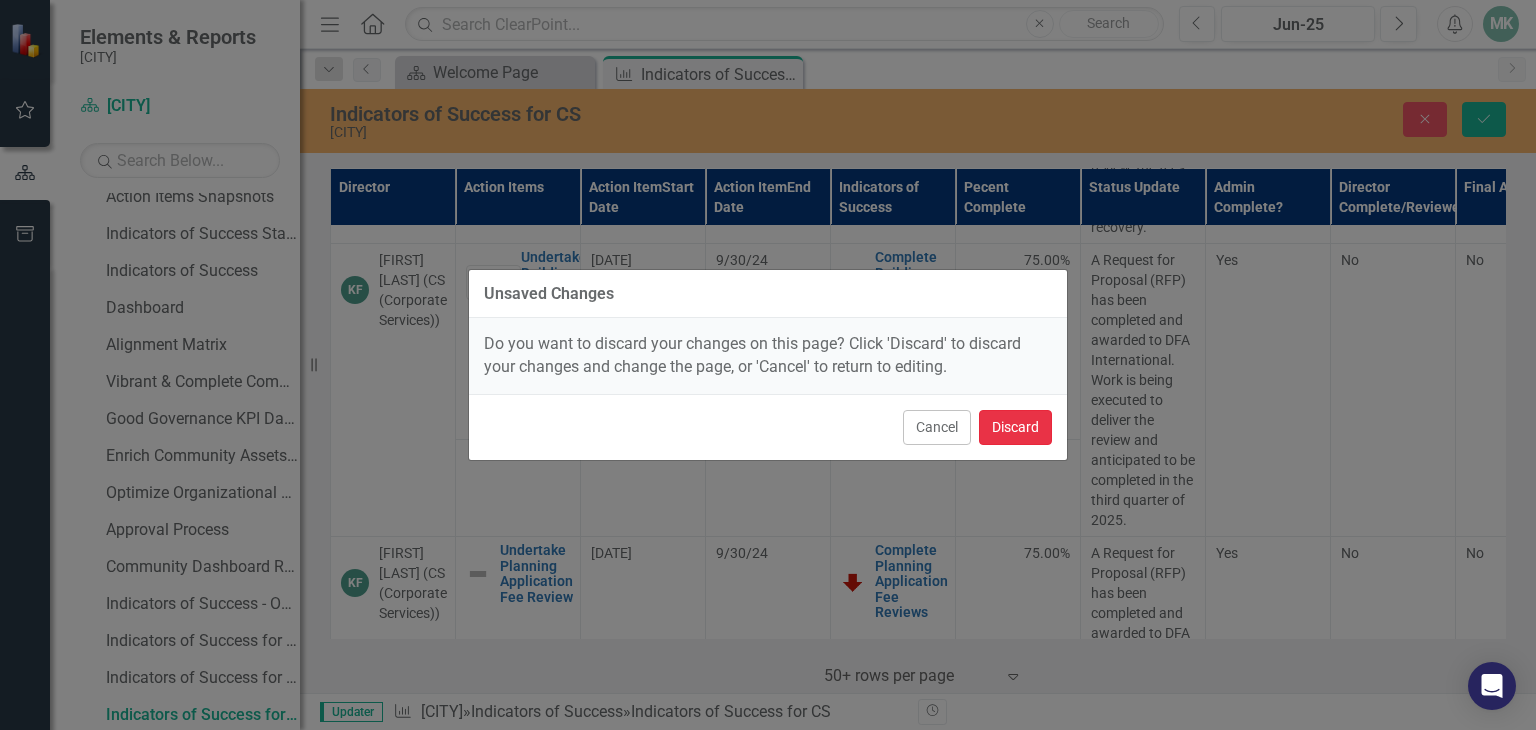 click on "Discard" at bounding box center [1015, 427] 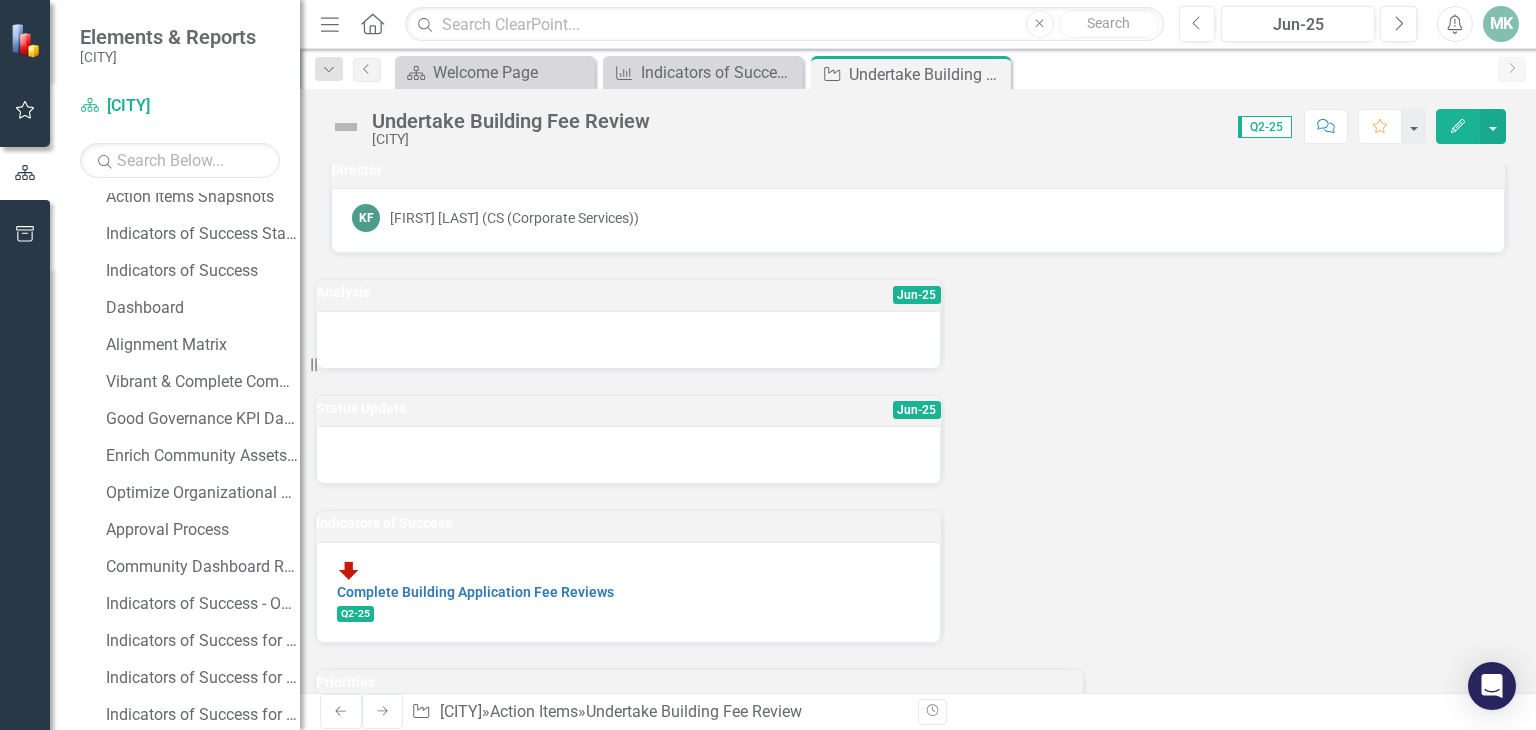 scroll, scrollTop: 0, scrollLeft: 0, axis: both 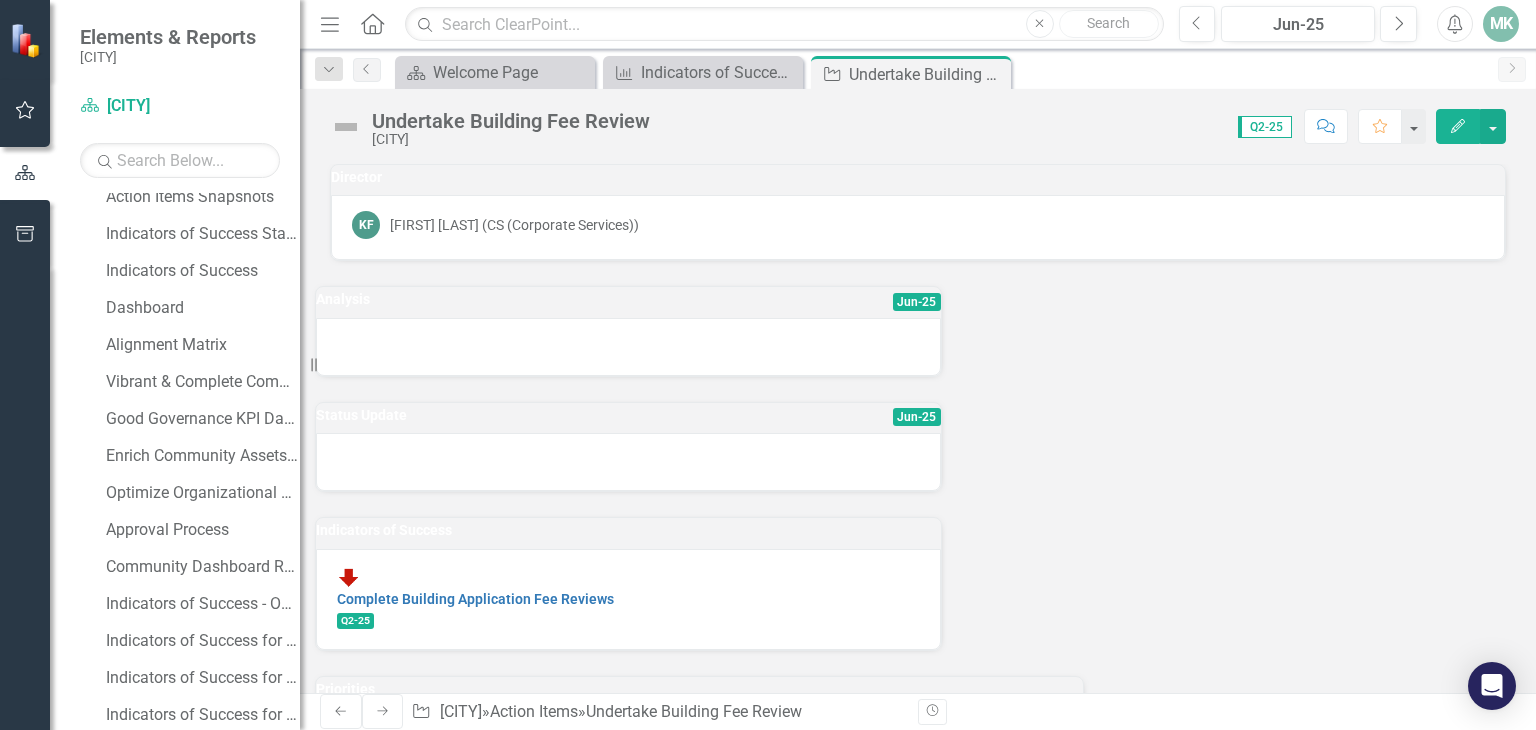 click at bounding box center (346, 127) 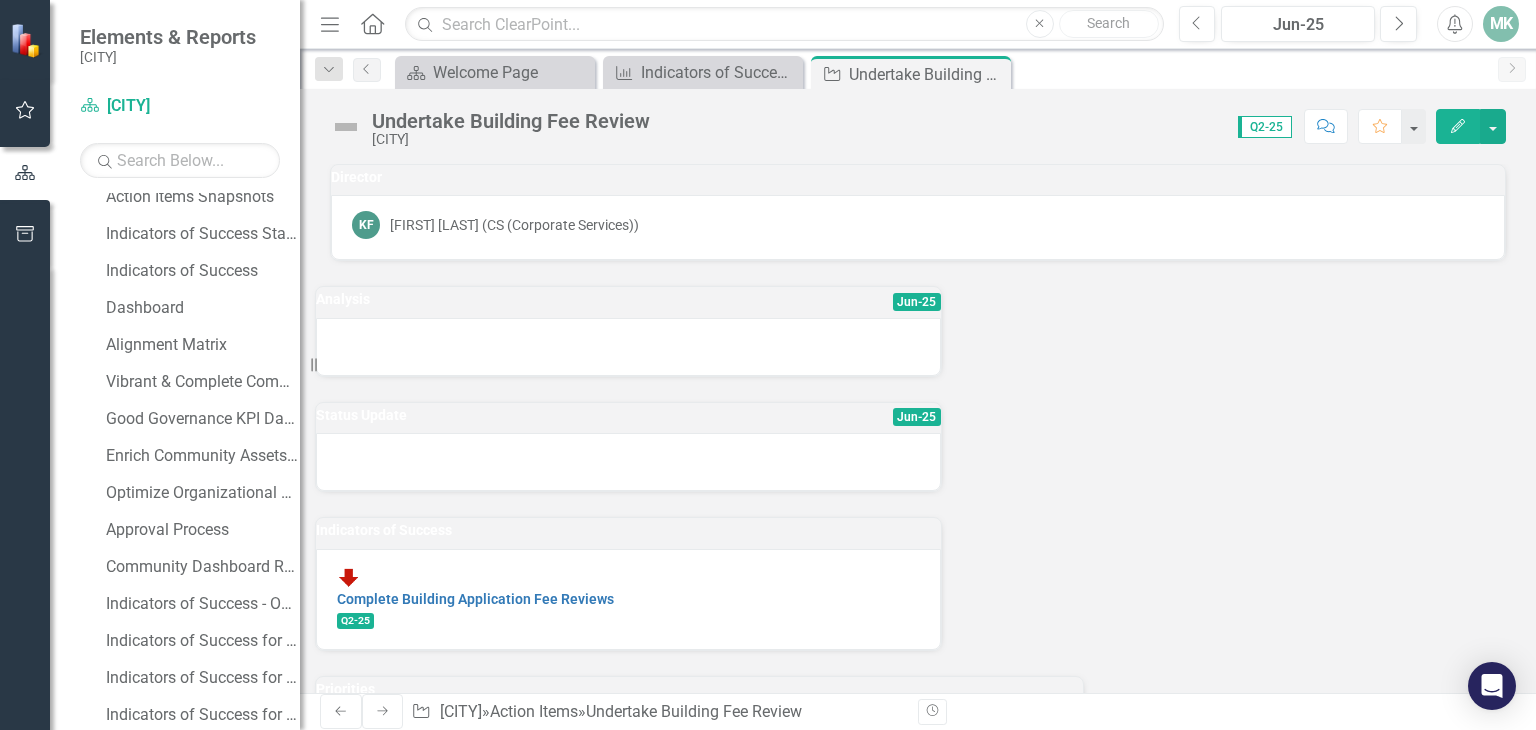 click at bounding box center [346, 127] 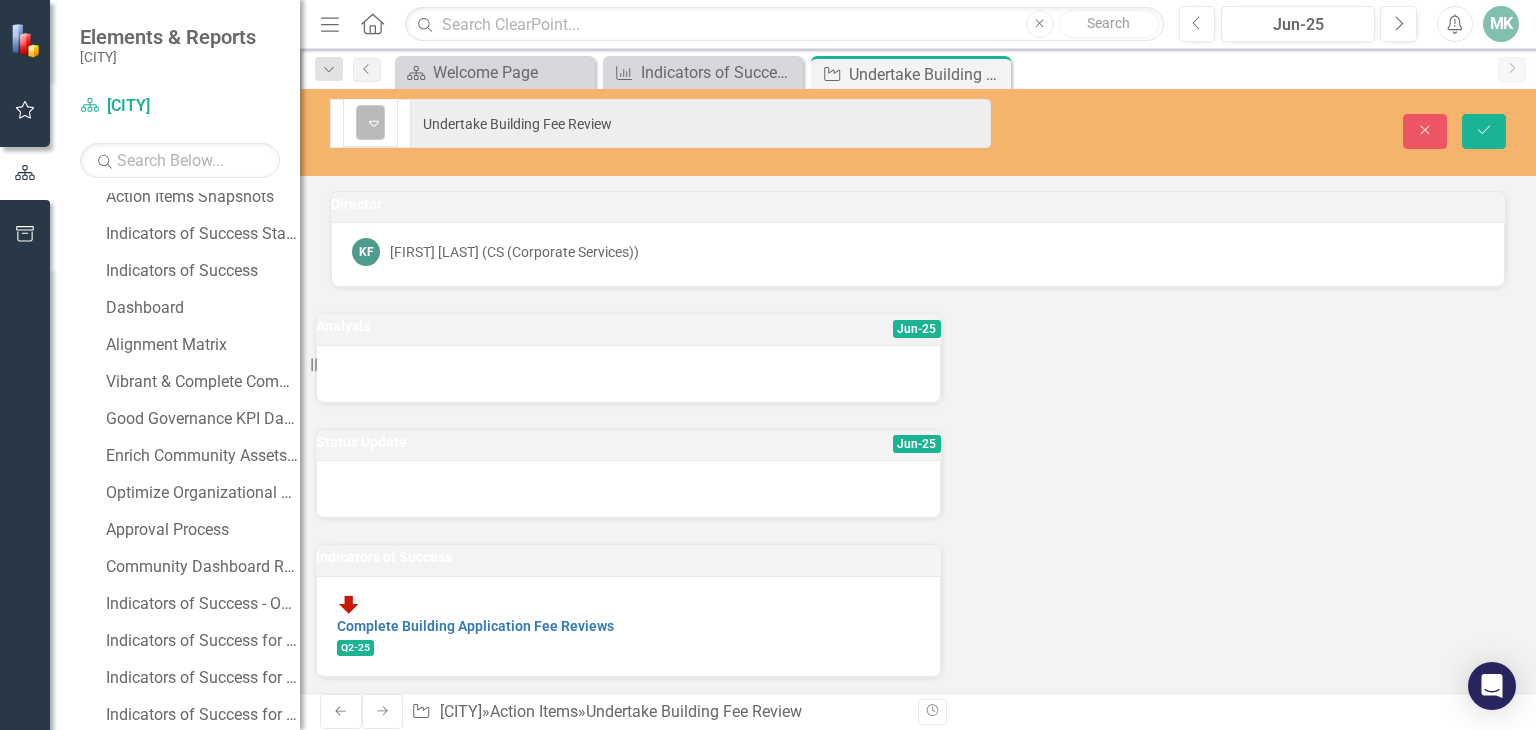 click on "Expand" at bounding box center [374, 122] 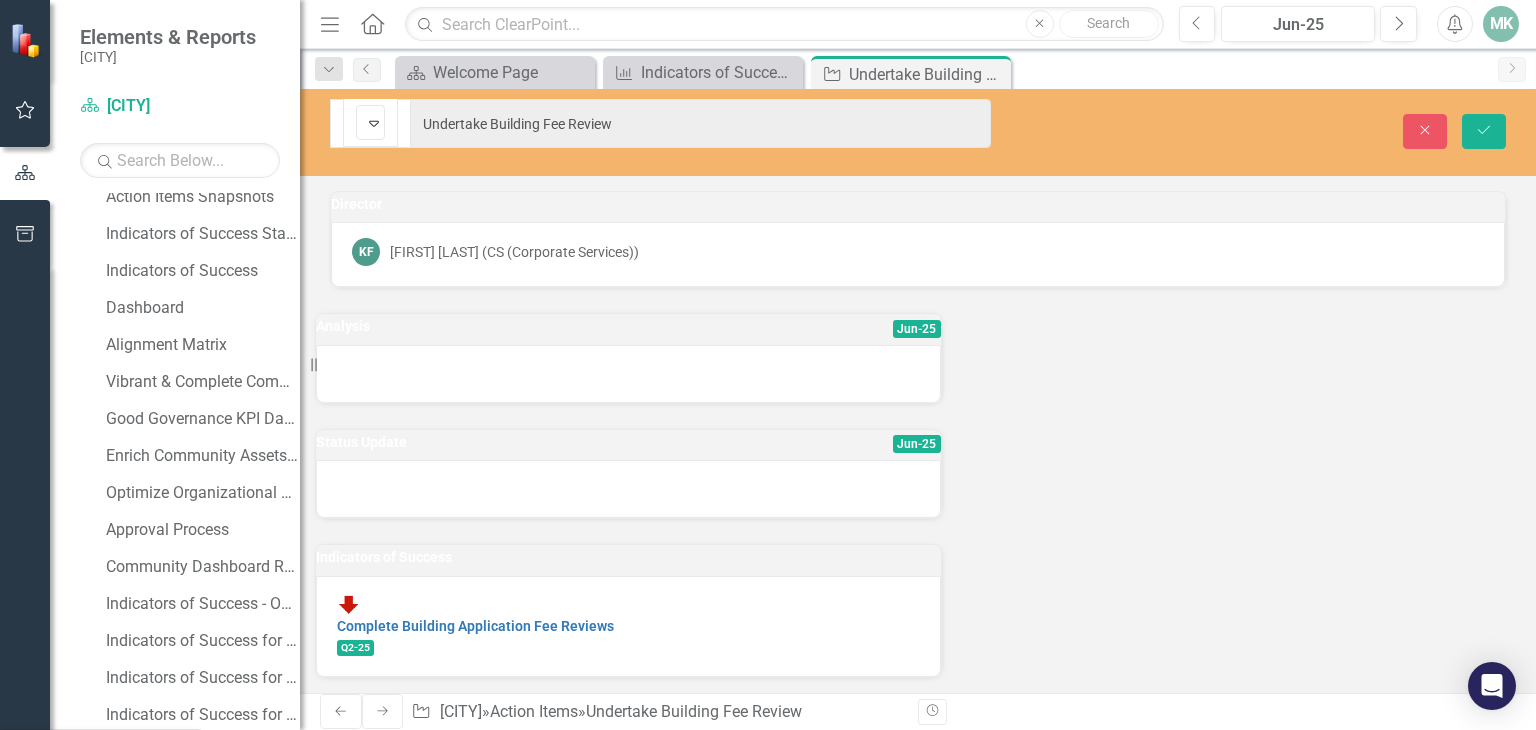 click on "Below Target" at bounding box center (100, 883) 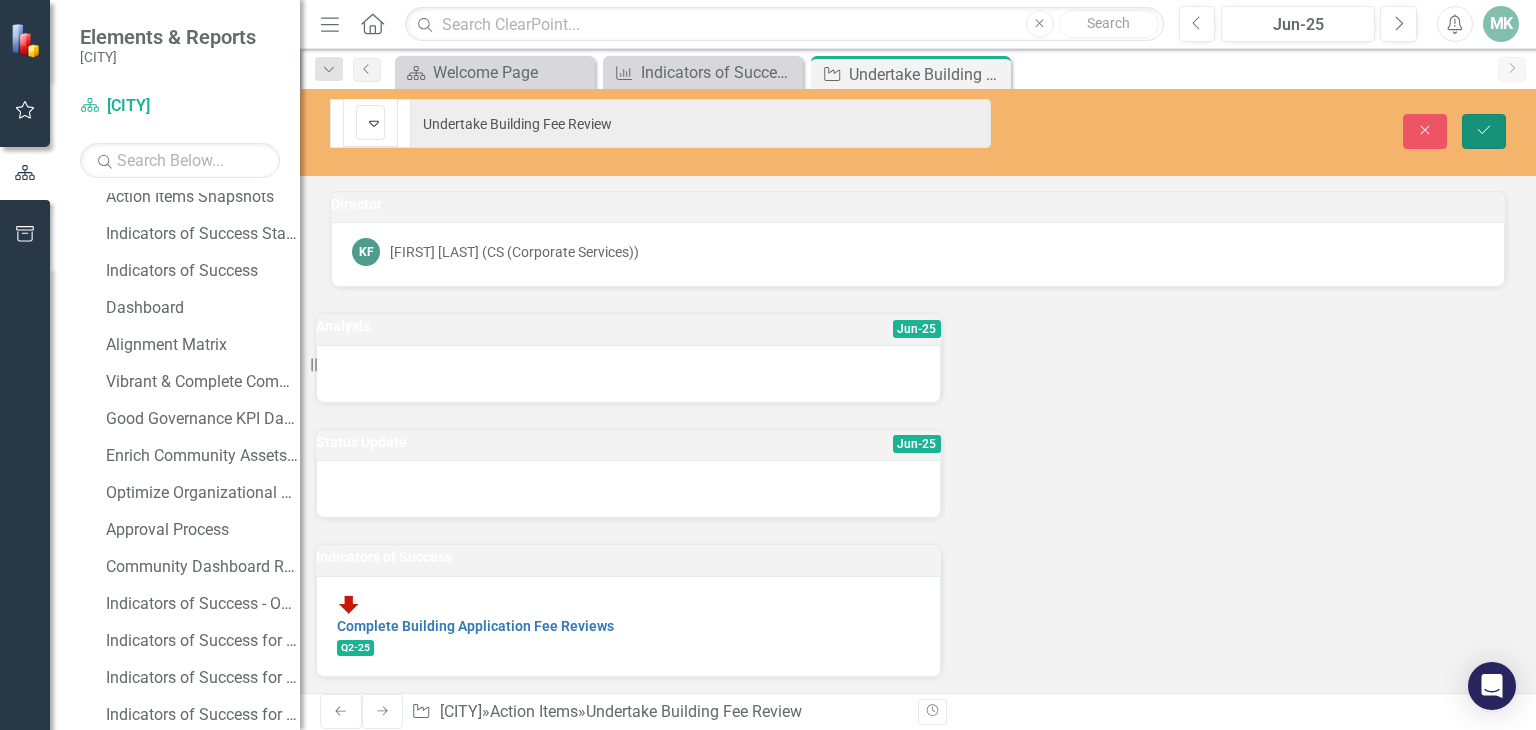 drag, startPoint x: 1475, startPoint y: 119, endPoint x: 1418, endPoint y: 143, distance: 61.846584 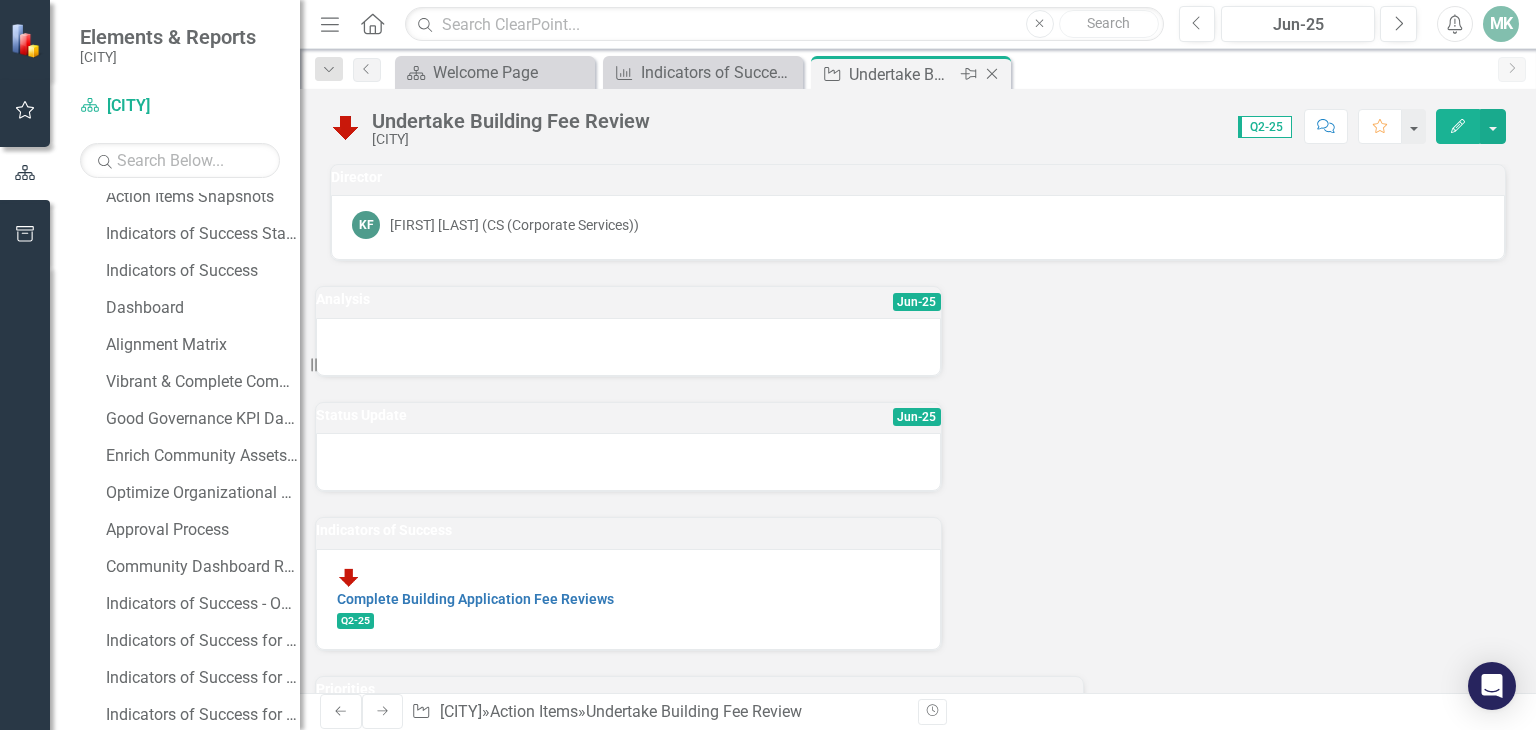 click on "Close" 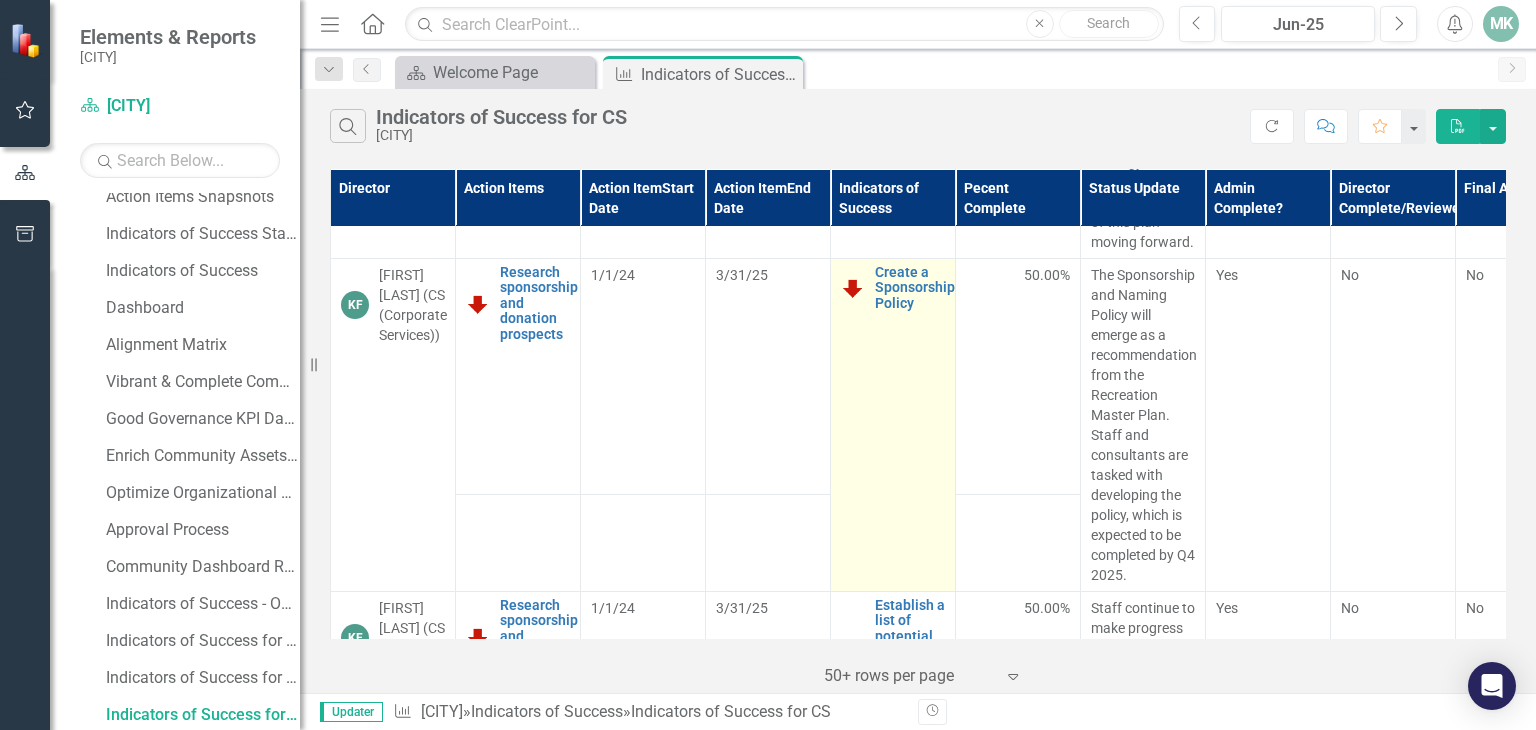 scroll, scrollTop: 1500, scrollLeft: 0, axis: vertical 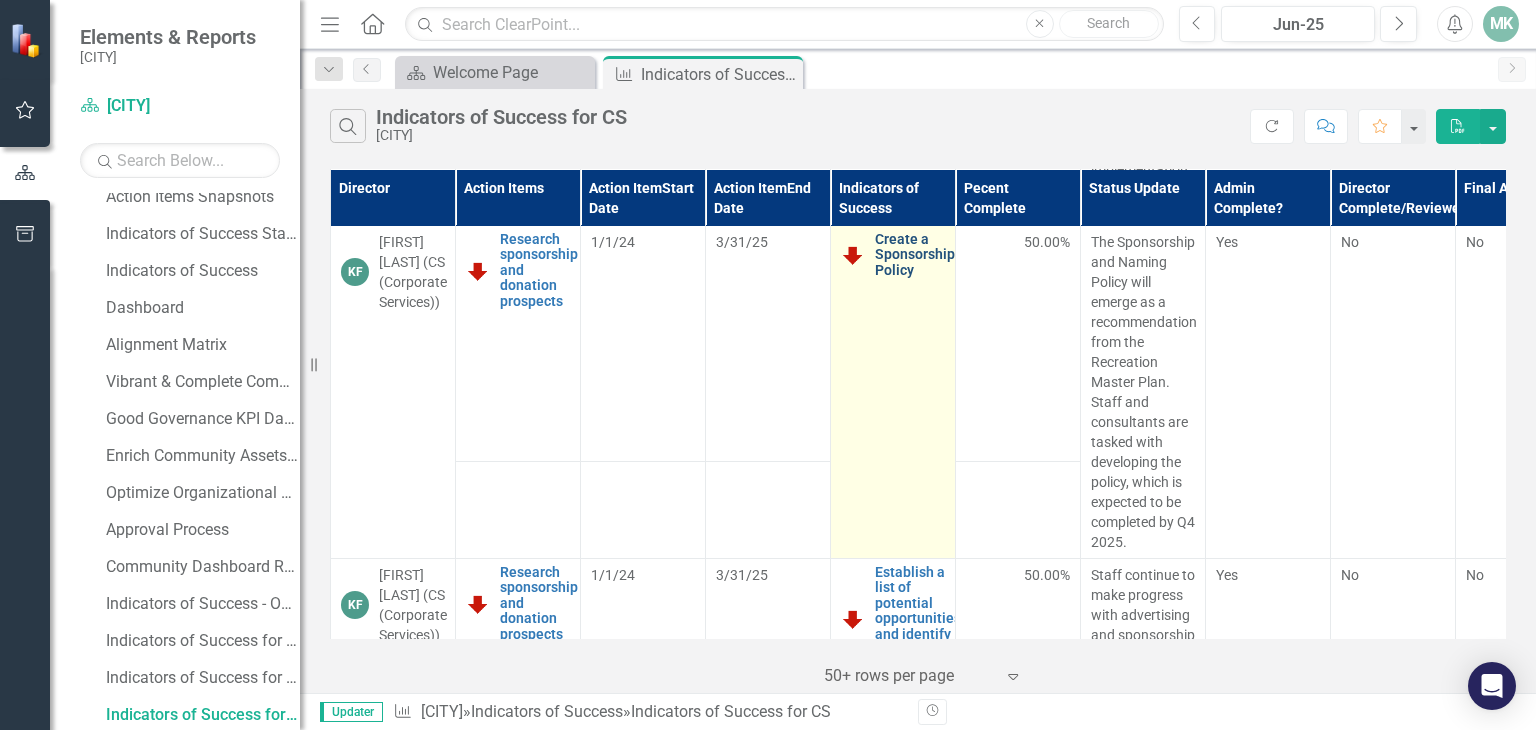 click on "Create a Sponsorship/Naming Policy" at bounding box center [942, 255] 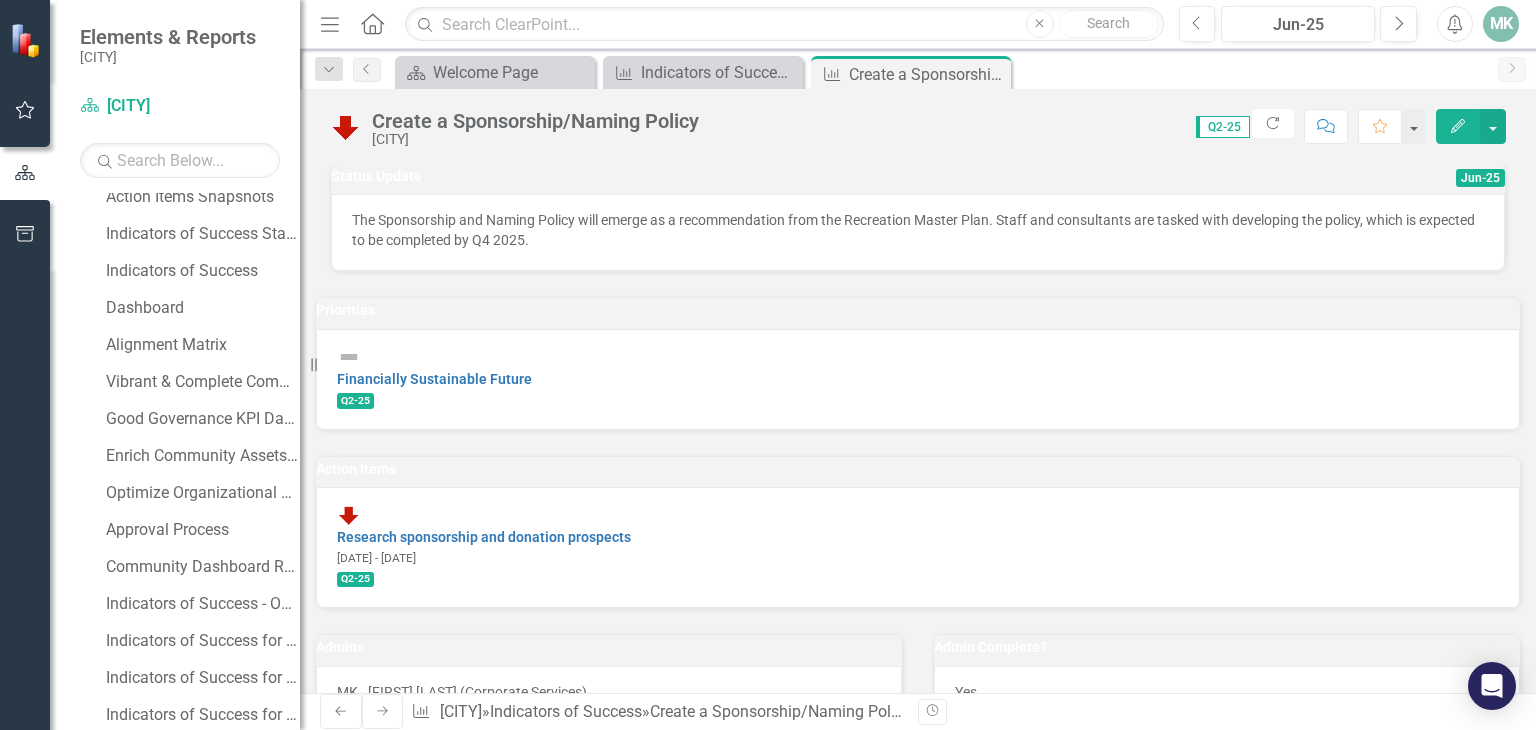 scroll, scrollTop: 0, scrollLeft: 0, axis: both 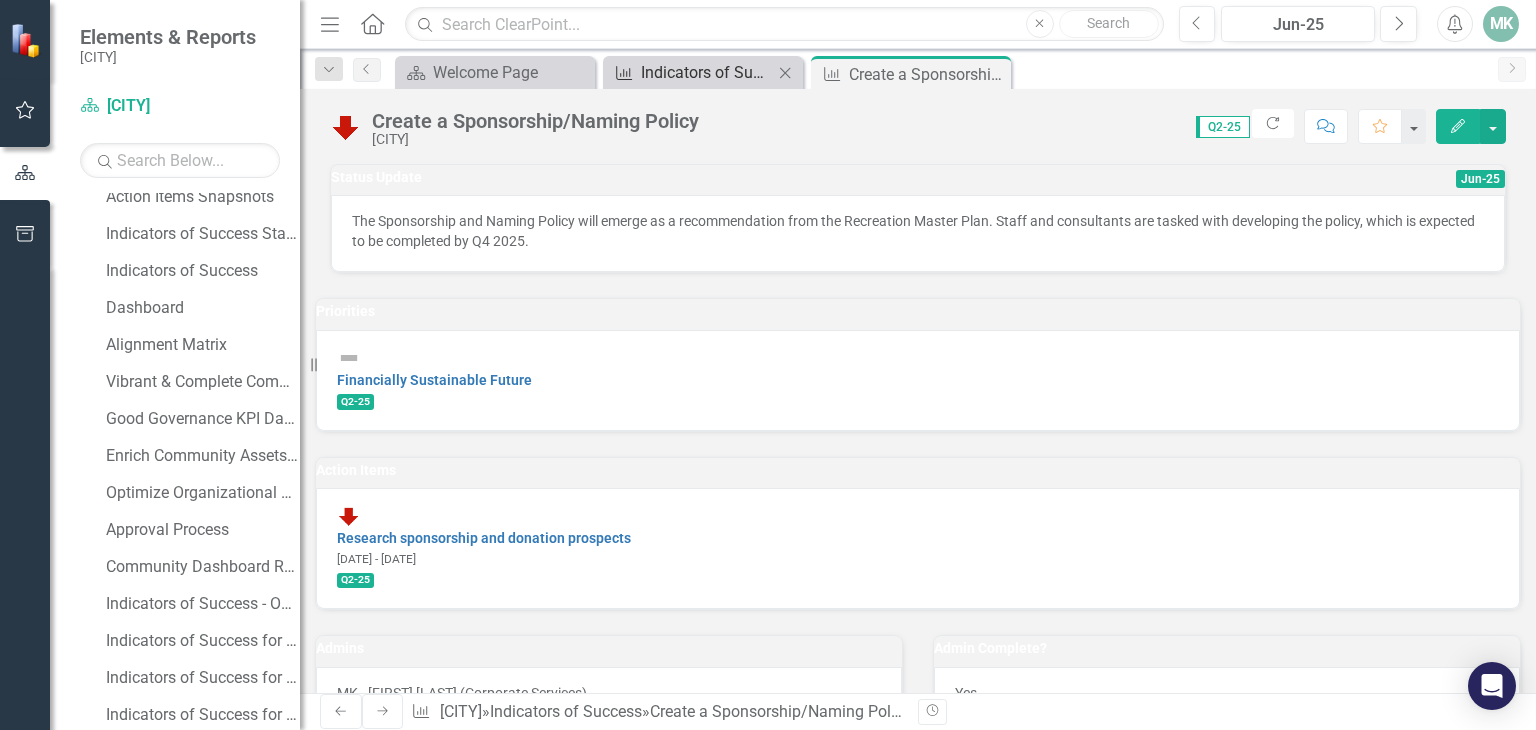 click on "Indicators of Success for CS" at bounding box center (707, 72) 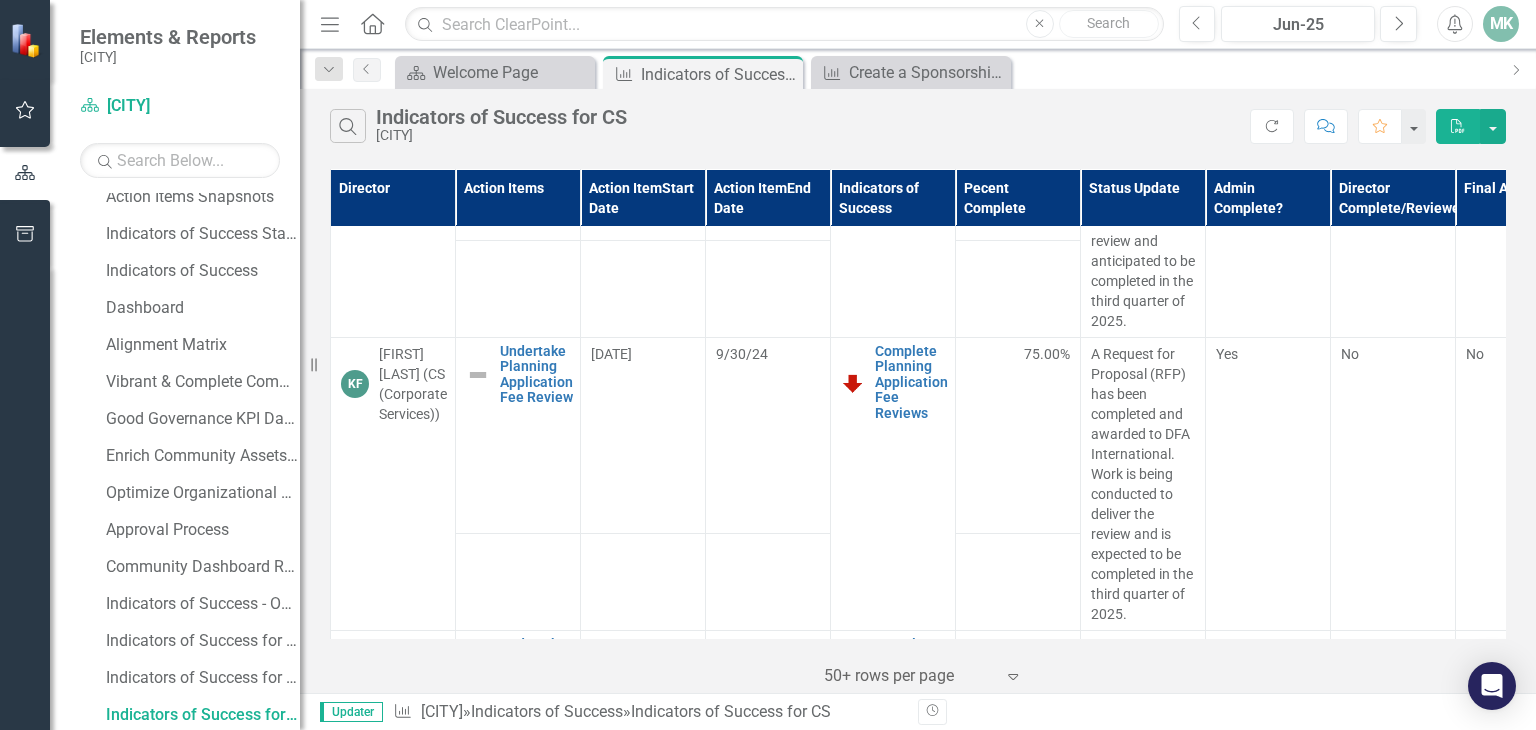 scroll, scrollTop: 2600, scrollLeft: 0, axis: vertical 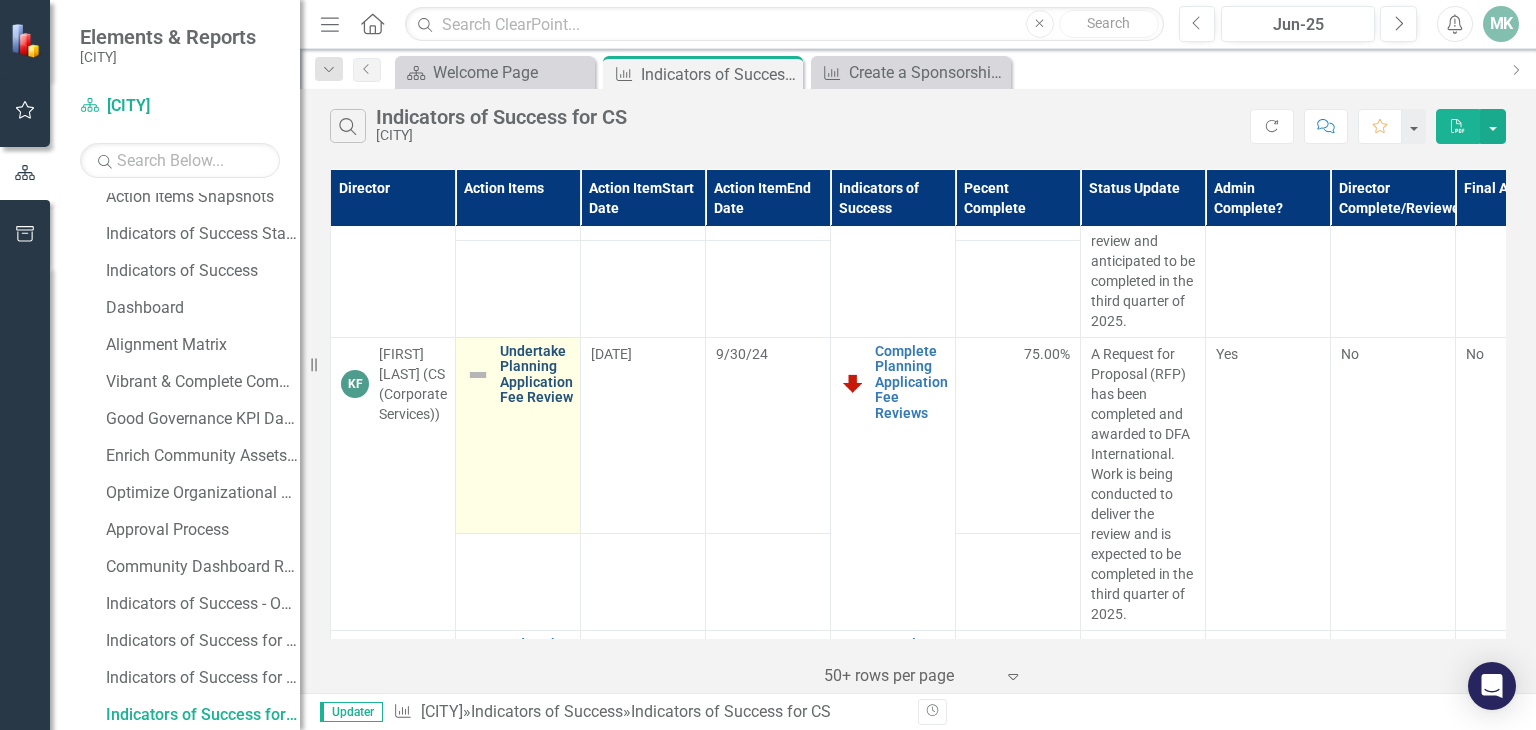 click on "Undertake Planning Application Fee Review" at bounding box center (536, 375) 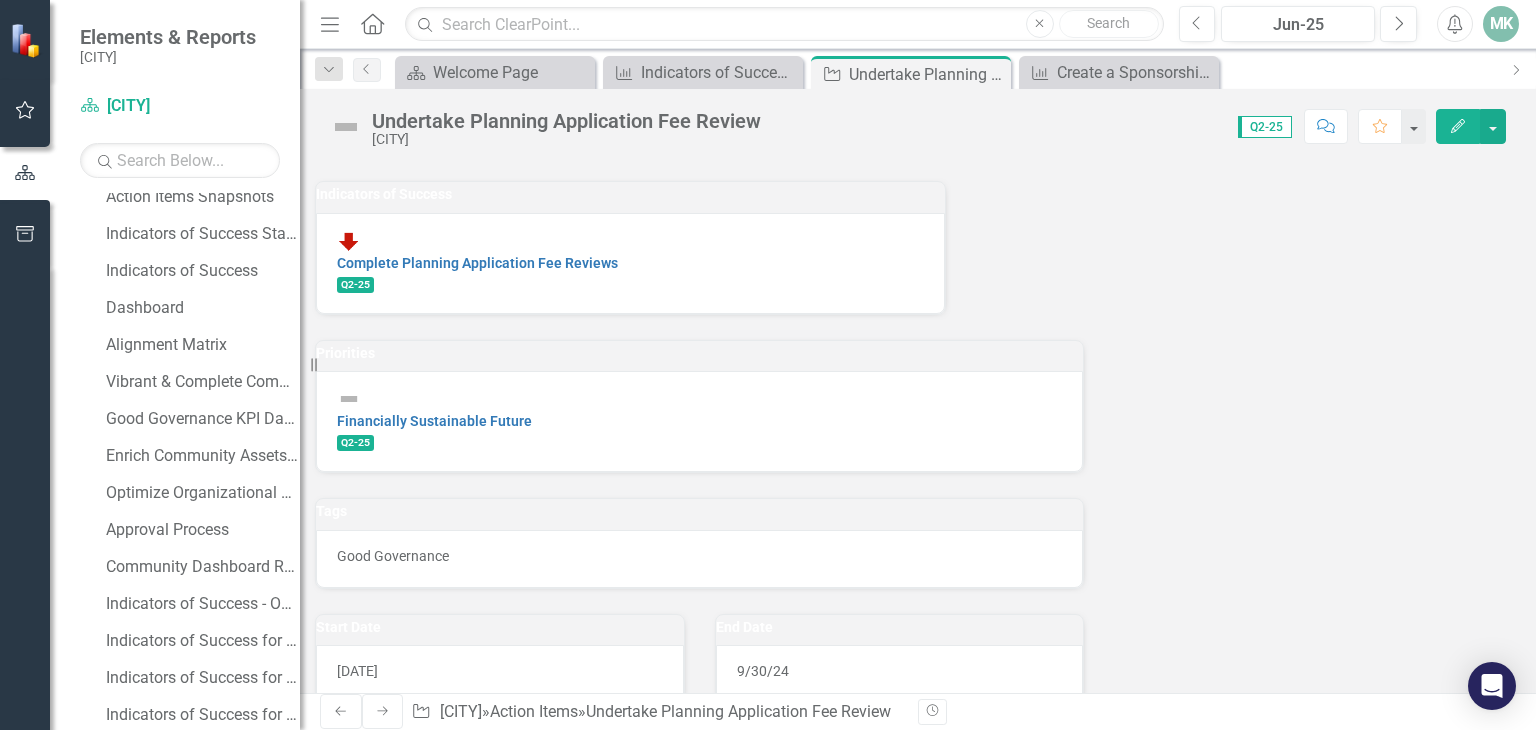 scroll, scrollTop: 0, scrollLeft: 0, axis: both 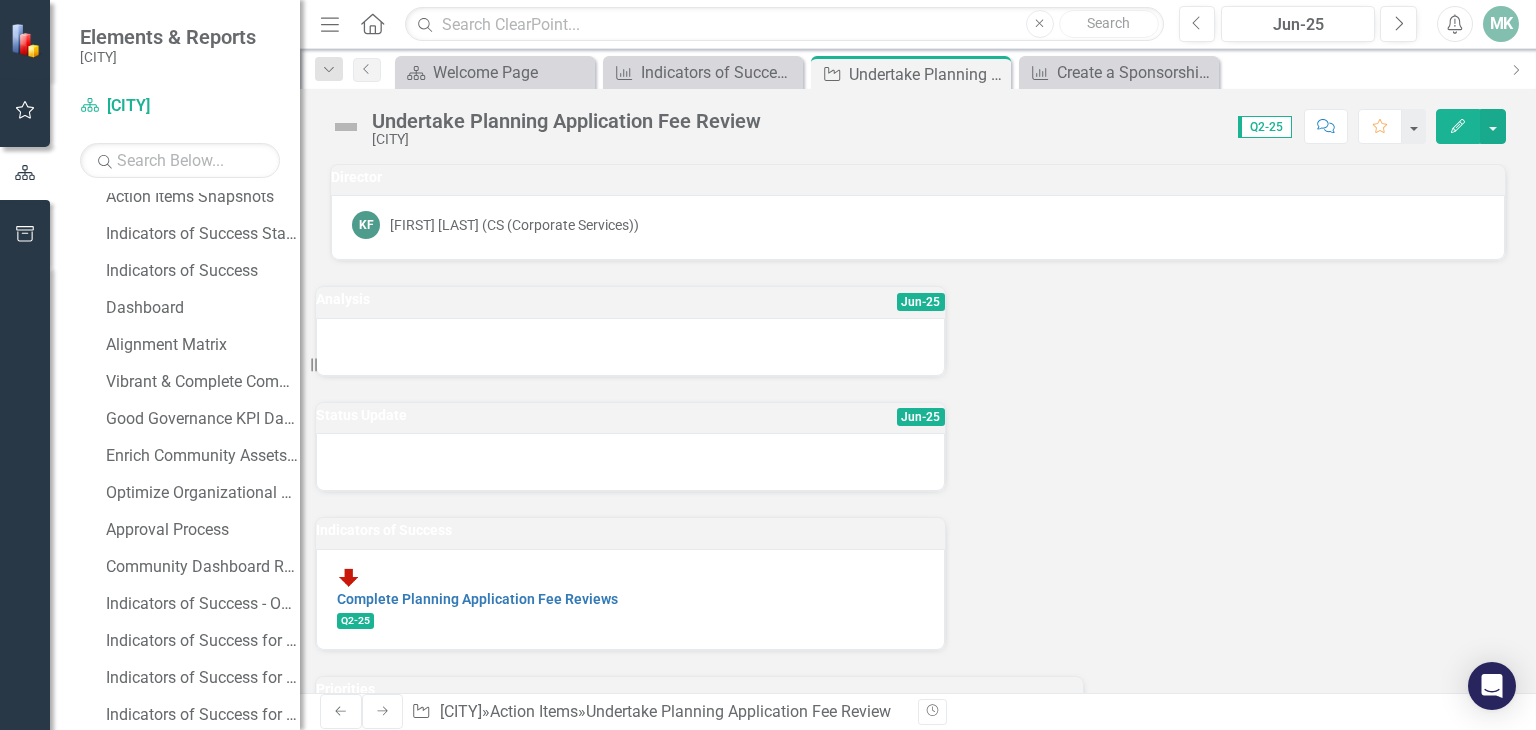 click at bounding box center [346, 127] 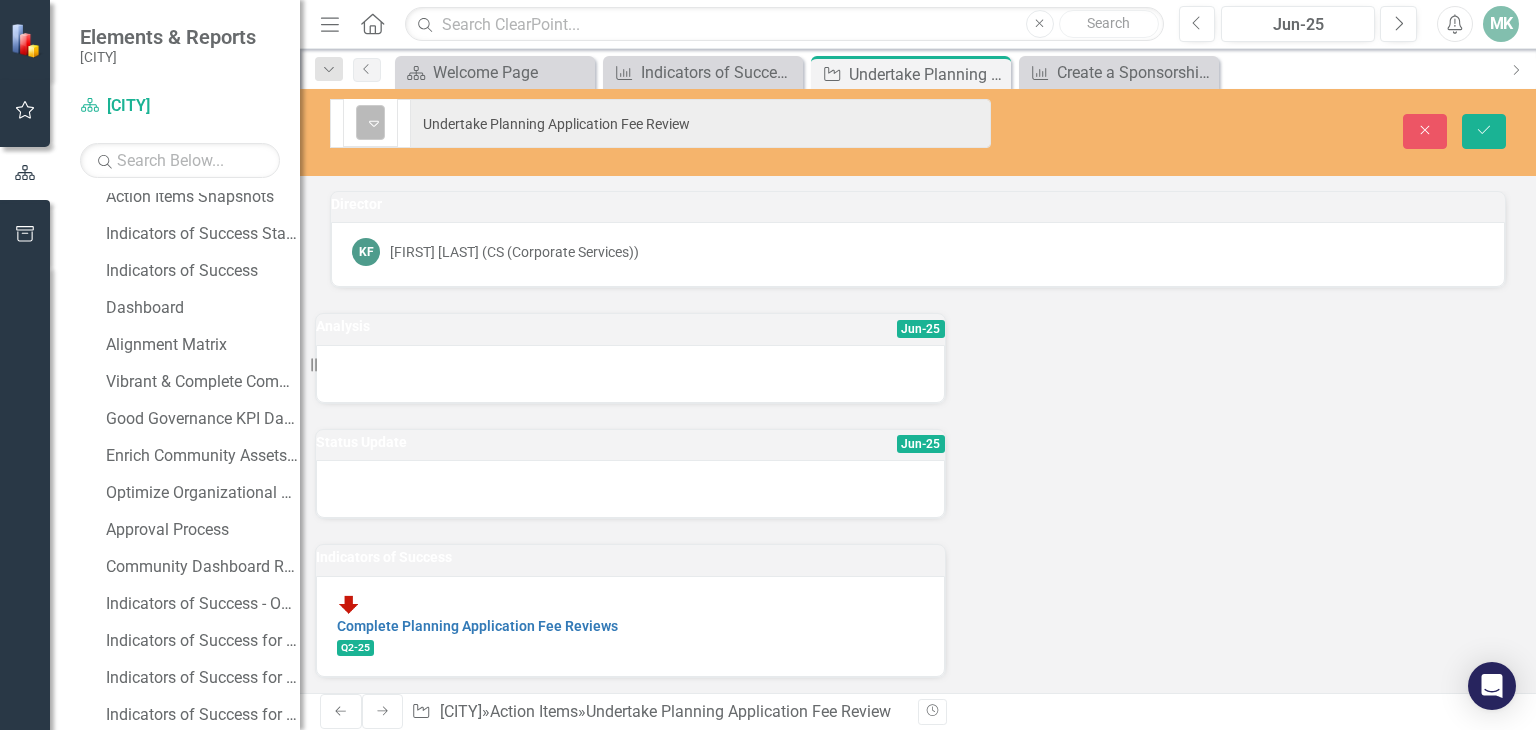 click on "Not Defined Expand" at bounding box center (370, 122) 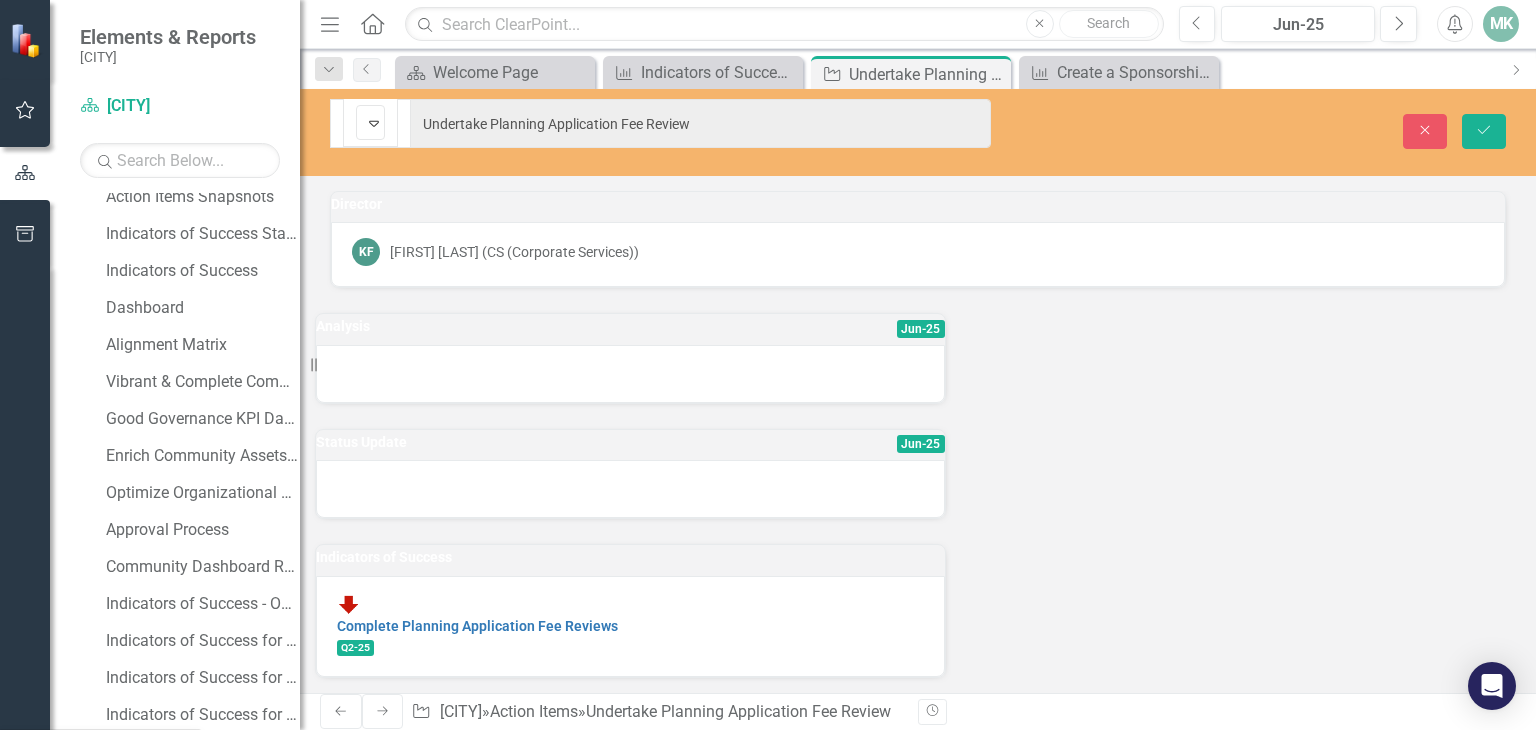 click on "Below Target" at bounding box center [100, 883] 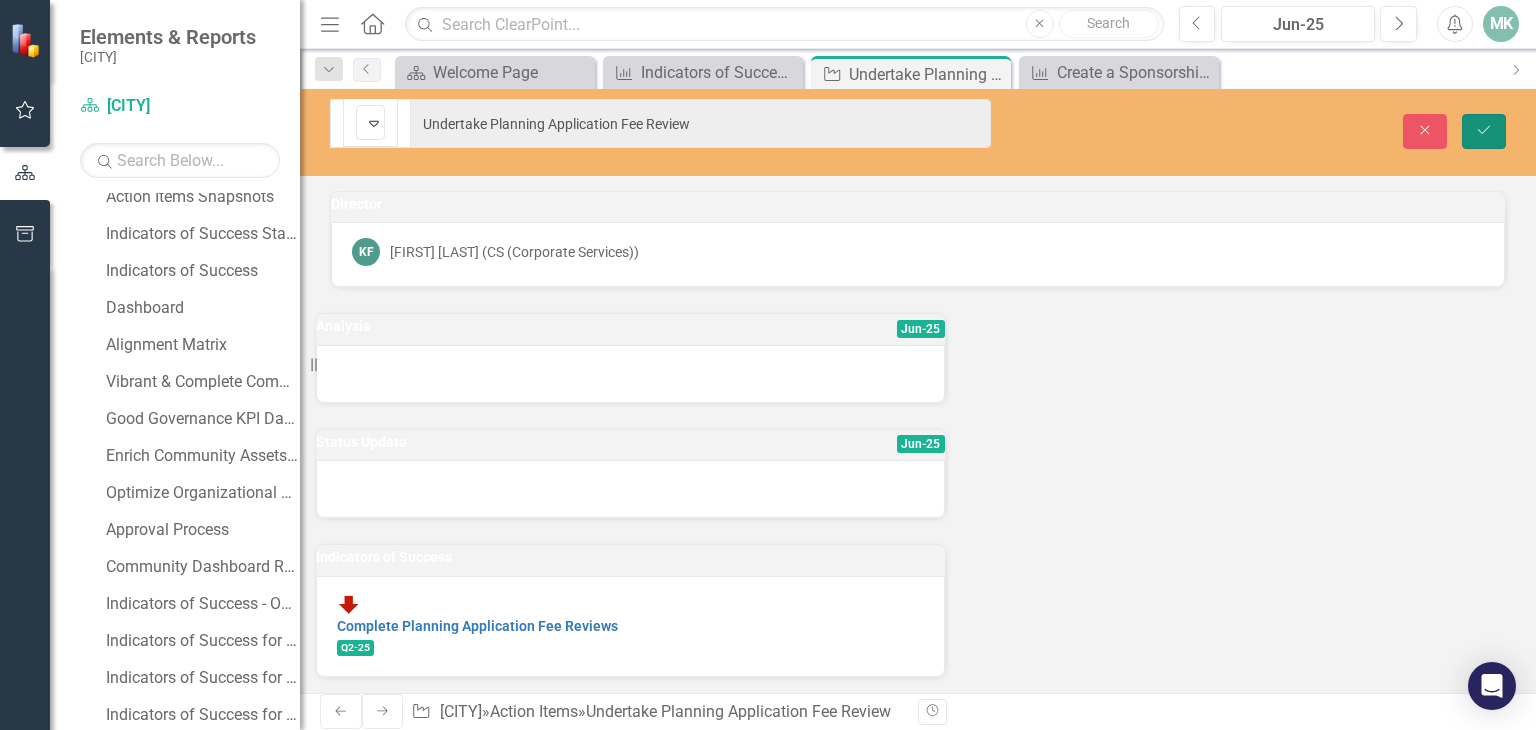 click on "Save" at bounding box center [1484, 131] 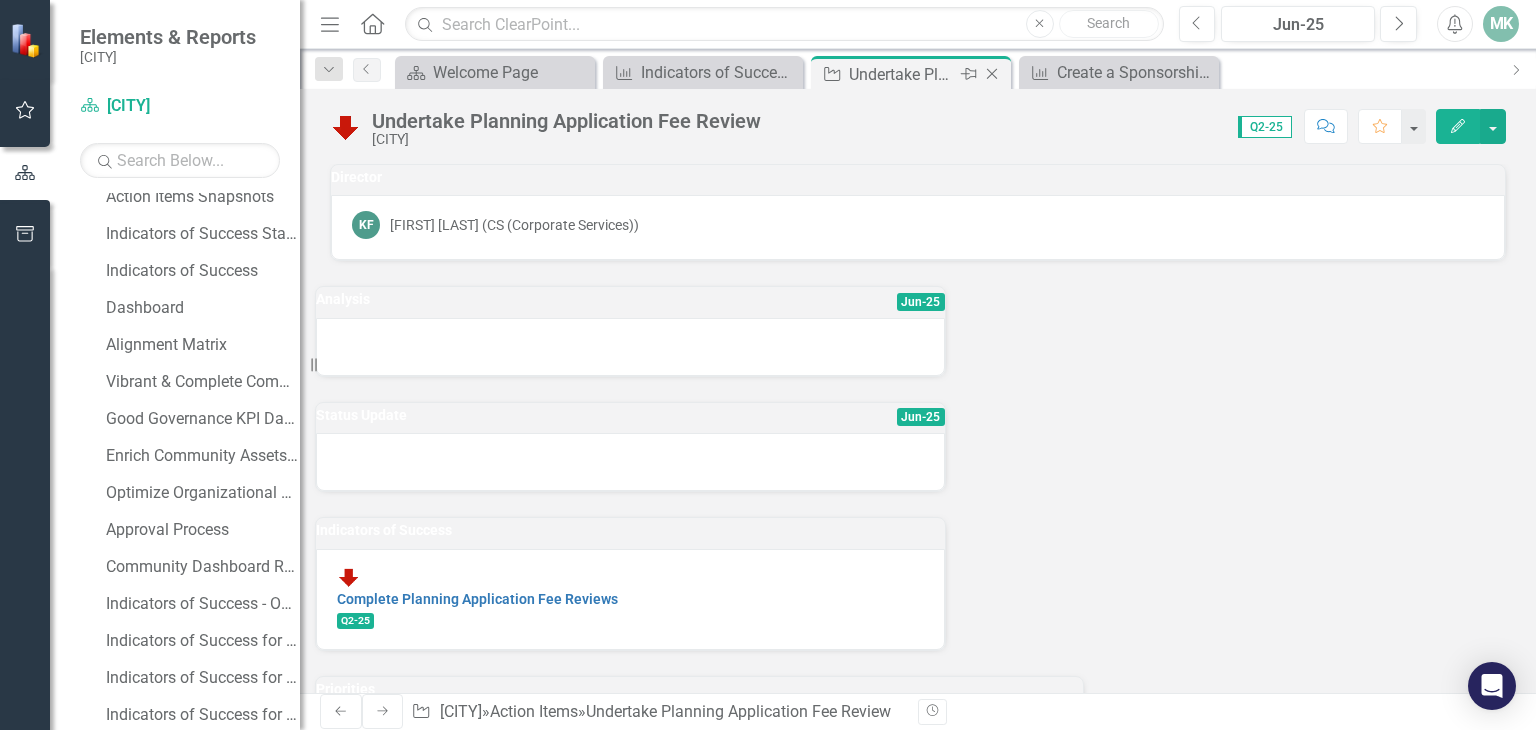click on "Close" 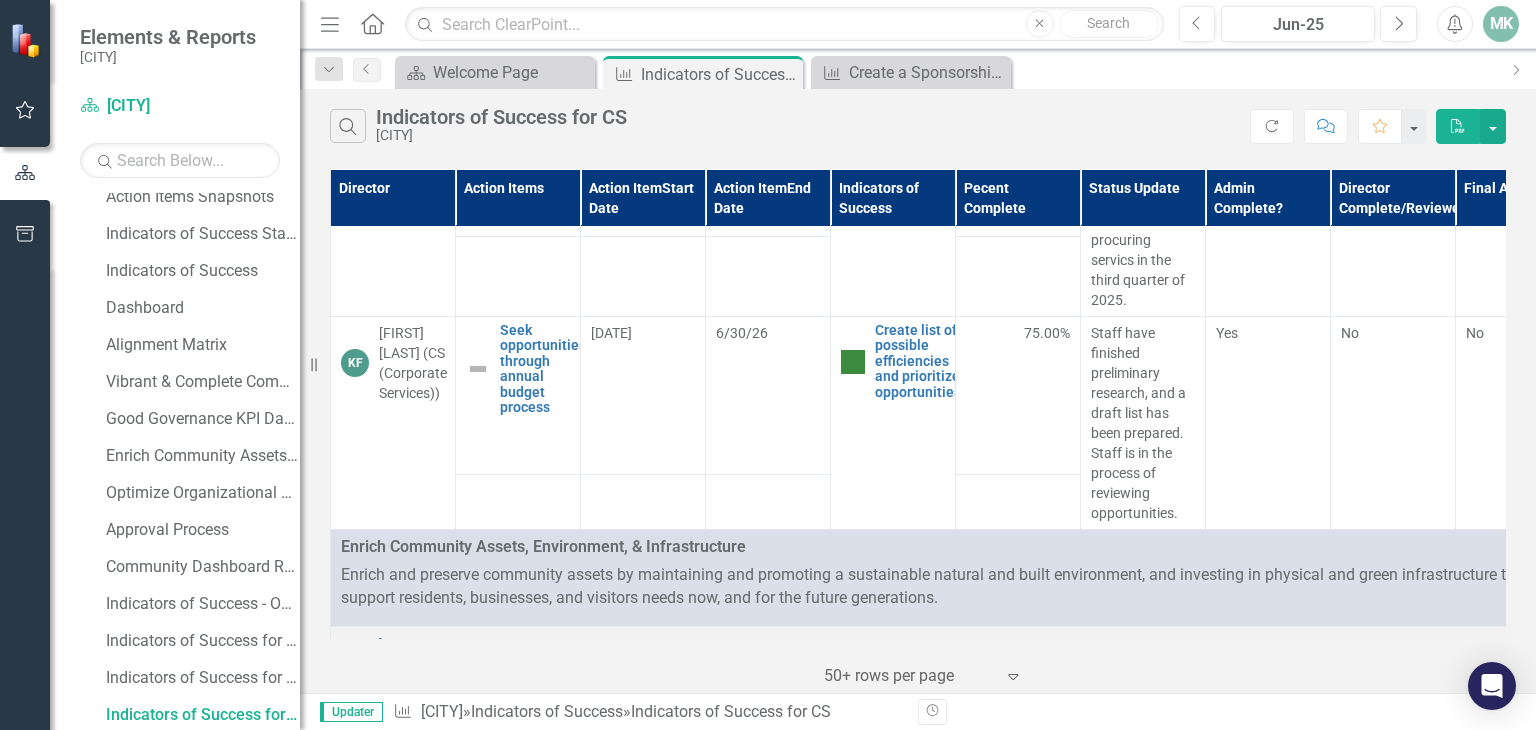 scroll, scrollTop: 3700, scrollLeft: 0, axis: vertical 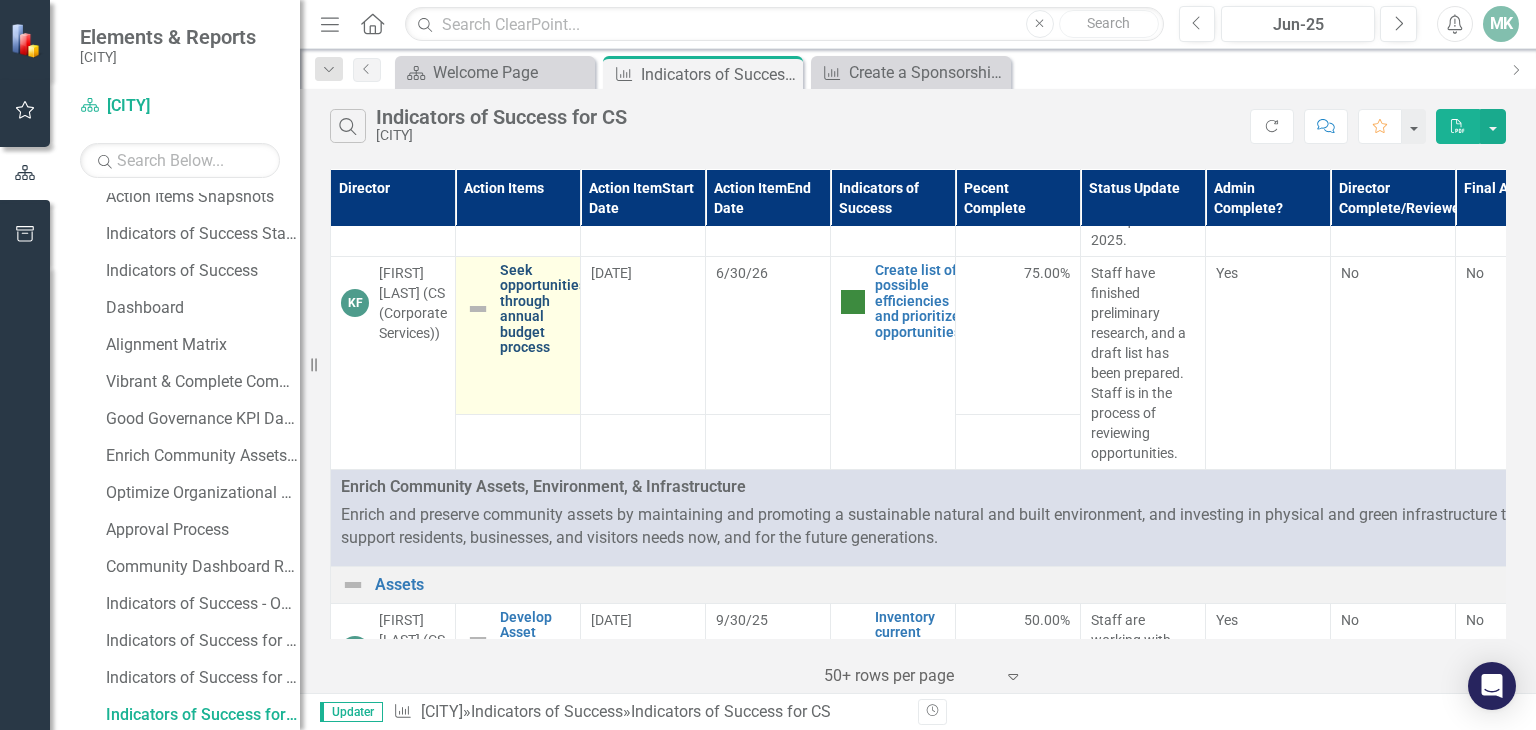 click on "Seek opportunities through annual budget process" at bounding box center [543, 309] 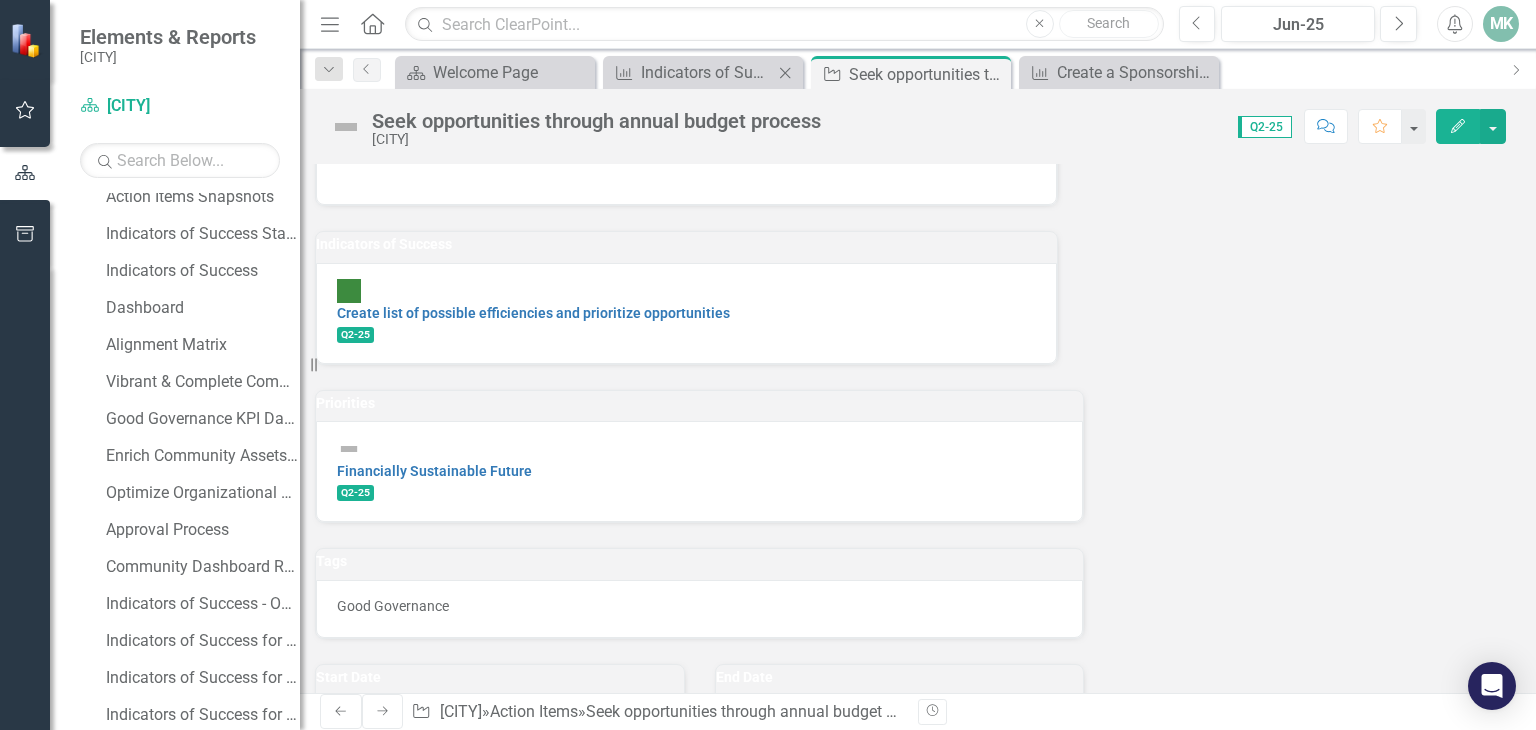 scroll, scrollTop: 237, scrollLeft: 0, axis: vertical 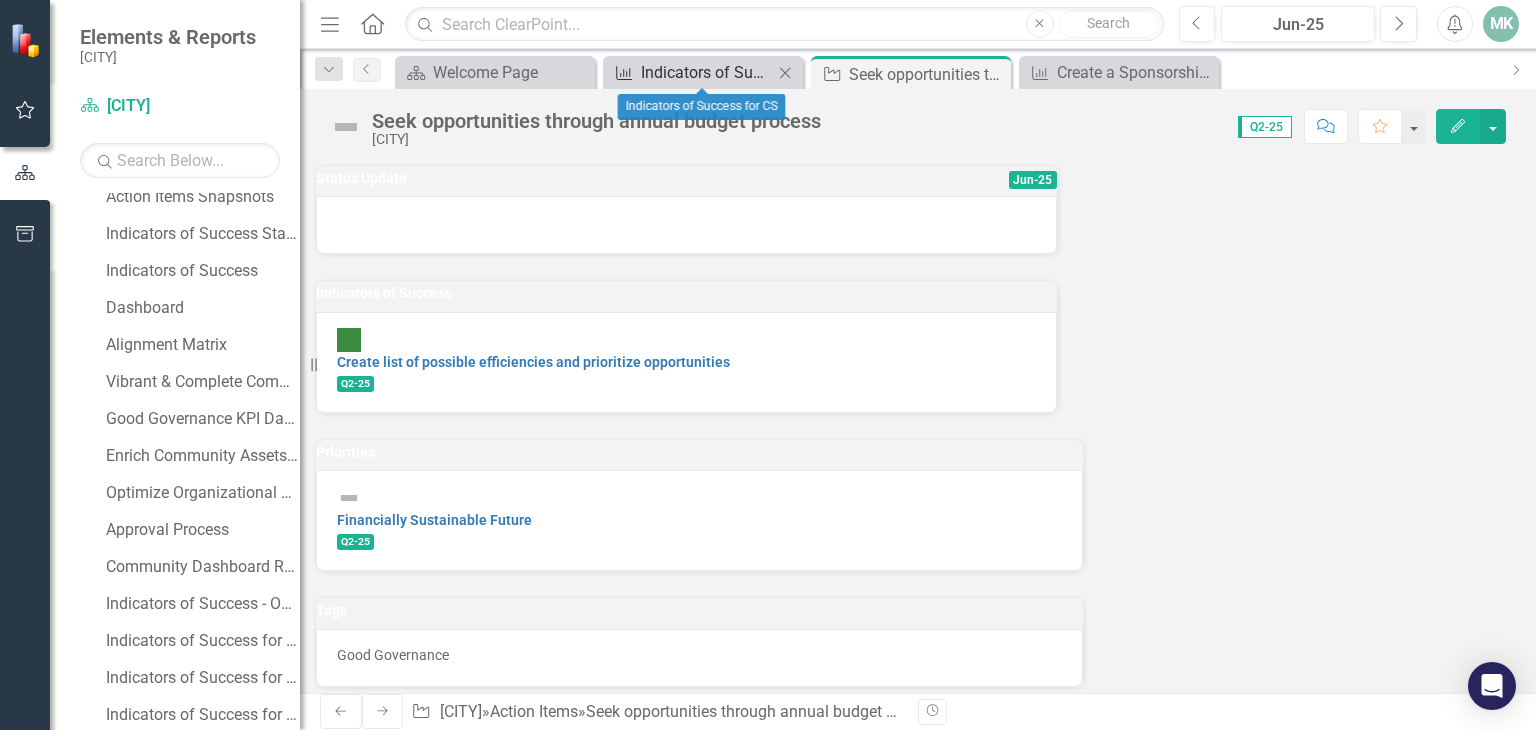 click on "Indicators of Success for CS" at bounding box center [707, 72] 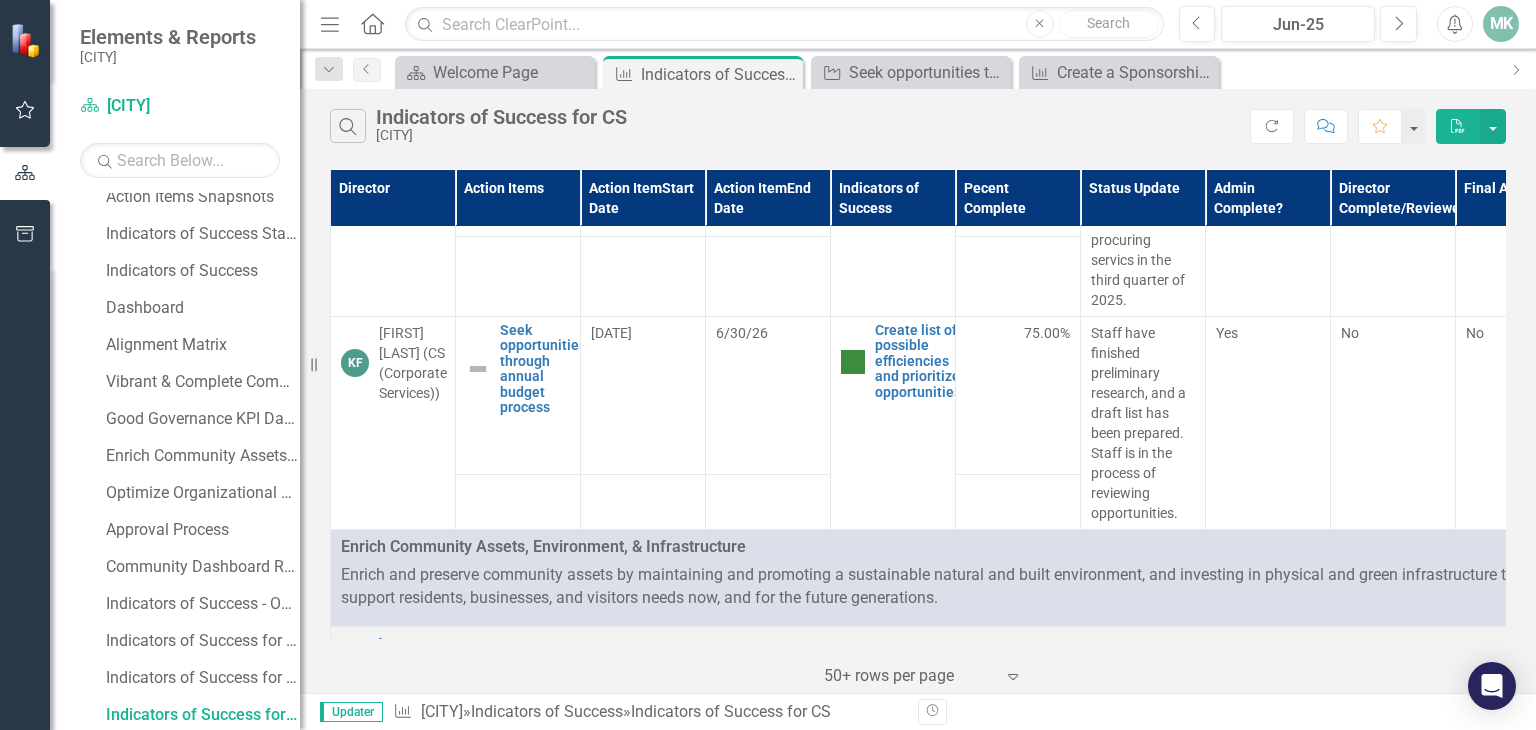 scroll, scrollTop: 3600, scrollLeft: 0, axis: vertical 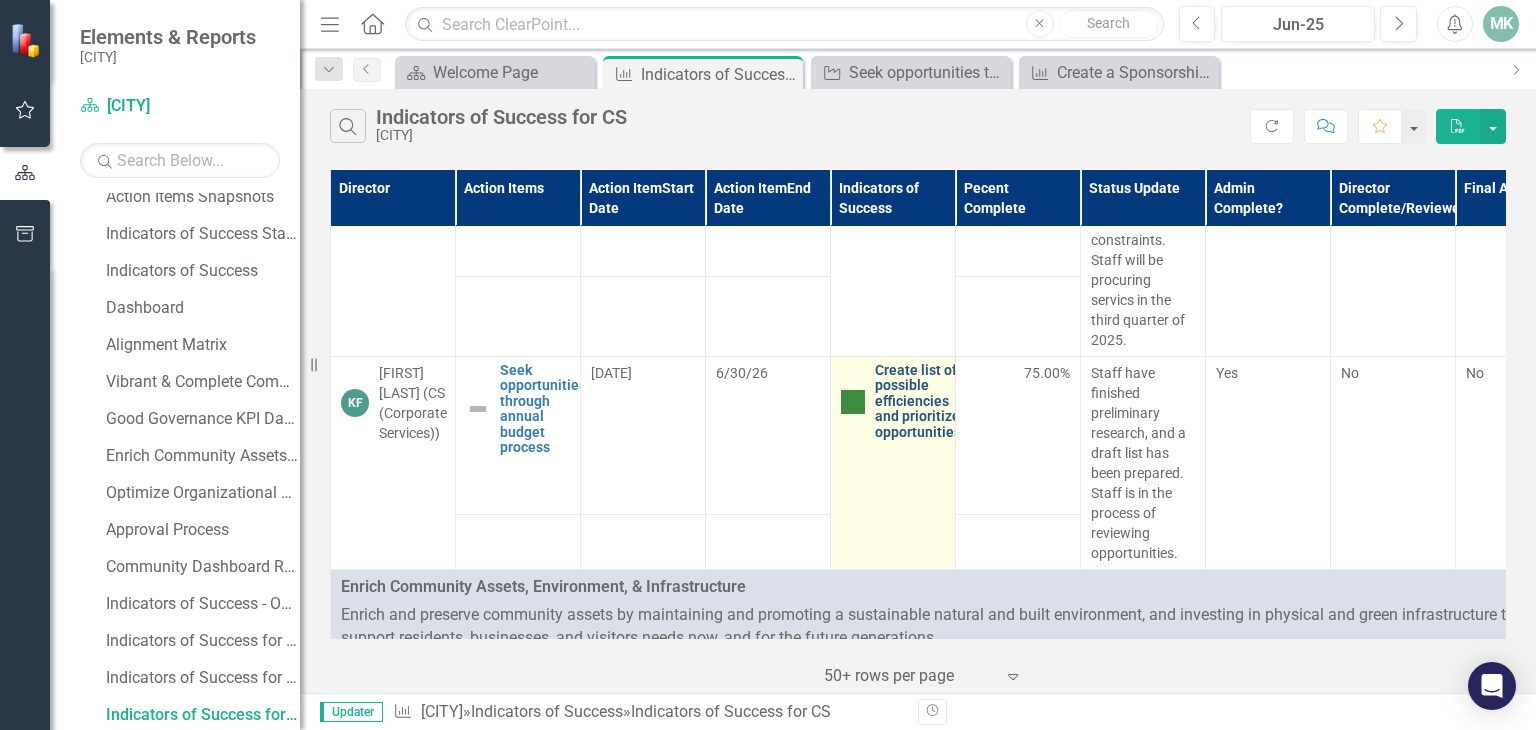 click on "Create list of possible efficiencies and prioritize opportunities" at bounding box center [918, 401] 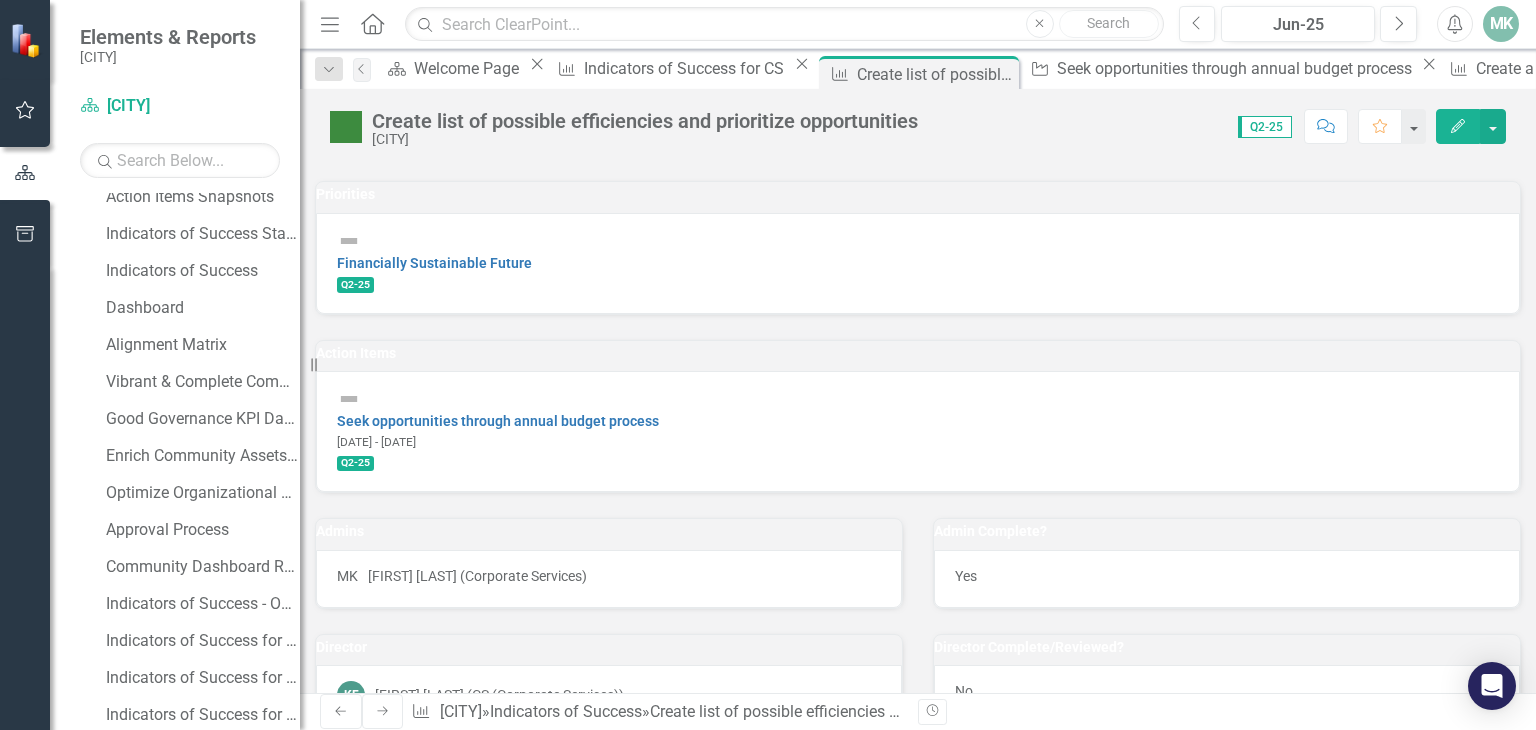 scroll, scrollTop: 100, scrollLeft: 0, axis: vertical 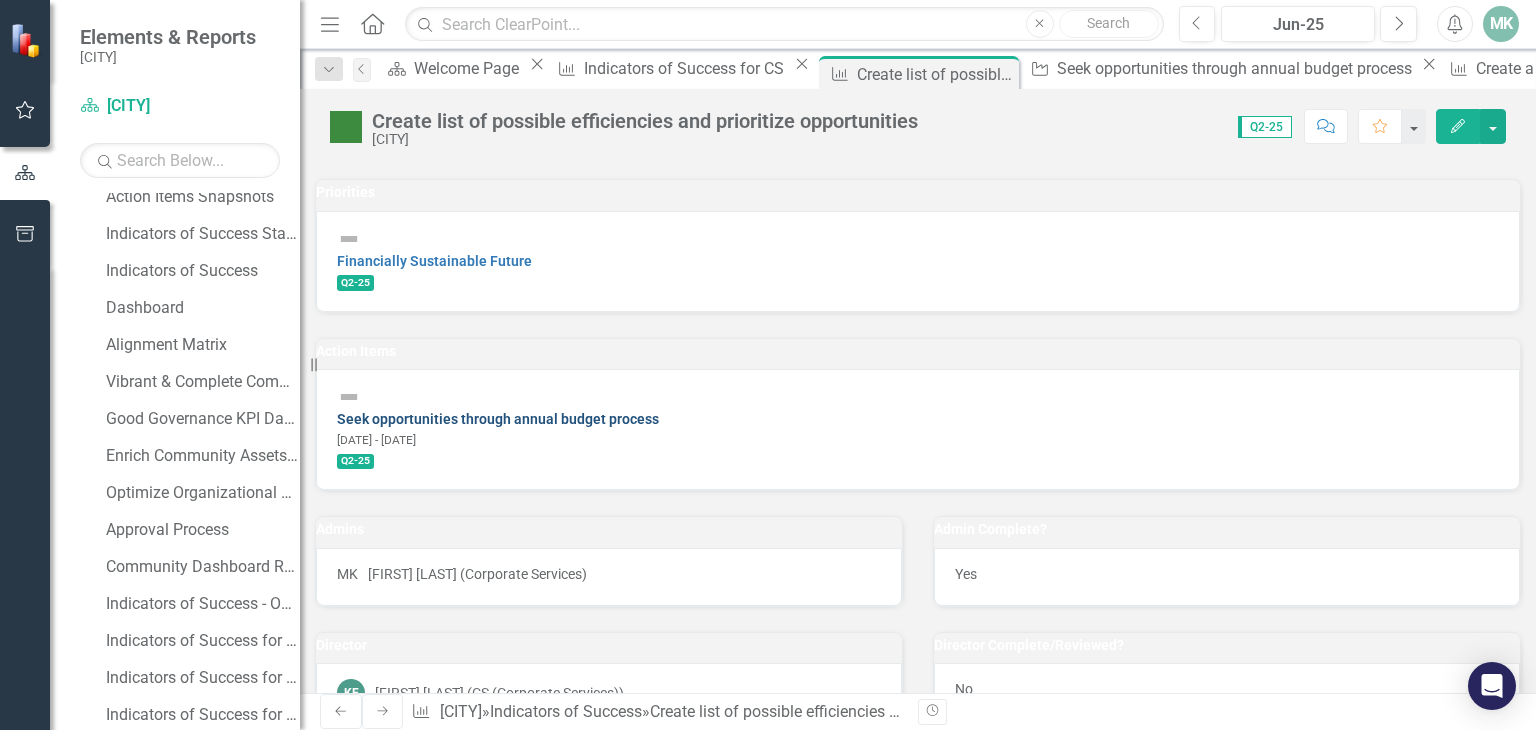 click on "Seek opportunities through annual budget process" at bounding box center (498, 419) 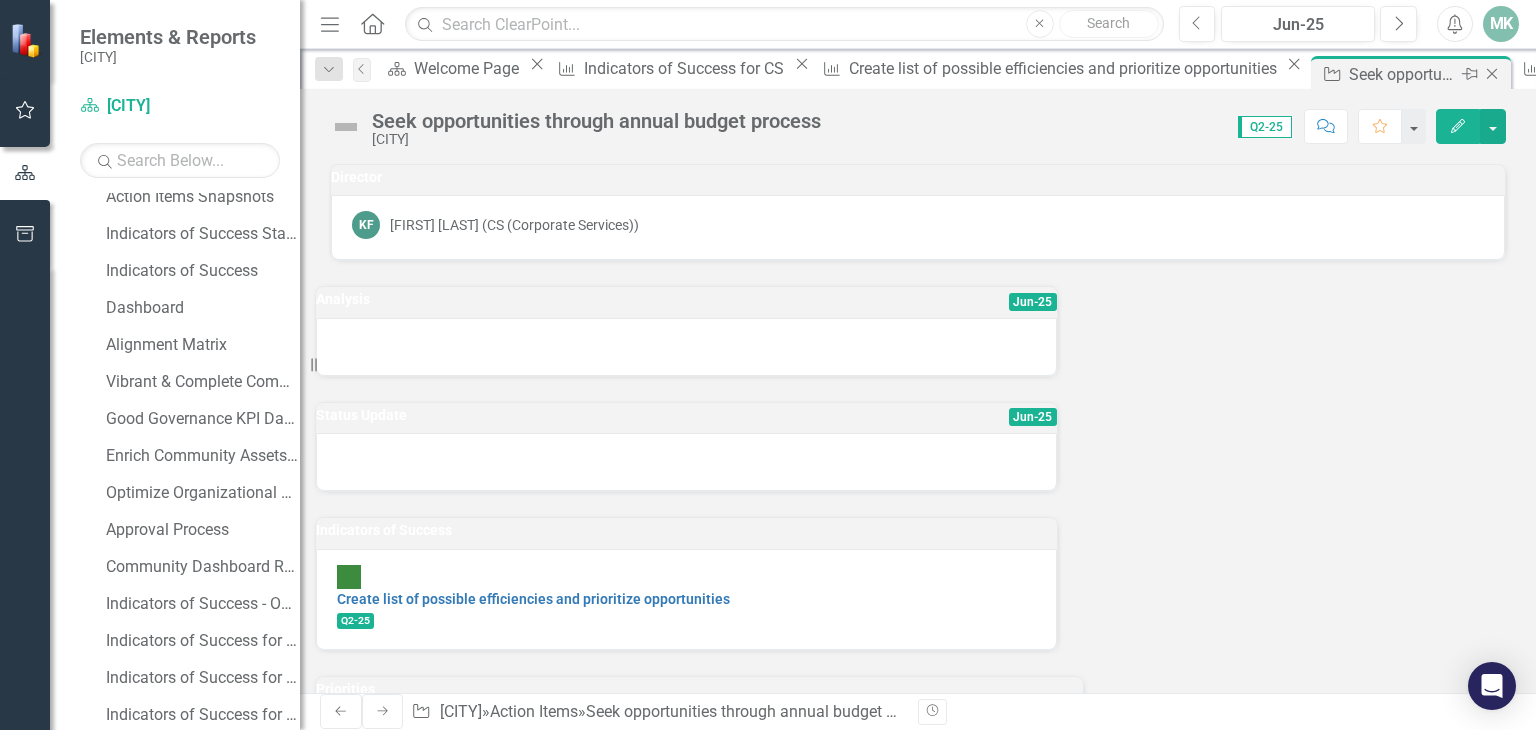 click 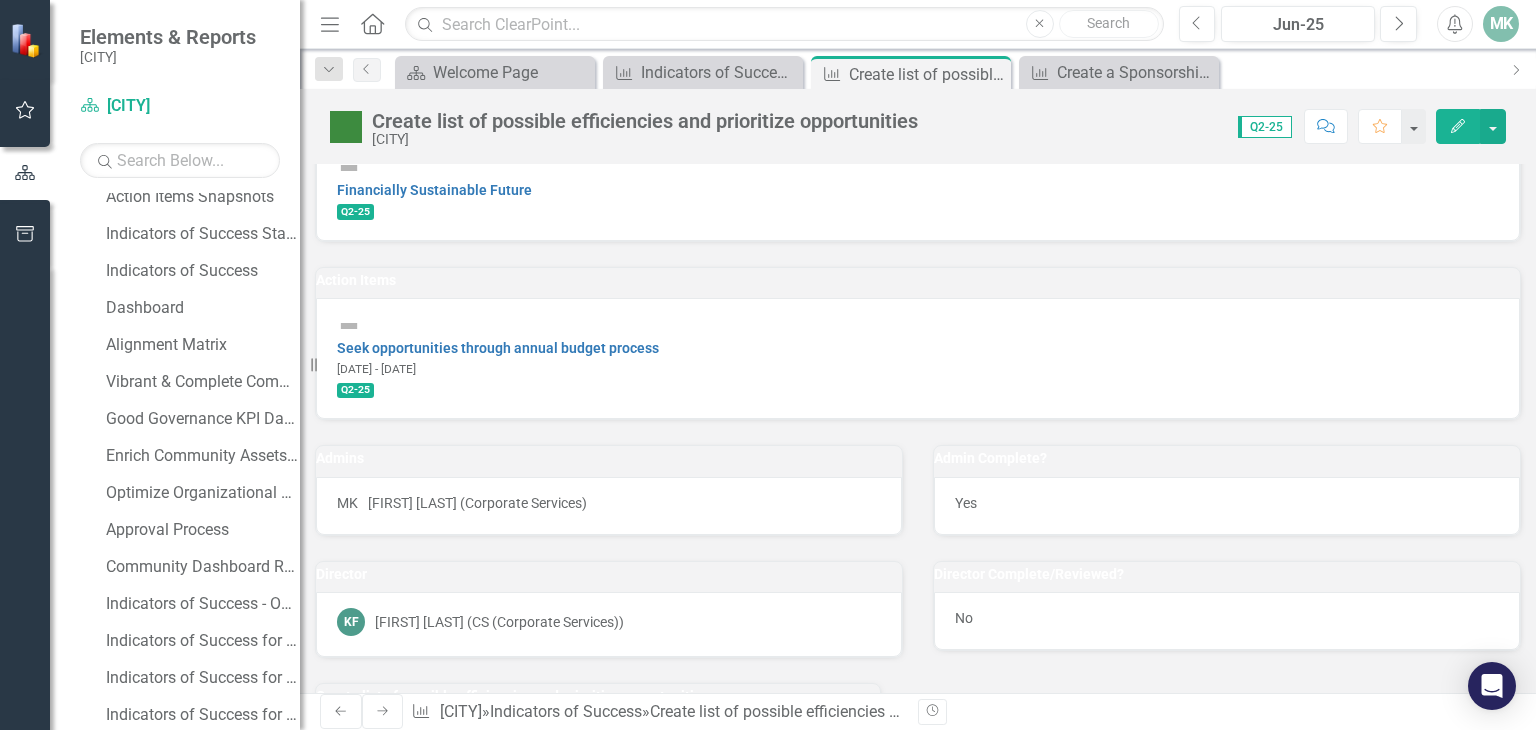scroll, scrollTop: 0, scrollLeft: 0, axis: both 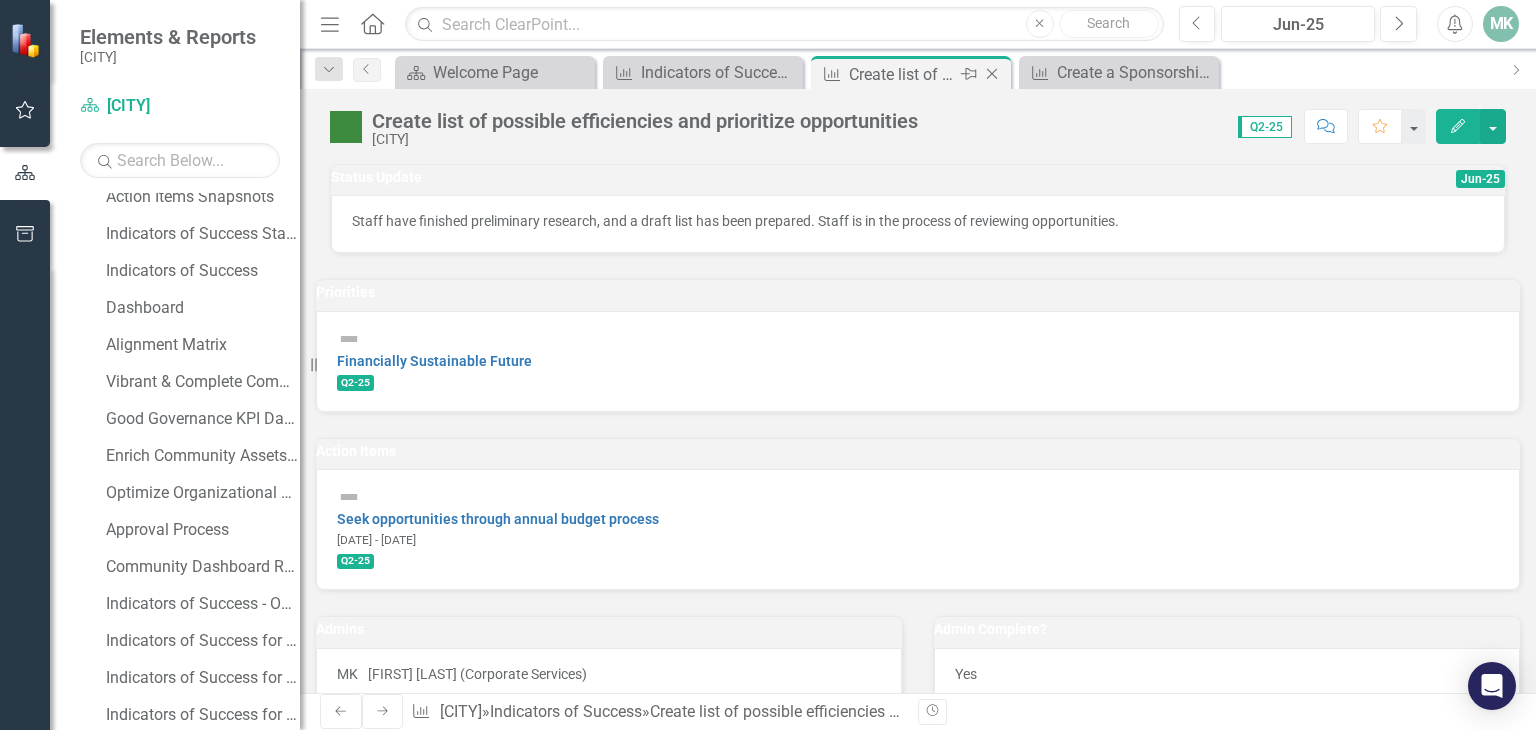 click on "Close" 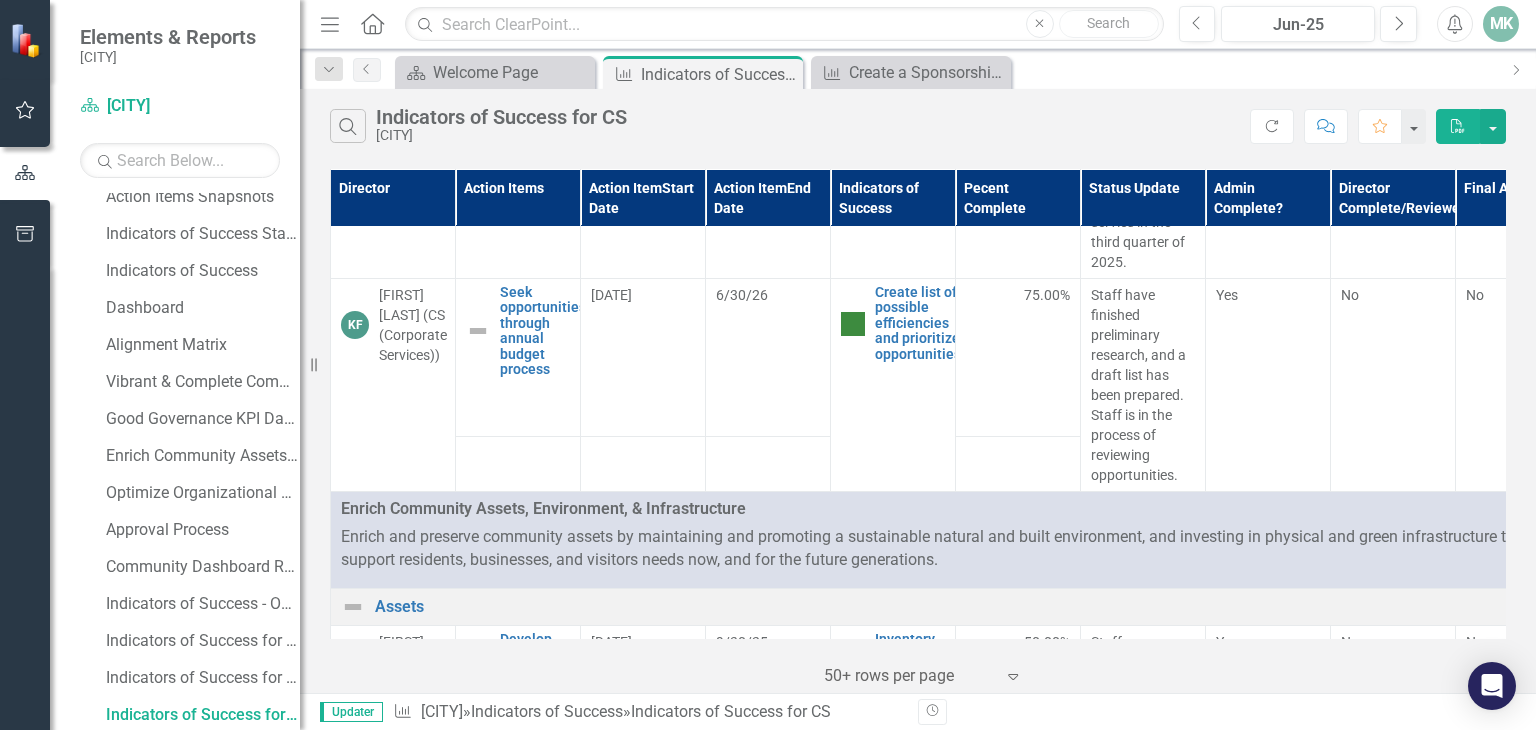 scroll, scrollTop: 3700, scrollLeft: 0, axis: vertical 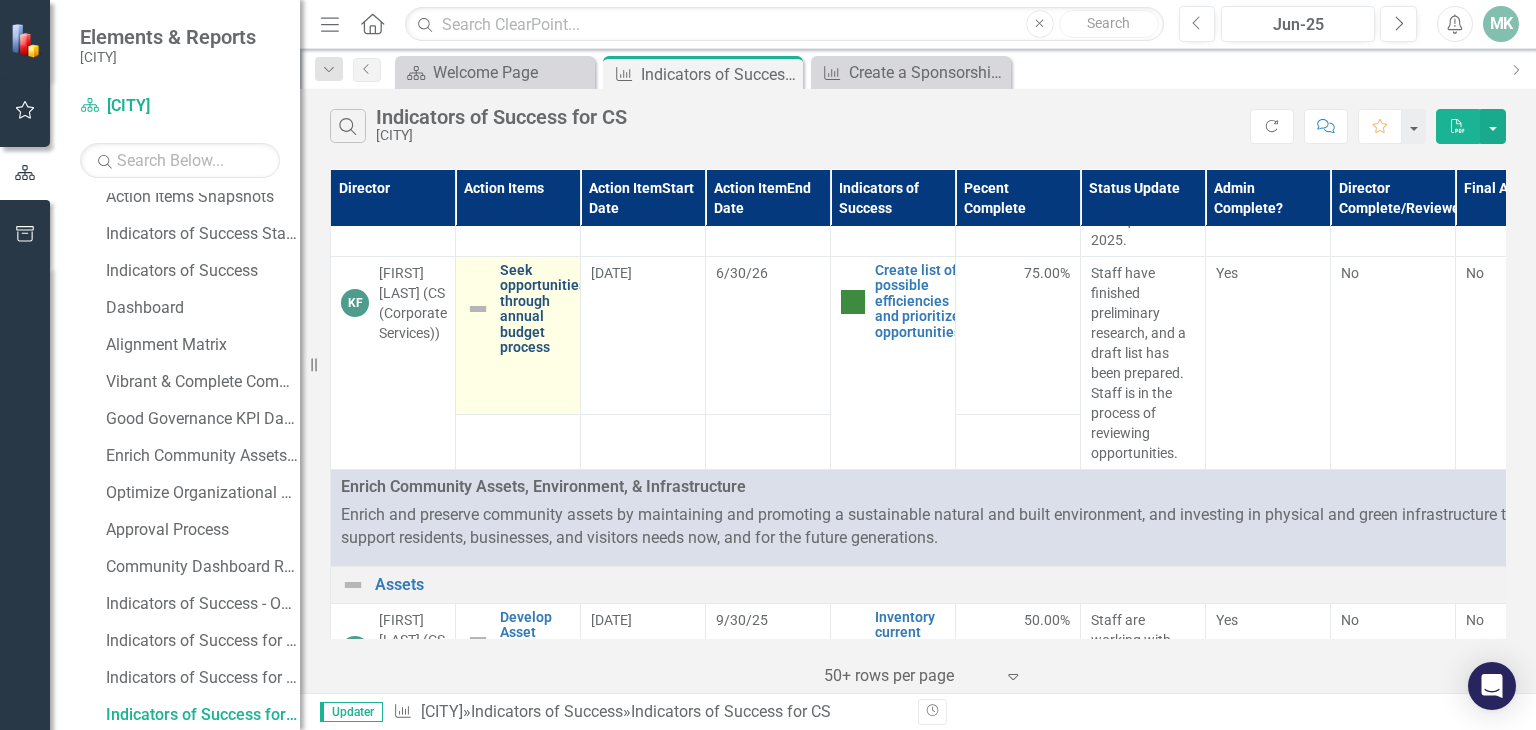 click on "Seek opportunities through annual budget process" at bounding box center [543, 309] 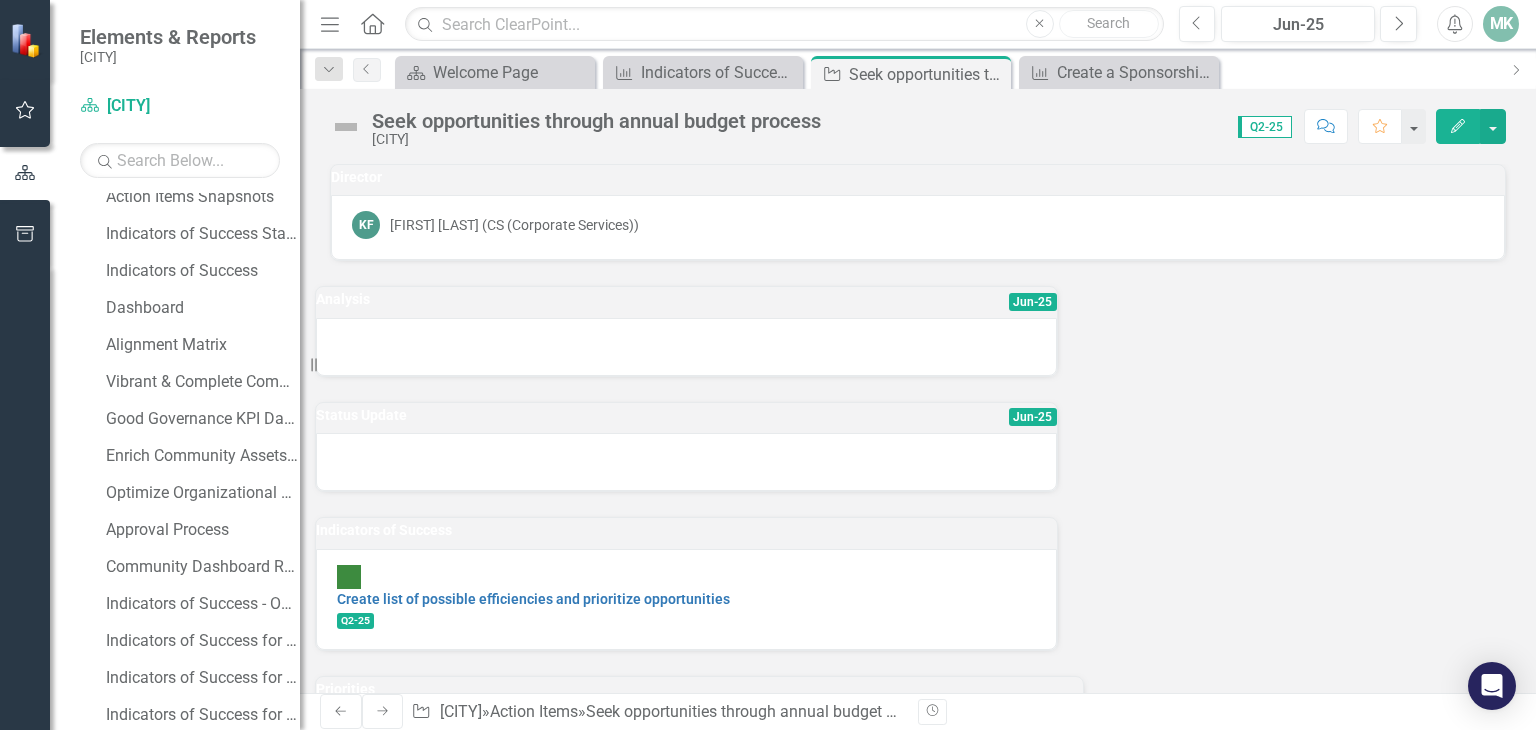 click at bounding box center (346, 127) 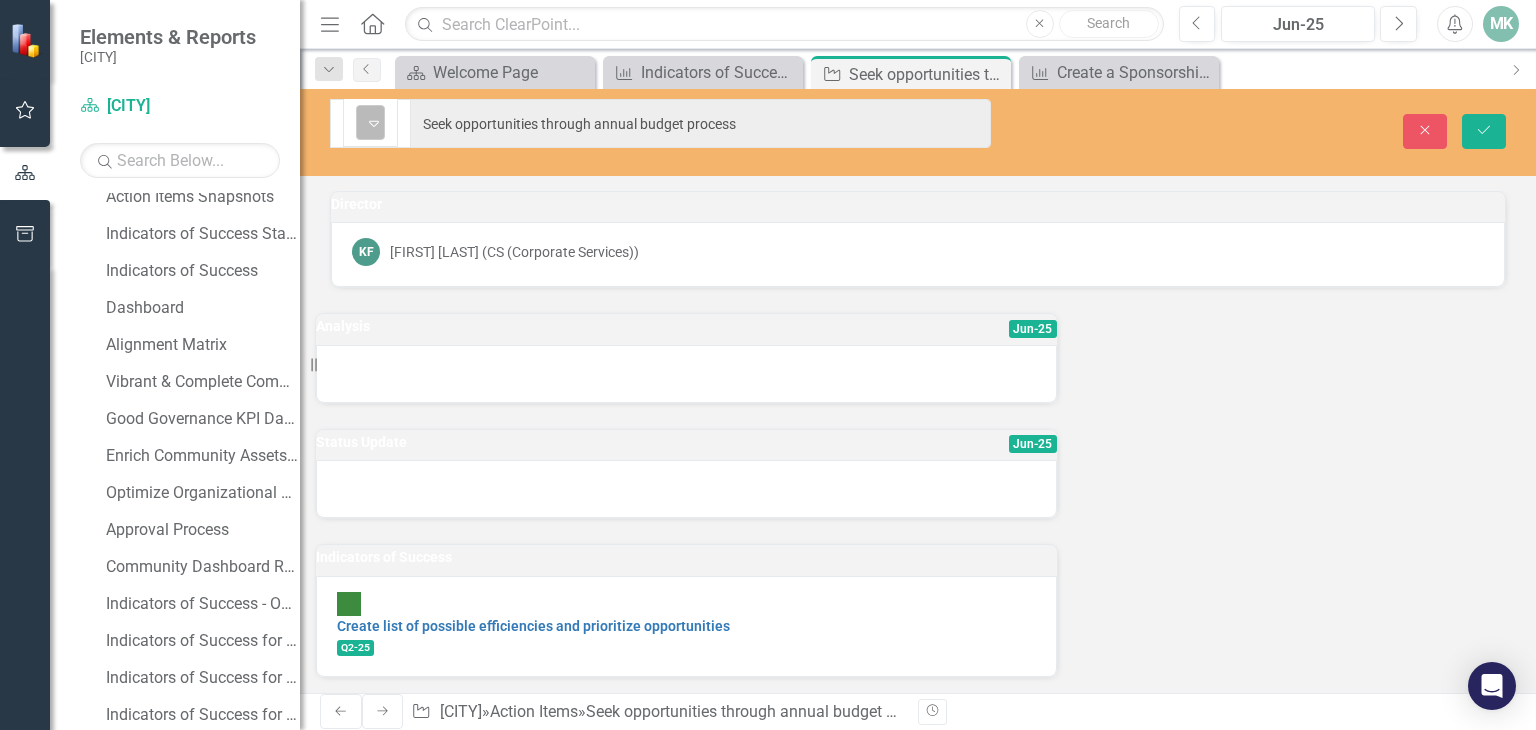 click on "Not Defined" at bounding box center (362, 123) 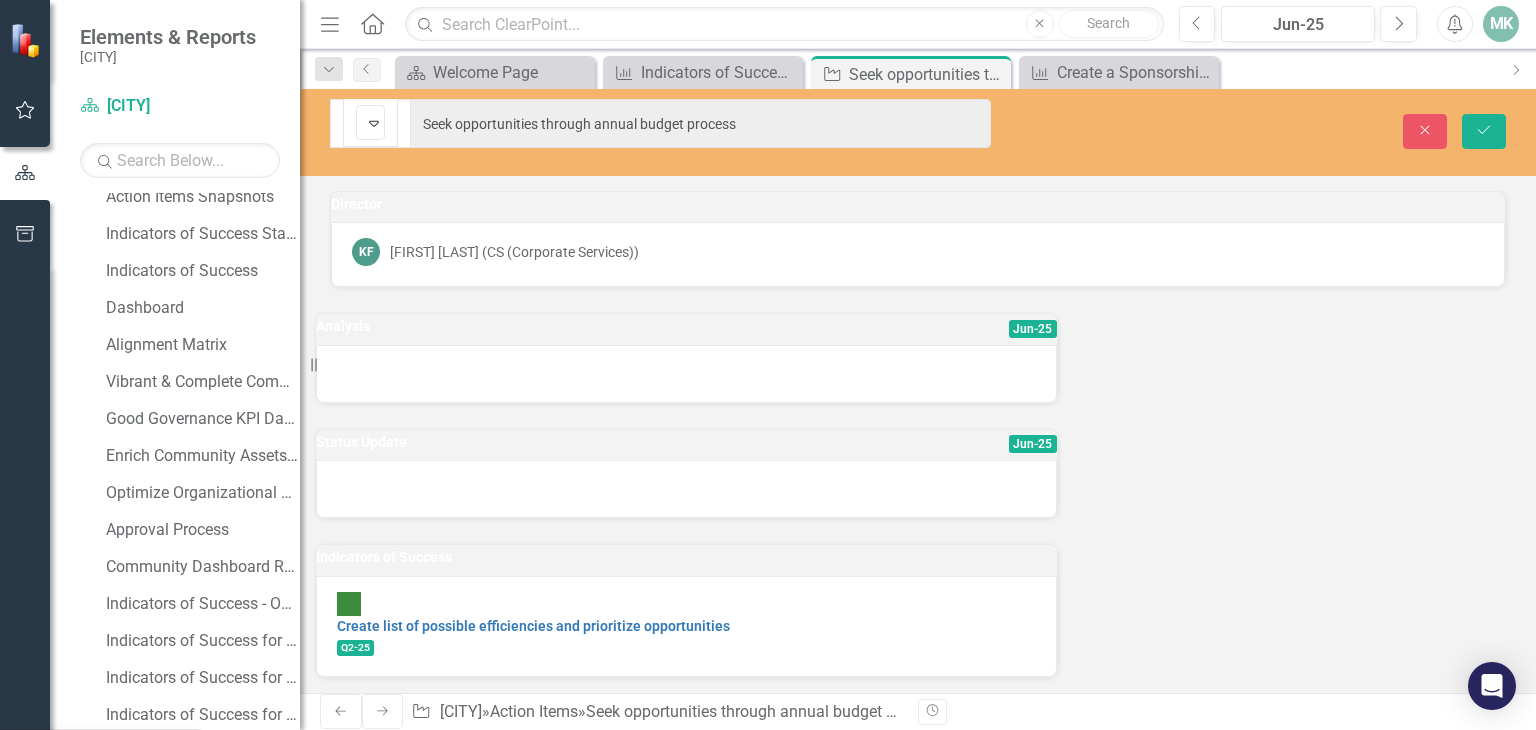 click on "On Target" at bounding box center (88, 815) 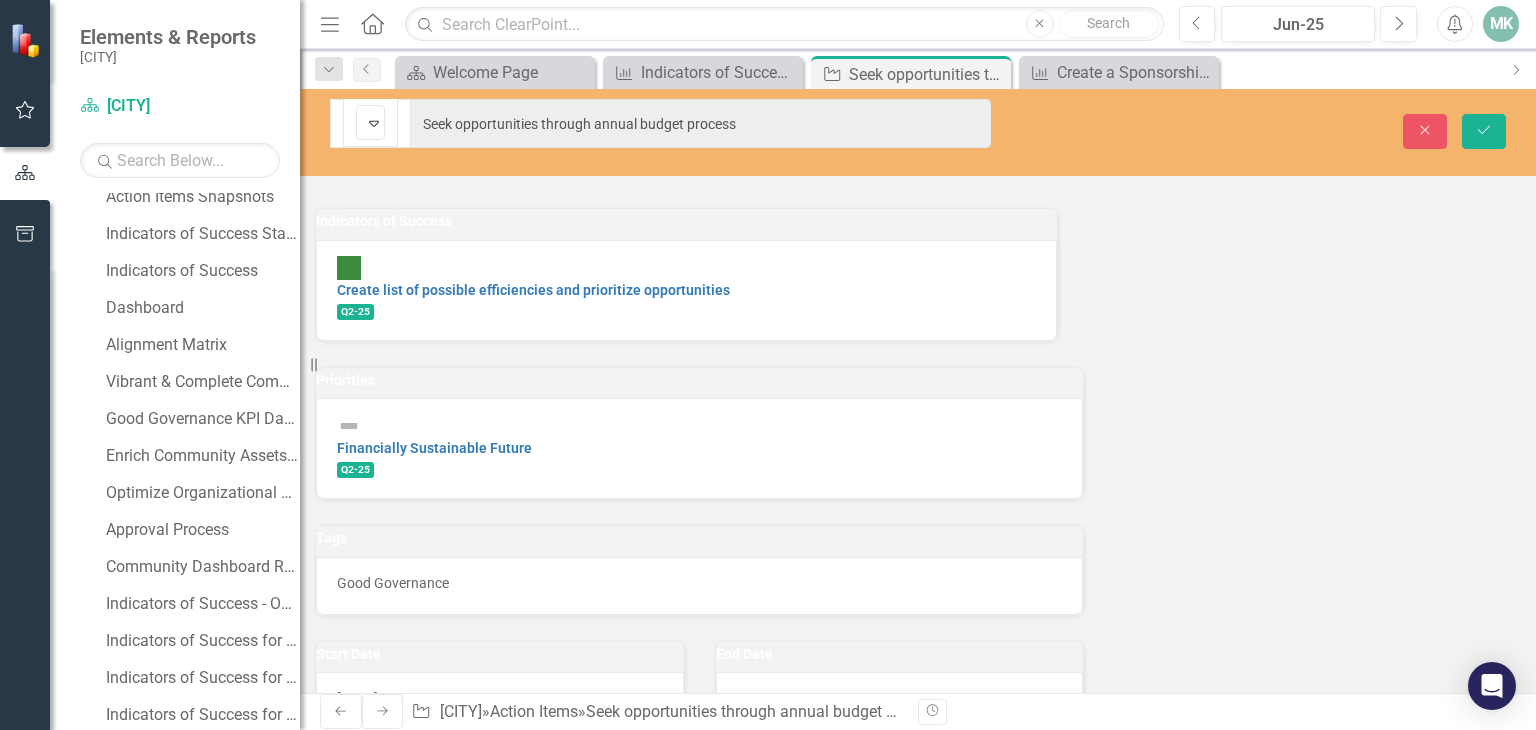 scroll, scrollTop: 0, scrollLeft: 0, axis: both 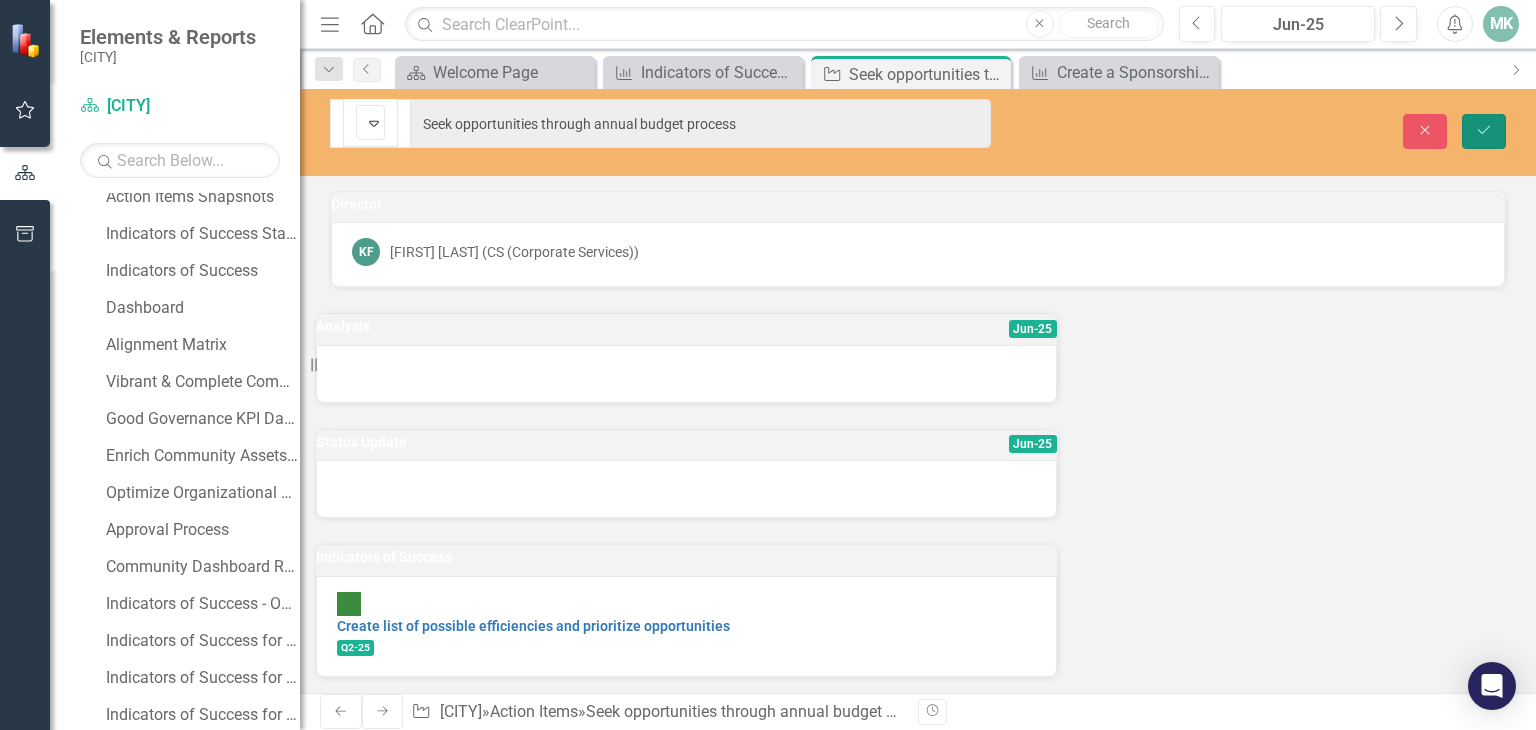 click on "Save" 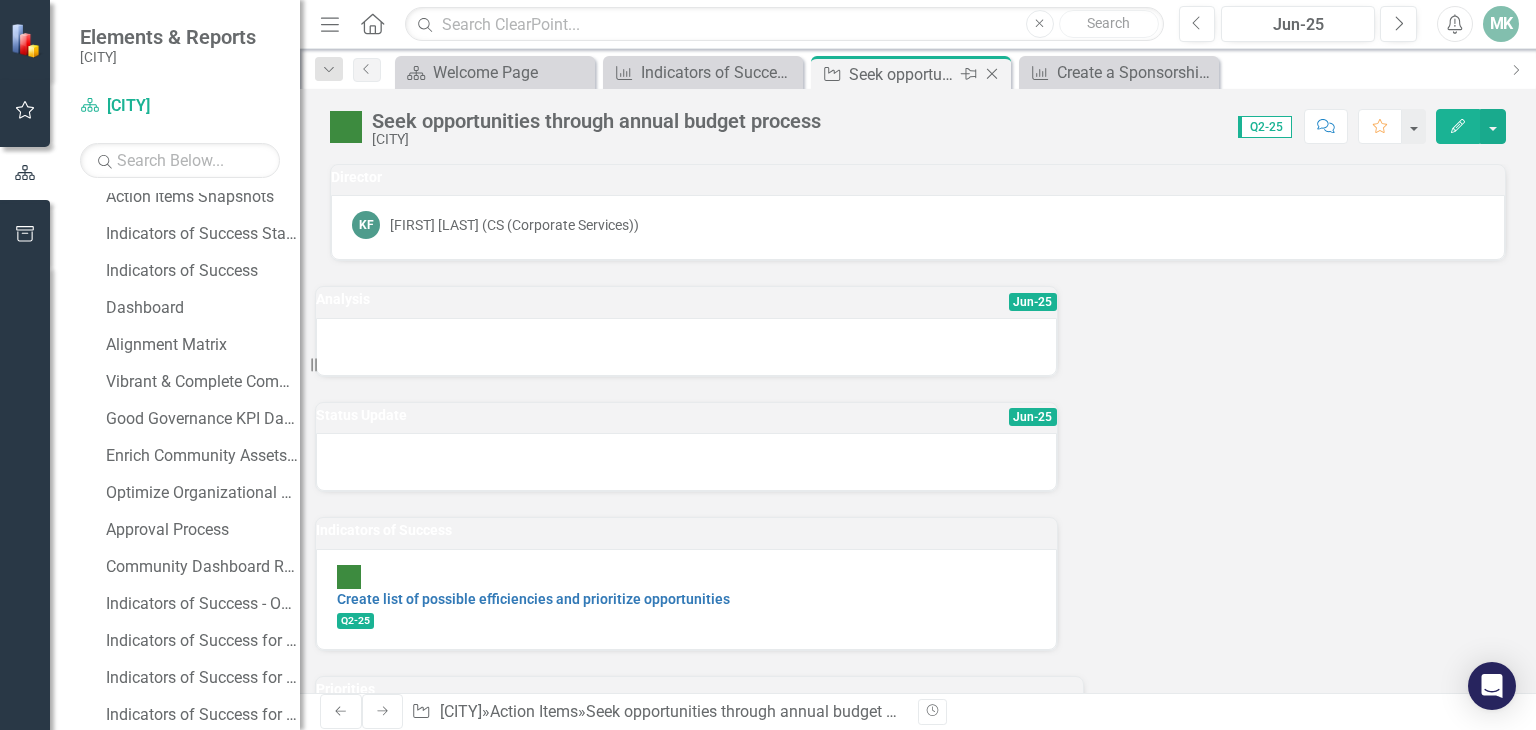 click 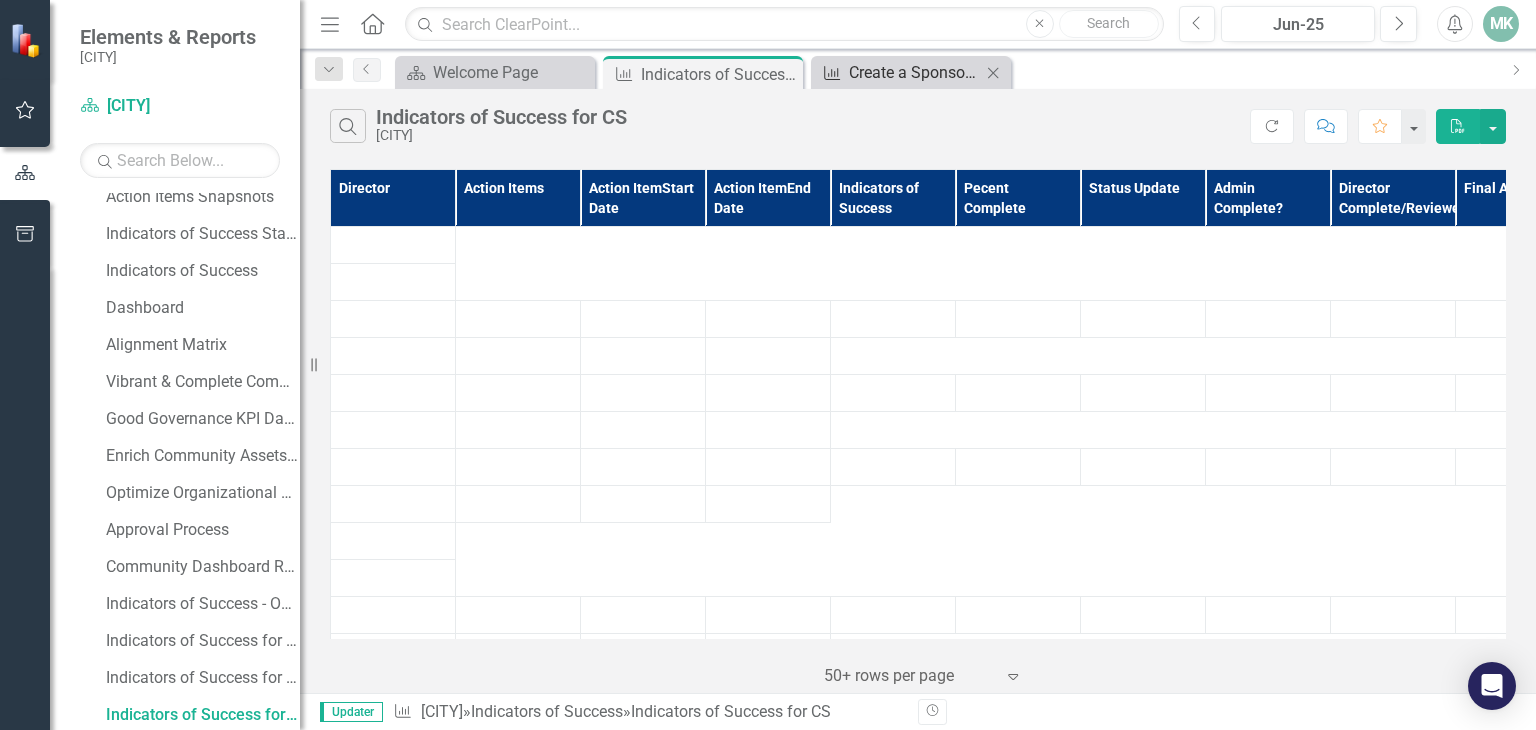 click on "Create a Sponsorship/Naming Policy" at bounding box center [915, 72] 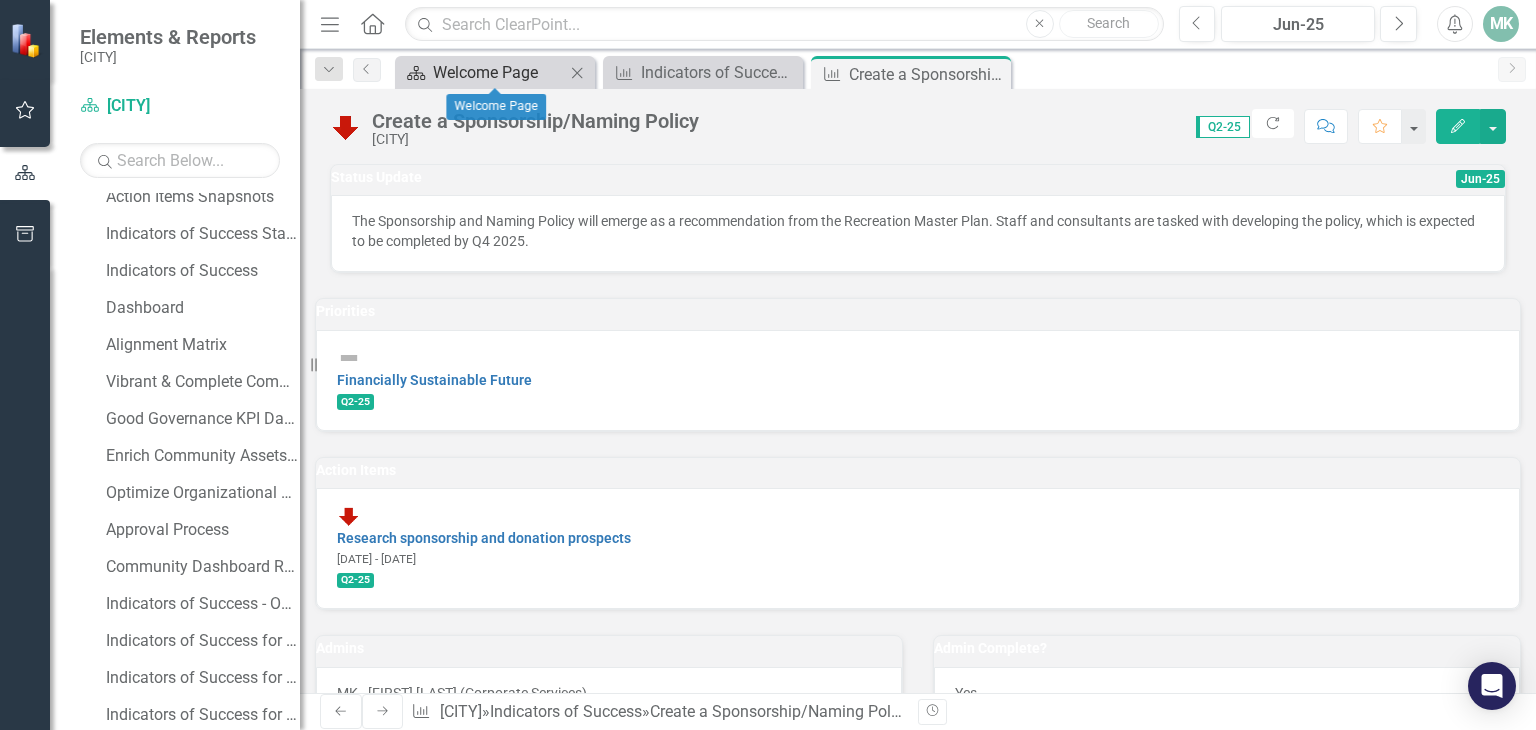 click on "Welcome Page" at bounding box center (499, 72) 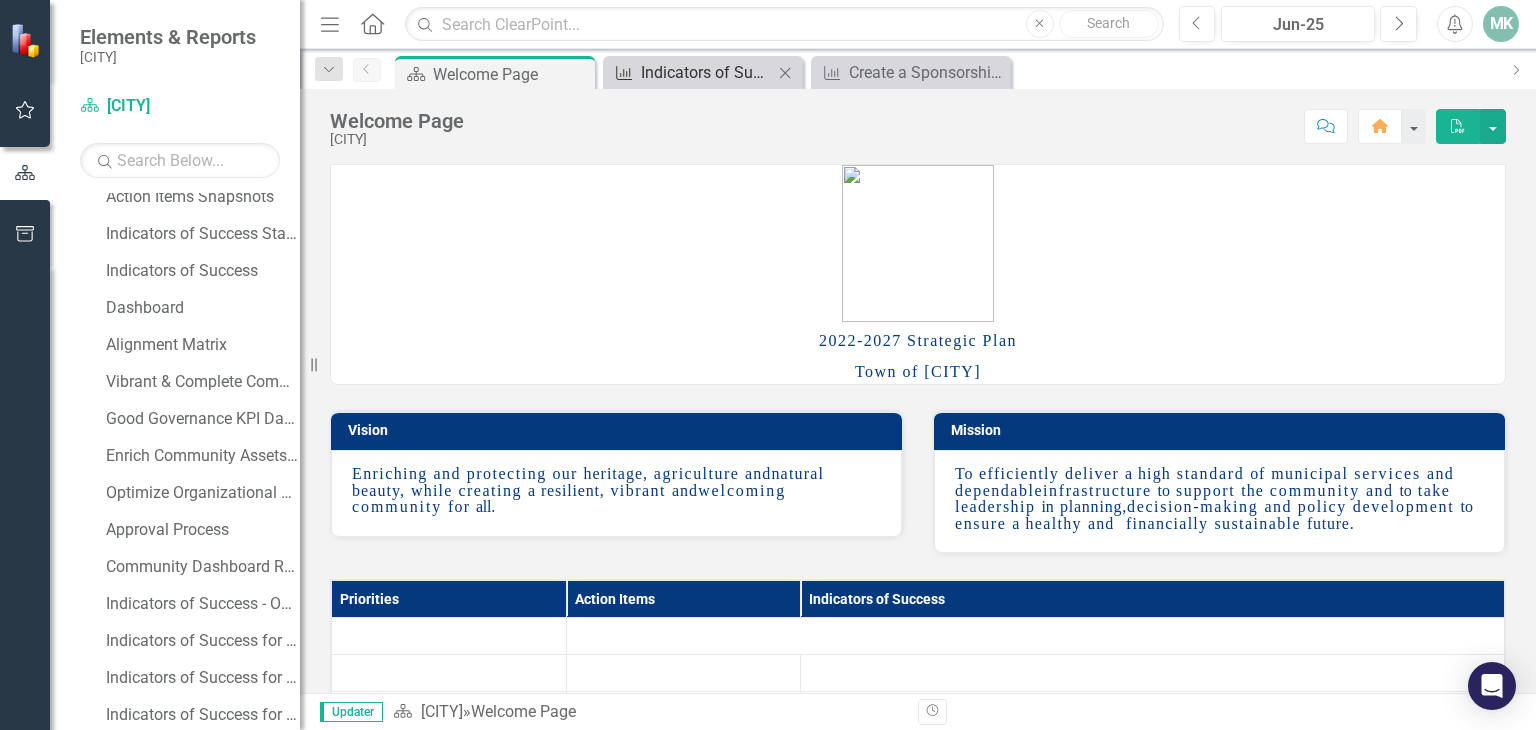 click on "Indicators of Success for CS" at bounding box center (707, 72) 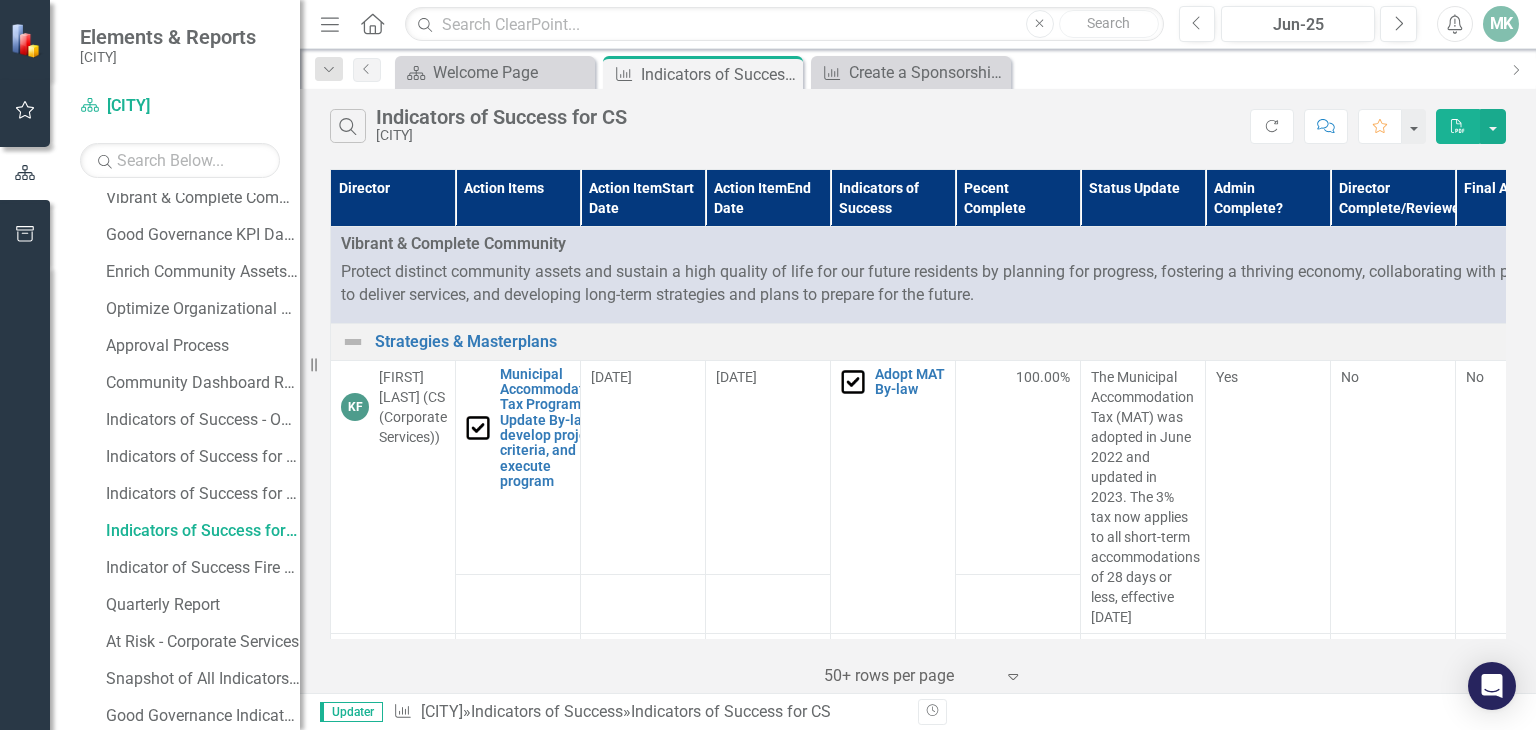 scroll, scrollTop: 308, scrollLeft: 0, axis: vertical 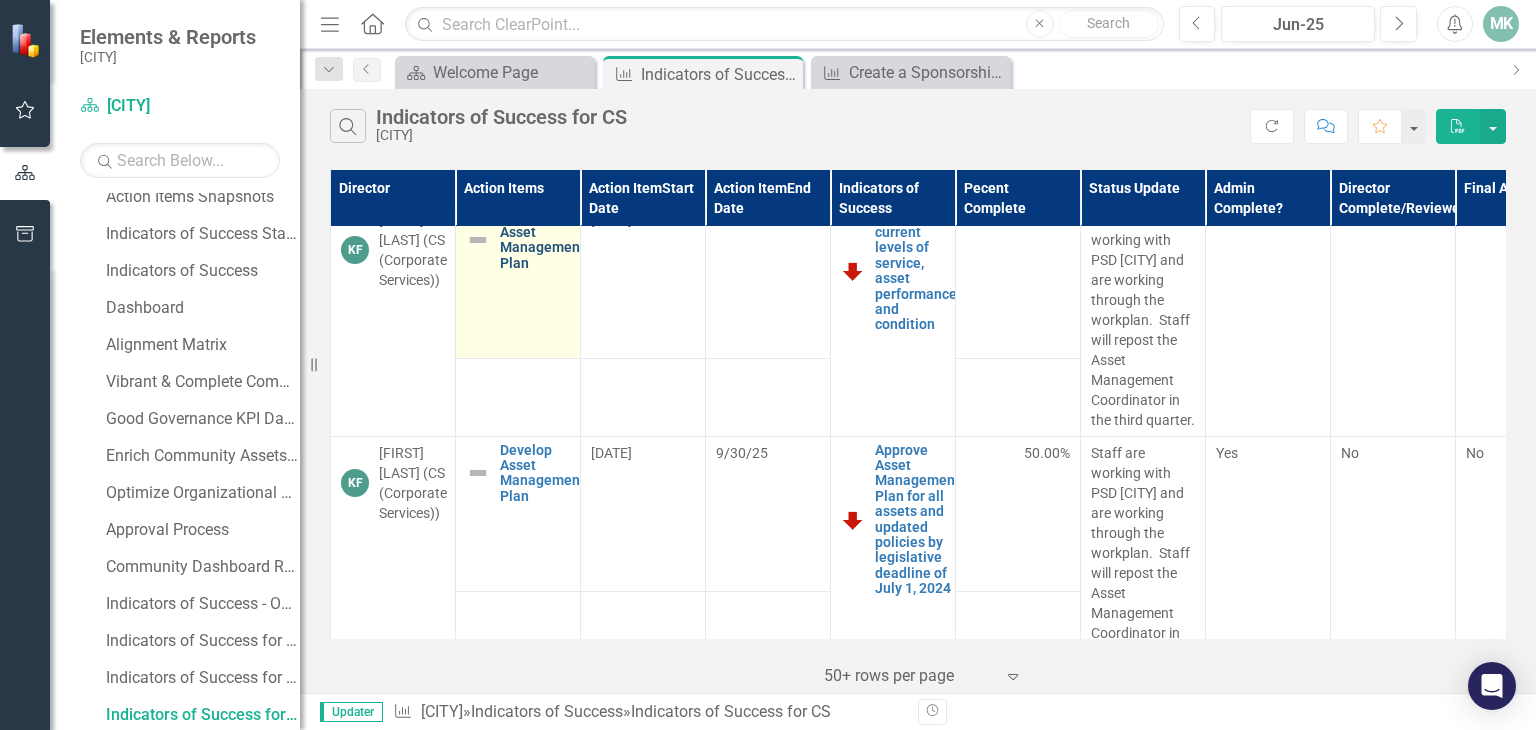 click on "Develop Asset Management Plan" at bounding box center [542, 241] 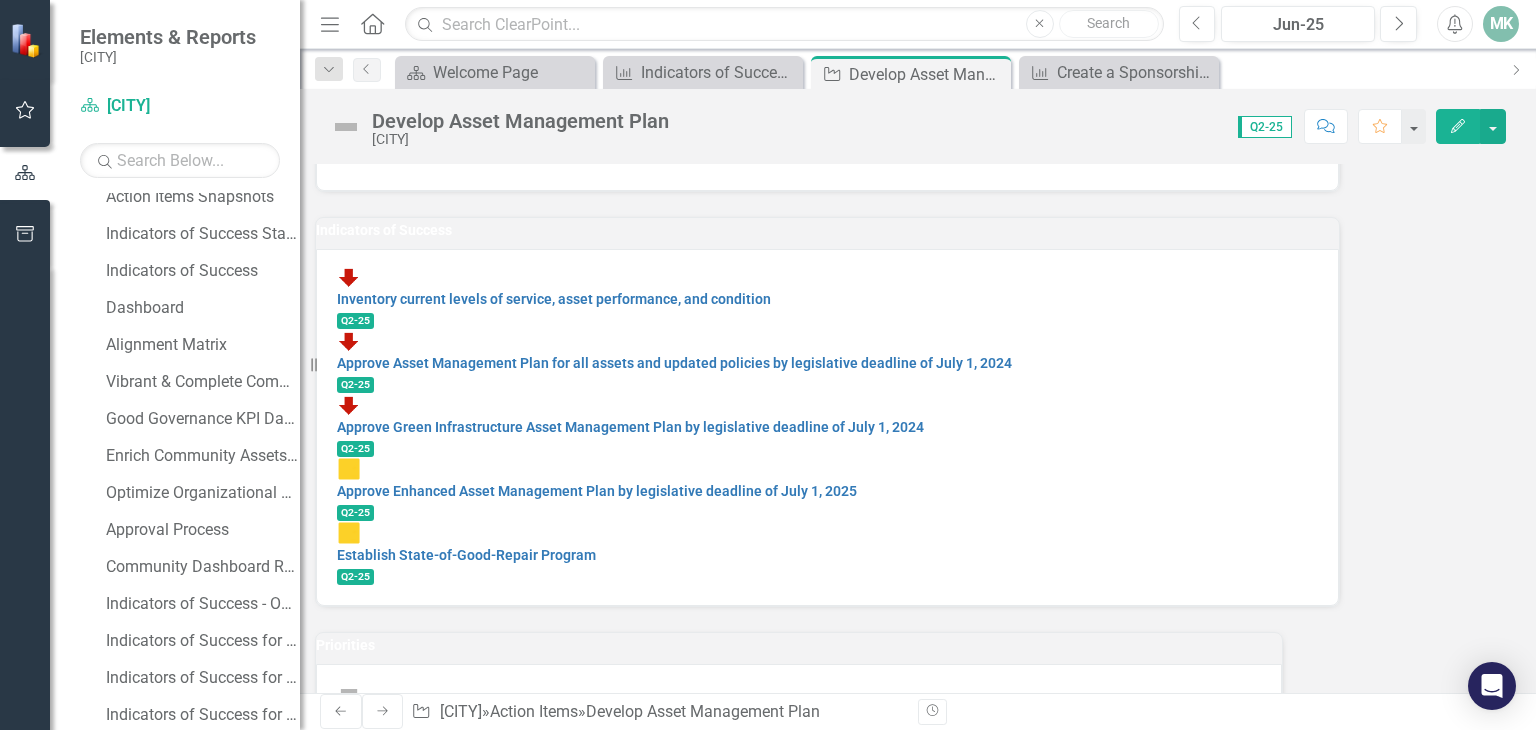 scroll, scrollTop: 300, scrollLeft: 0, axis: vertical 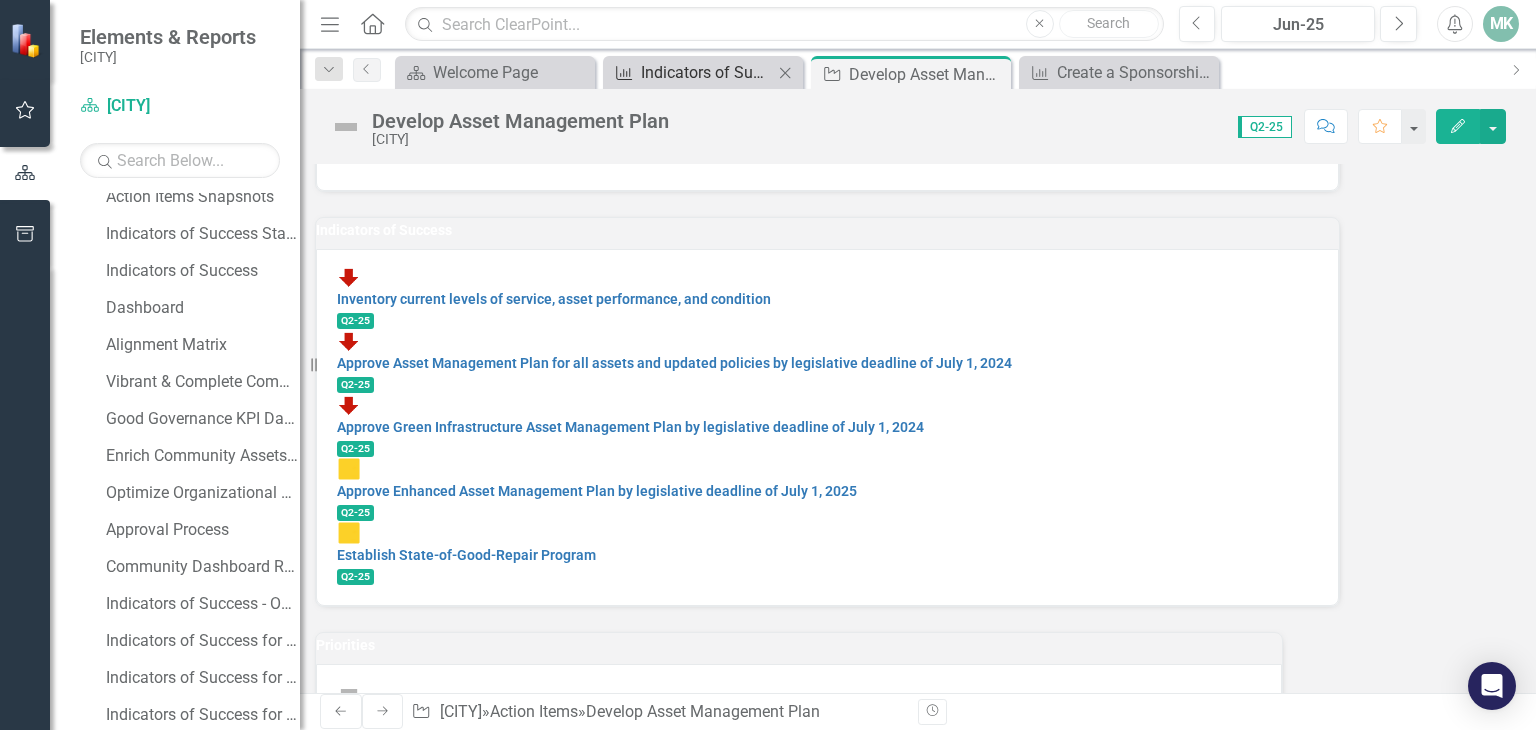 click on "Indicators of Success for CS" at bounding box center (707, 72) 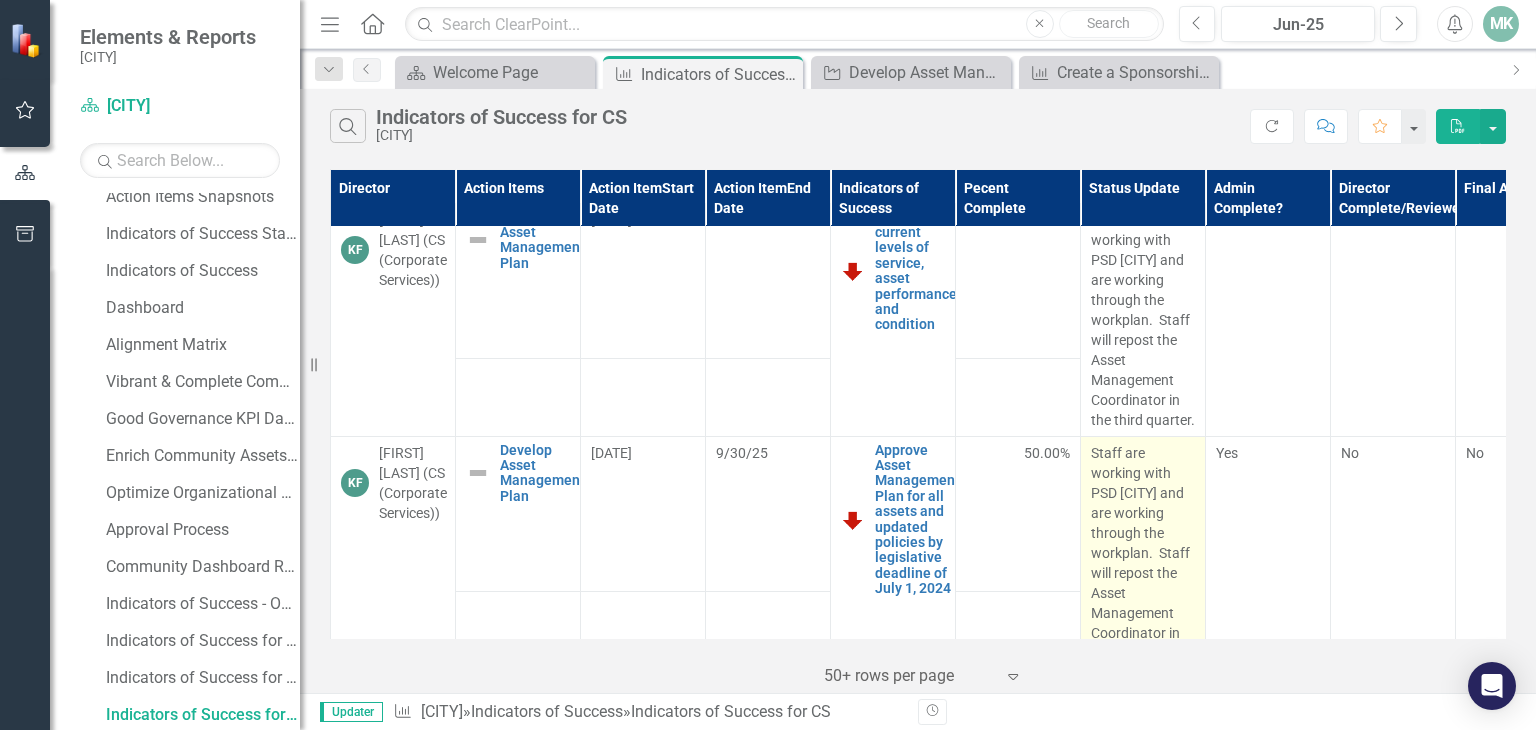scroll, scrollTop: 4100, scrollLeft: 0, axis: vertical 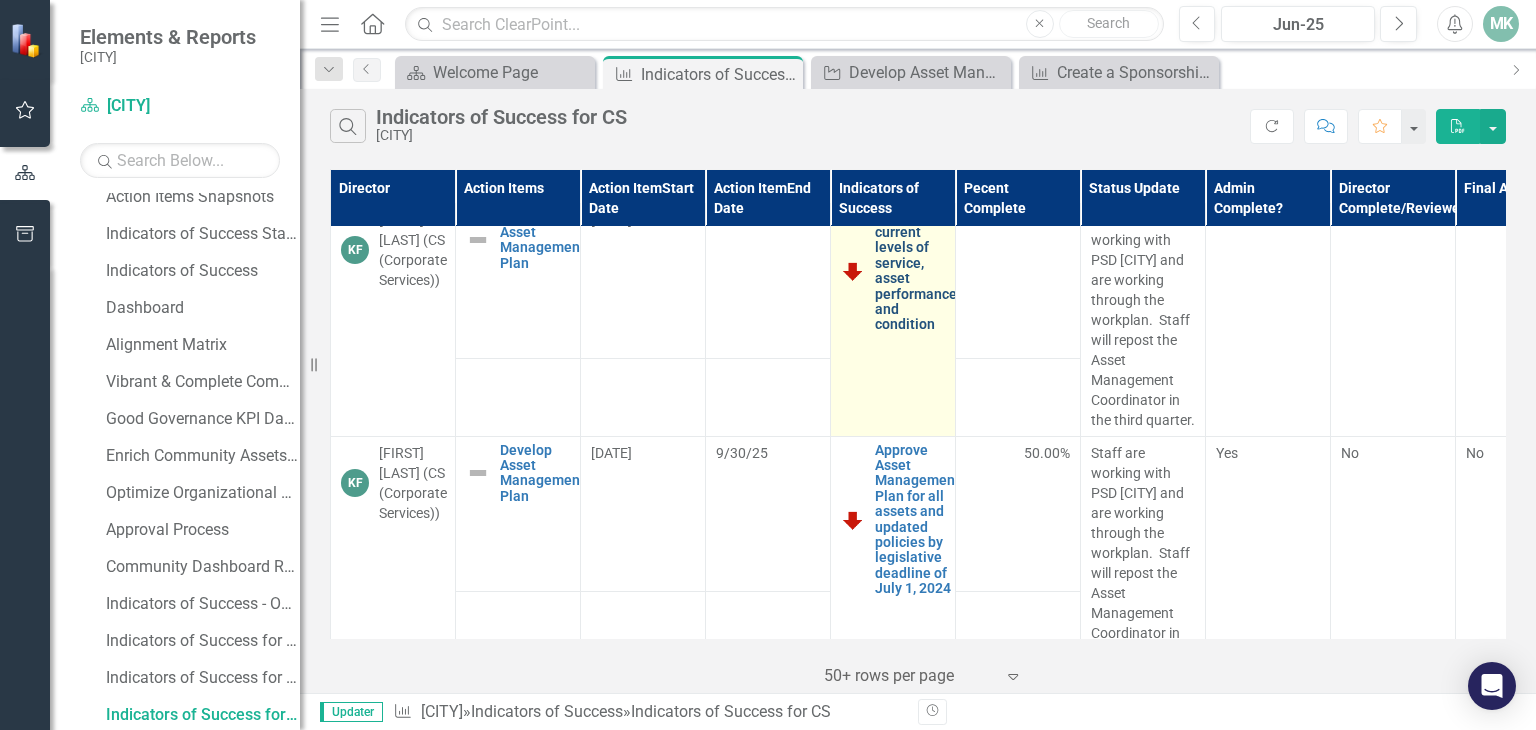 click on "Inventory current levels of service, asset performance, and condition" at bounding box center (917, 271) 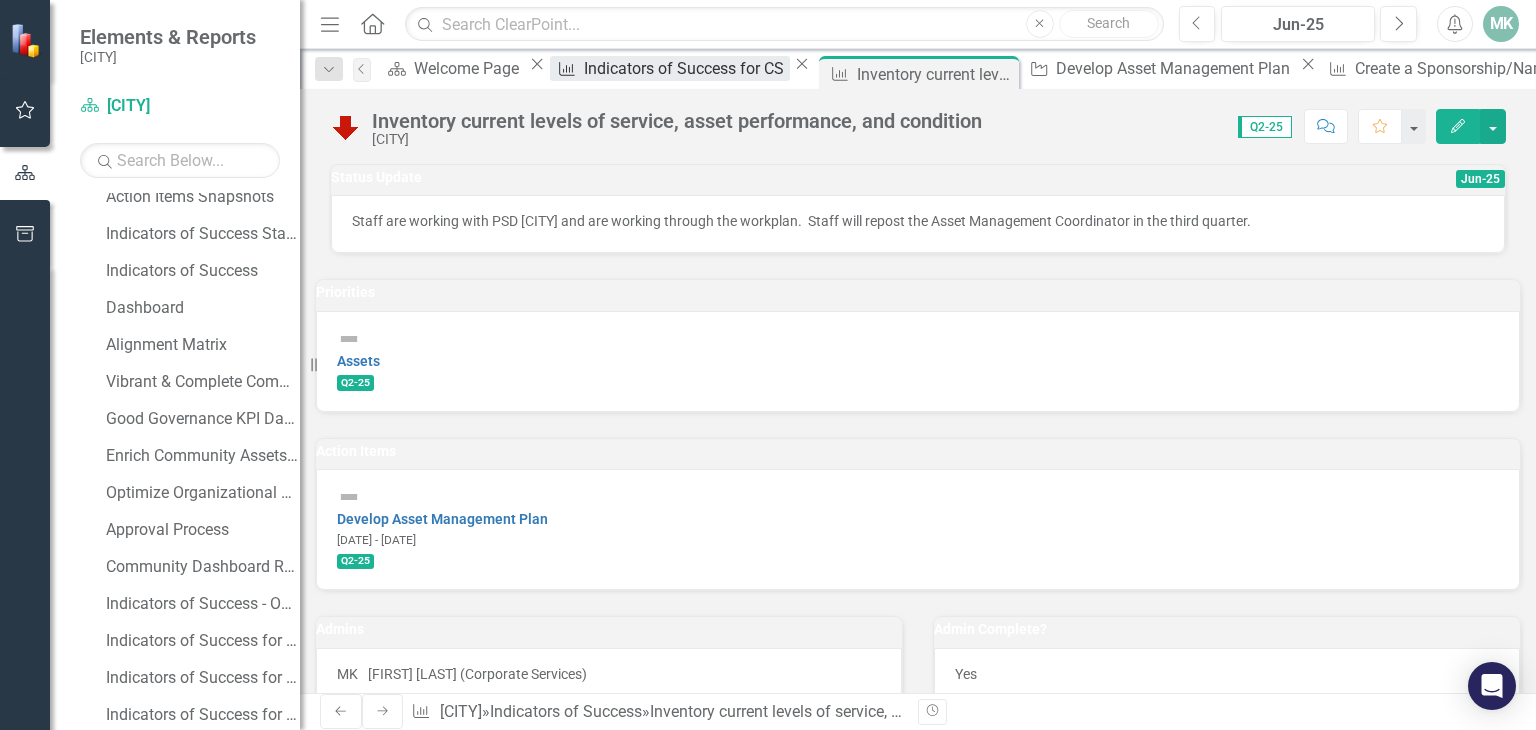 click on "Indicators of Success for CS" at bounding box center [687, 68] 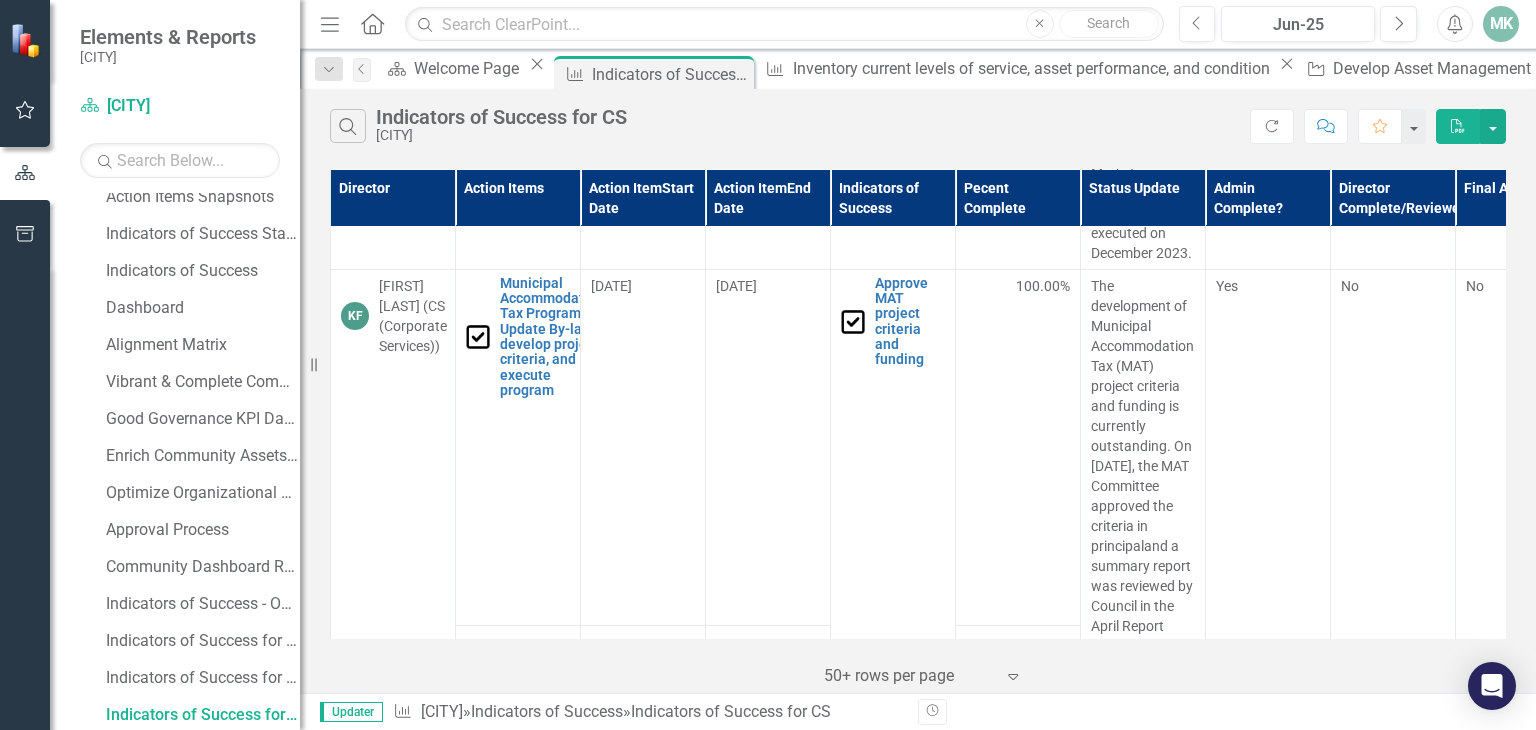 scroll, scrollTop: 600, scrollLeft: 0, axis: vertical 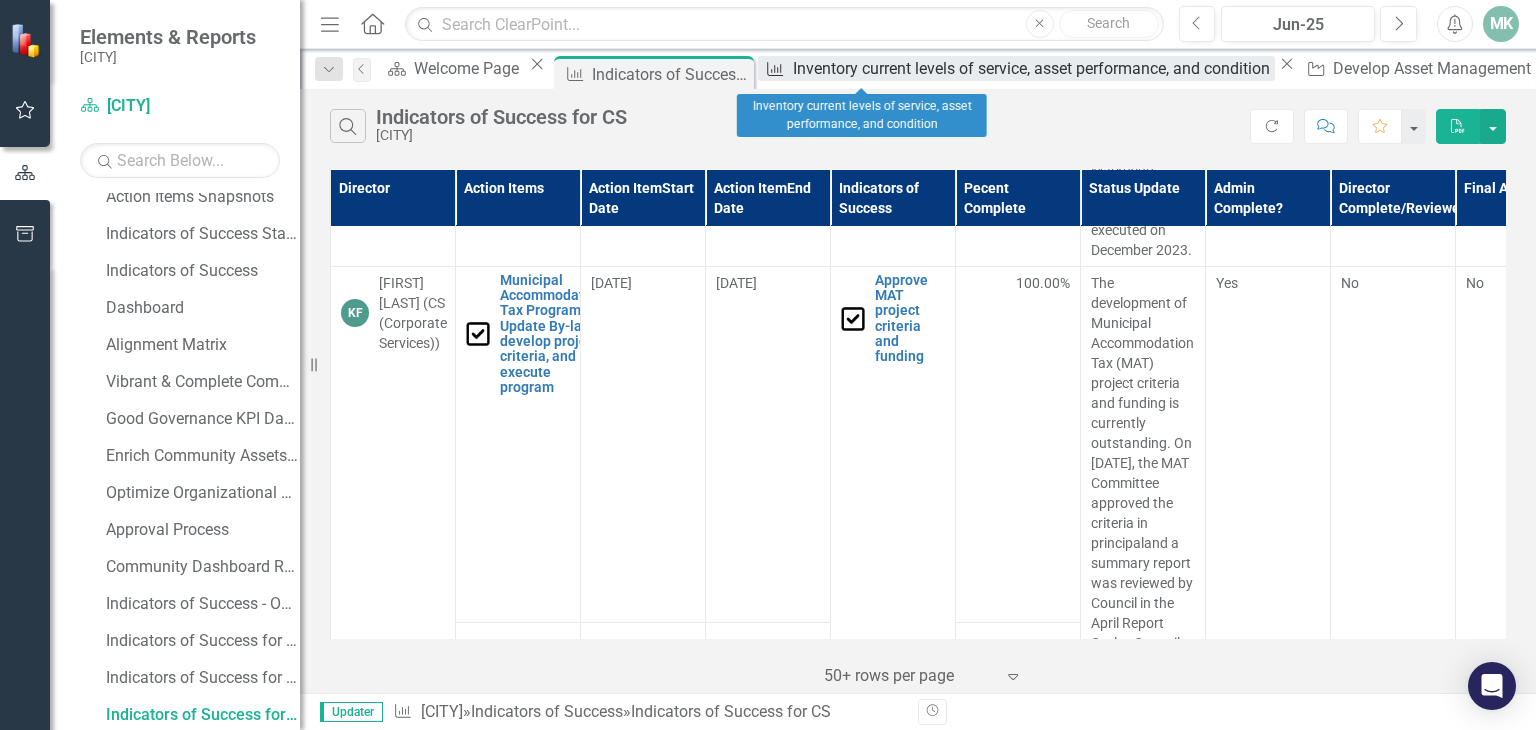 click on "Inventory current levels of service, asset performance, and condition" at bounding box center (1033, 68) 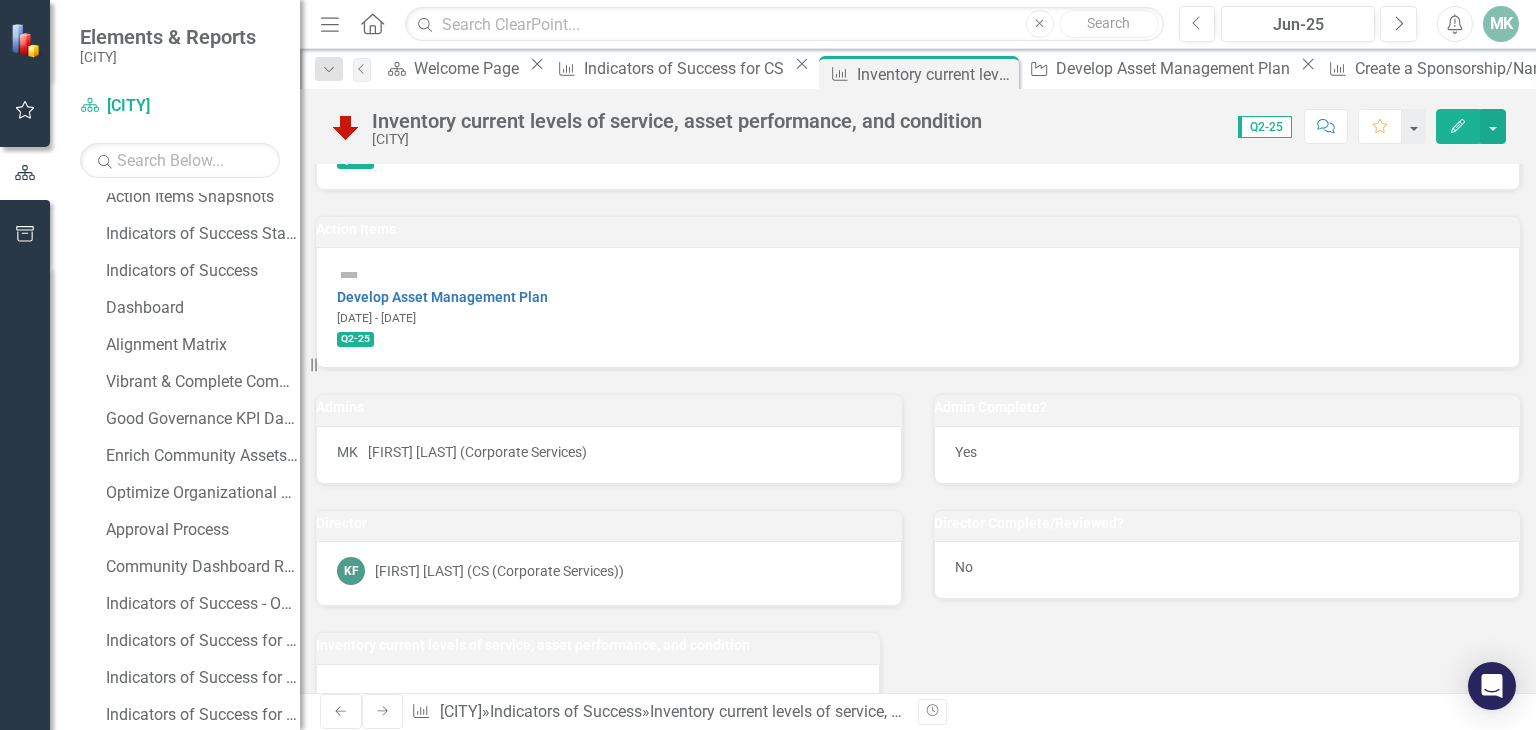 scroll, scrollTop: 0, scrollLeft: 0, axis: both 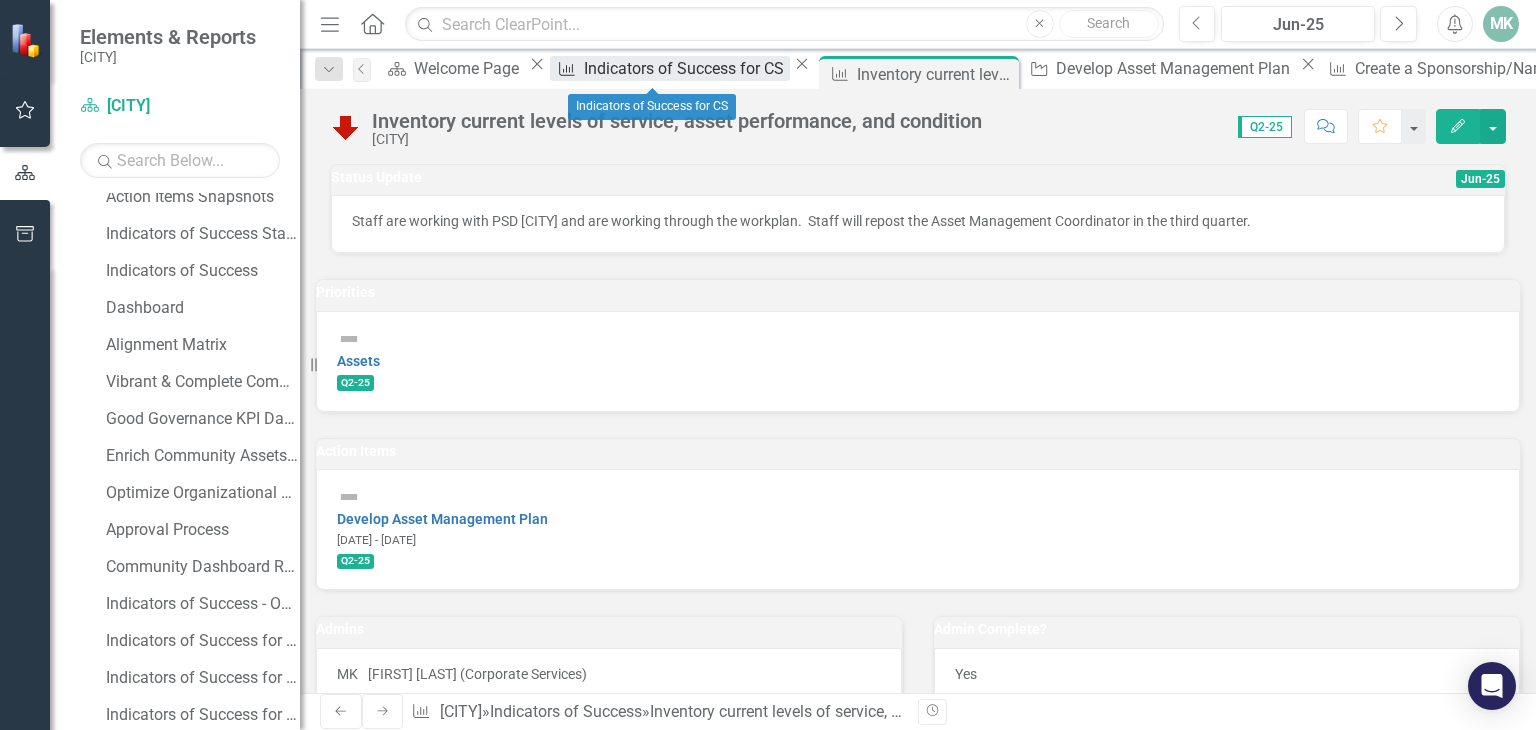 click on "Indicators of Success for CS" at bounding box center (687, 68) 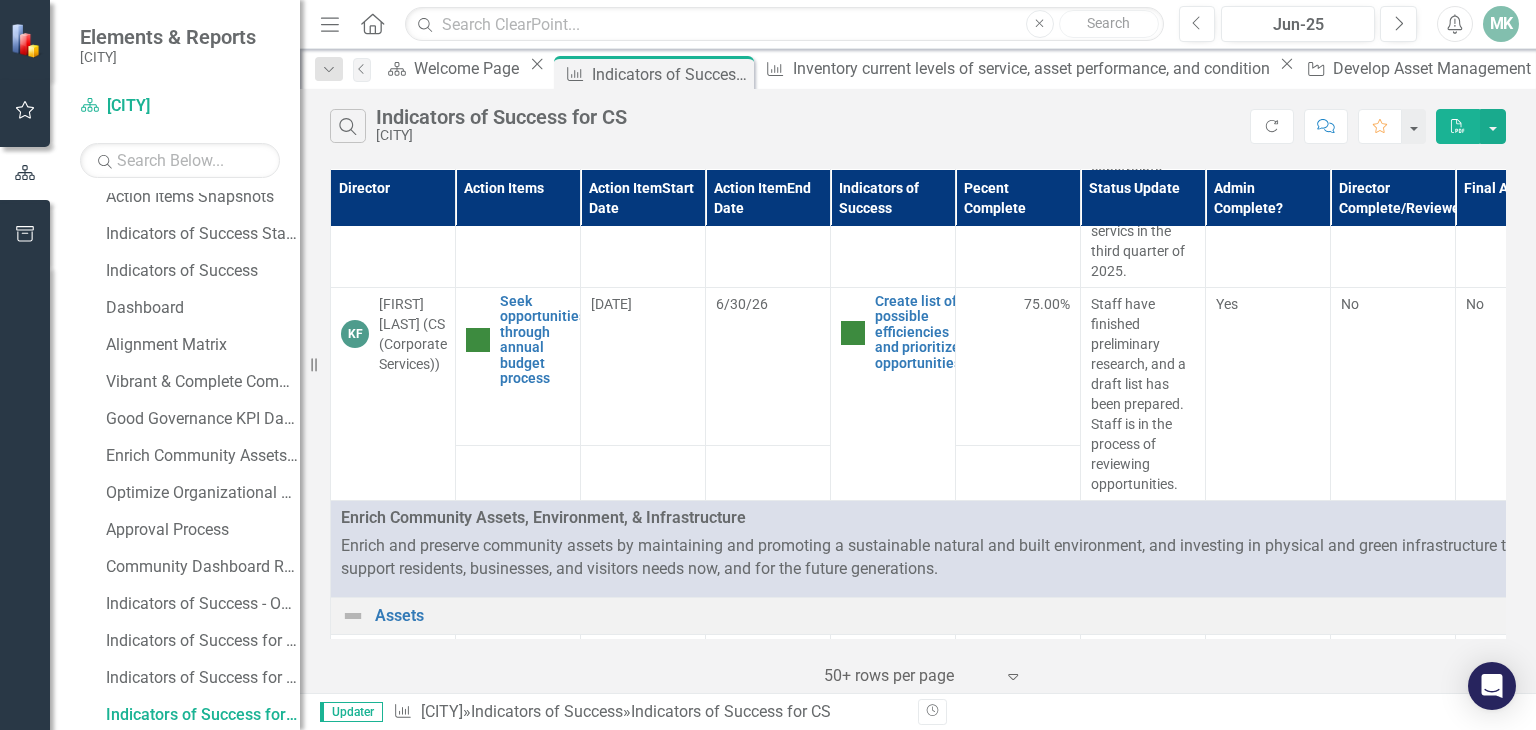 scroll, scrollTop: 3700, scrollLeft: 0, axis: vertical 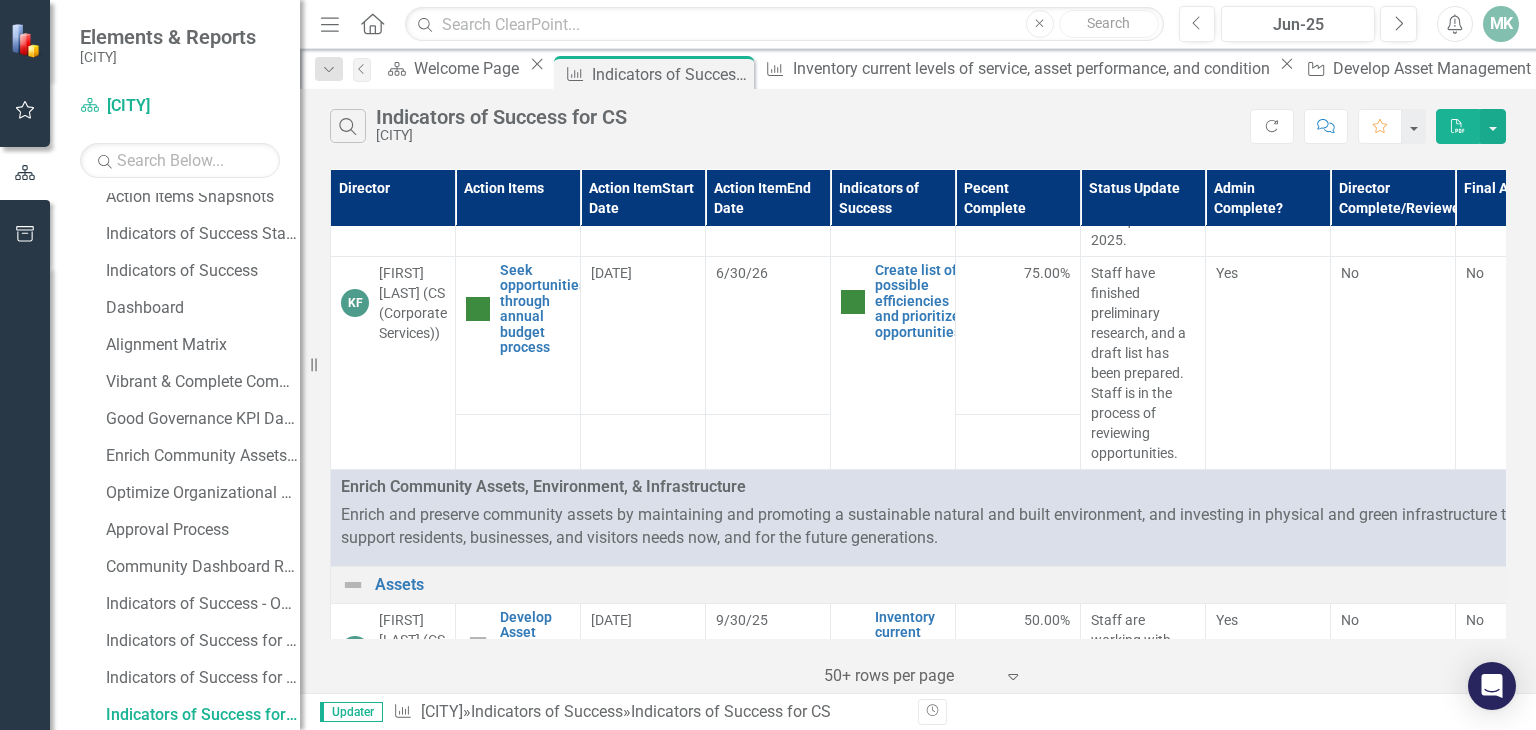 click on "Dropdown Search Scorecard Welcome Page Close Indicator of Success Indicators of Success for CS Pin Indicator of Success Inventory current levels of service, asset performance, and condition Close Action Item Develop Asset Management Plan Close Indicator of Success Create a Sponsorship/Naming Policy Close Previous Scorecard Welcome Page Close Indicator of Success Indicators of Success for CS Pin Close Indicator of Success Inventory current levels of service, asset performance, and condition Close Action Item Develop Asset Management Plan Close Indicator of Success Create a Sponsorship/Naming Policy Close Next" at bounding box center [918, 69] 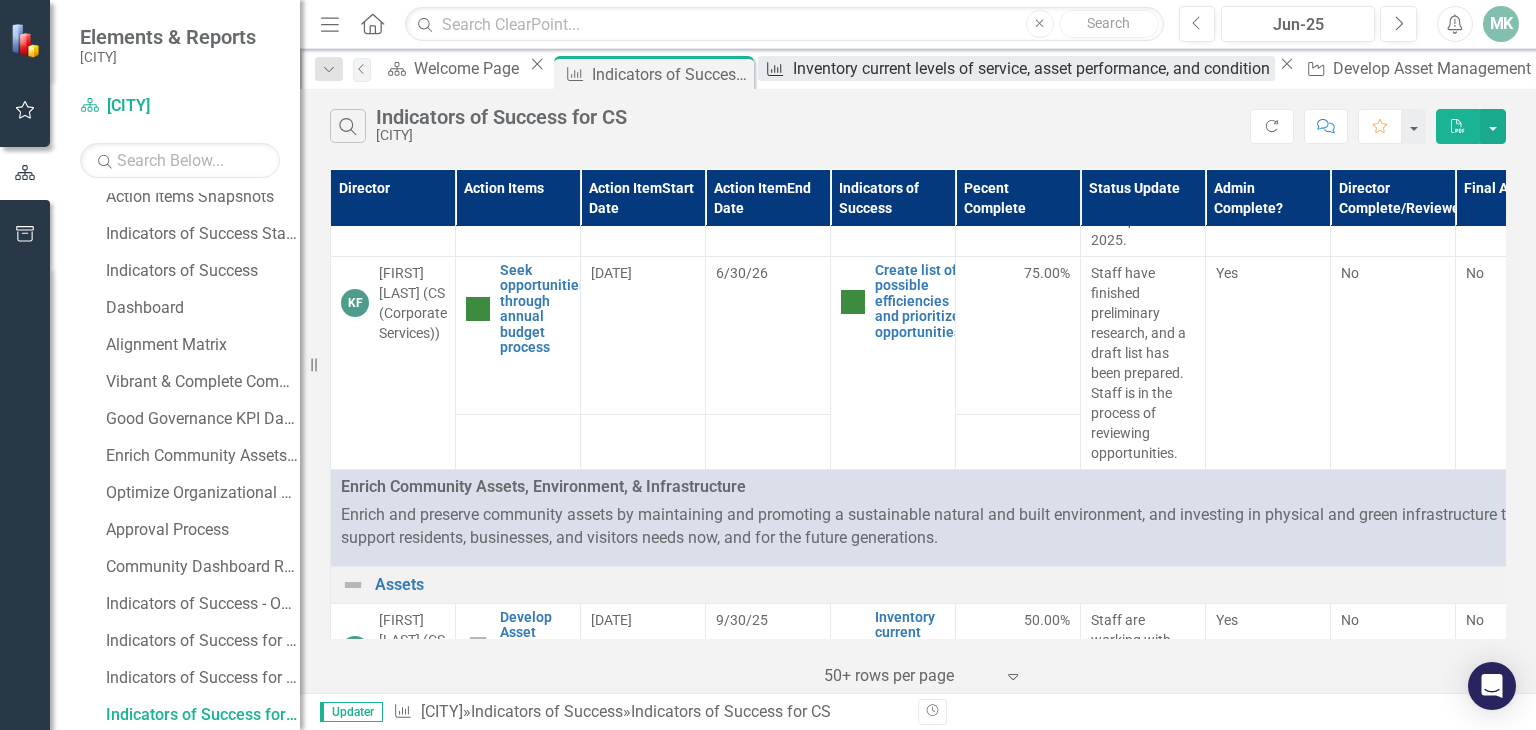 click on "Inventory current levels of service, asset performance, and condition" at bounding box center (1033, 68) 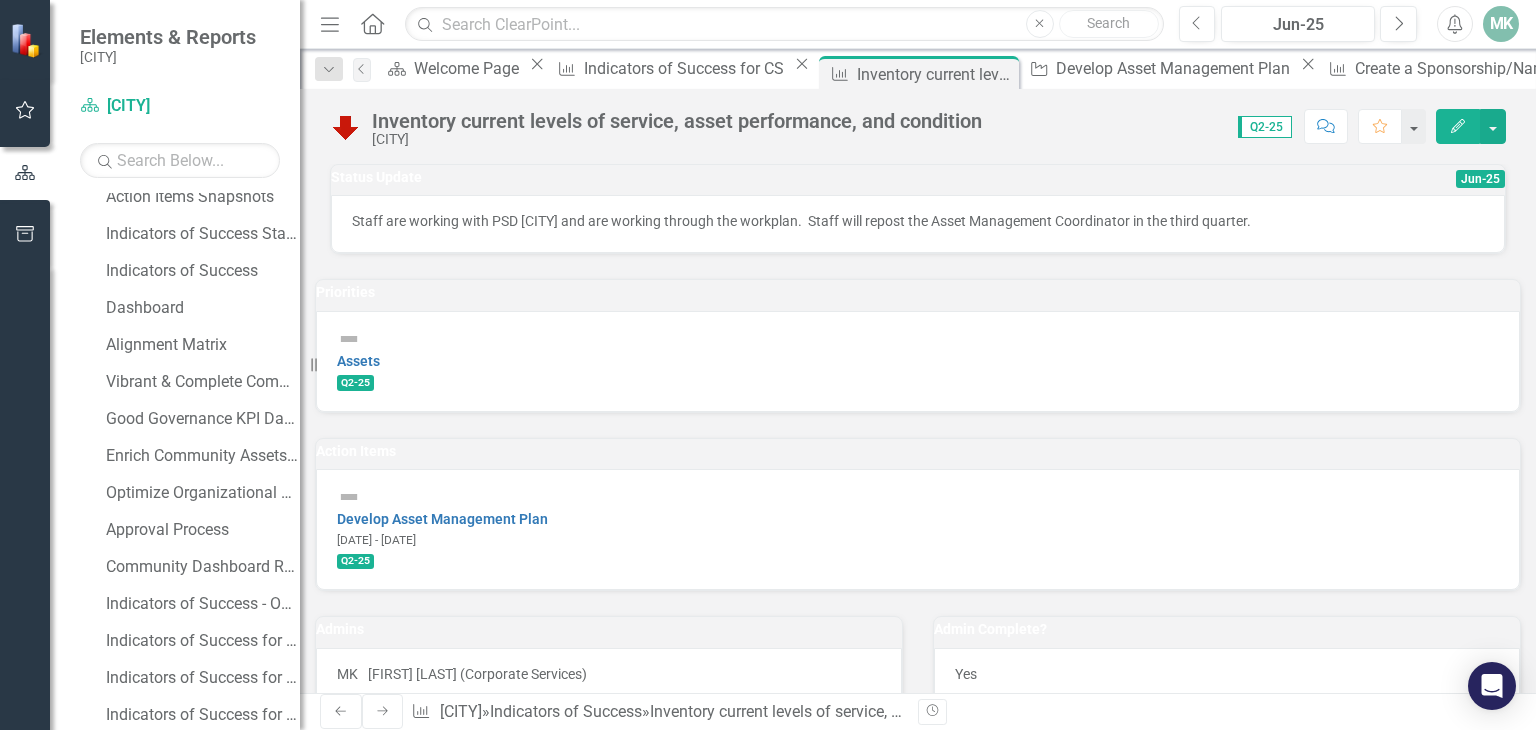 click on "Jun-25" at bounding box center (1480, 179) 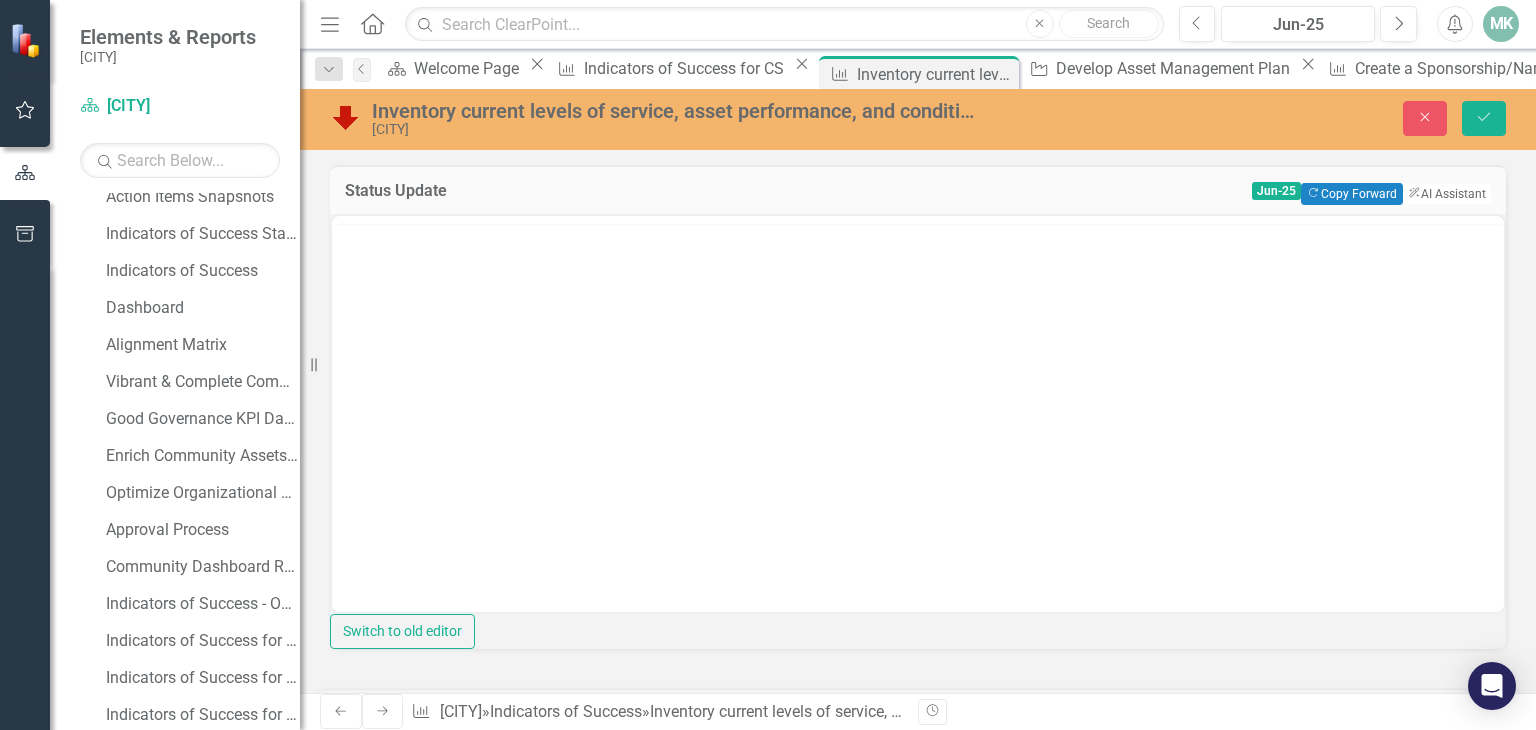 scroll, scrollTop: 0, scrollLeft: 0, axis: both 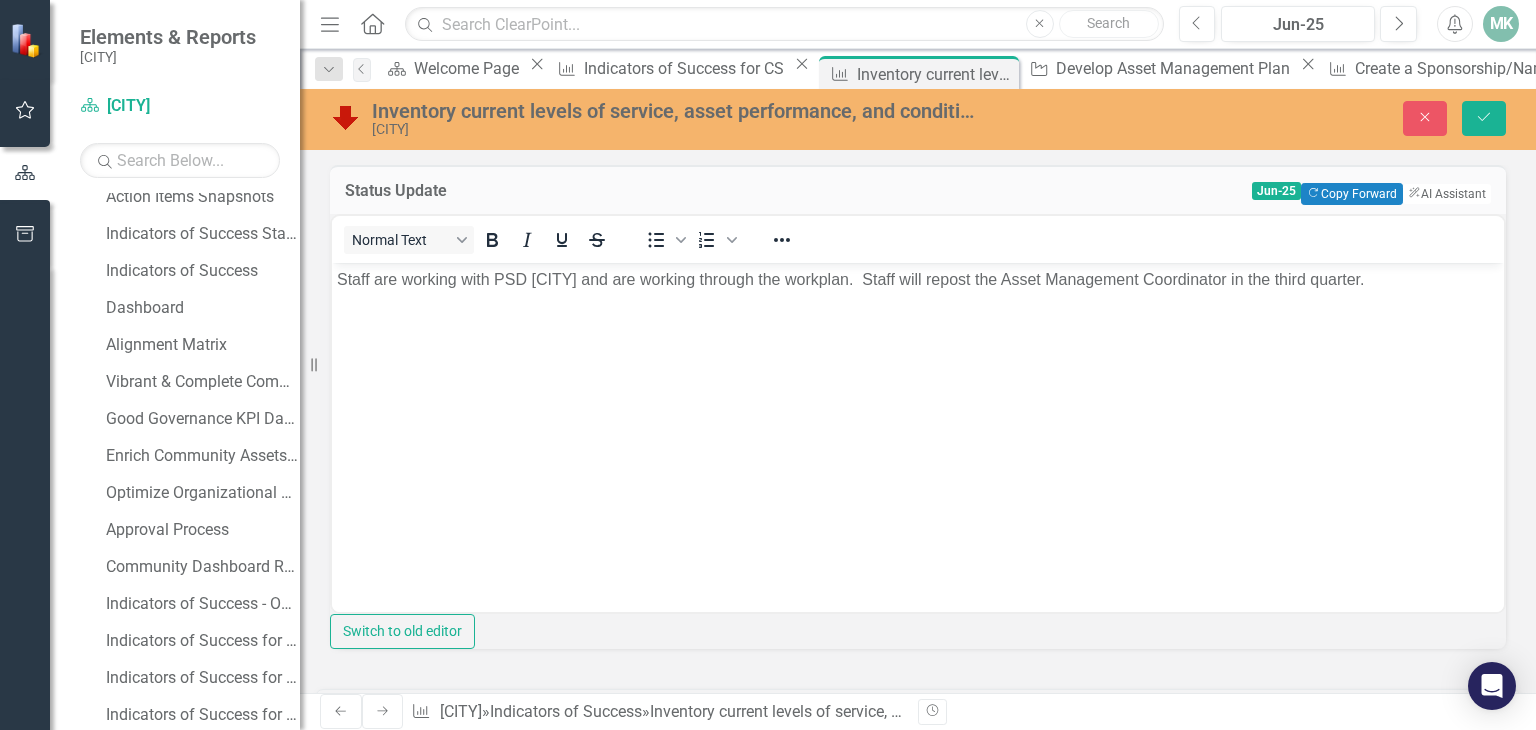 click on "Staff are working with PSD [CITY] and are working through the workplan.  Staff will repost the Asset Management Coordinator in the third quarter." at bounding box center (851, 278) 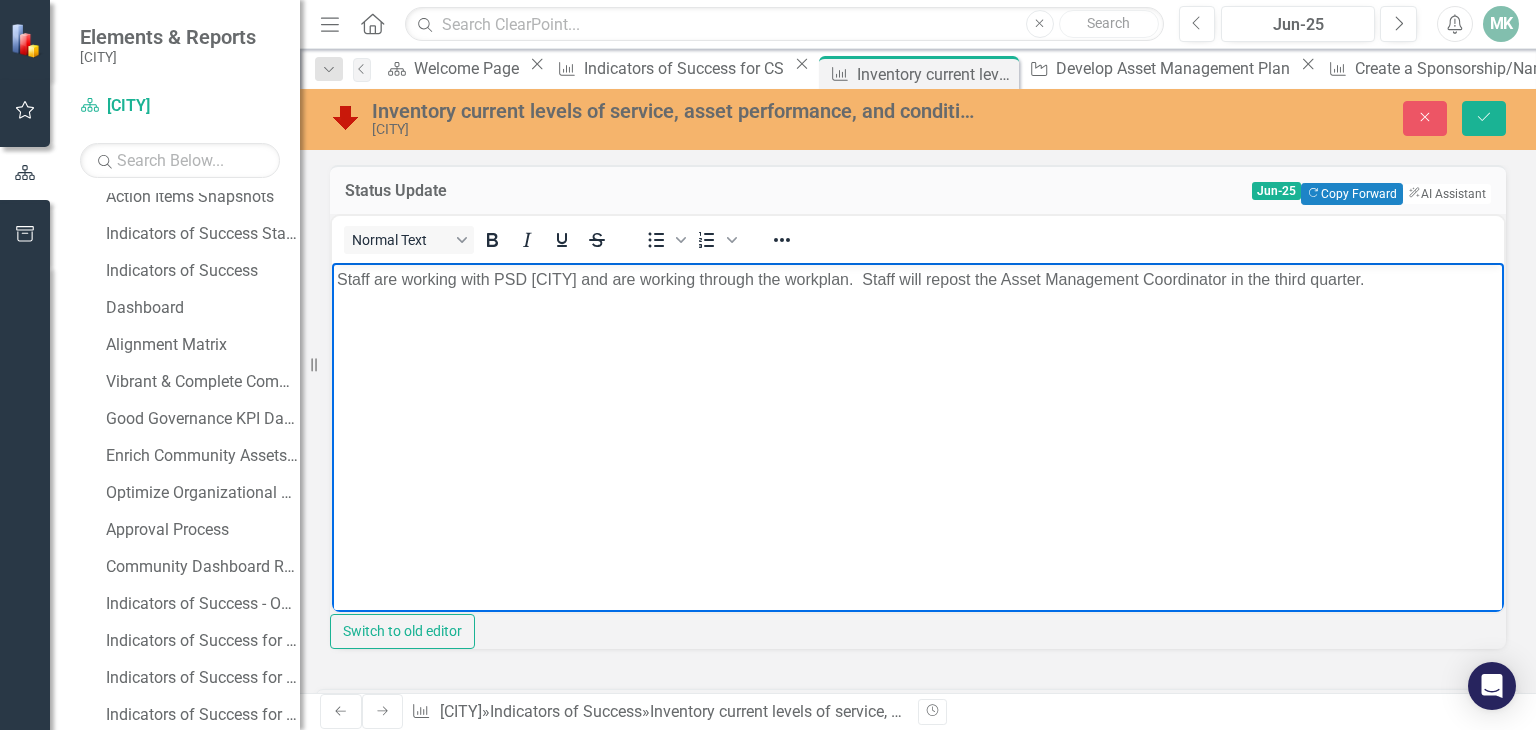 type 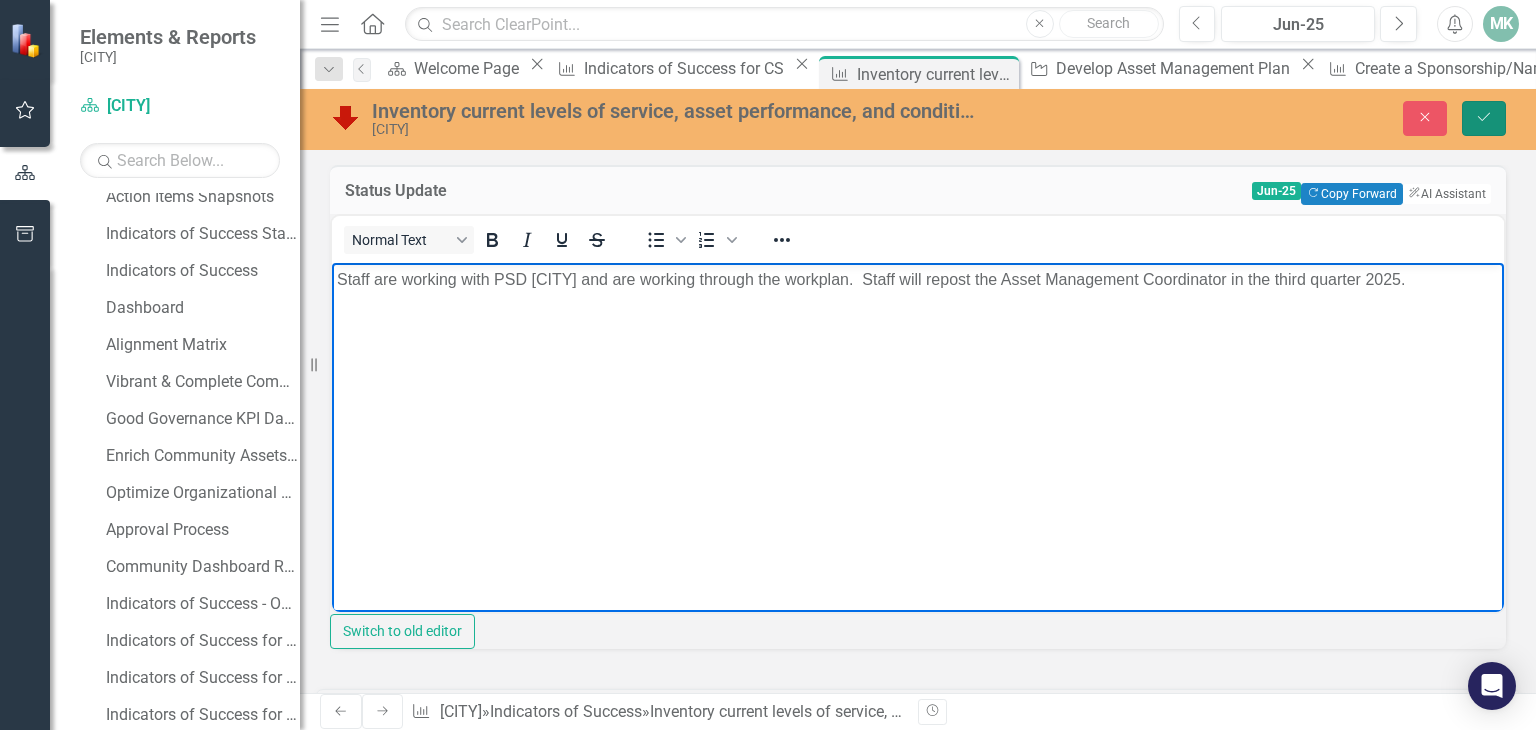 click on "Save" at bounding box center [1484, 118] 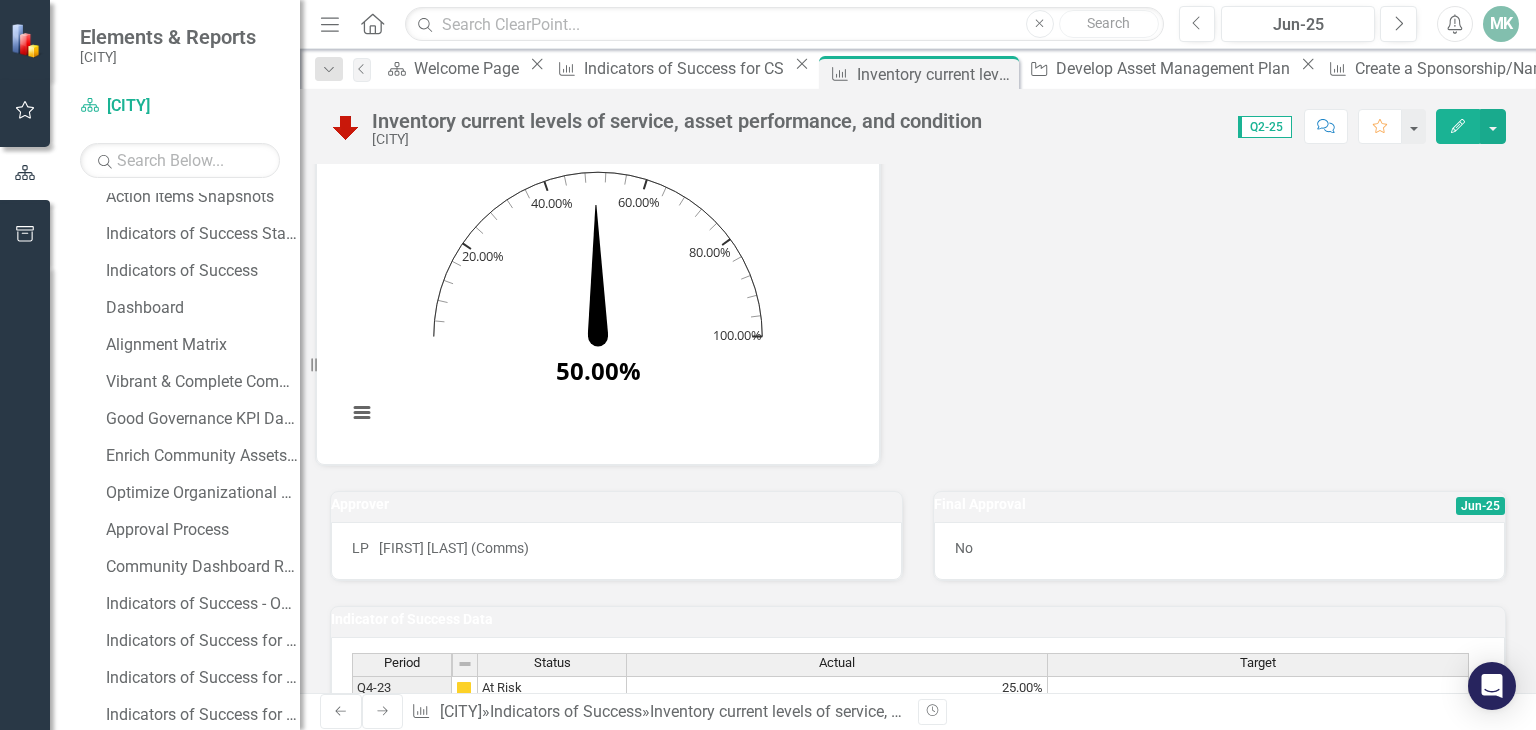 scroll, scrollTop: 856, scrollLeft: 0, axis: vertical 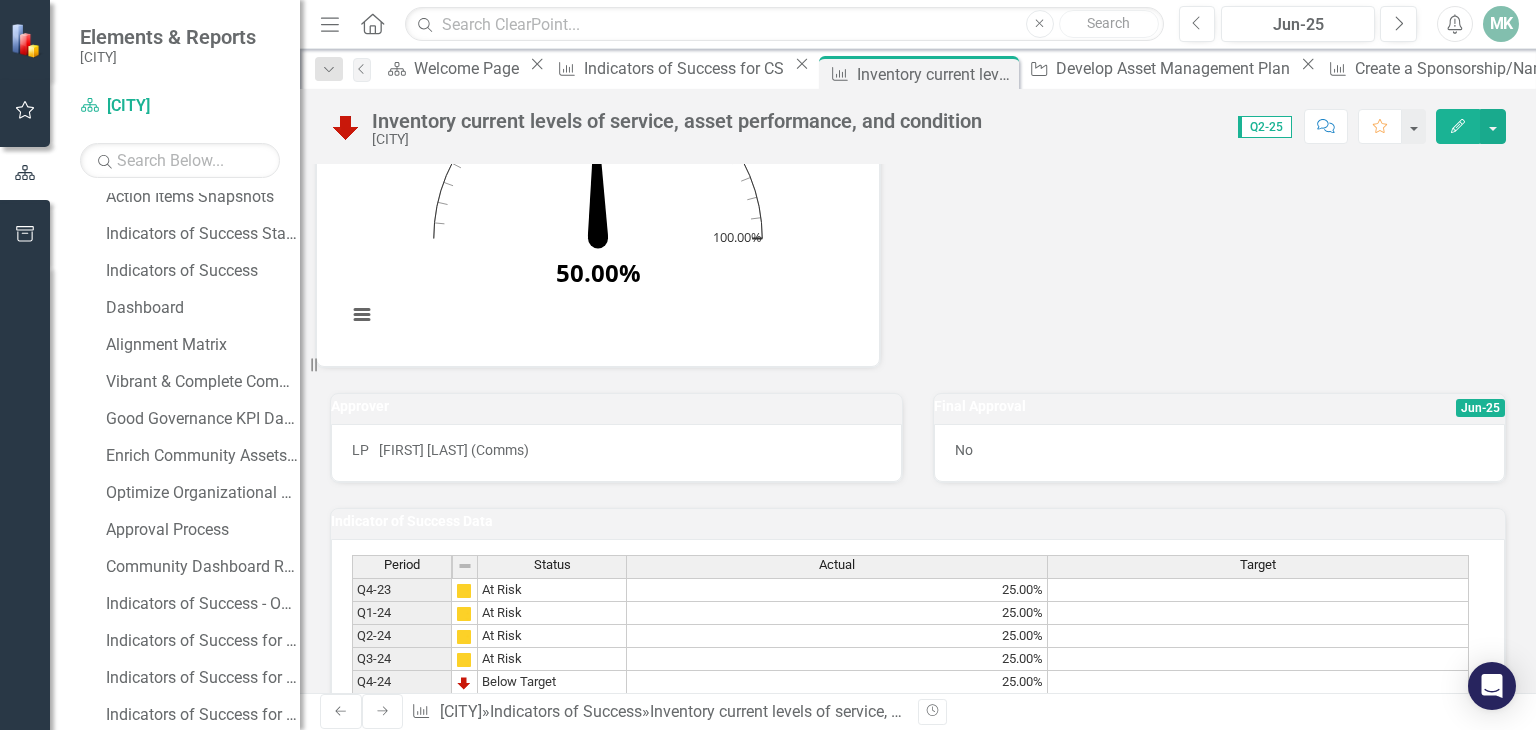 click on "Below Target" at bounding box center (552, 682) 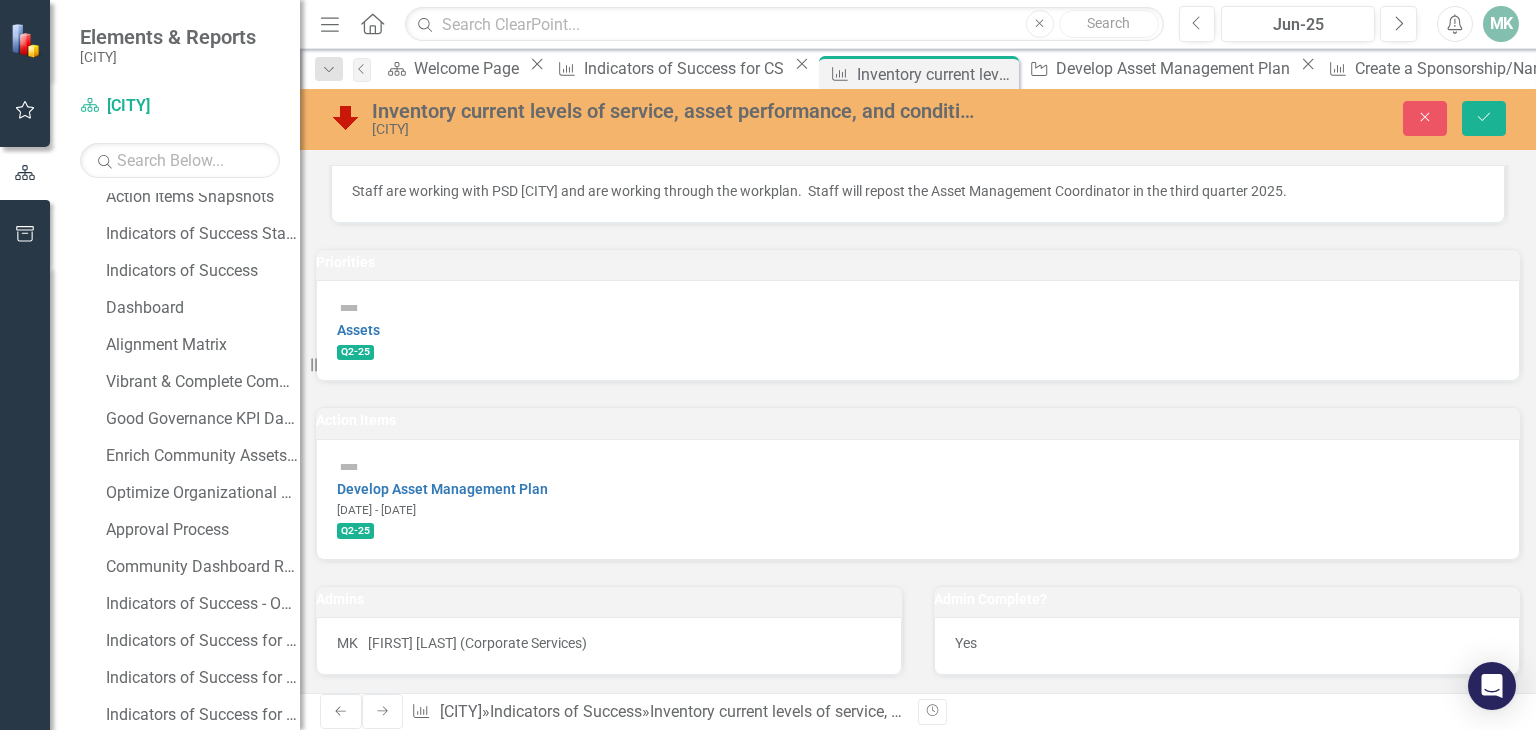 scroll, scrollTop: 0, scrollLeft: 0, axis: both 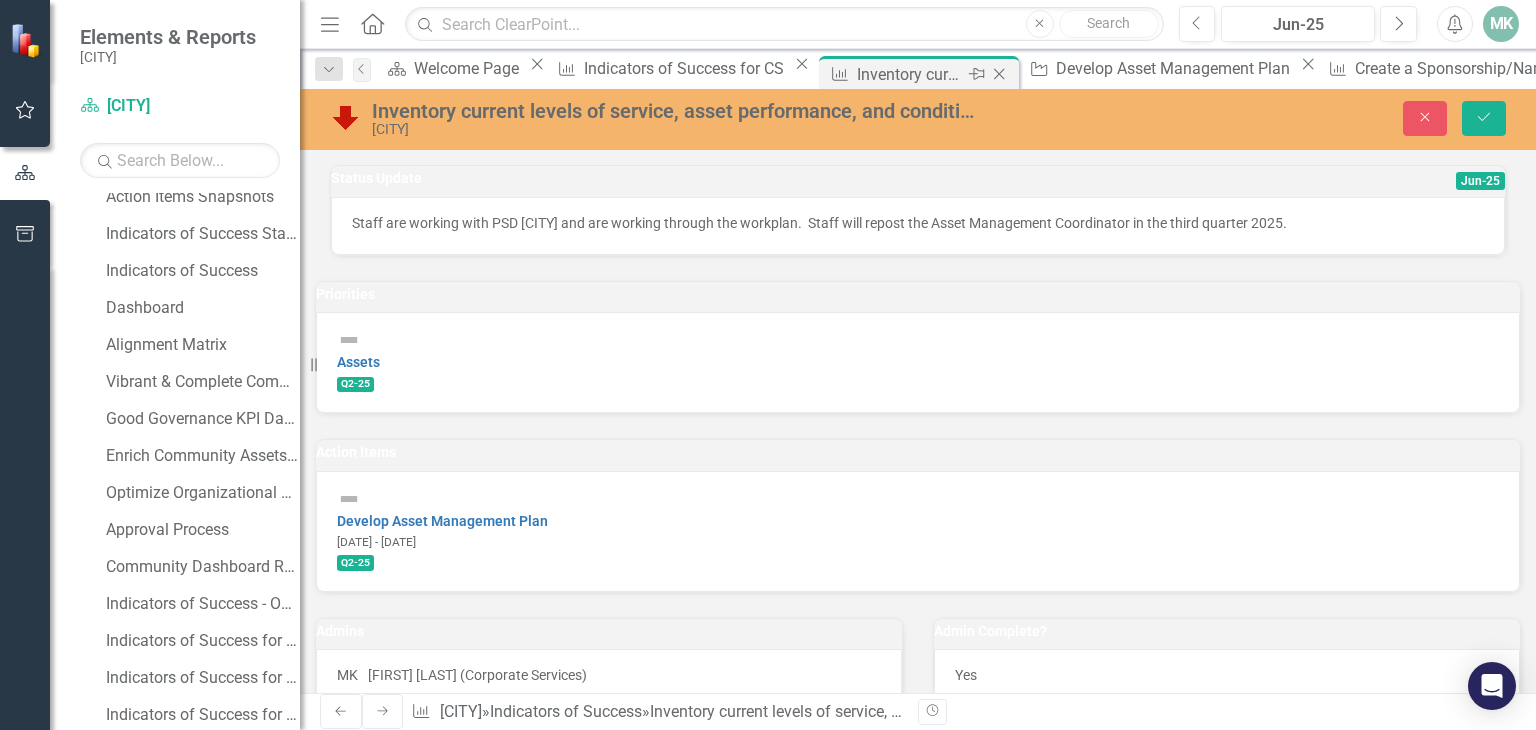 click on "Close" 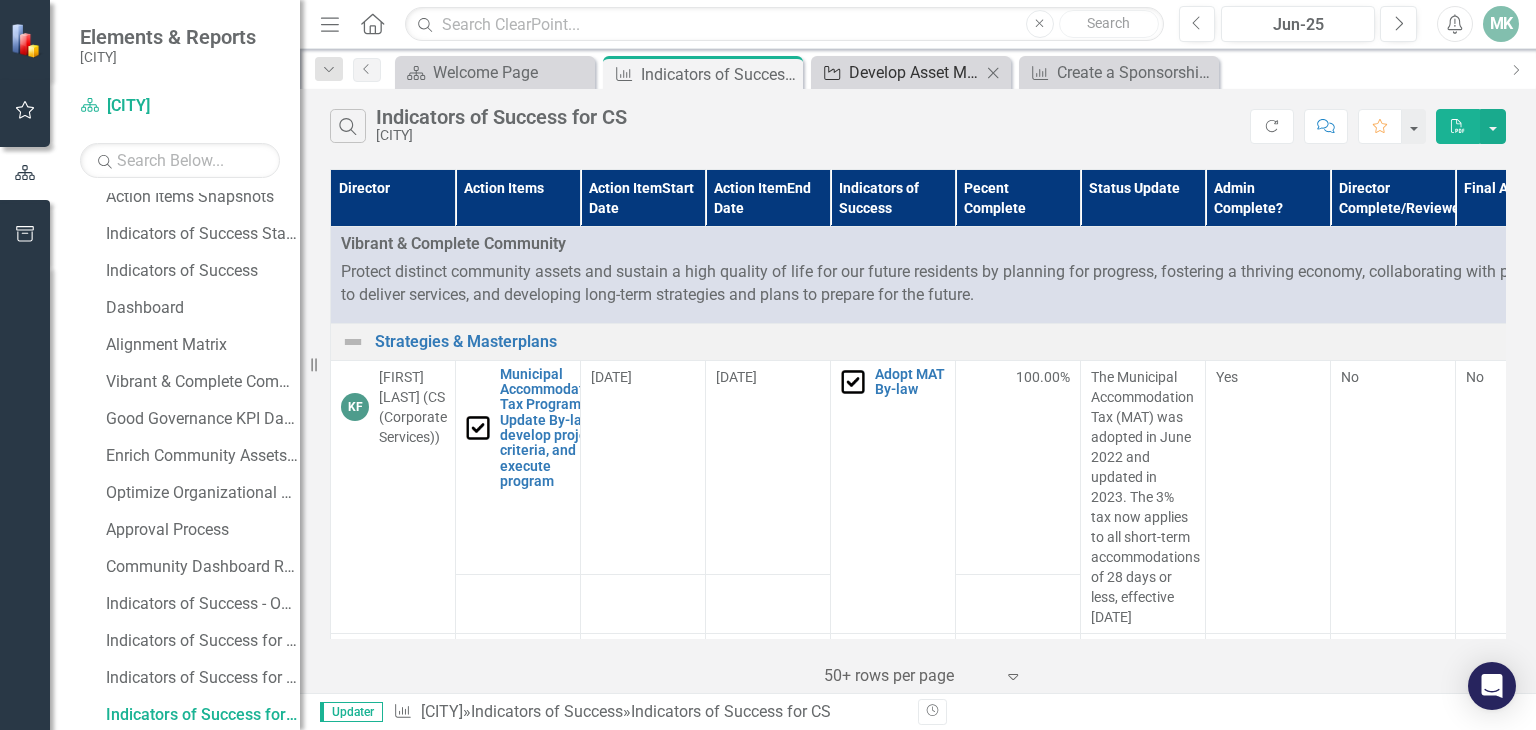 click on "Develop Asset Management Plan" at bounding box center [915, 72] 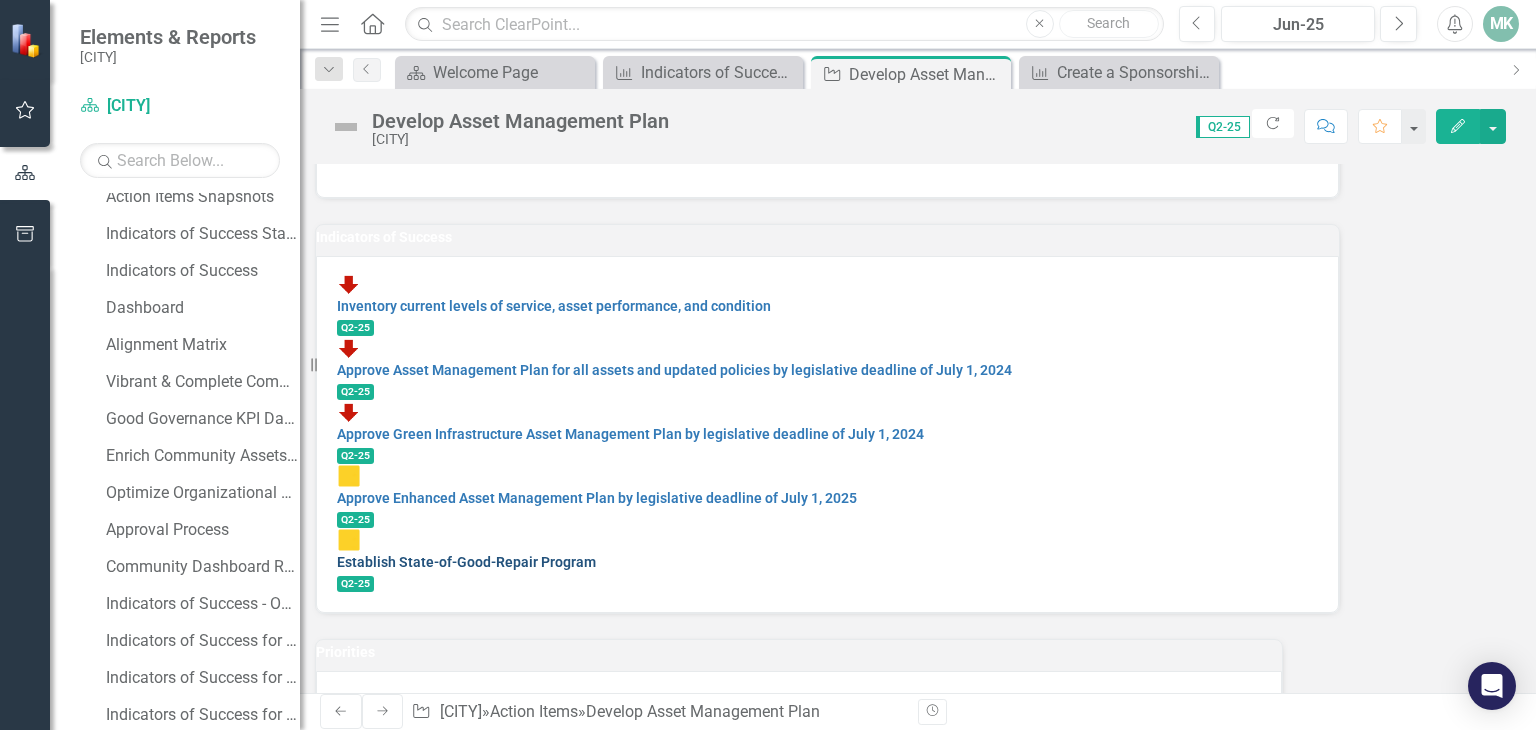 scroll, scrollTop: 300, scrollLeft: 0, axis: vertical 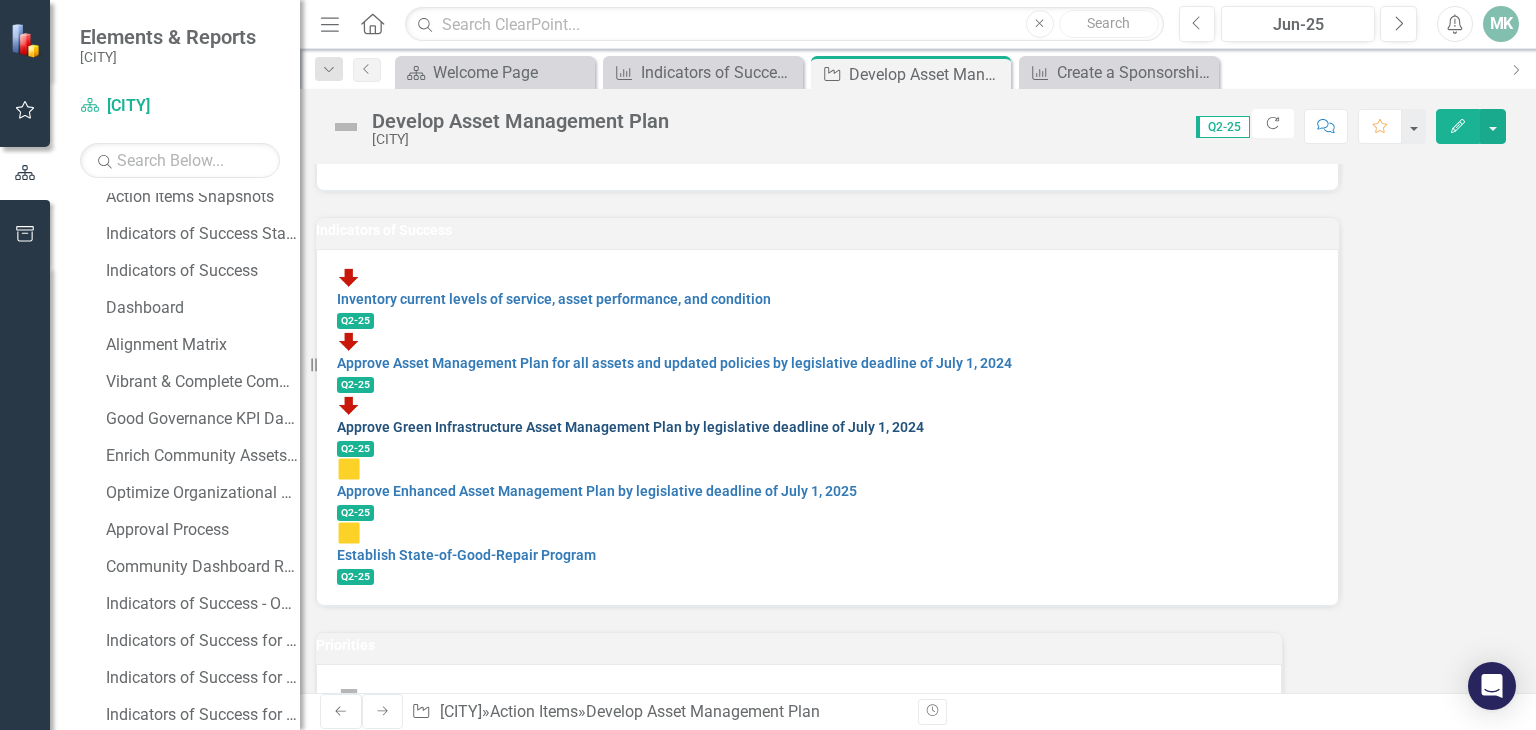 click on "Approve Green Infrastructure Asset Management Plan by legislative deadline of July 1, 2024" at bounding box center (630, 427) 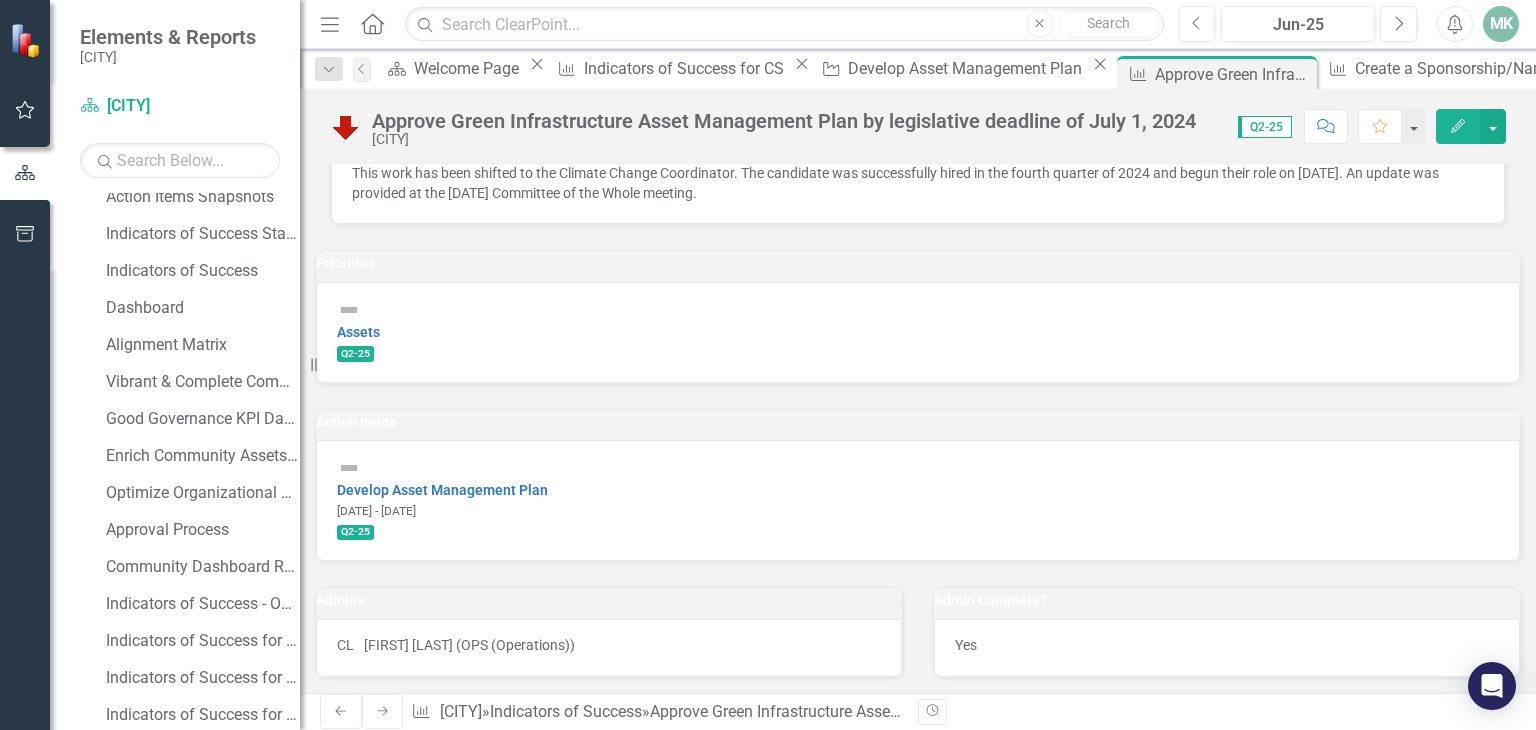 scroll, scrollTop: 0, scrollLeft: 0, axis: both 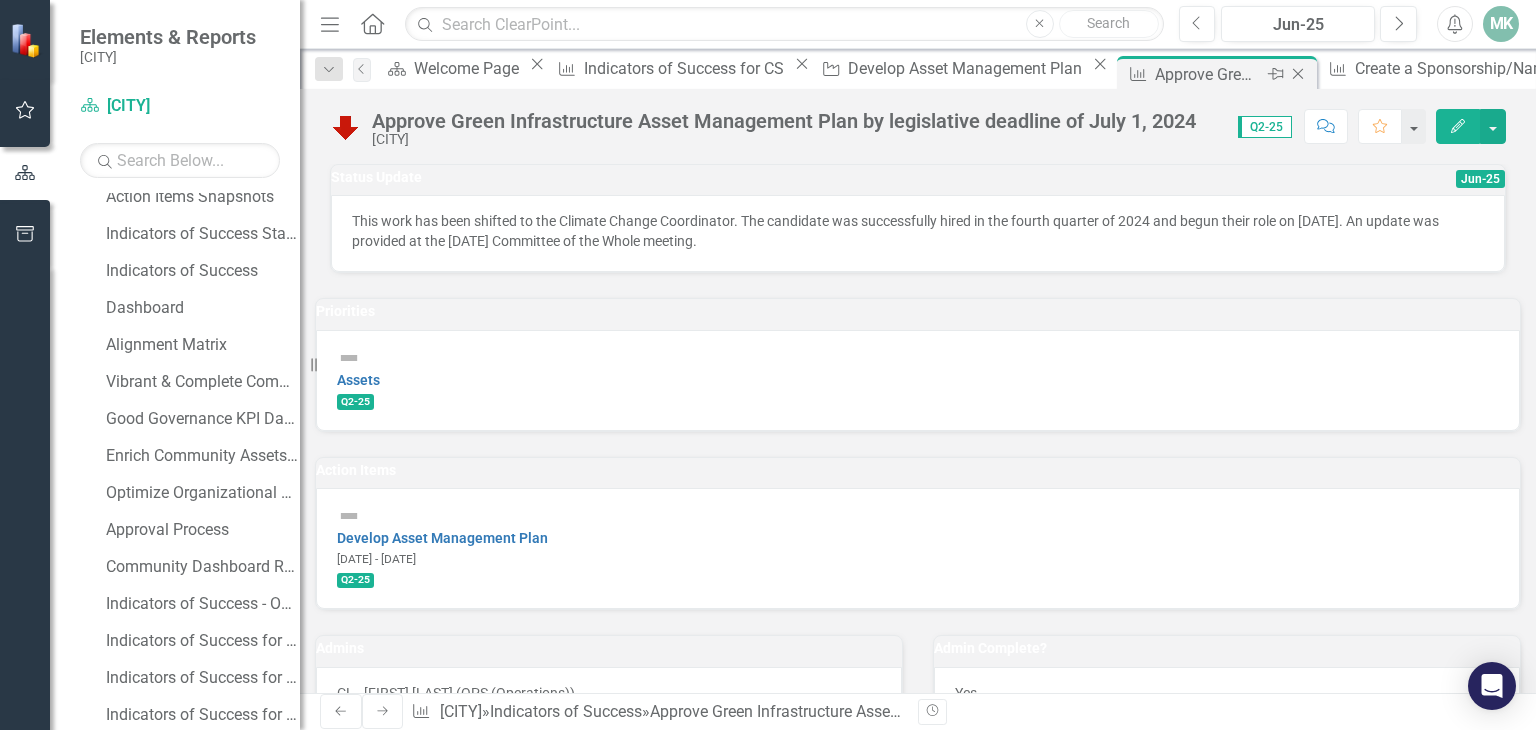 click on "Close" 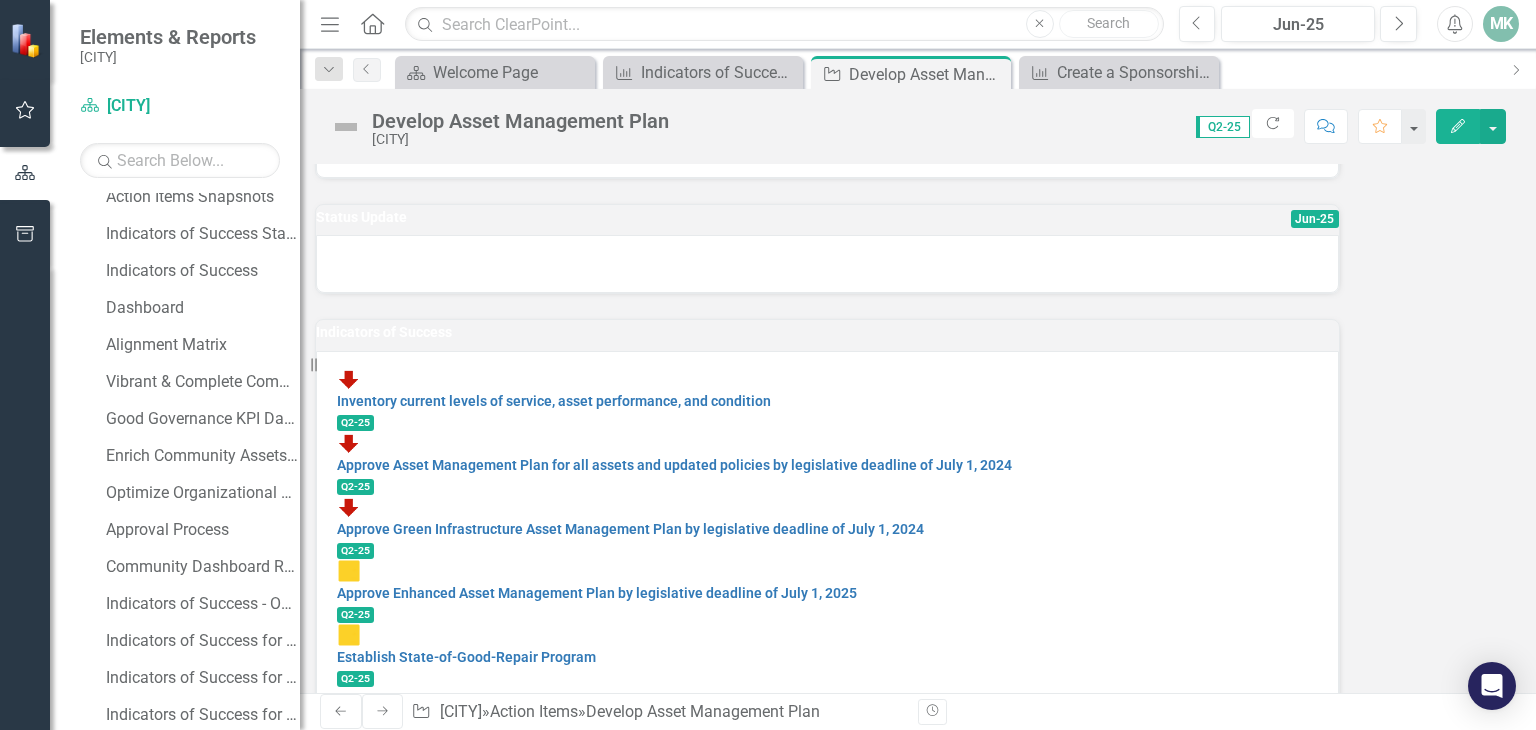 scroll, scrollTop: 200, scrollLeft: 0, axis: vertical 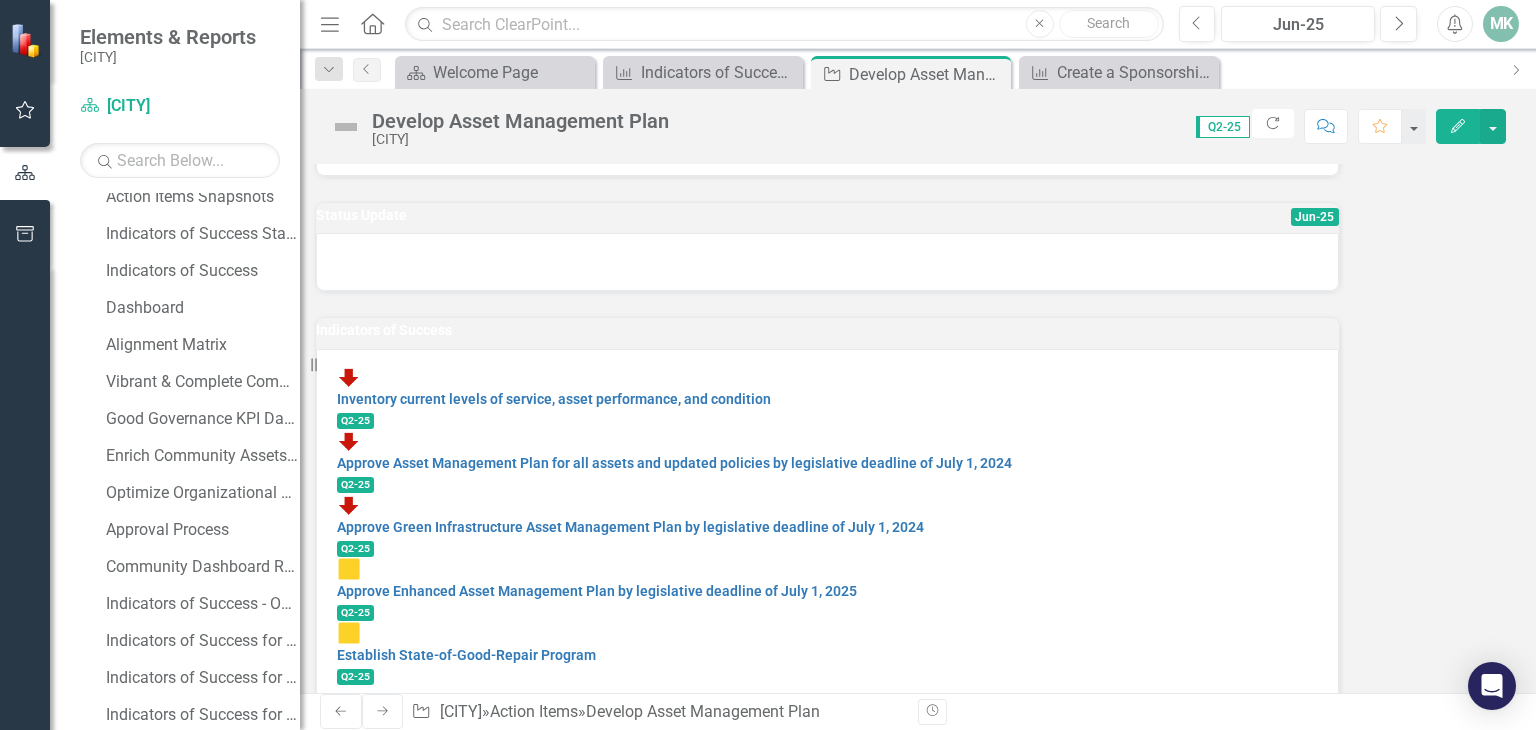 click on "Approve Asset Management Plan for all assets and updated policies by legislative deadline of July 1, 2024" at bounding box center (827, 451) 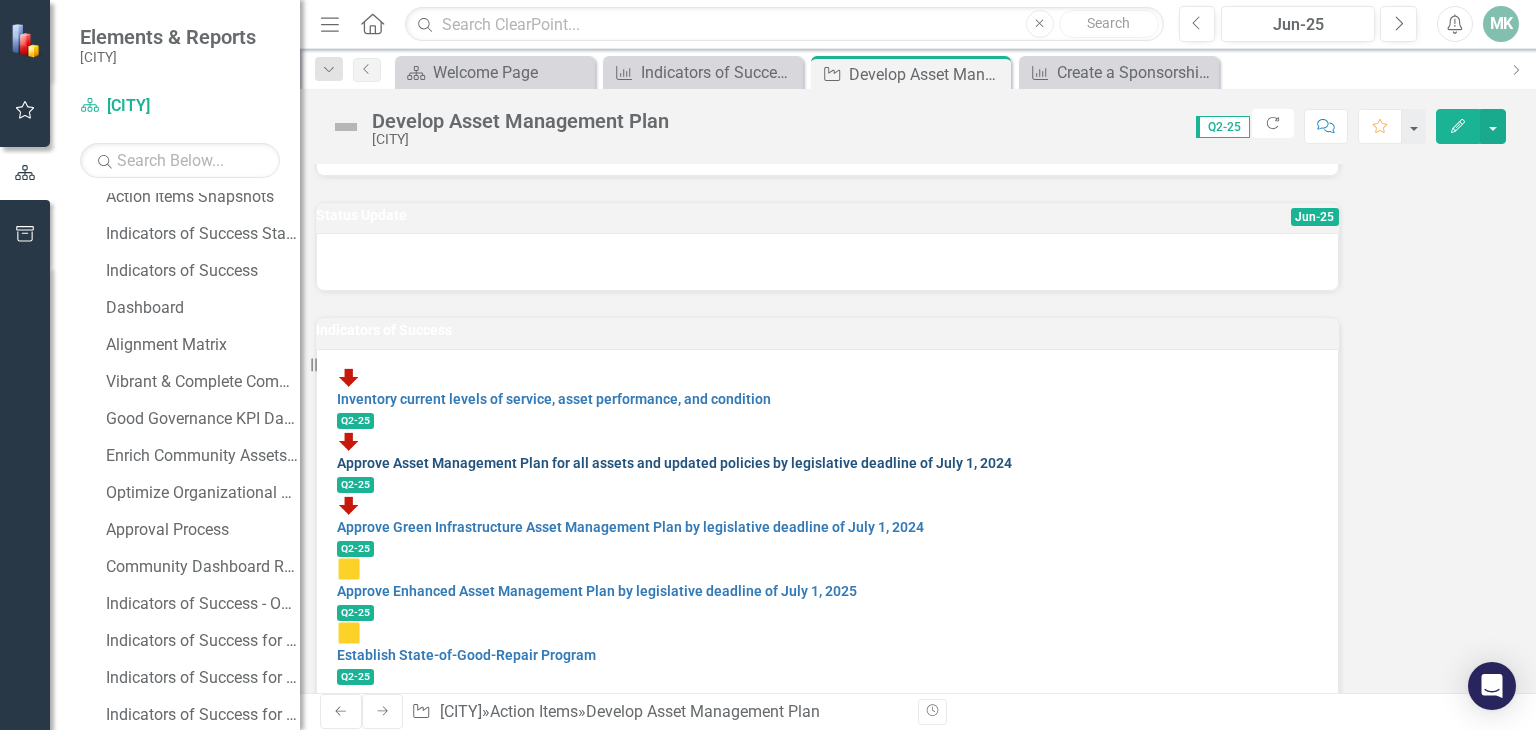 click on "Approve Asset Management Plan for all assets and updated policies by legislative deadline of July 1, 2024" at bounding box center [674, 463] 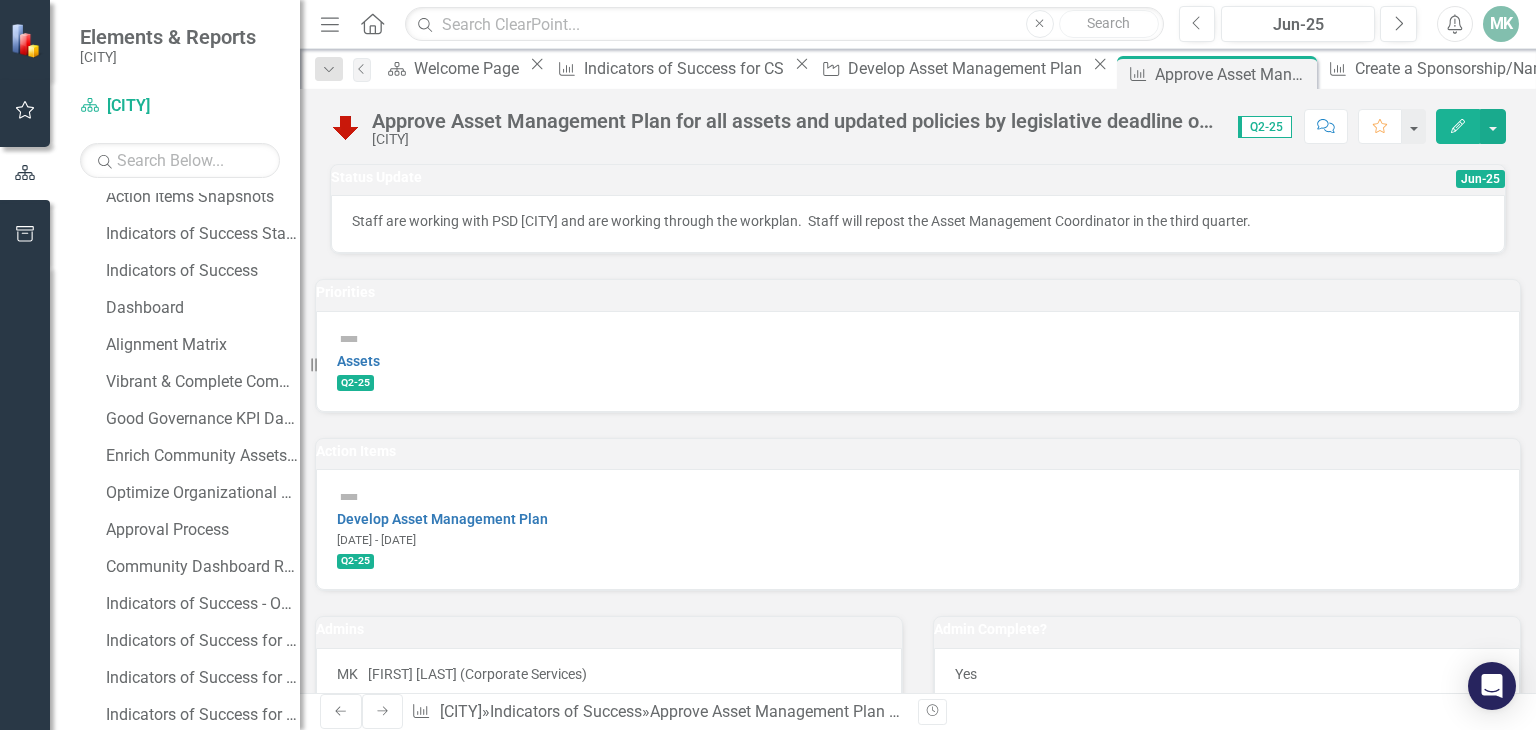 click on "Jun-25" at bounding box center [1480, 179] 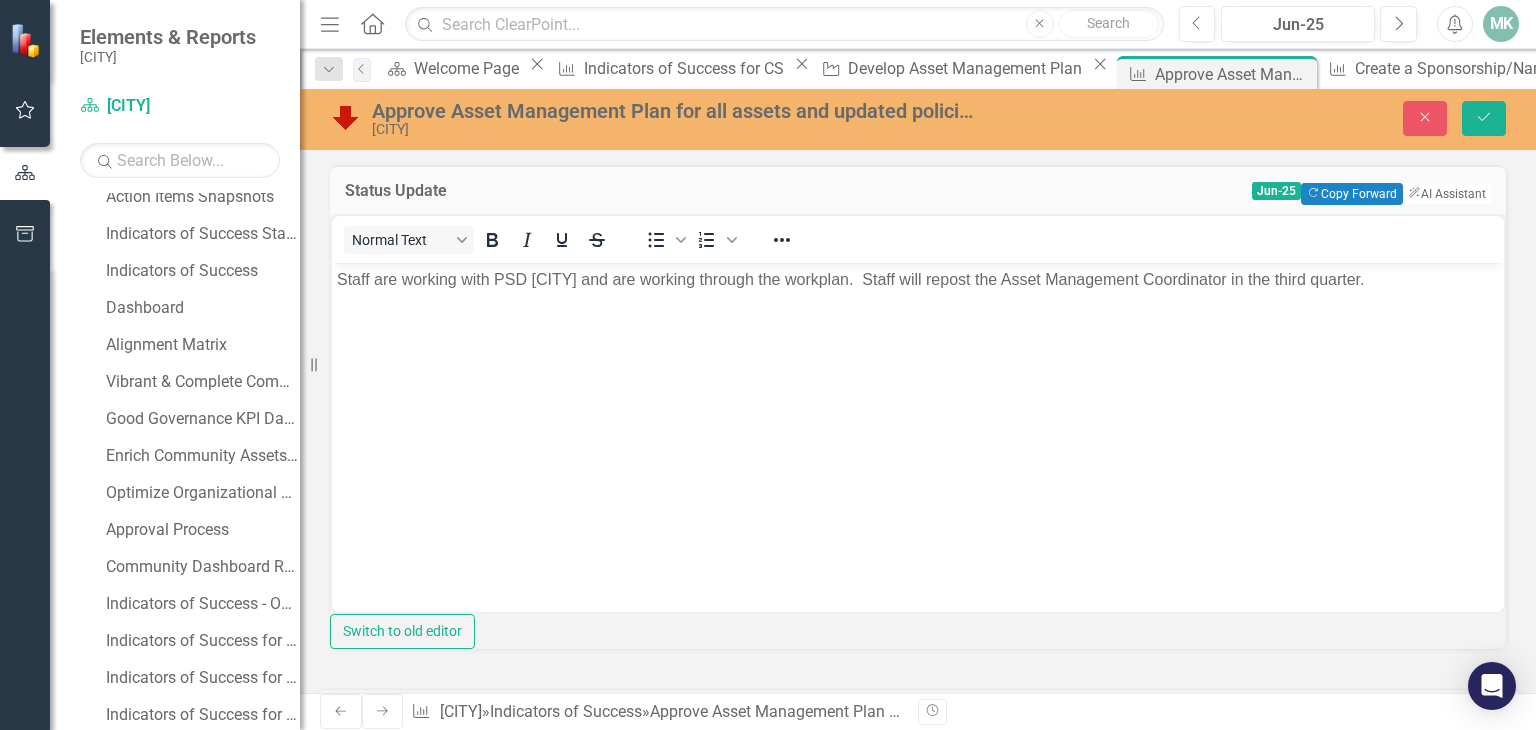 scroll, scrollTop: 0, scrollLeft: 0, axis: both 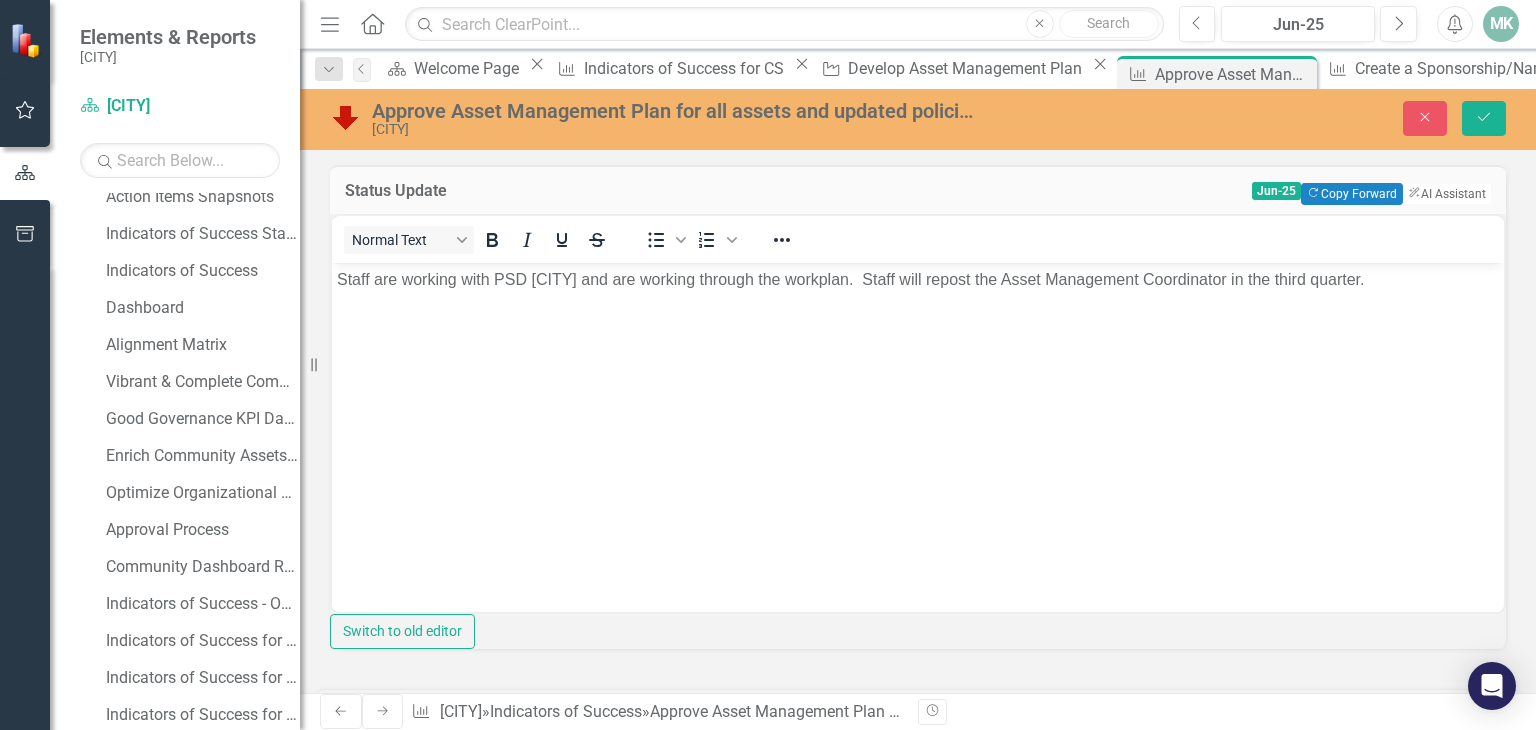 click on "Staff are working with PSD [CITY] and are working through the workplan.  Staff will repost the Asset Management Coordinator in the third quarter." at bounding box center [851, 278] 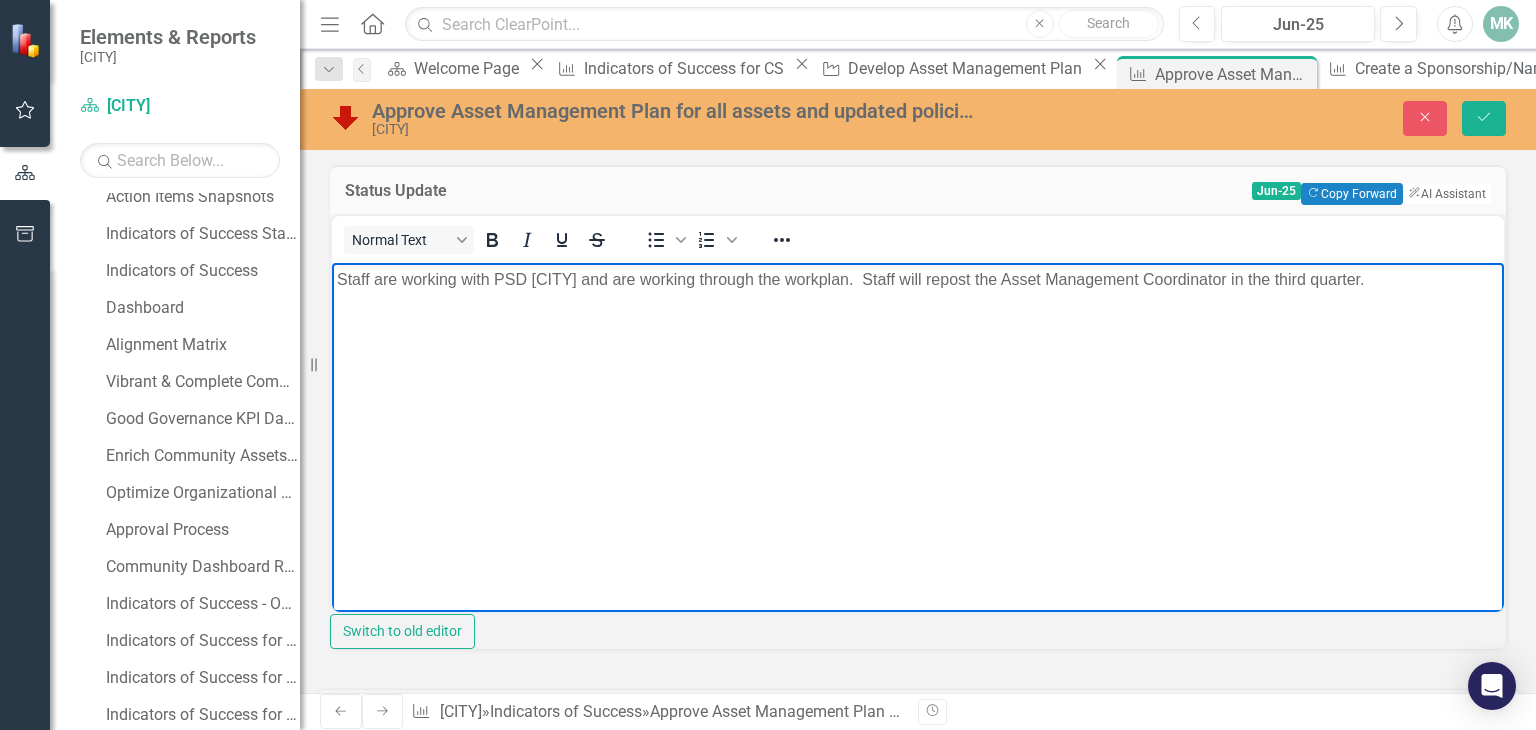 type 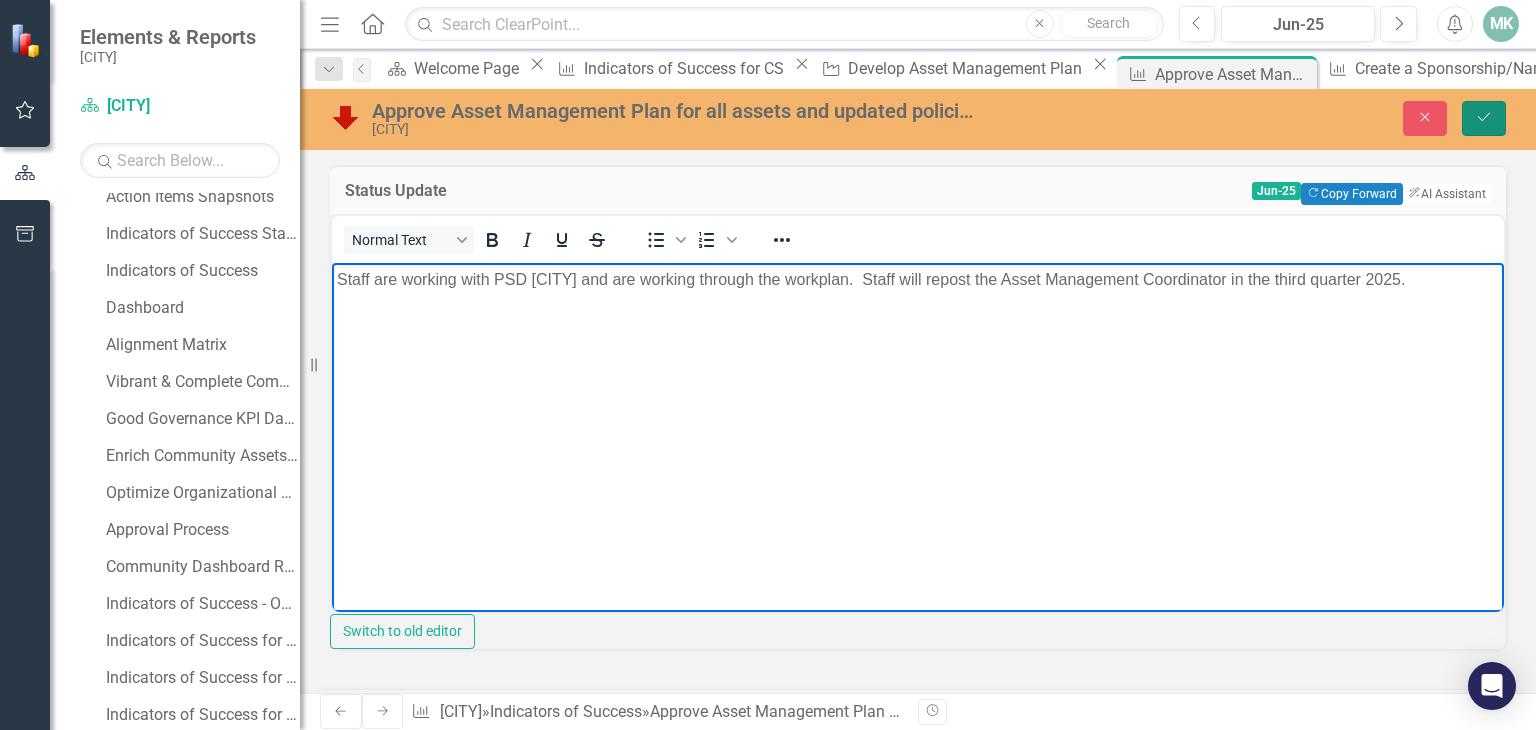 click on "Save" at bounding box center [1484, 118] 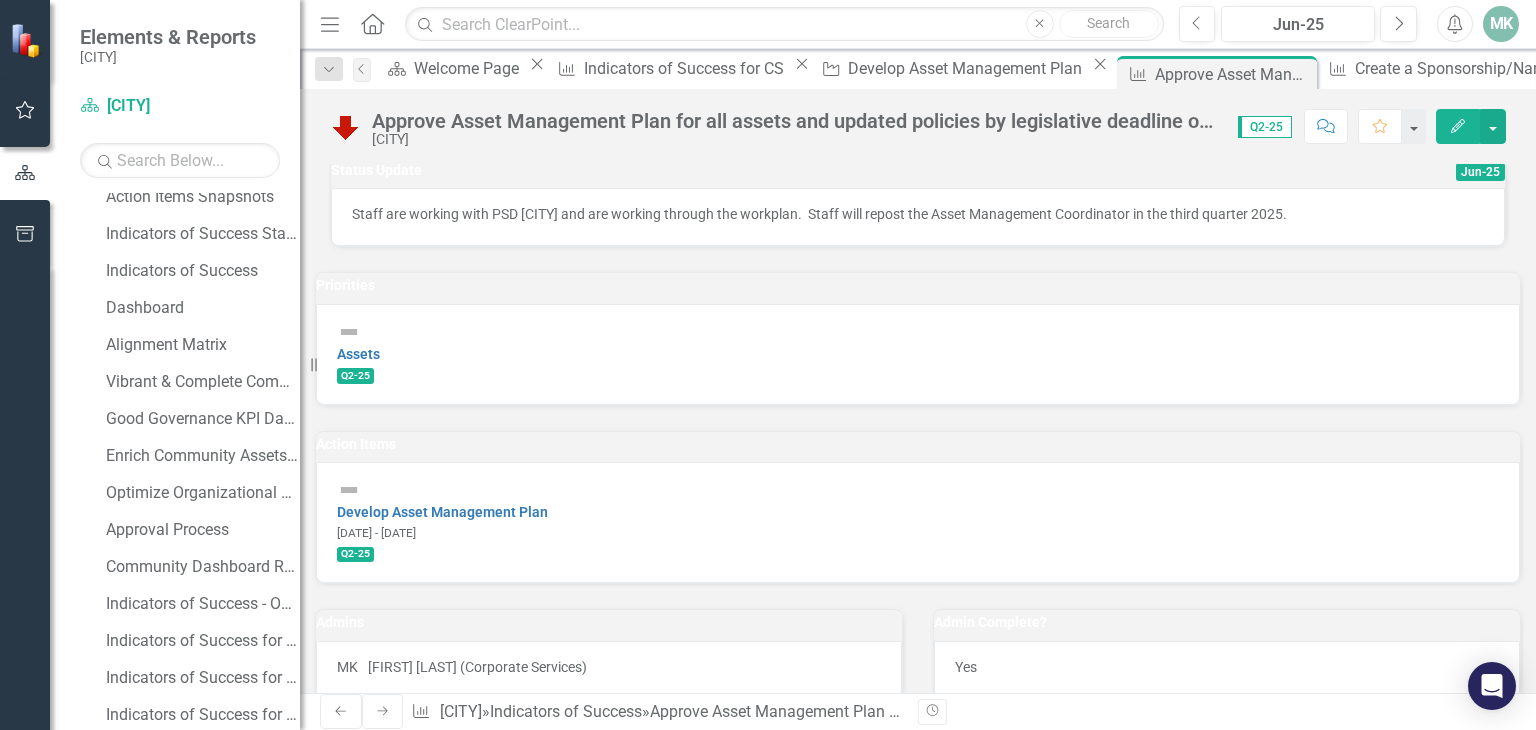 scroll, scrollTop: 0, scrollLeft: 0, axis: both 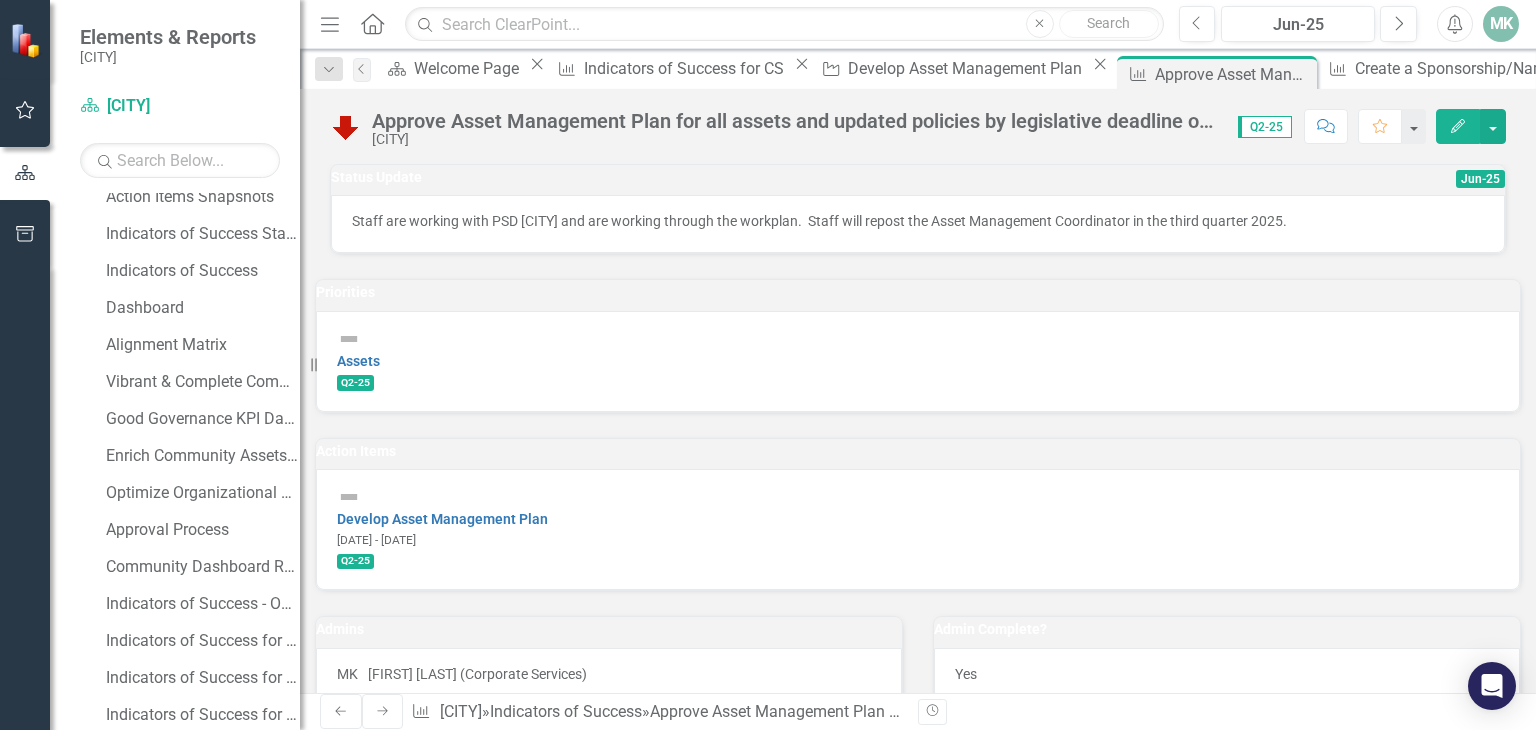 click on "Develop Asset Management Plan" at bounding box center (968, 68) 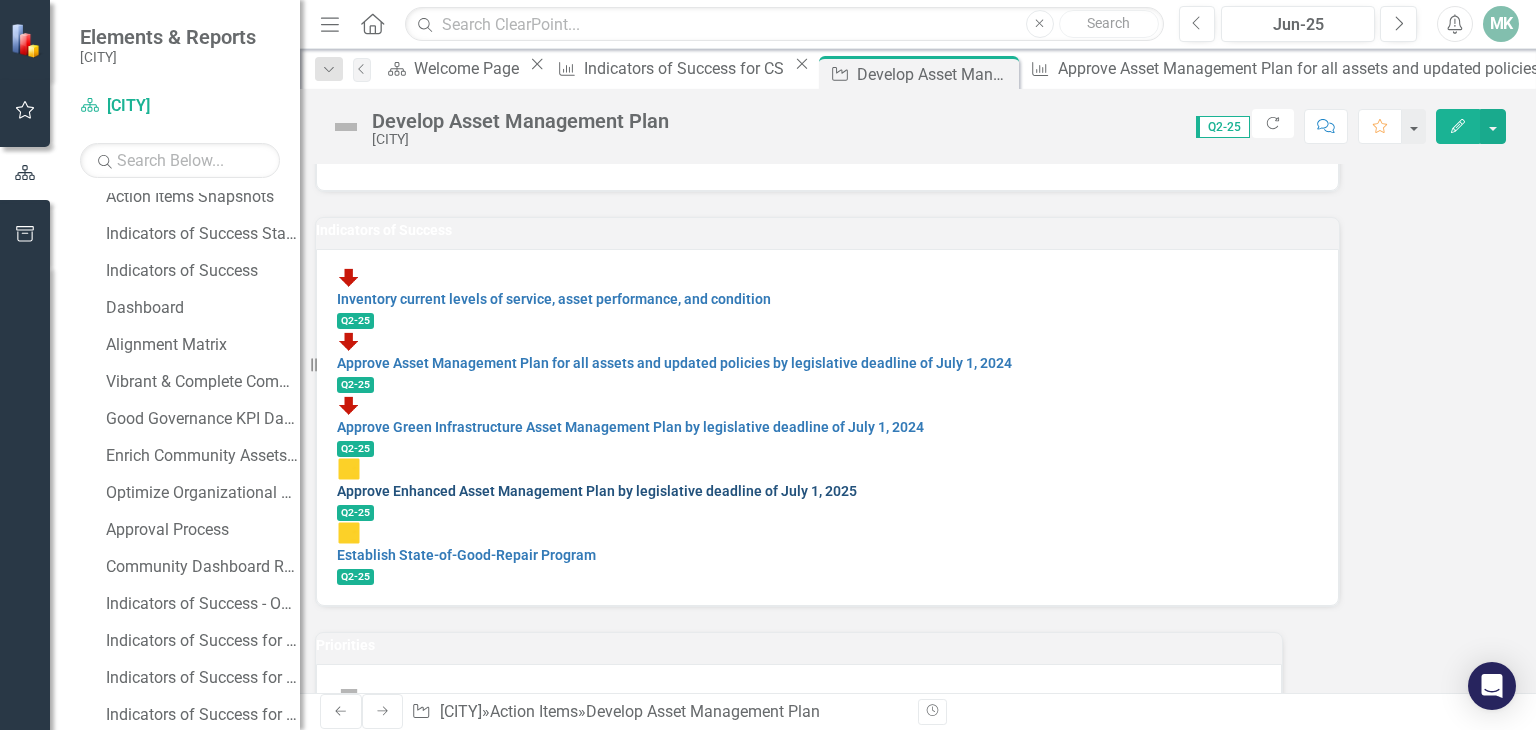 click on "Approve Enhanced Asset Management Plan by legislative deadline of July 1, 2025" at bounding box center (597, 491) 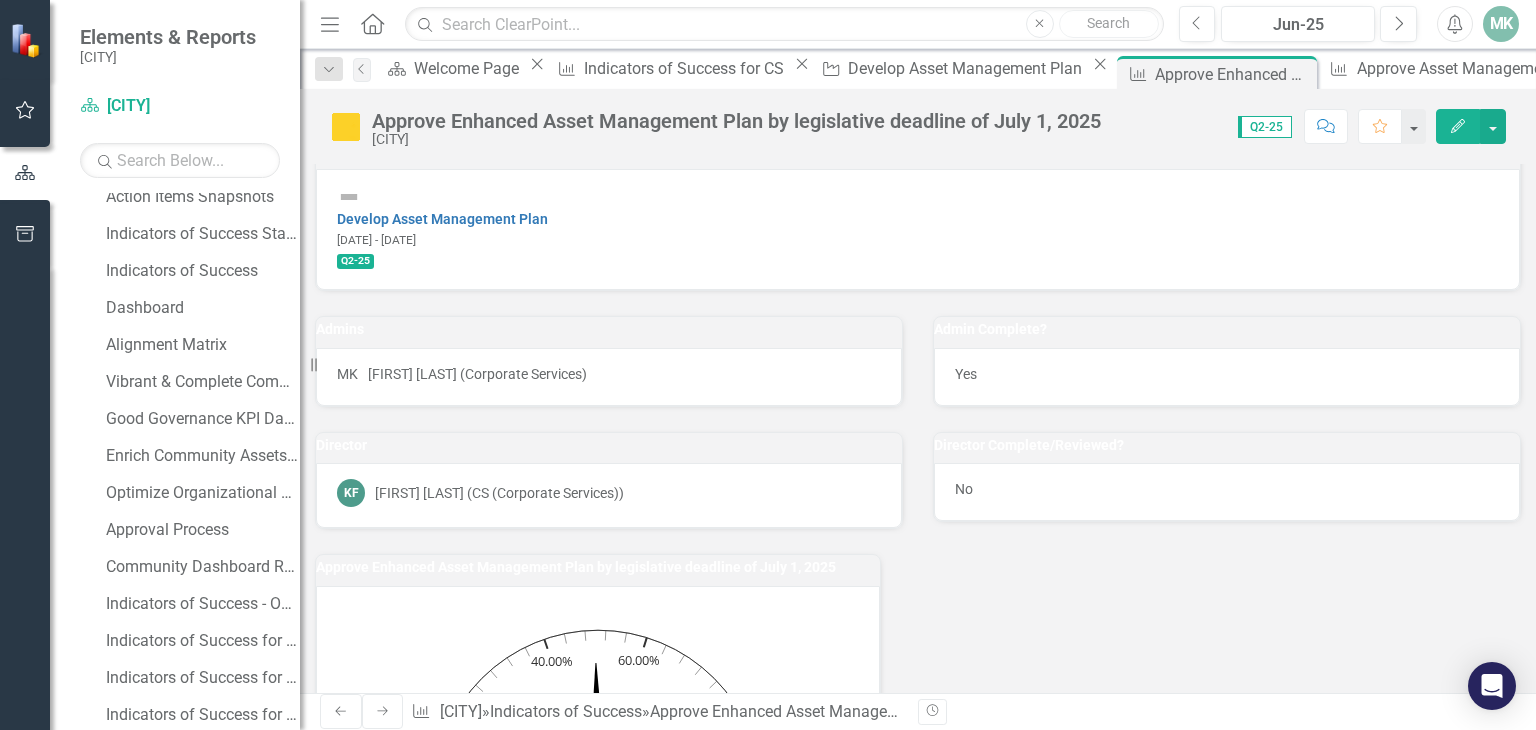 scroll, scrollTop: 0, scrollLeft: 0, axis: both 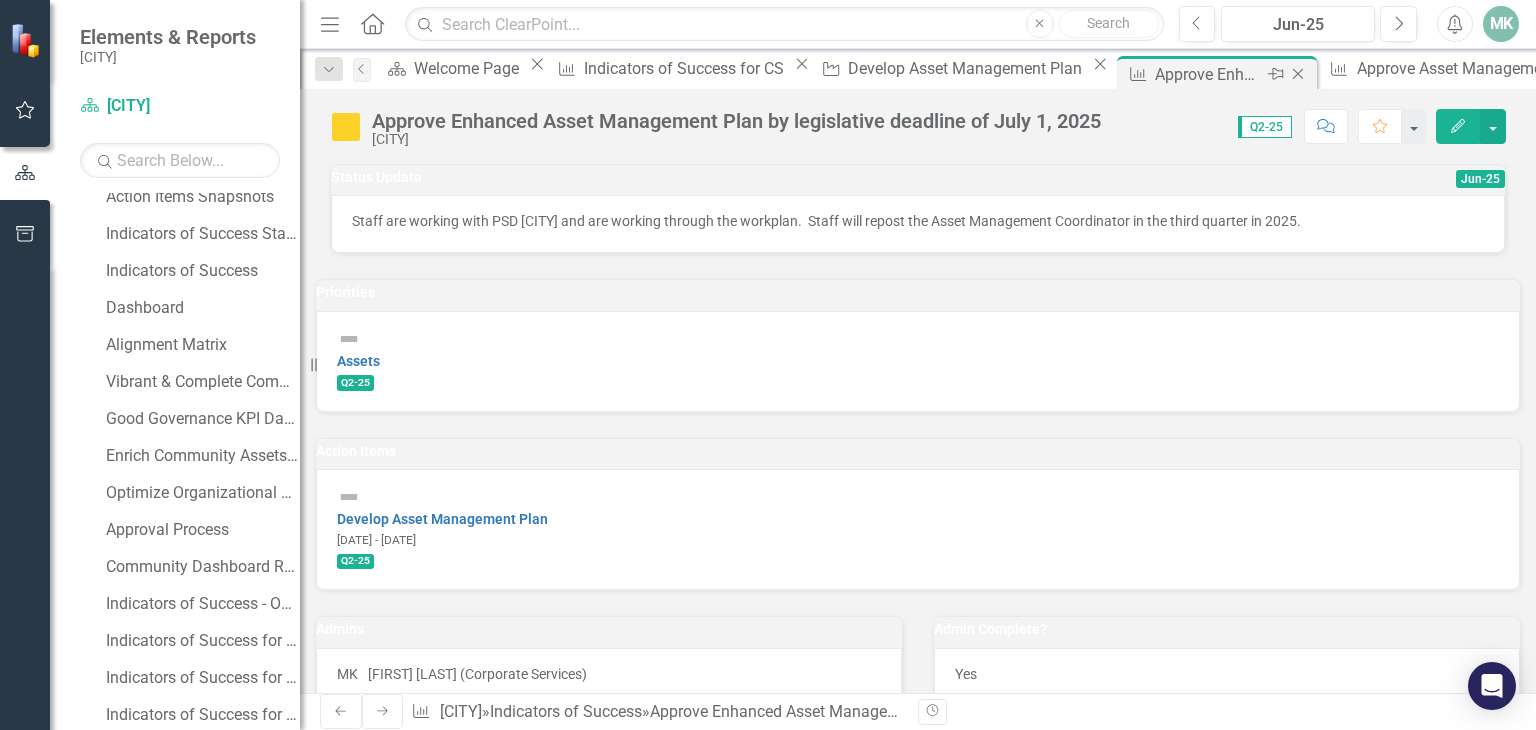 click on "Close" 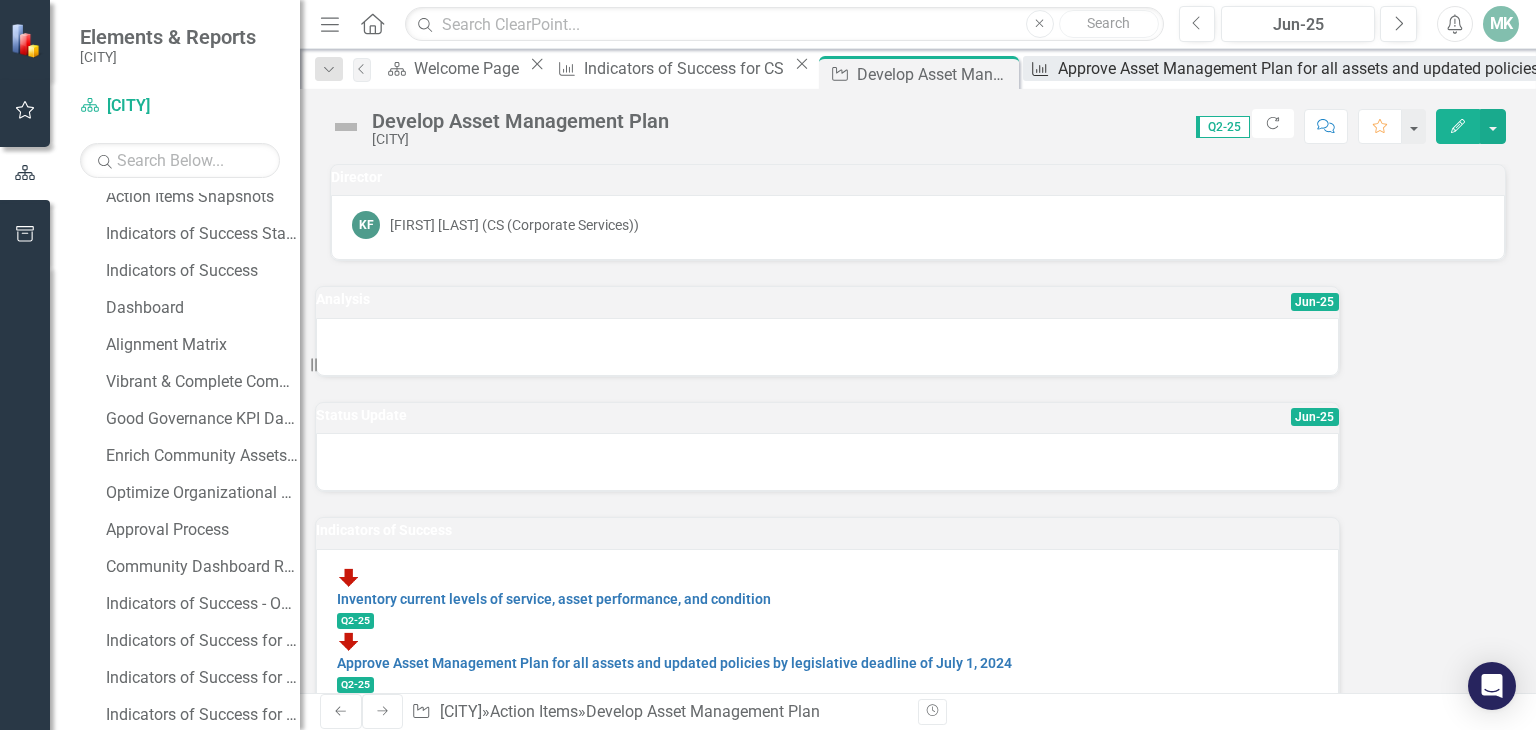 click on "Approve Asset Management Plan for all assets and updated policies by legislative deadline of July 1, 2024" at bounding box center (1435, 68) 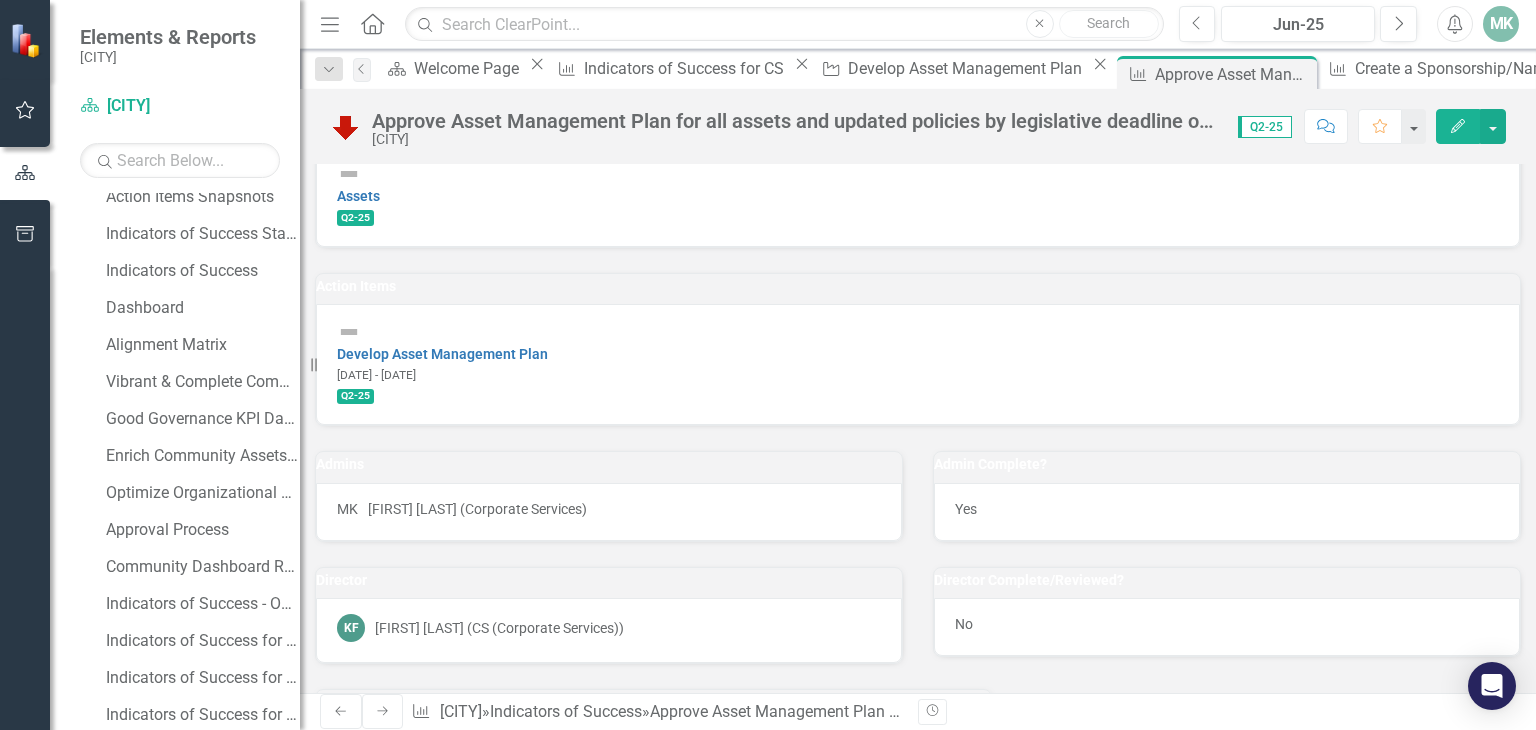 scroll, scrollTop: 0, scrollLeft: 0, axis: both 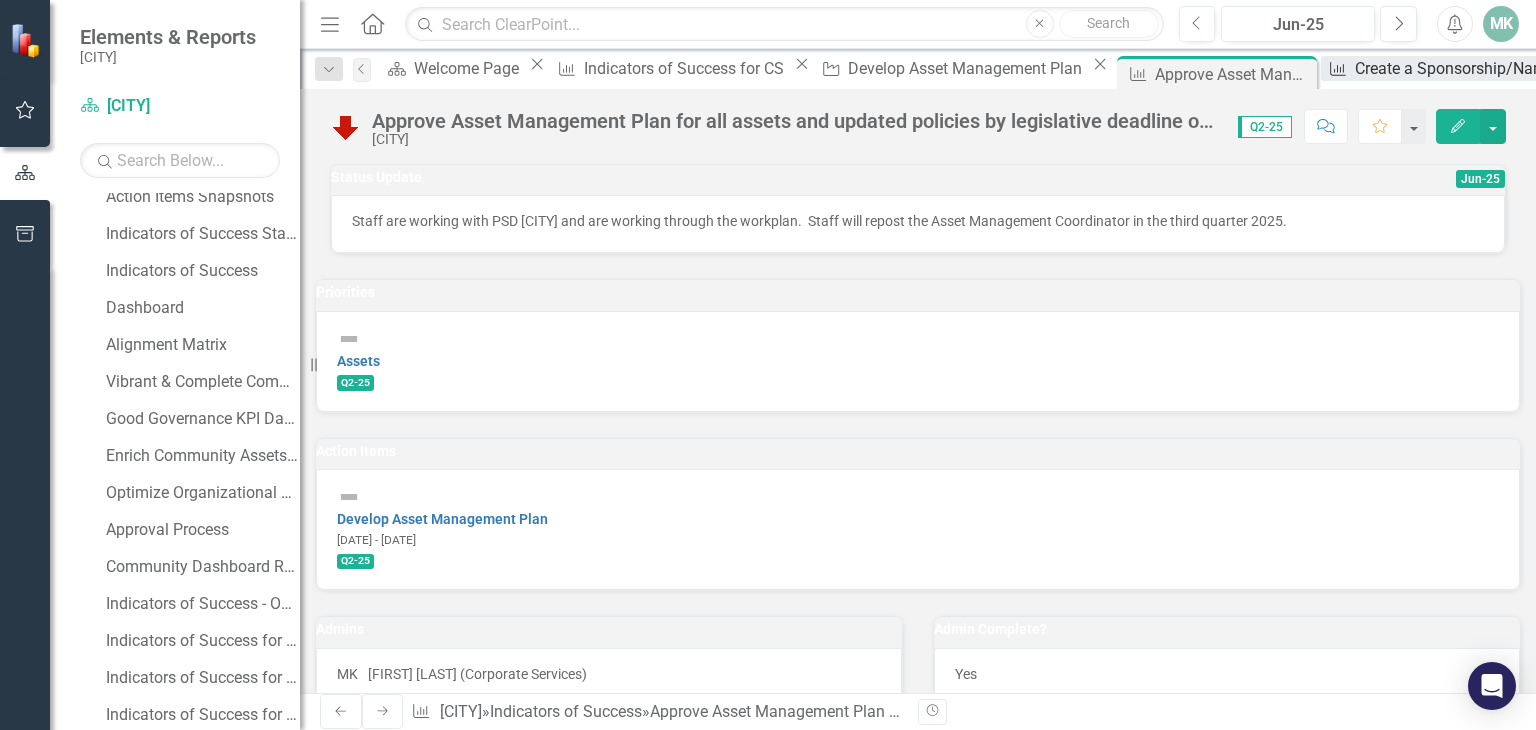 click on "Create a Sponsorship/Naming Policy" at bounding box center (1488, 68) 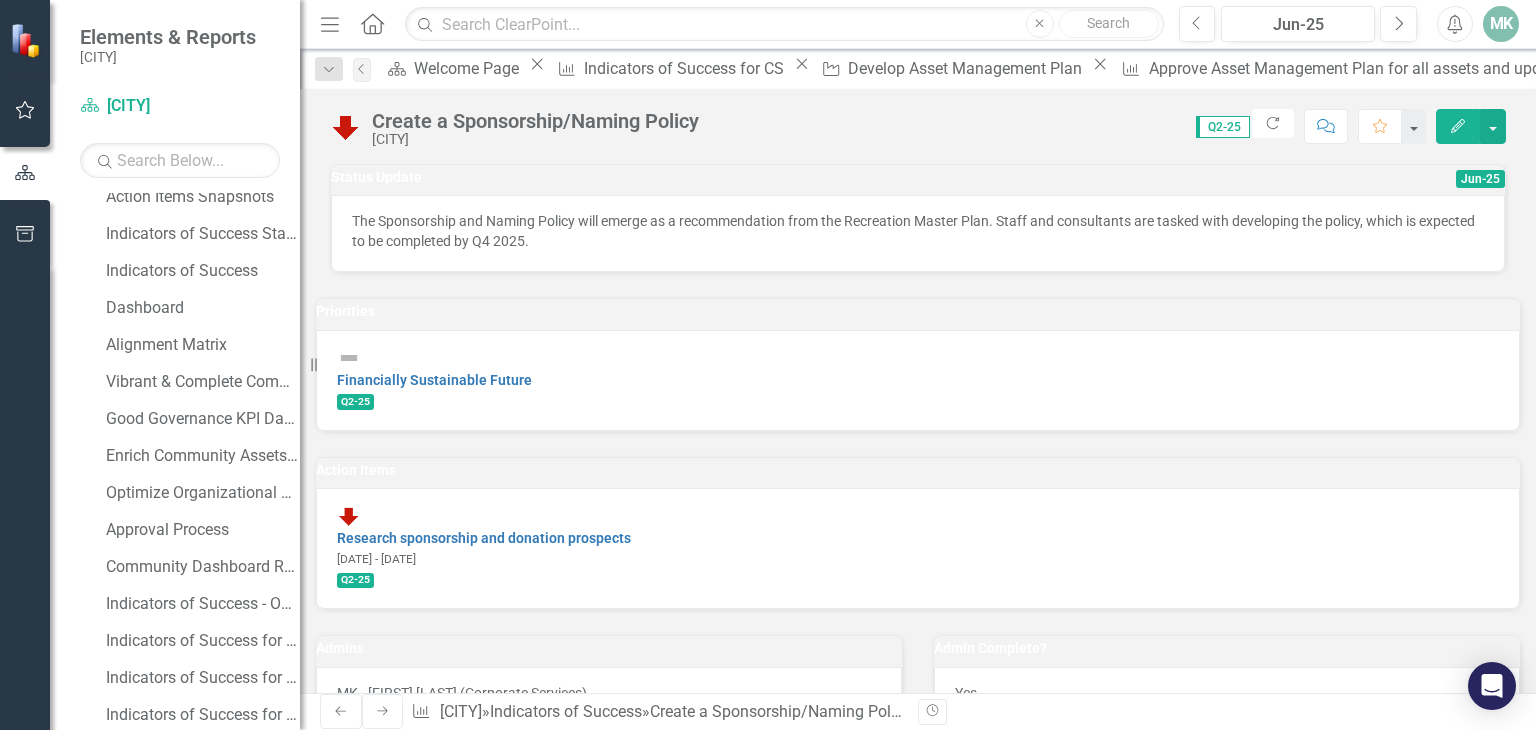 scroll, scrollTop: 0, scrollLeft: 0, axis: both 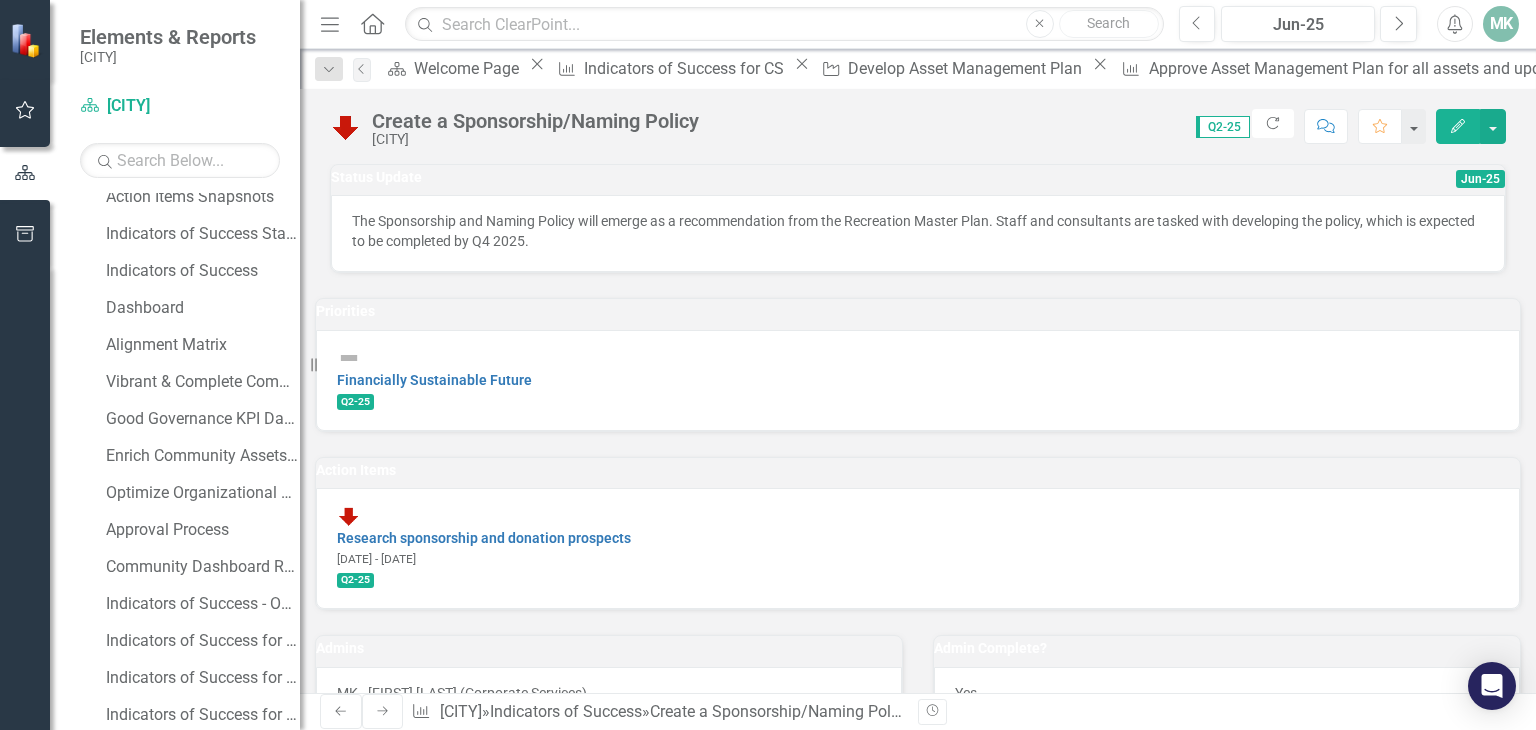 drag, startPoint x: 1278, startPoint y: 76, endPoint x: 1148, endPoint y: 162, distance: 155.87173 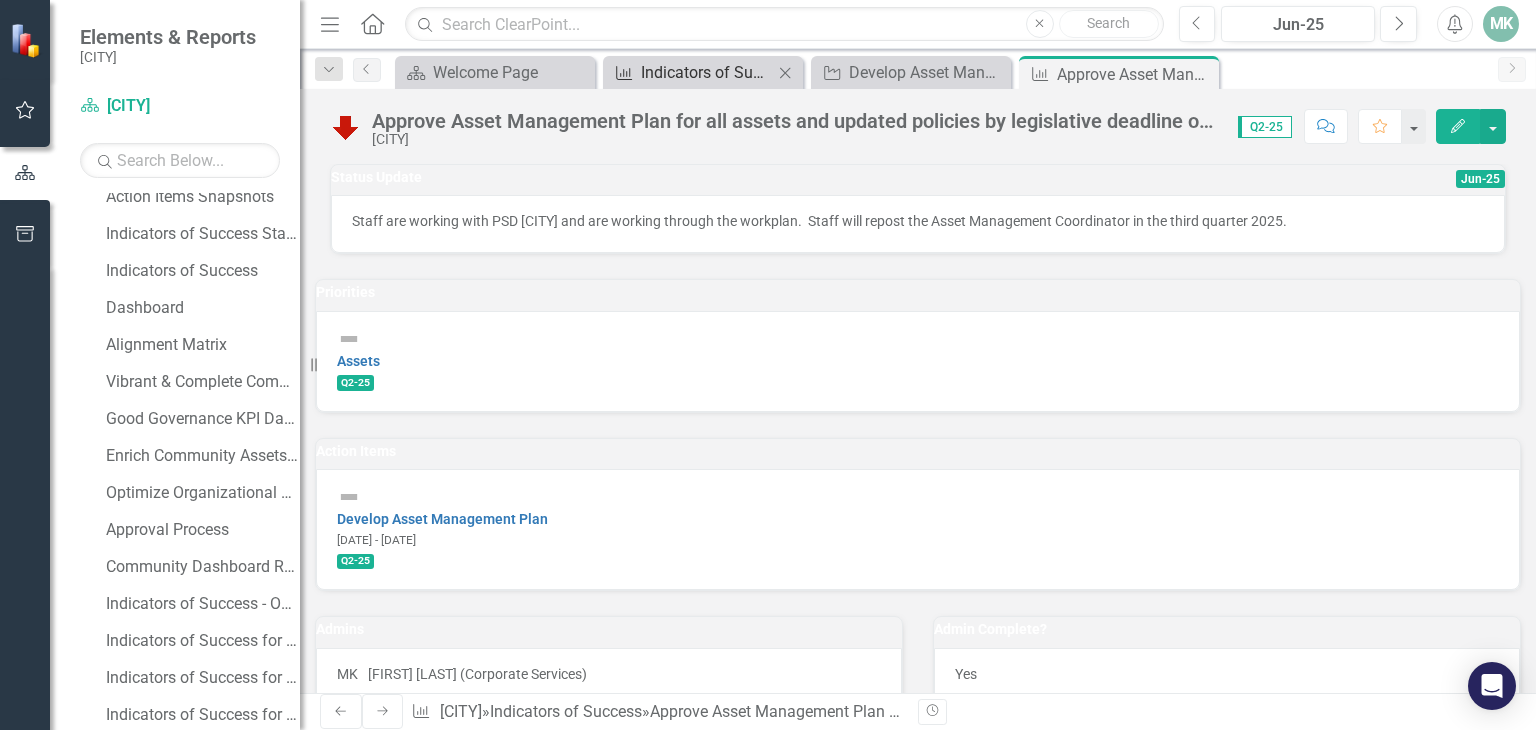 click on "Indicators of Success for CS" at bounding box center [707, 72] 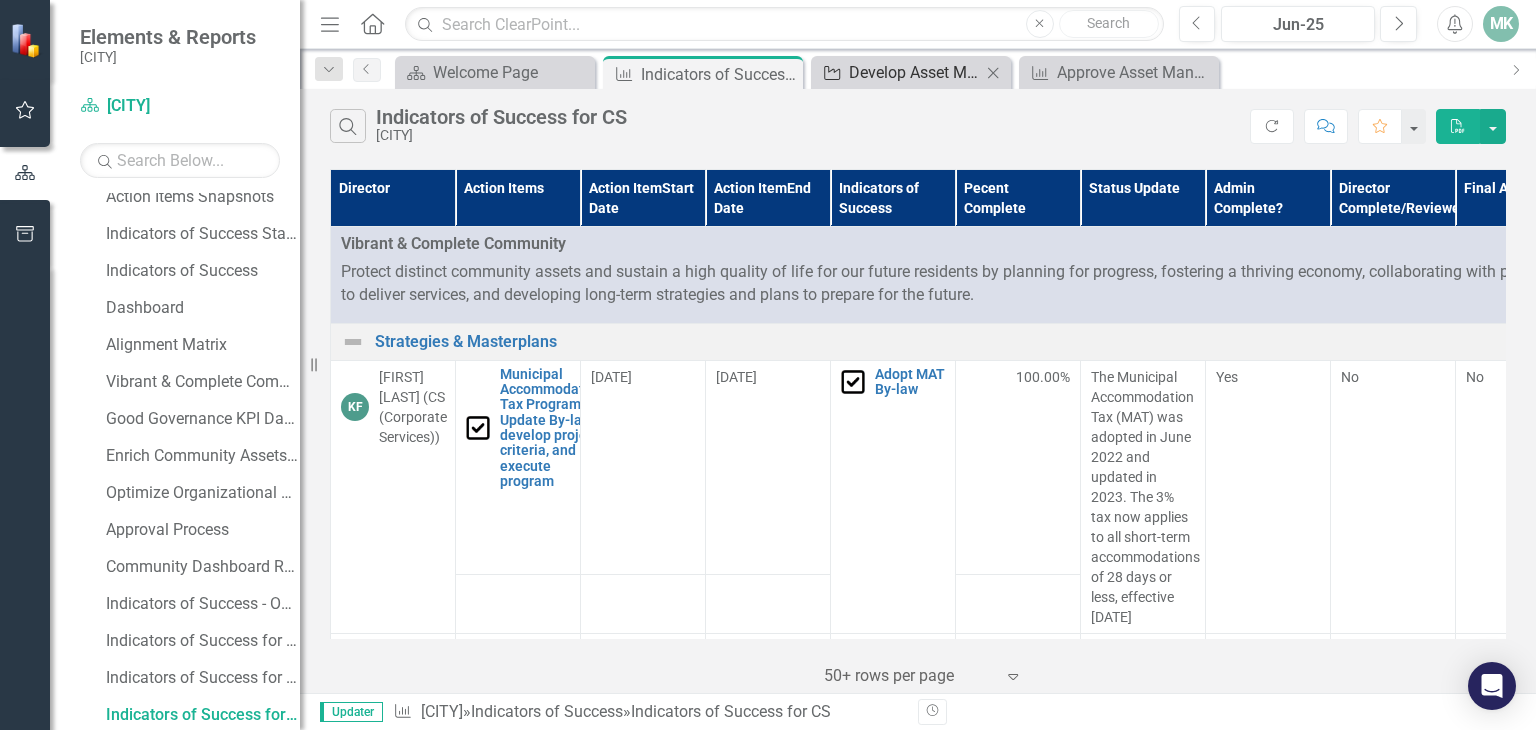 click on "Develop Asset Management Plan" at bounding box center [915, 72] 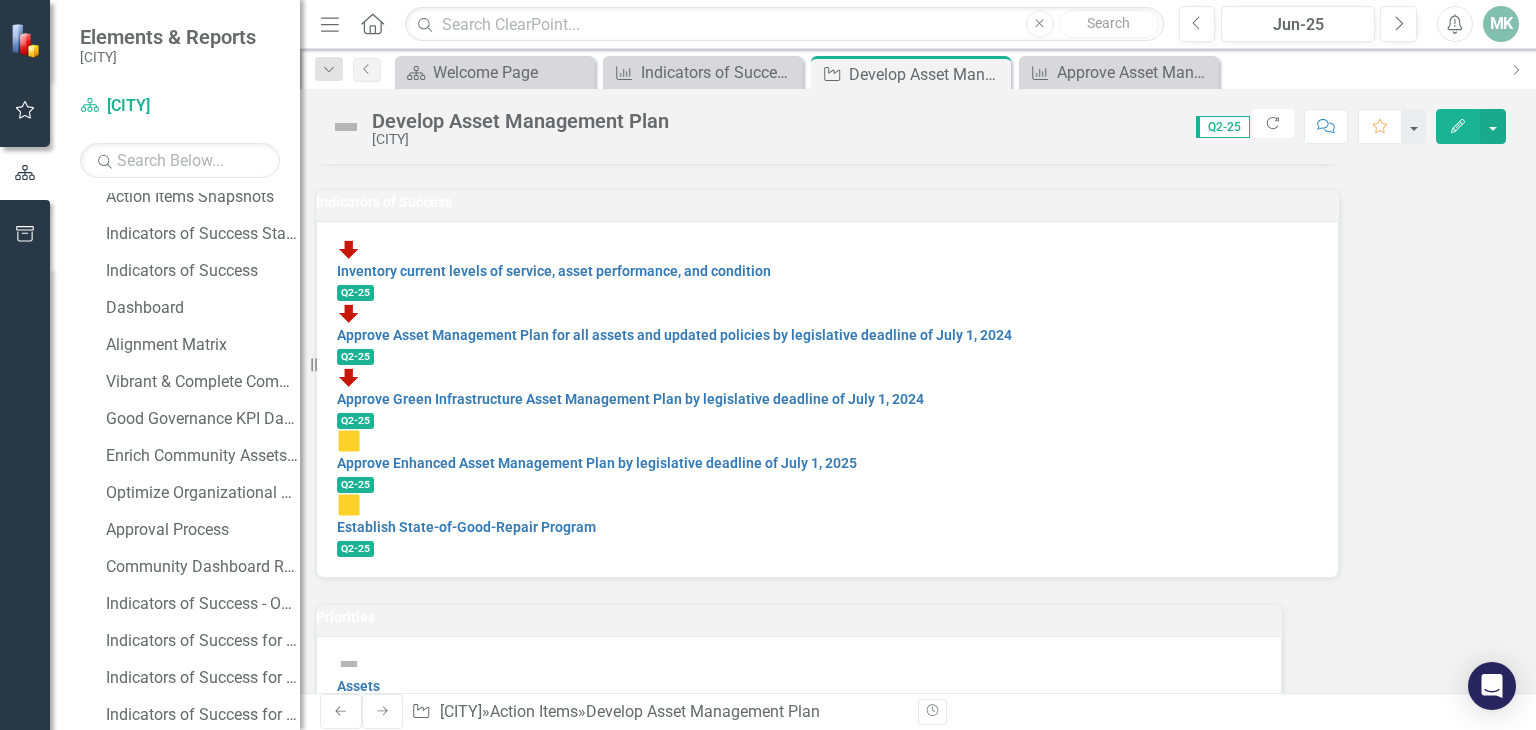 scroll, scrollTop: 400, scrollLeft: 0, axis: vertical 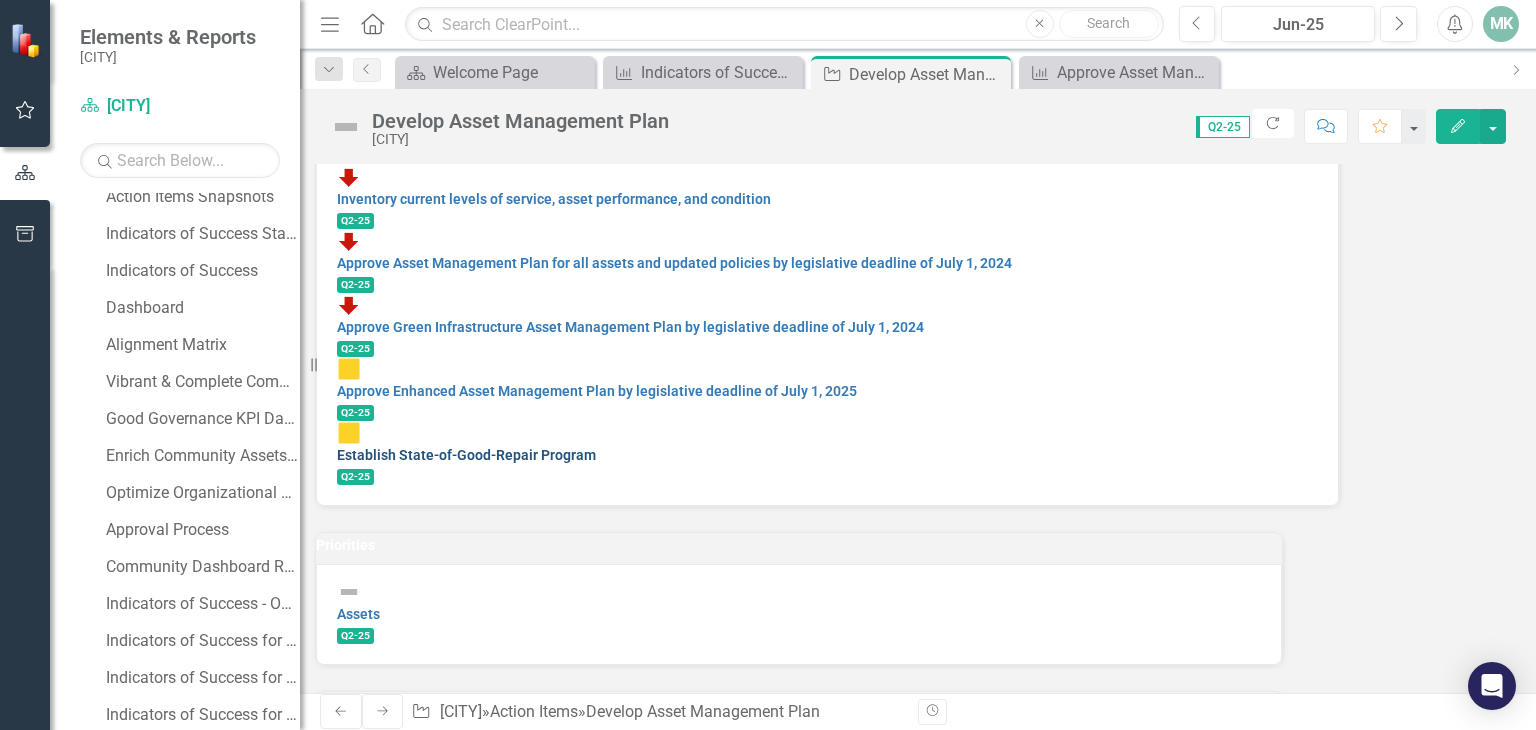 click on "Establish State-of-Good-Repair Program" at bounding box center (466, 455) 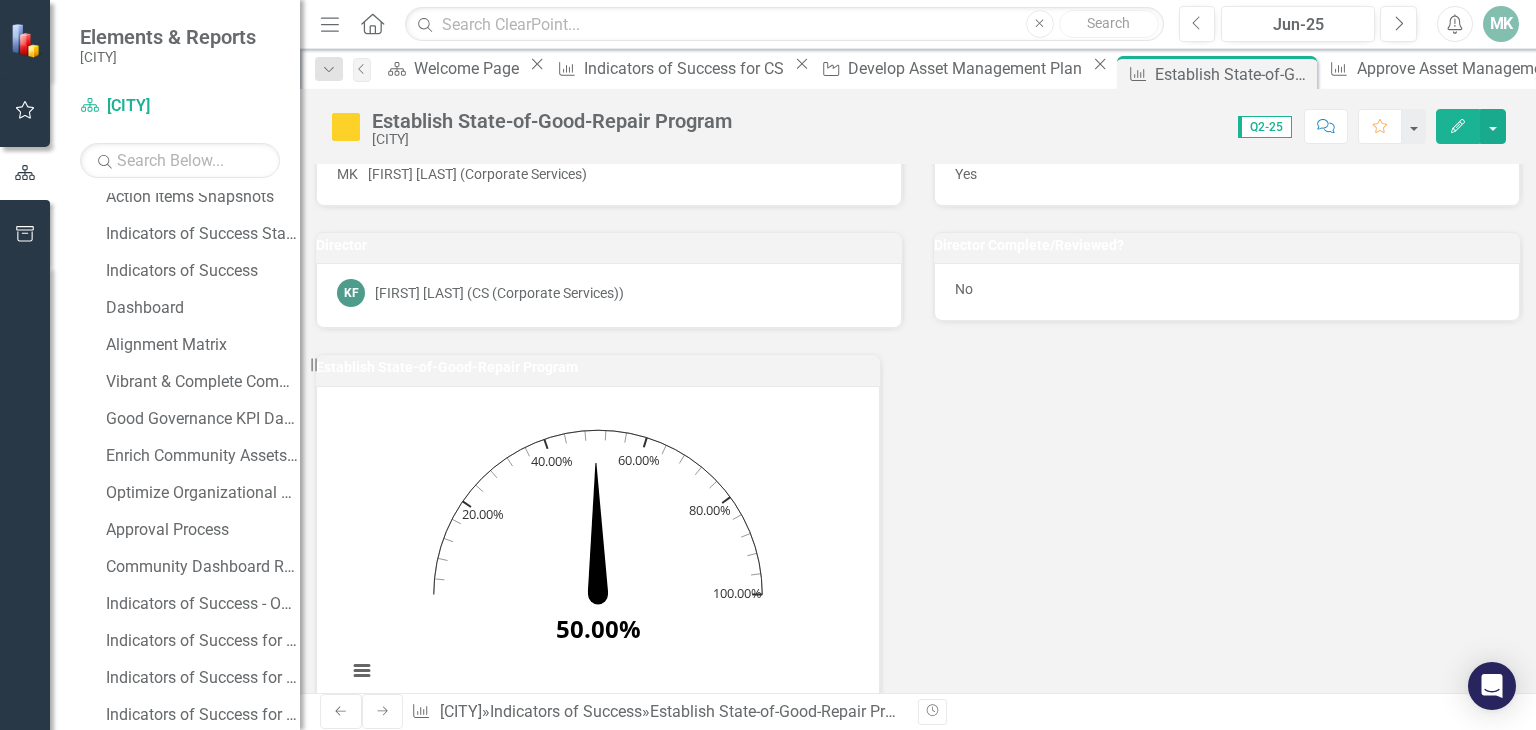 scroll, scrollTop: 0, scrollLeft: 0, axis: both 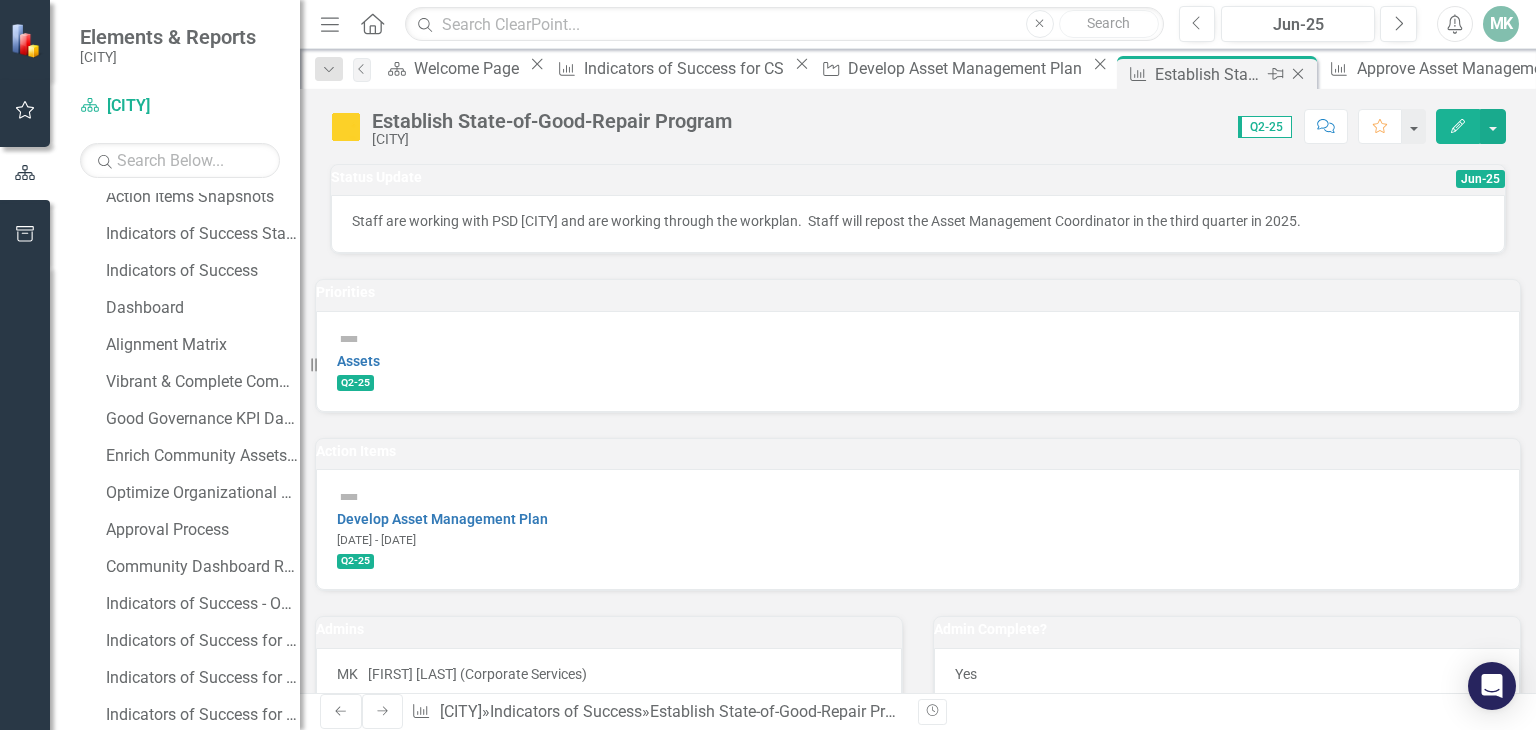 click on "Close" 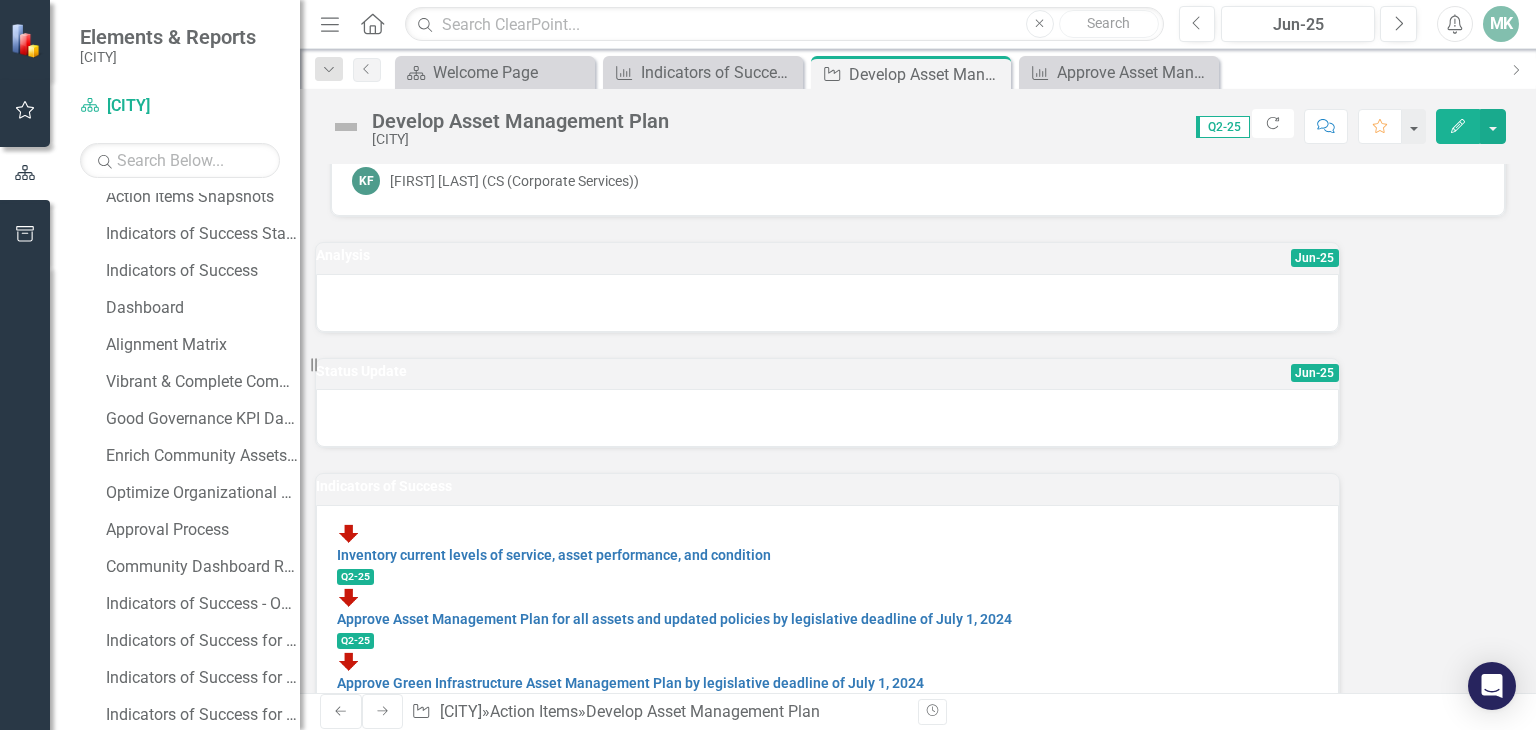 scroll, scrollTop: 100, scrollLeft: 0, axis: vertical 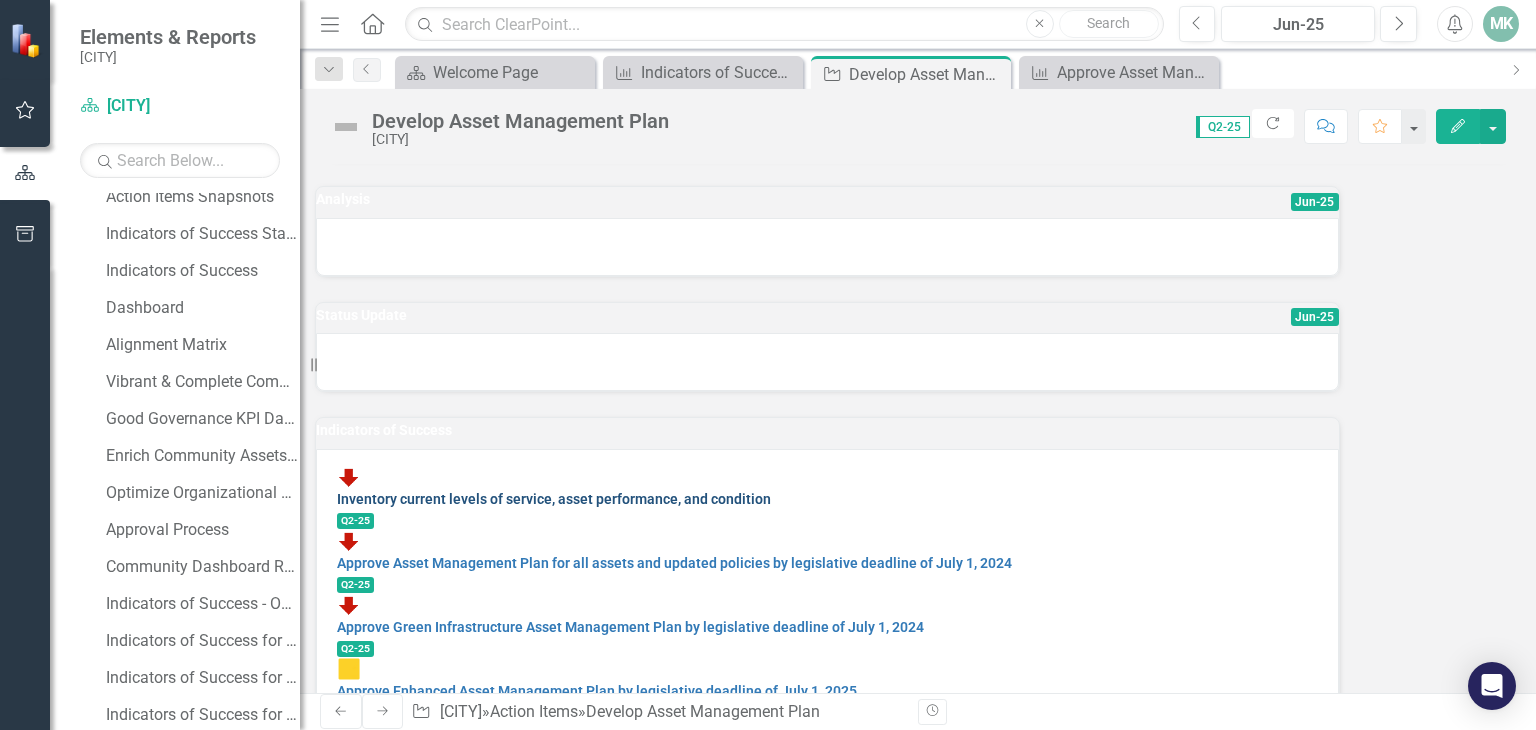 click on "Inventory current levels of service, asset performance, and condition" at bounding box center (554, 499) 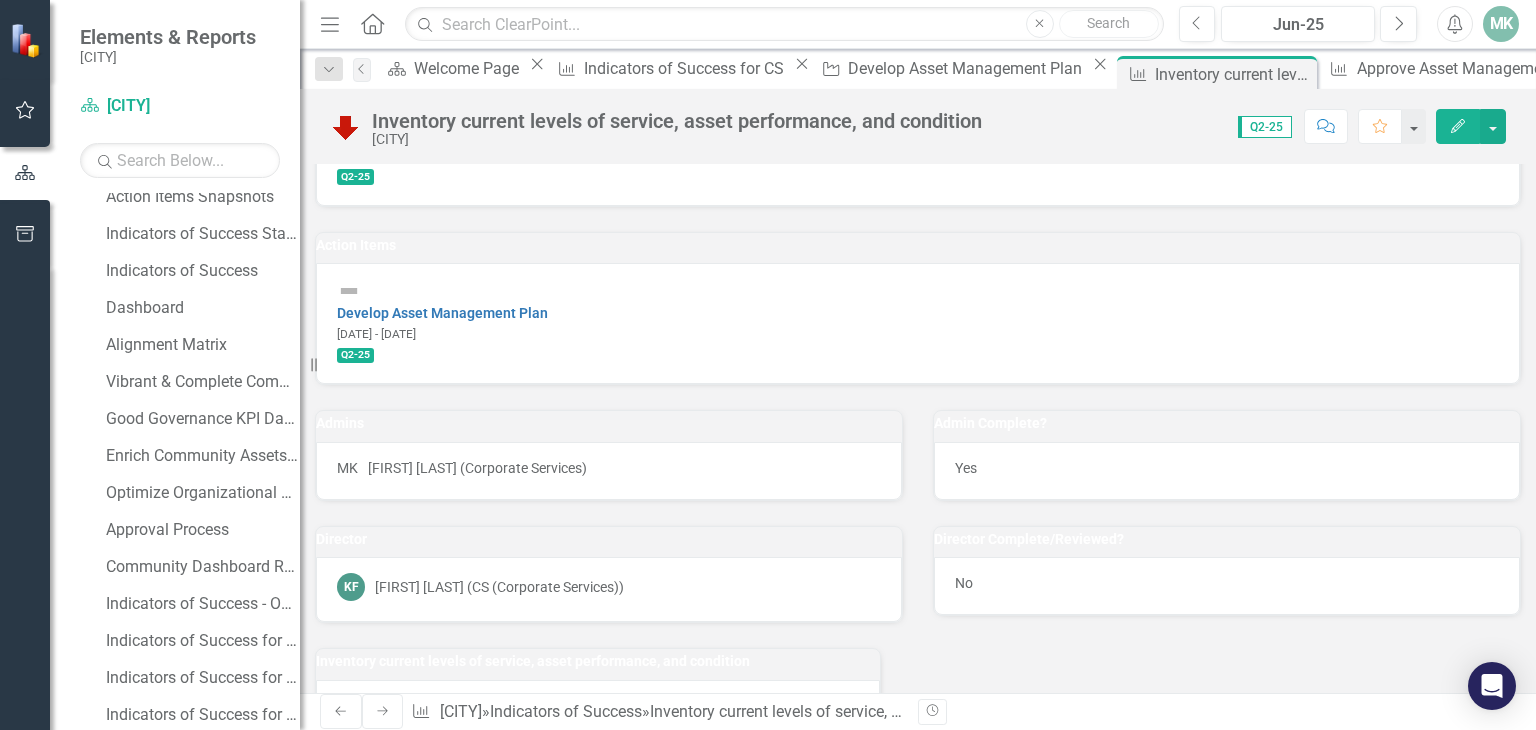 scroll, scrollTop: 0, scrollLeft: 0, axis: both 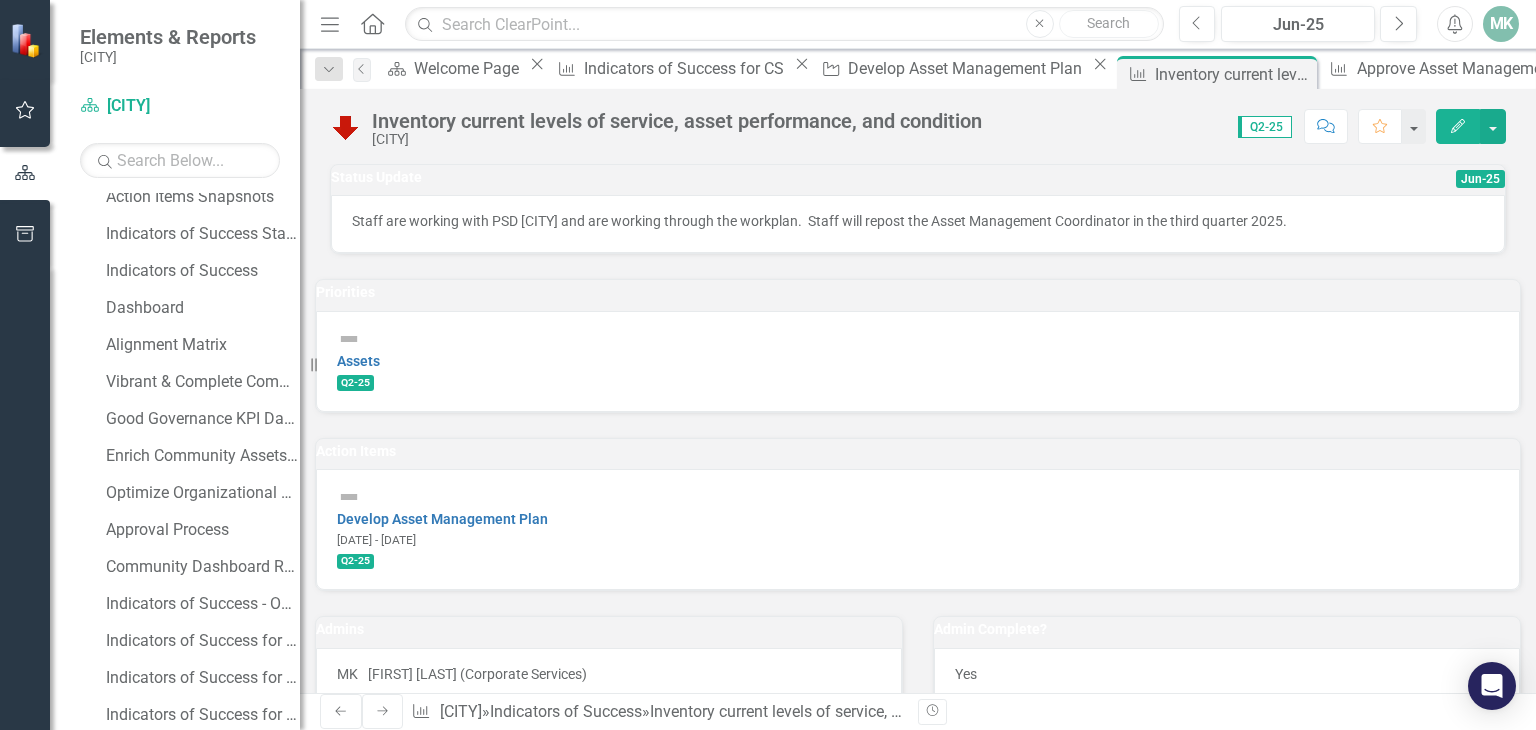 drag, startPoint x: 1103, startPoint y: 73, endPoint x: 1007, endPoint y: 102, distance: 100.28459 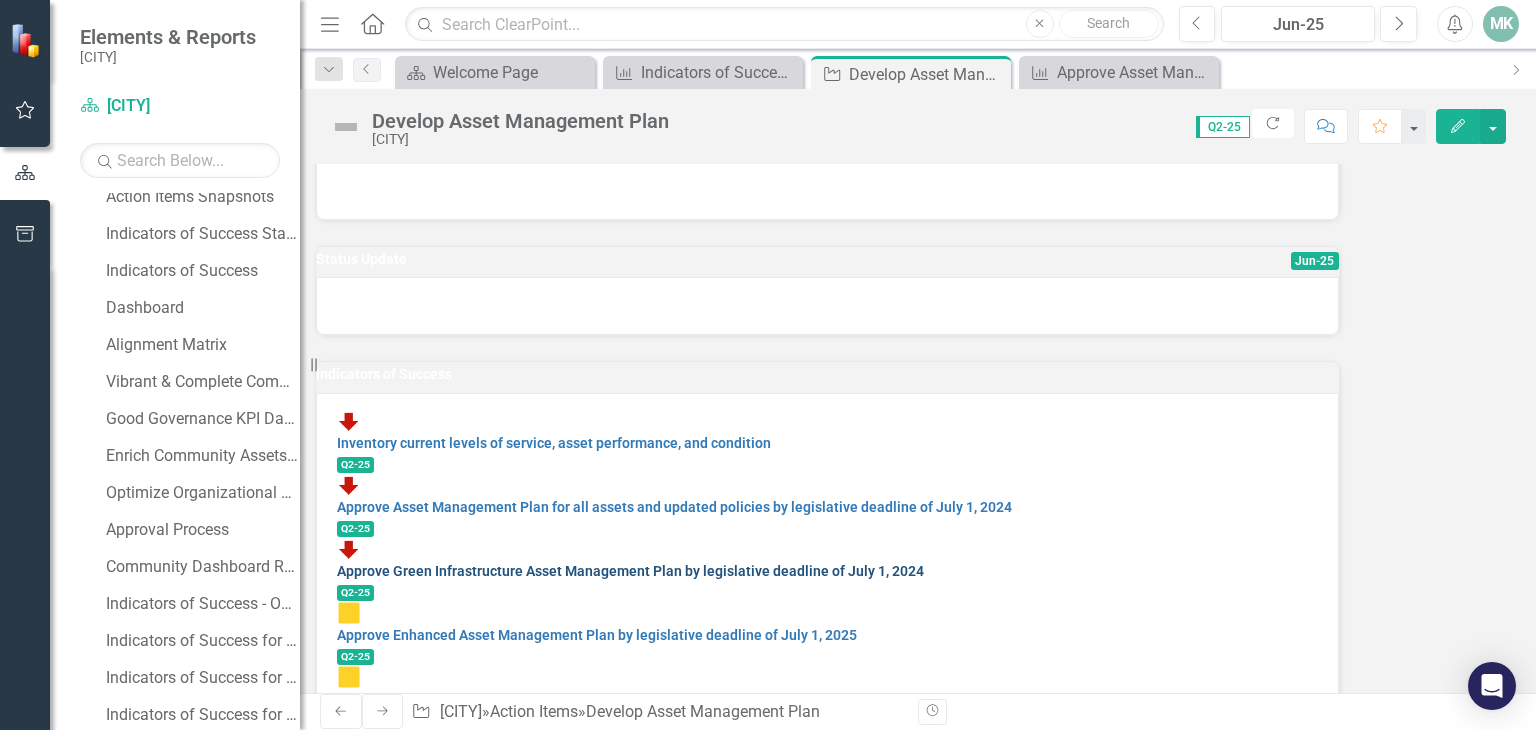 scroll, scrollTop: 200, scrollLeft: 0, axis: vertical 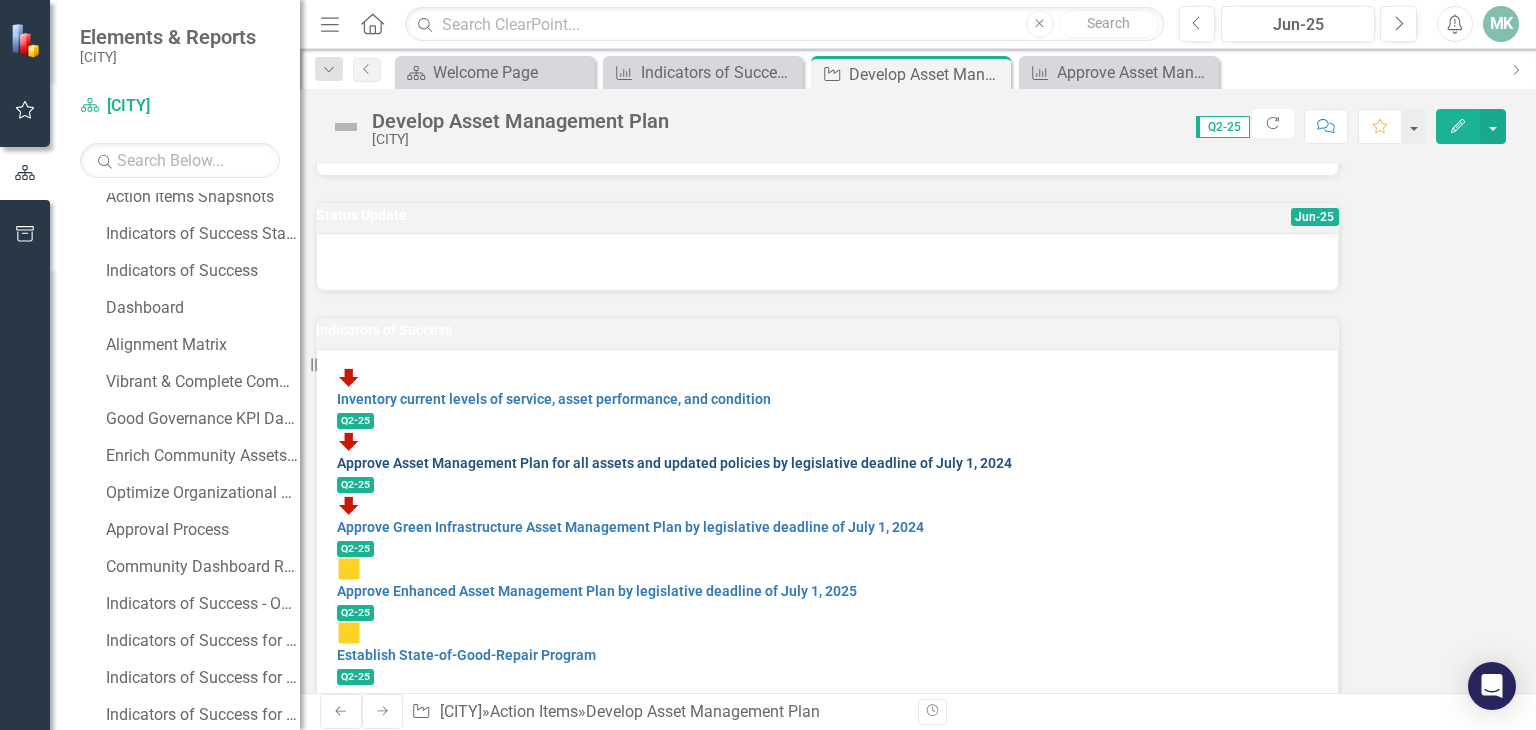 click on "Approve Asset Management Plan for all assets and updated policies by legislative deadline of July 1, 2024" at bounding box center (674, 463) 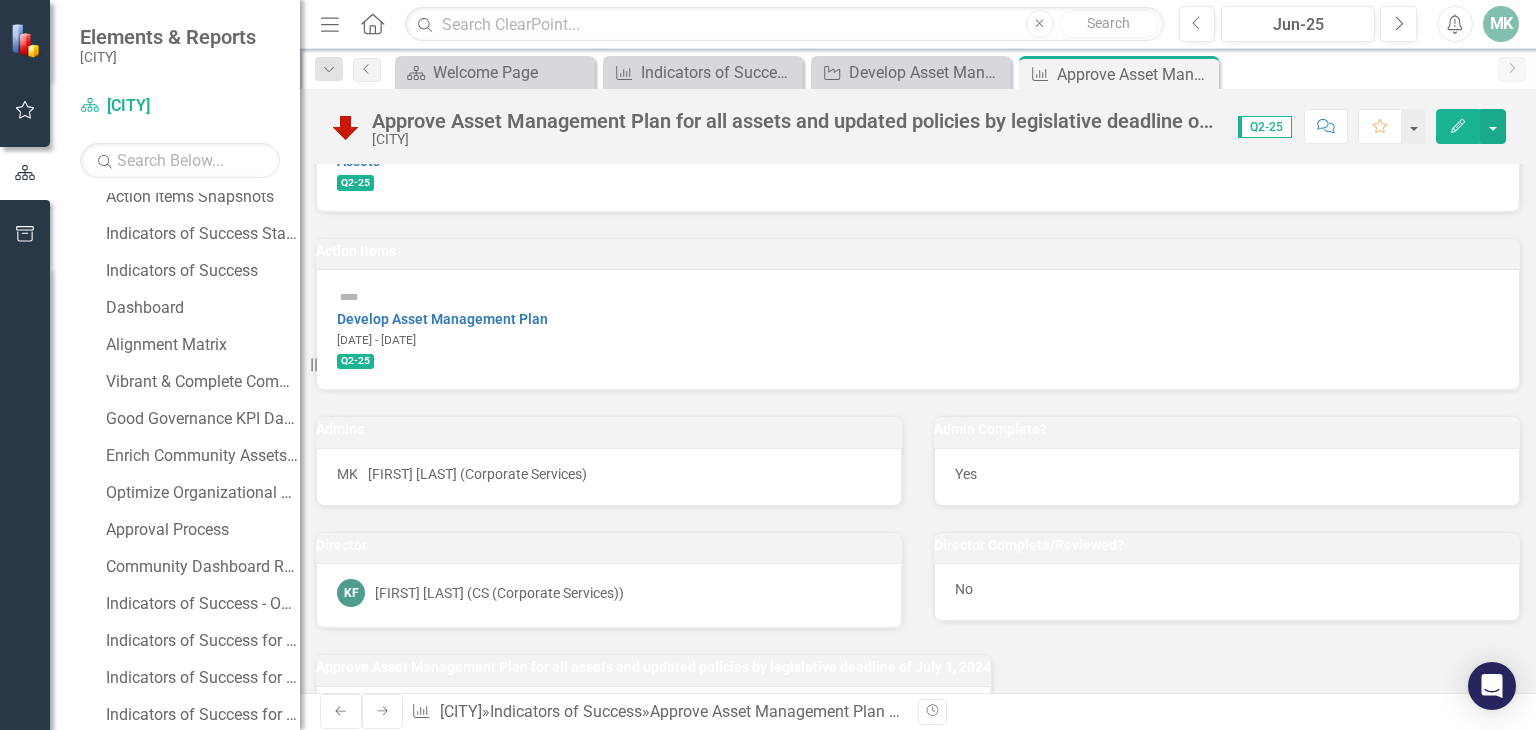 scroll, scrollTop: 0, scrollLeft: 0, axis: both 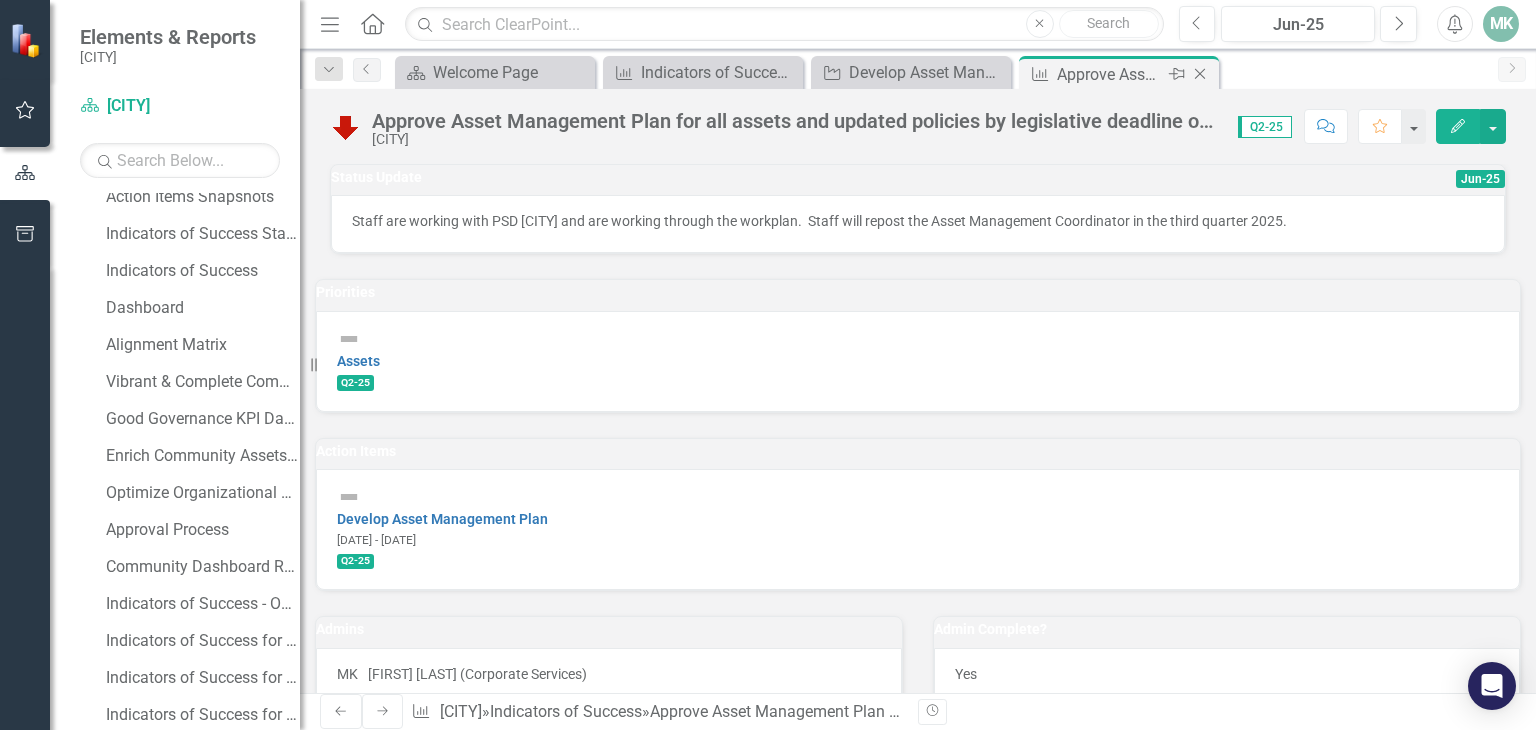 click on "Close" 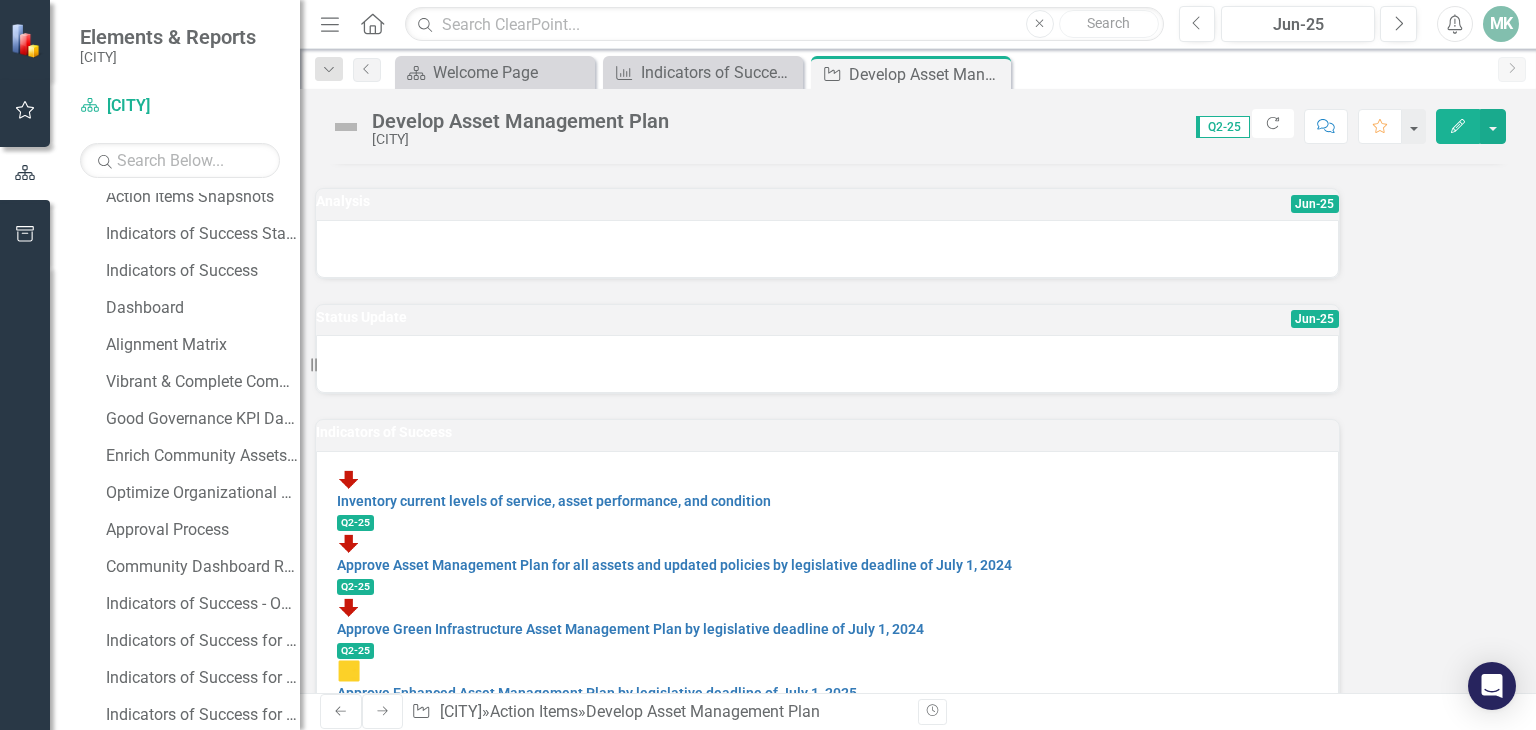 scroll, scrollTop: 100, scrollLeft: 0, axis: vertical 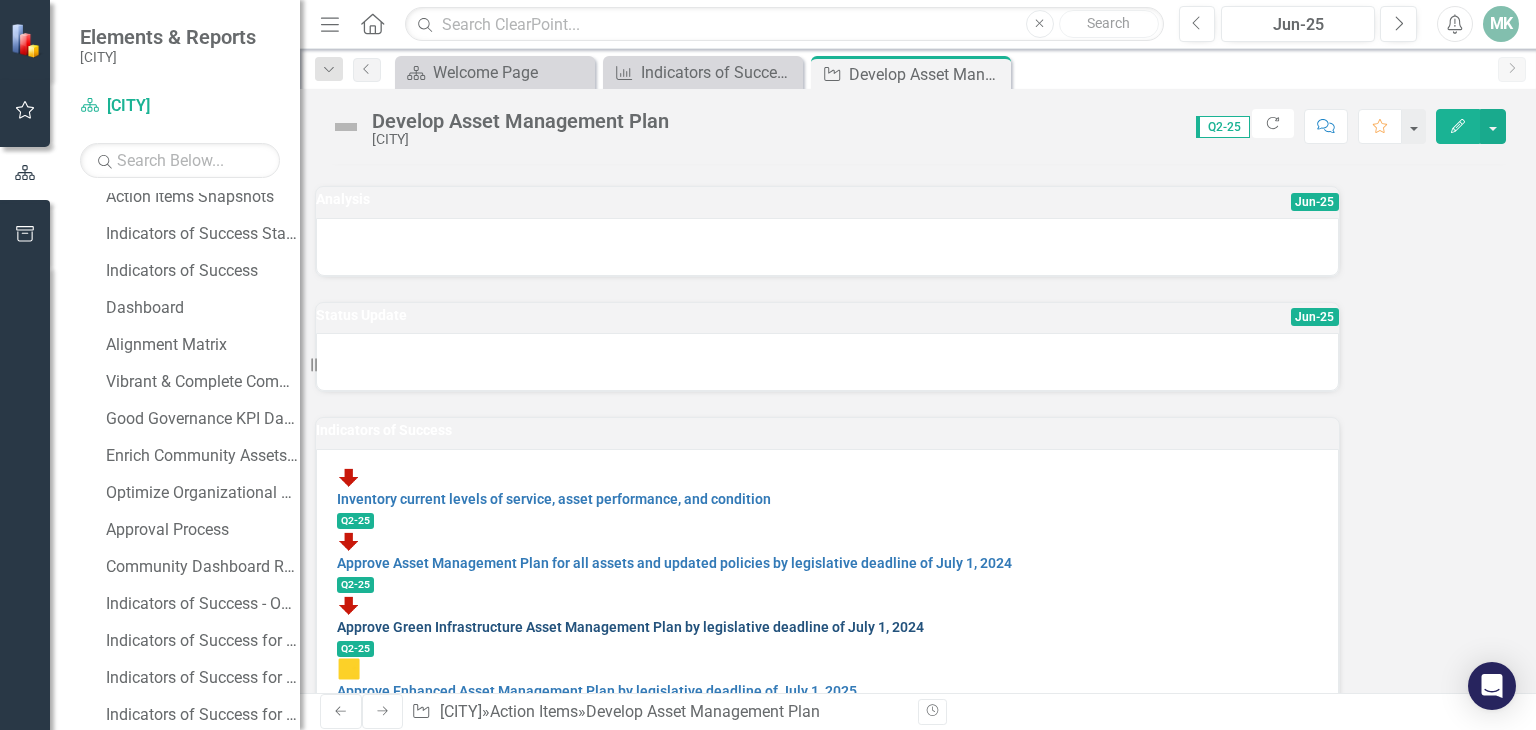 click on "Approve Green Infrastructure Asset Management Plan by legislative deadline of July 1, 2024" at bounding box center [630, 627] 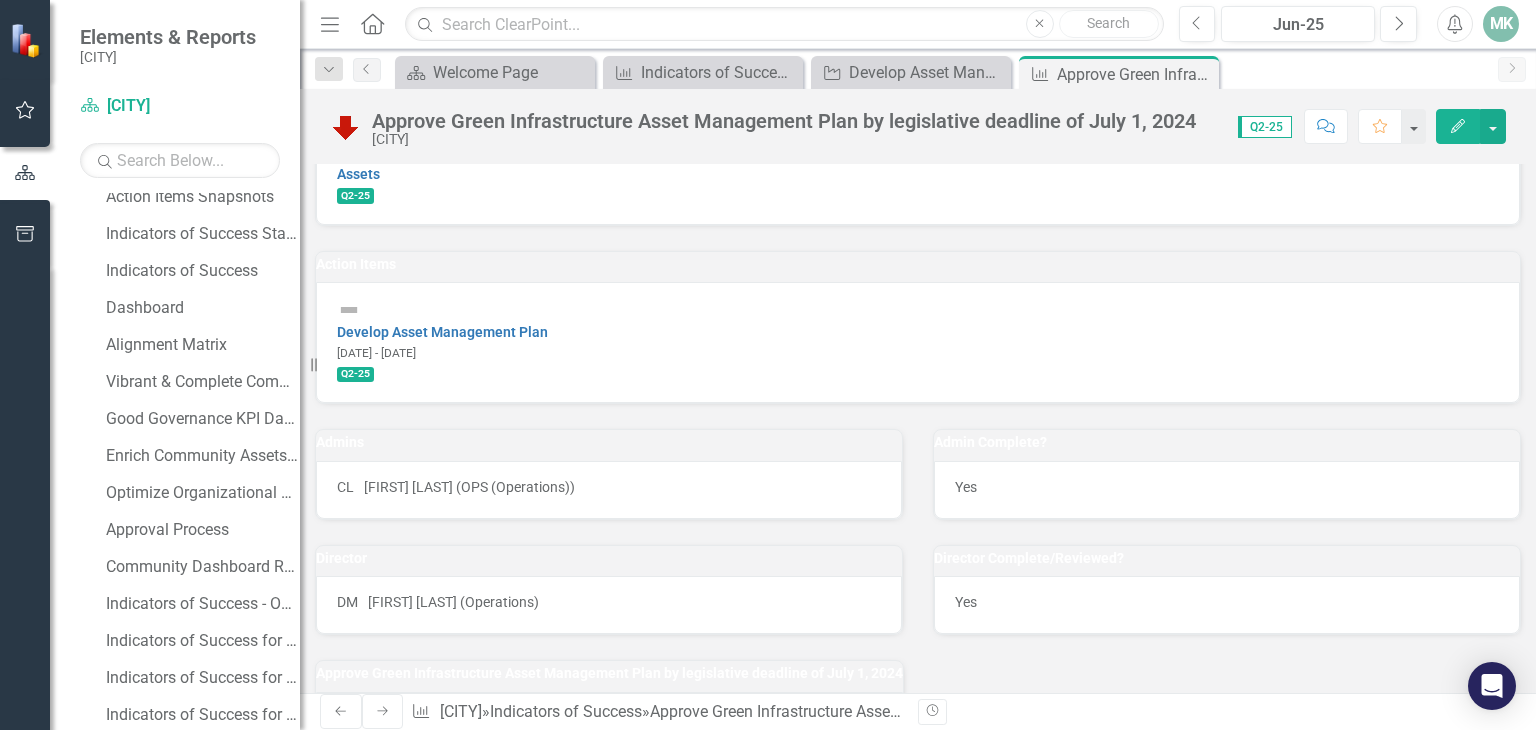 scroll, scrollTop: 0, scrollLeft: 0, axis: both 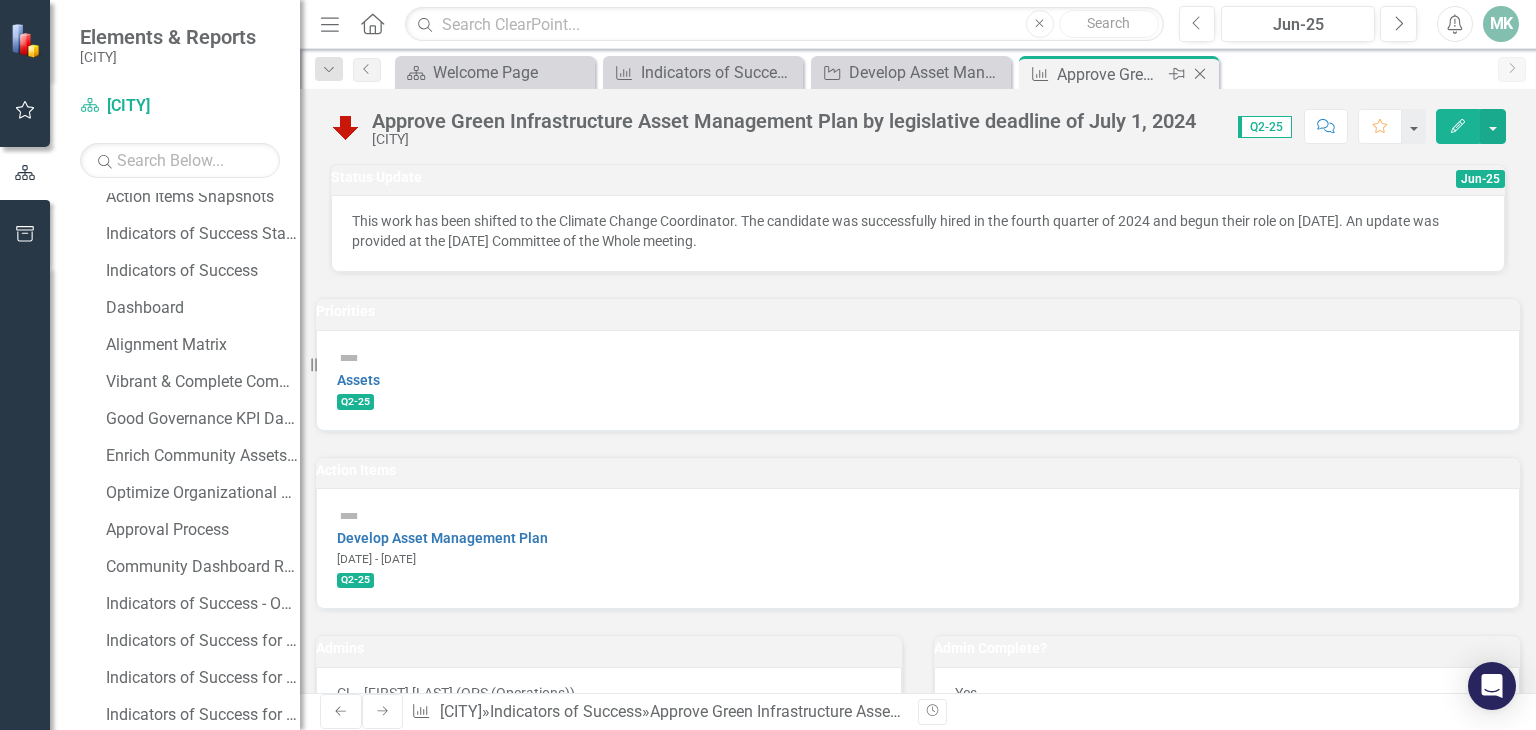 click on "Close" 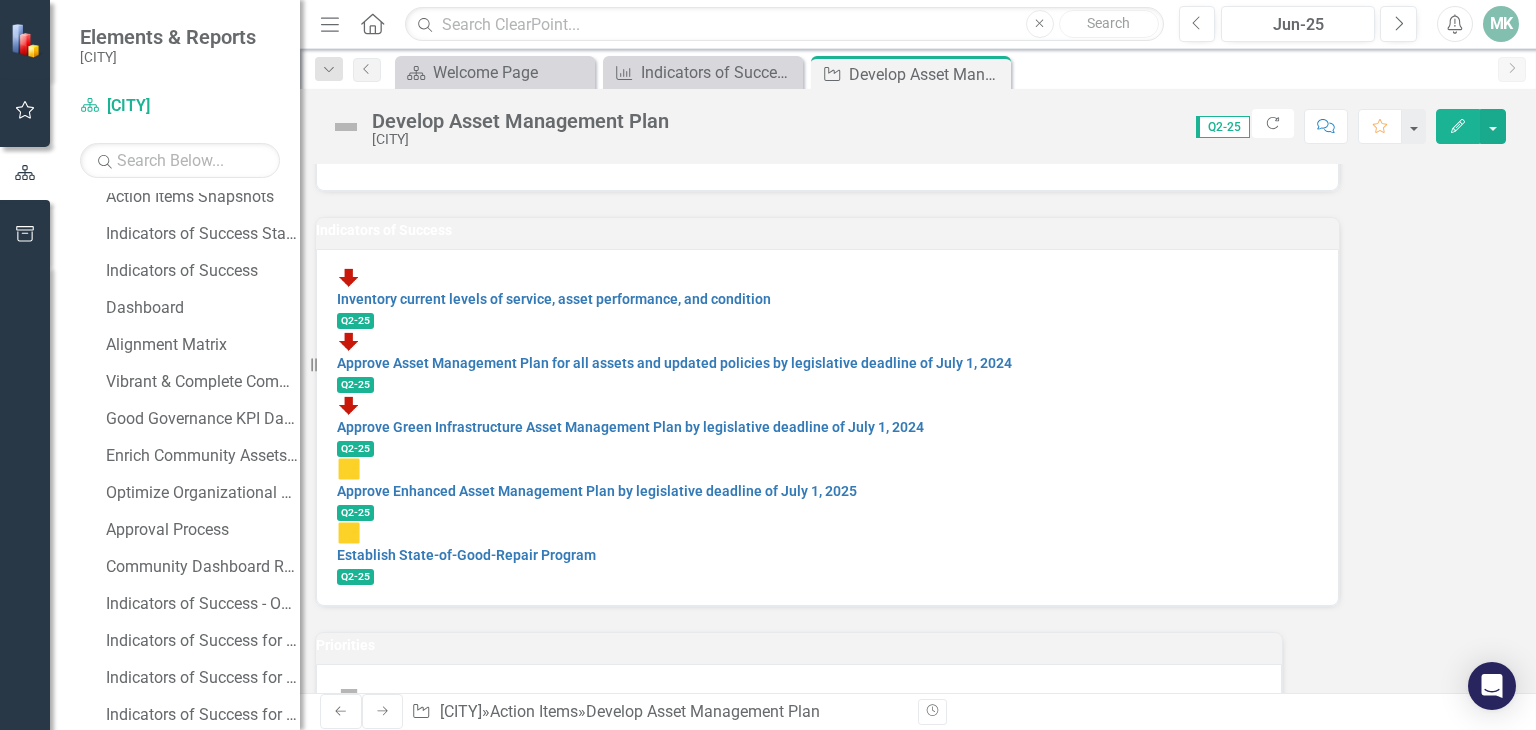 scroll, scrollTop: 0, scrollLeft: 0, axis: both 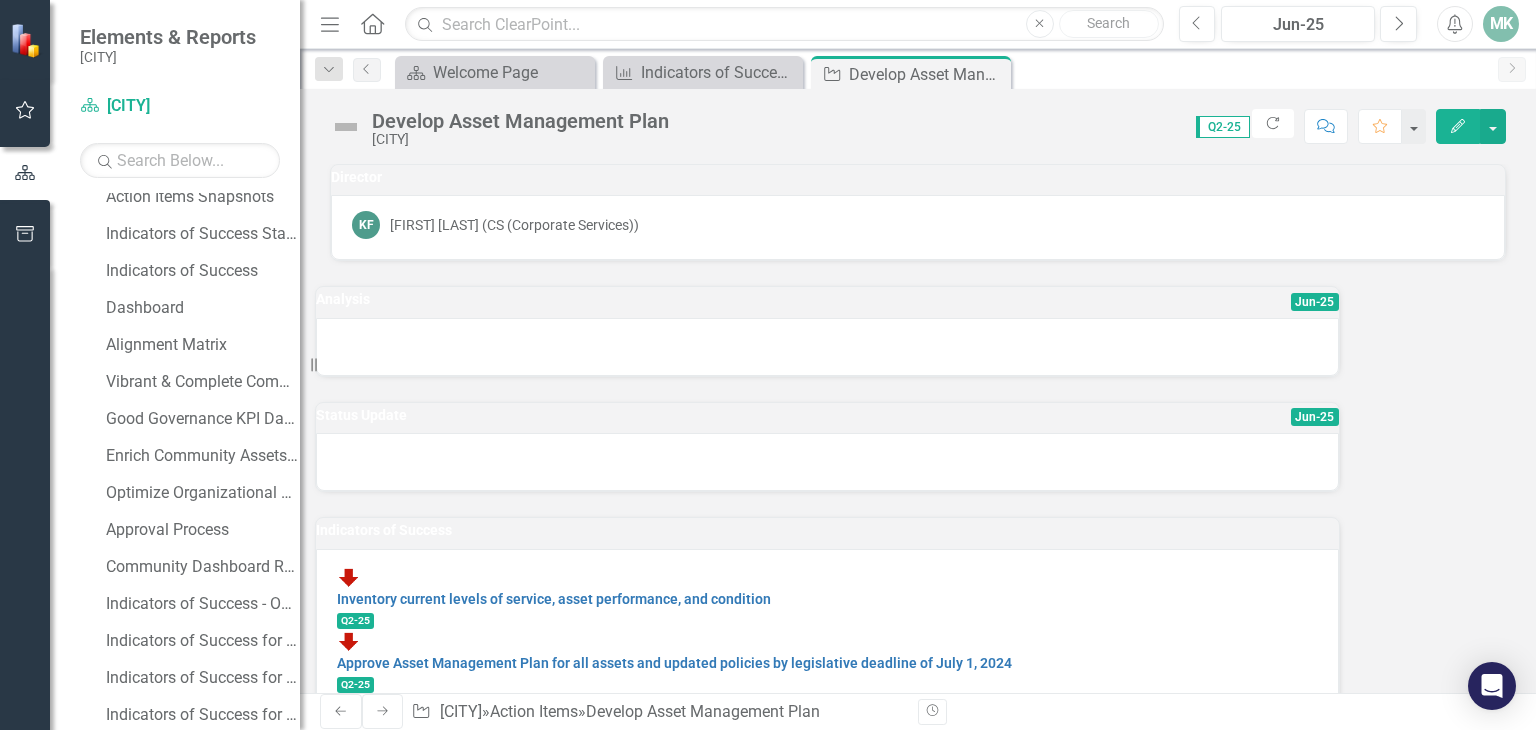 click at bounding box center (346, 127) 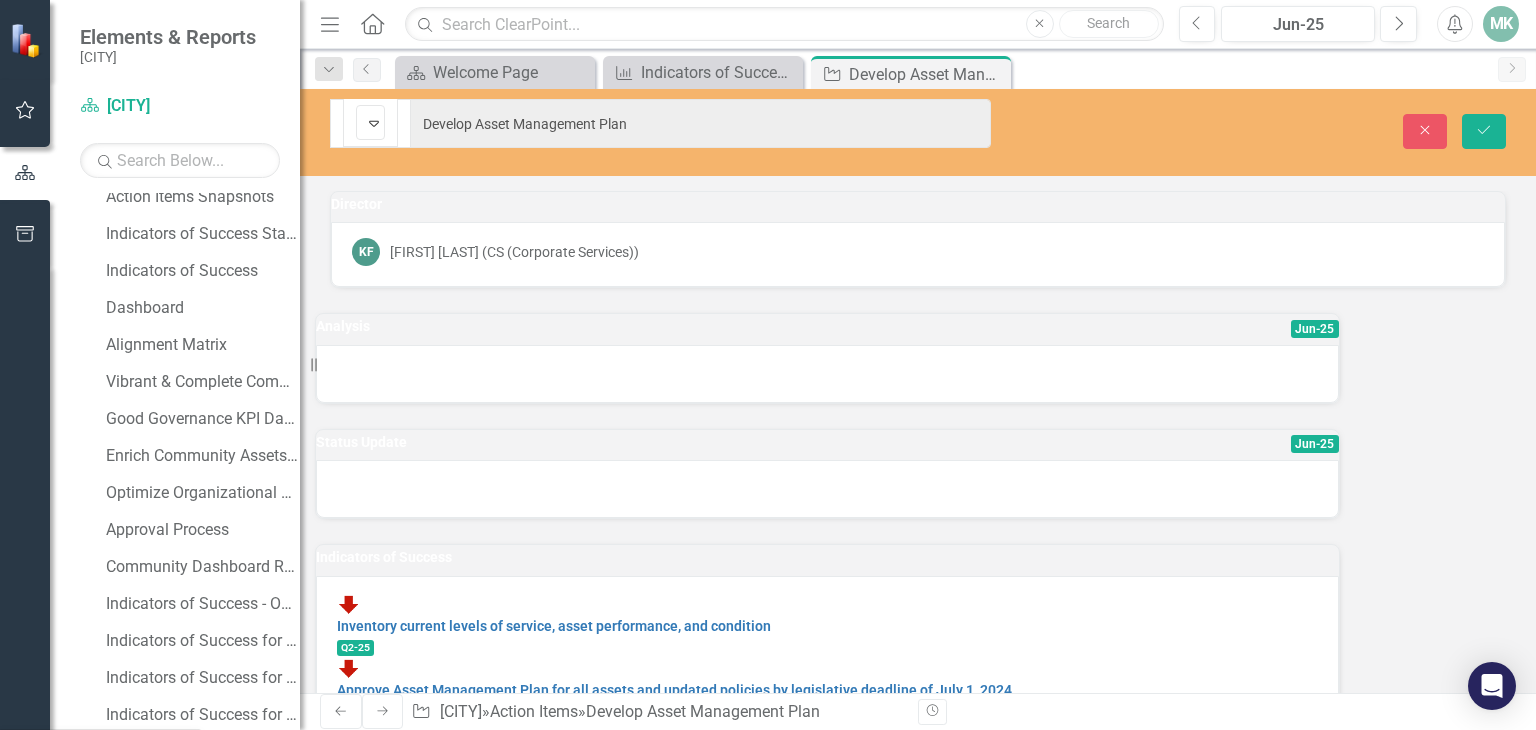 click at bounding box center (374, 123) 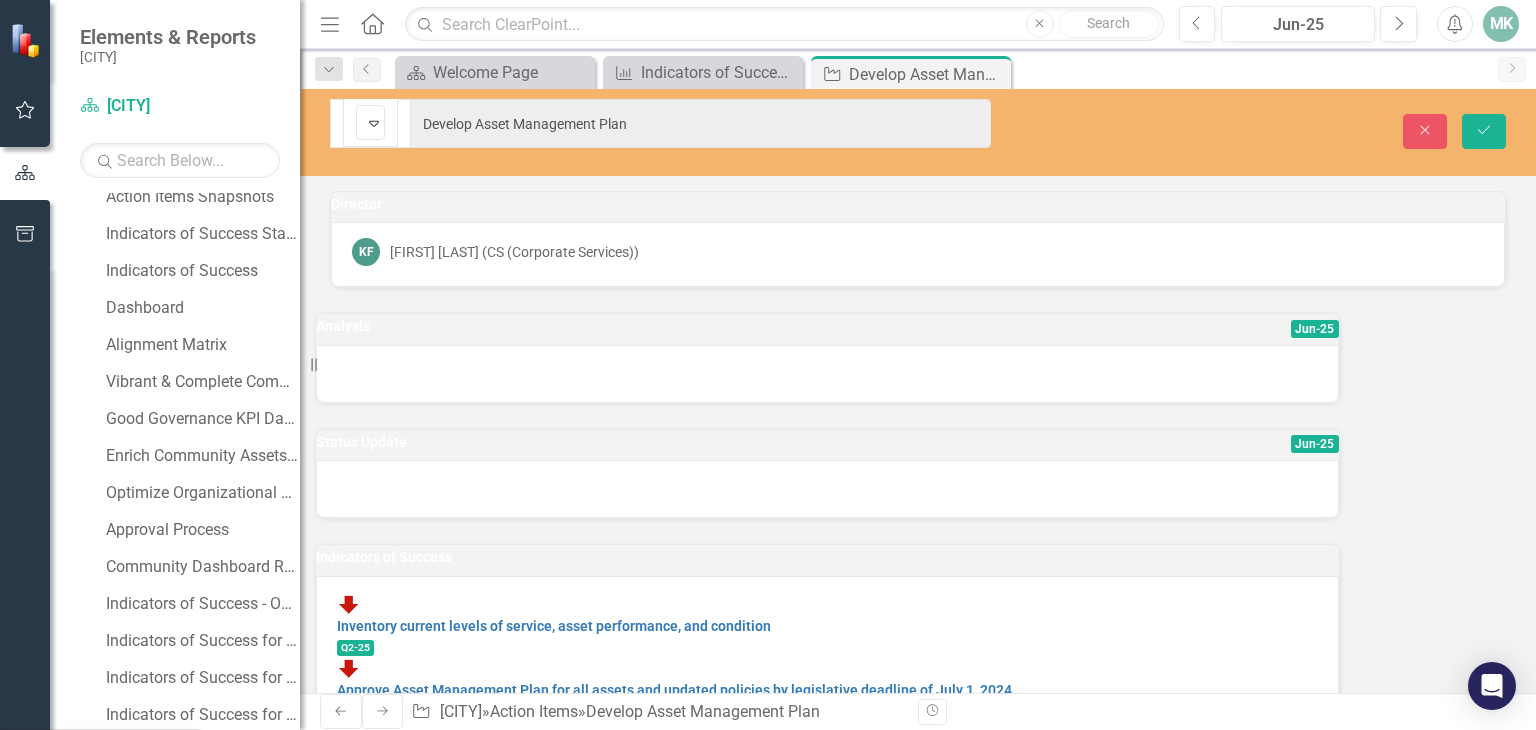 click on "At Risk" at bounding box center (78, 849) 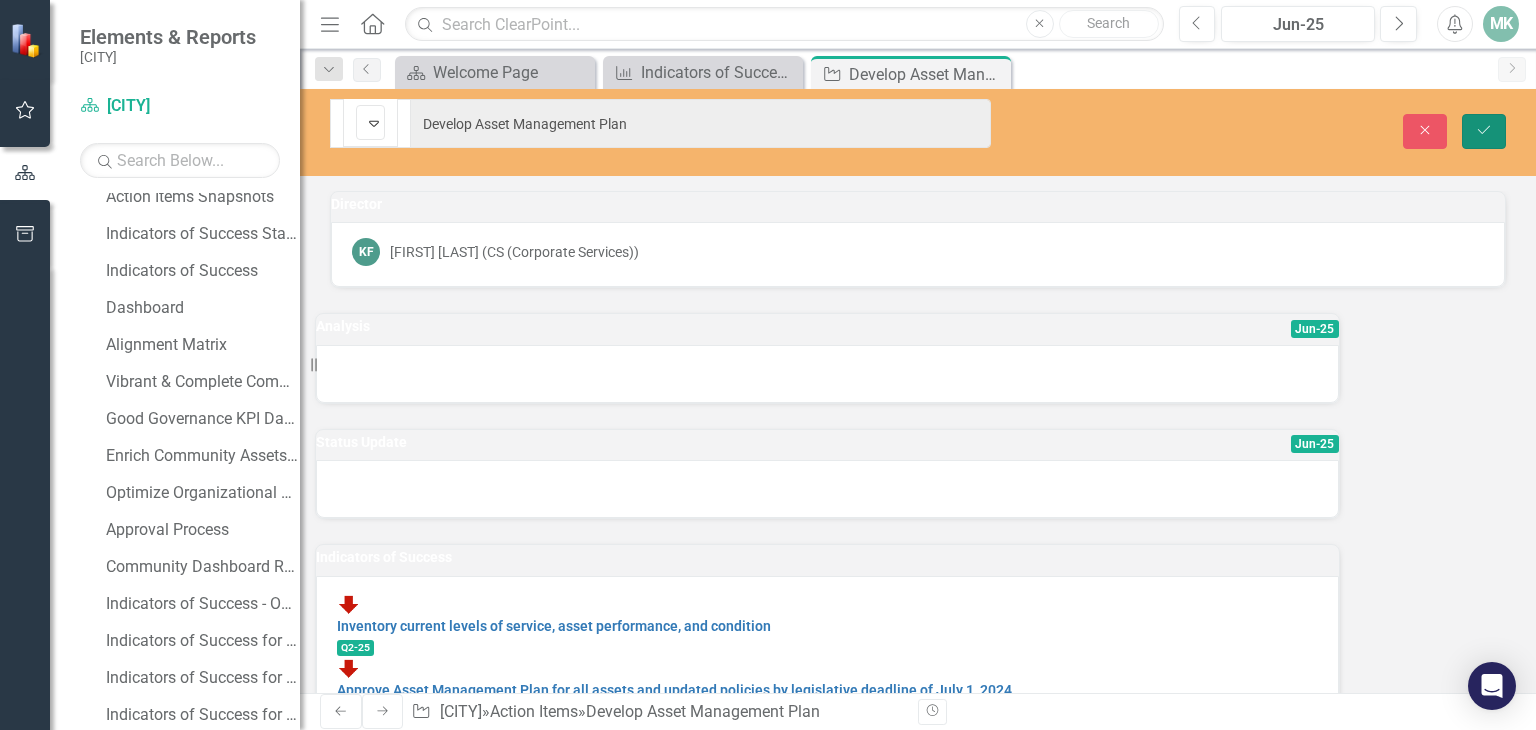 click on "Save" 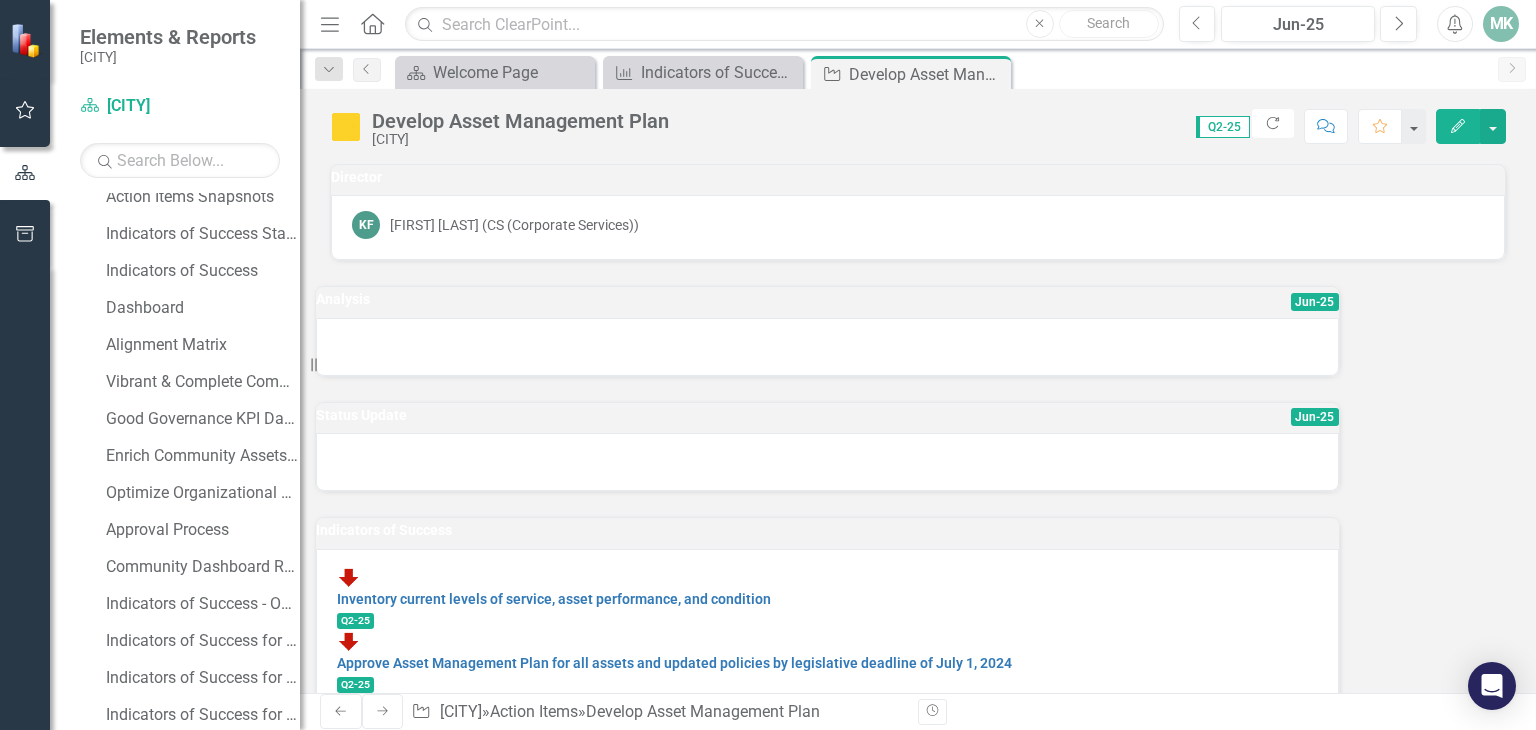 drag, startPoint x: 999, startPoint y: 73, endPoint x: 881, endPoint y: 78, distance: 118.10589 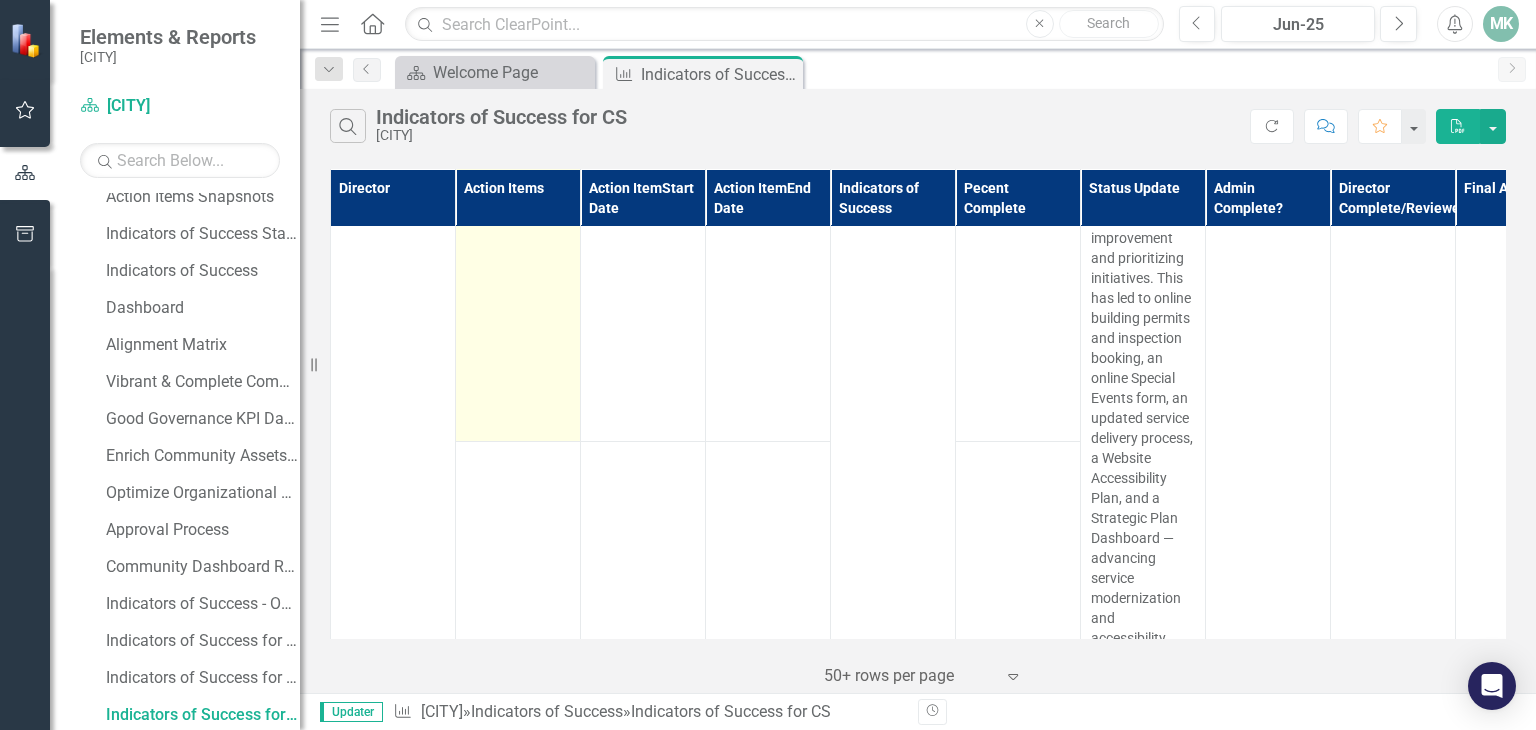 scroll, scrollTop: 5200, scrollLeft: 0, axis: vertical 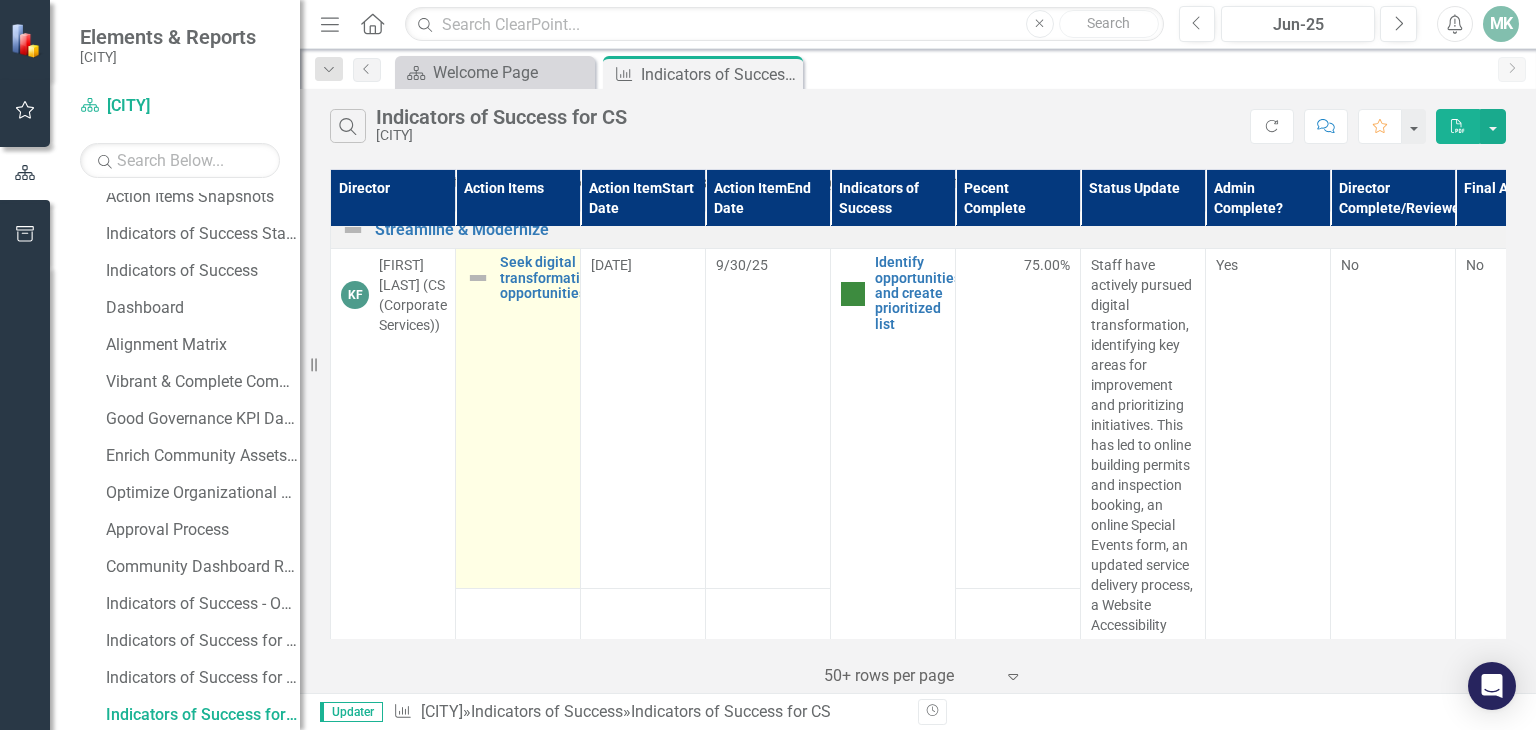 click at bounding box center [478, 278] 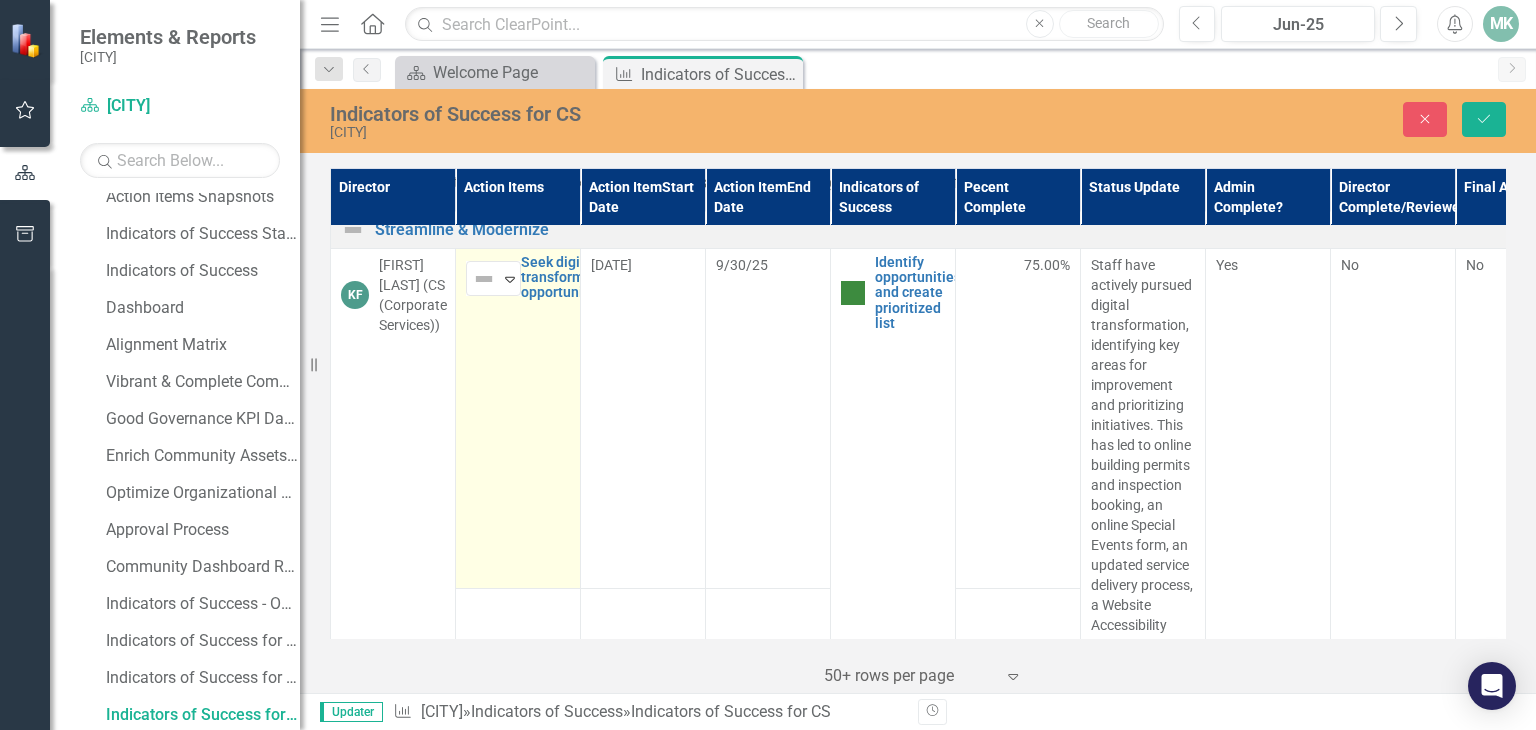 click on "Not Defined Expand Seek digital transformation opportunities Link Open Element" at bounding box center [518, 418] 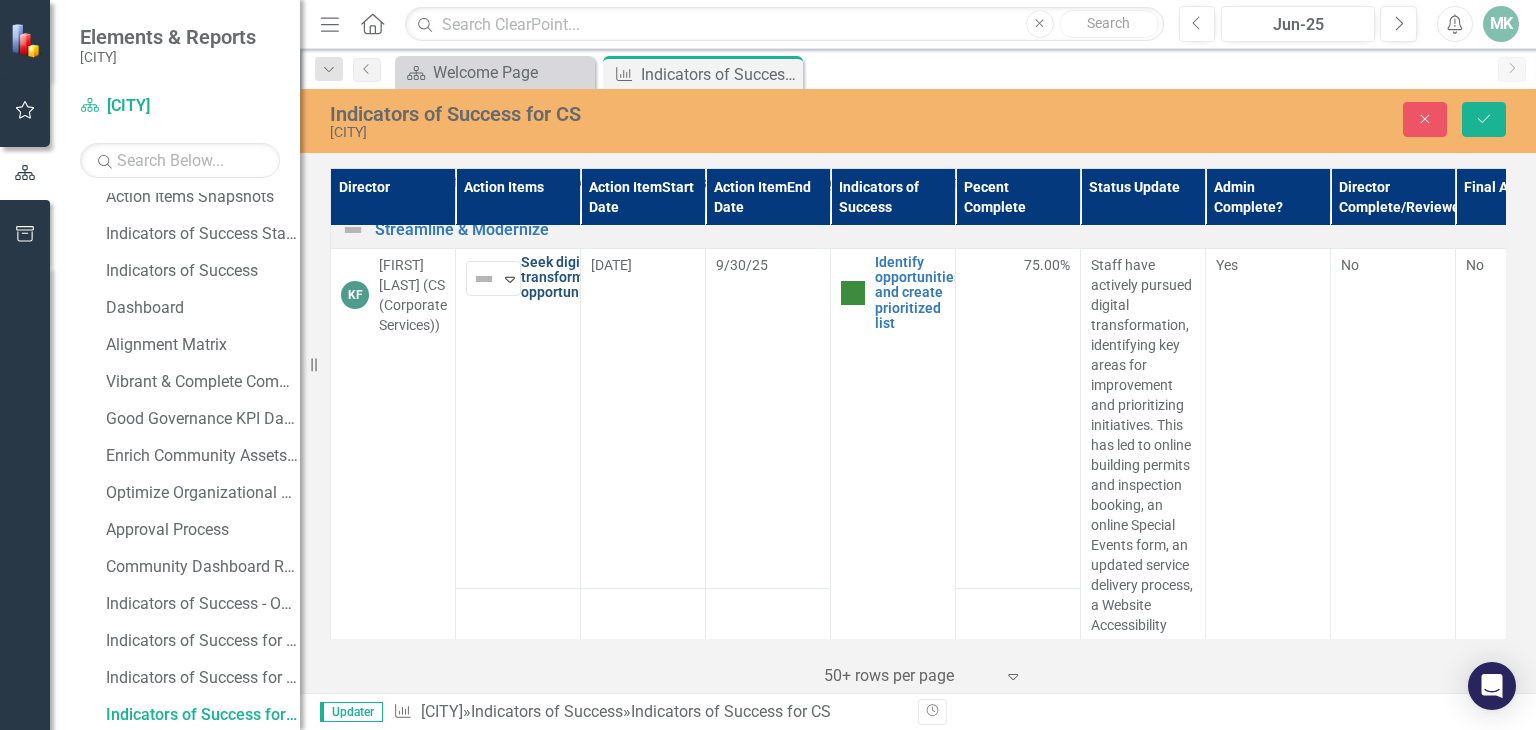 click on "Seek digital transformation opportunities" at bounding box center (569, 278) 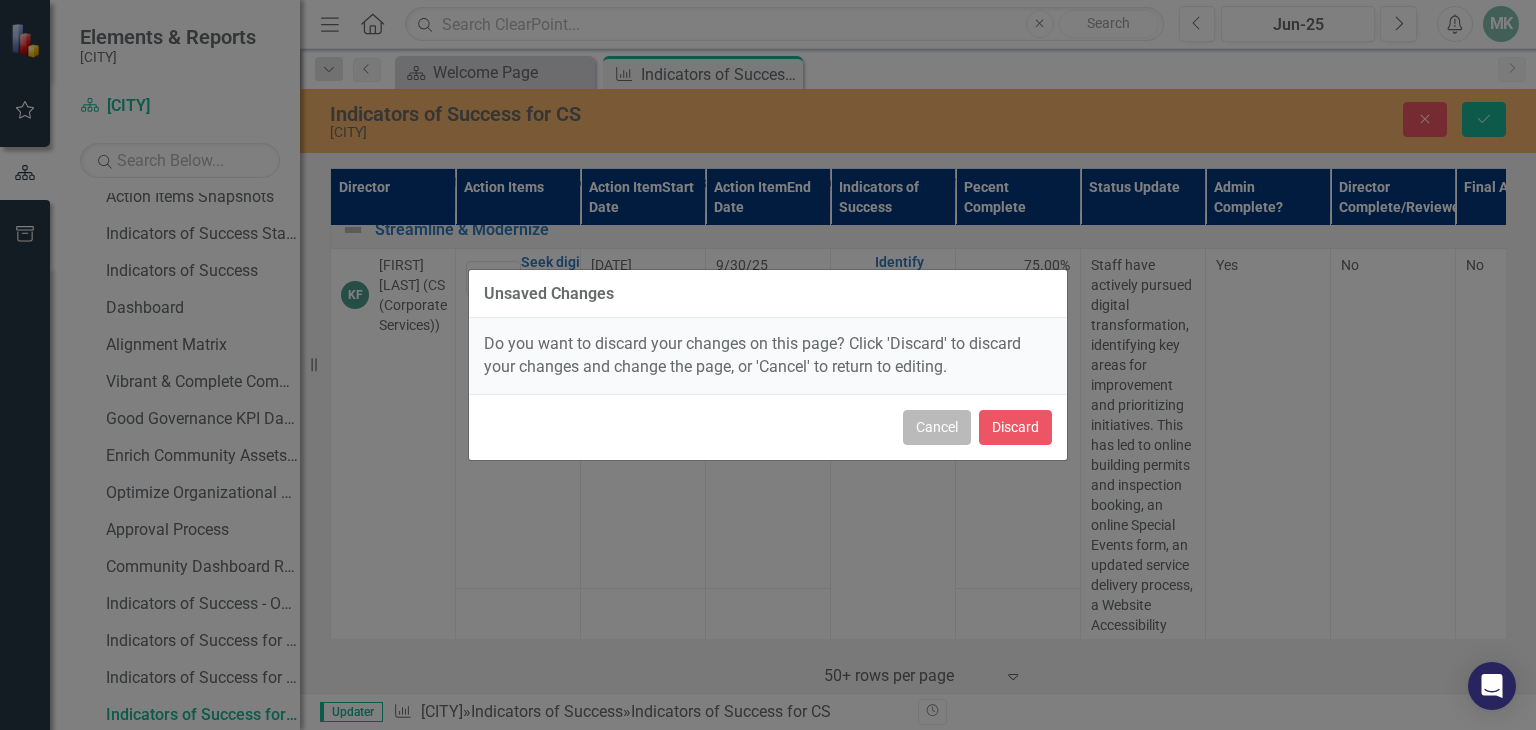 click on "Cancel" at bounding box center [937, 427] 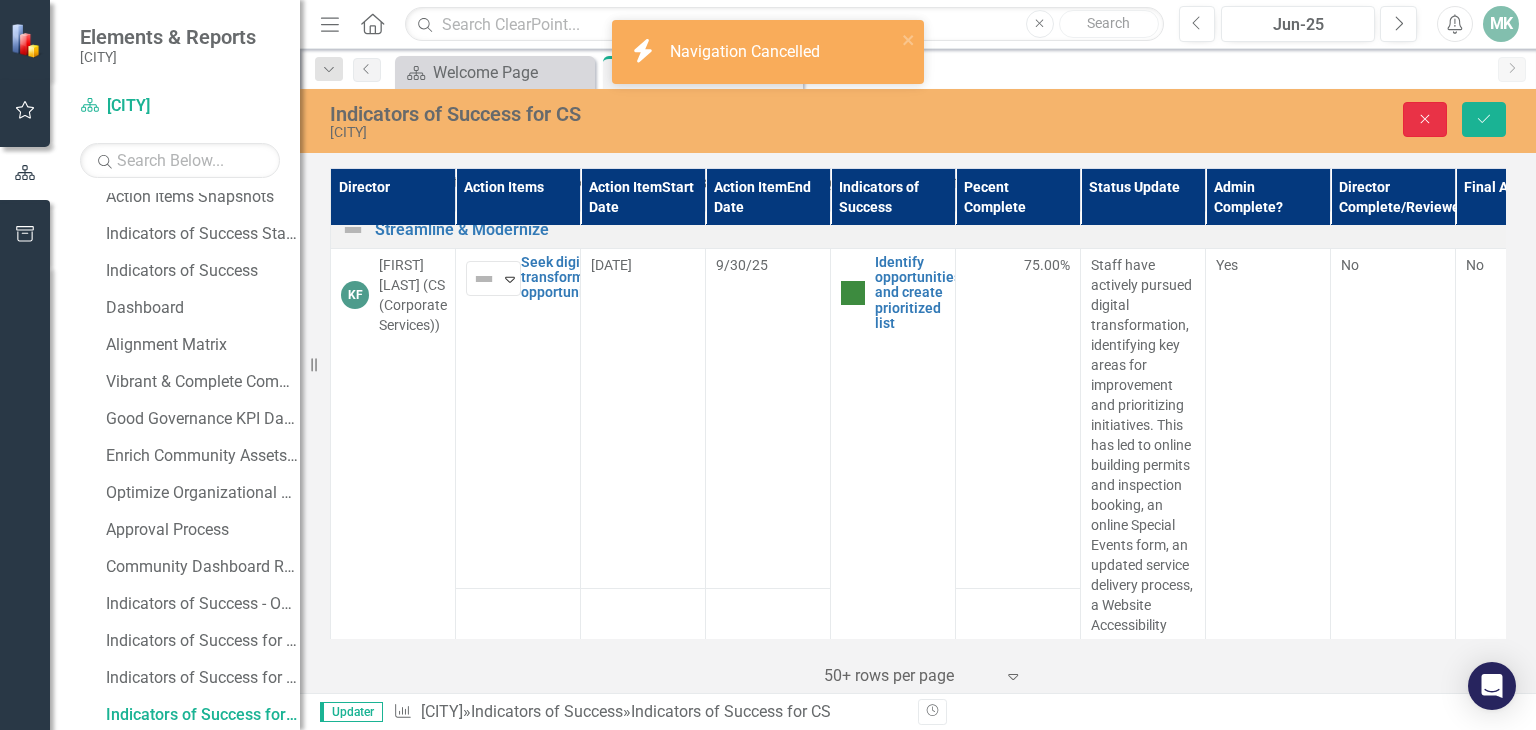 click on "Close" 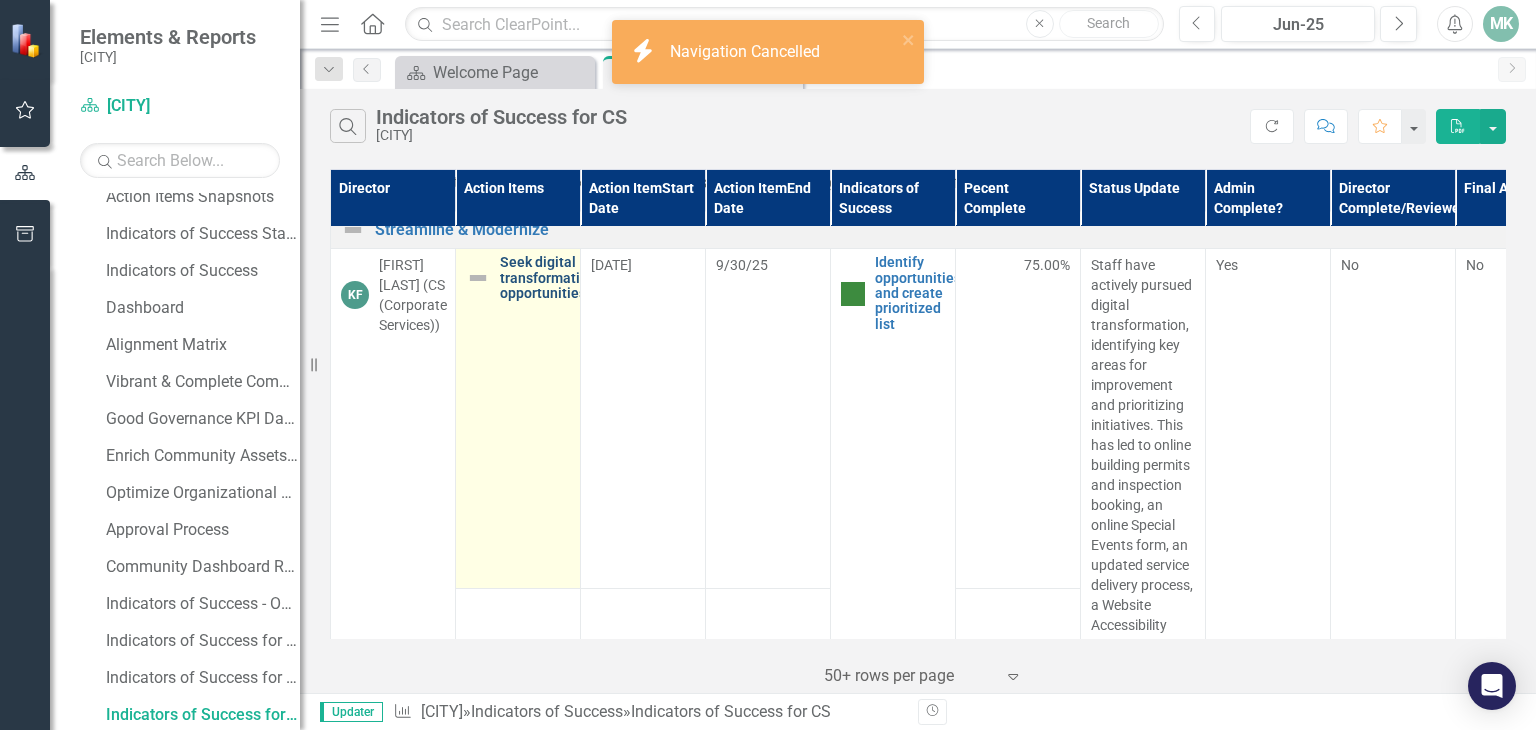 click on "Seek digital transformation opportunities" at bounding box center [548, 278] 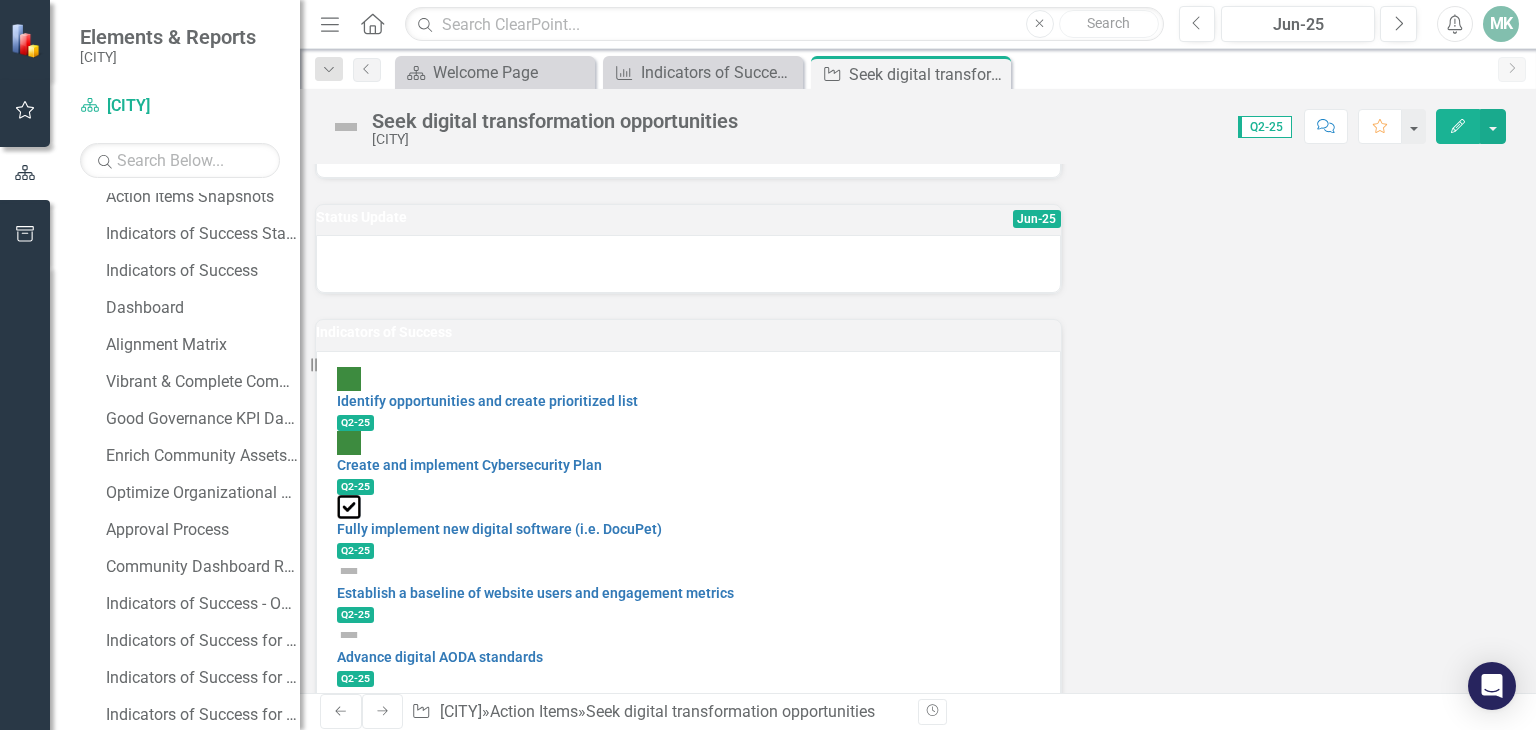 scroll, scrollTop: 200, scrollLeft: 0, axis: vertical 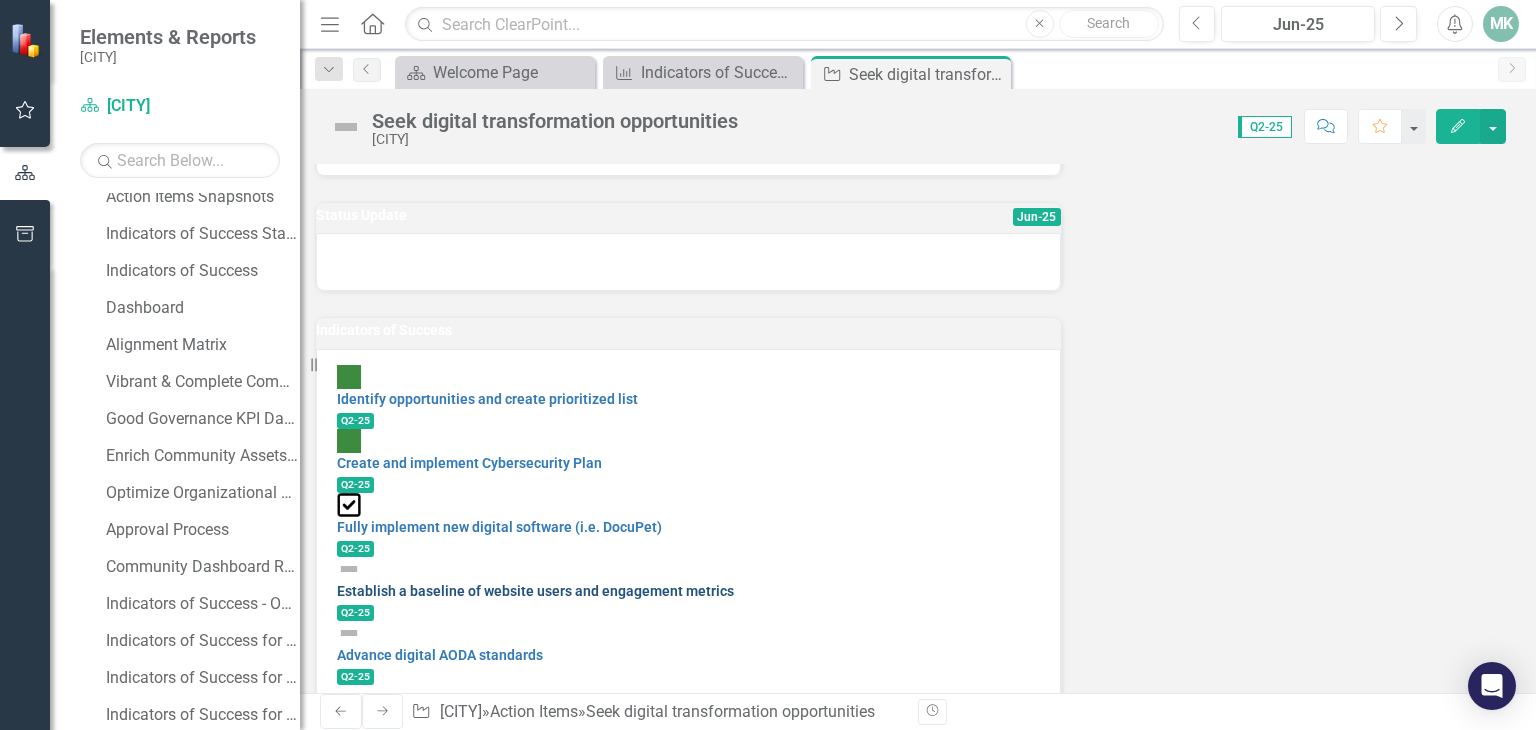 click on "Establish a baseline of website users and engagement metrics" at bounding box center [535, 591] 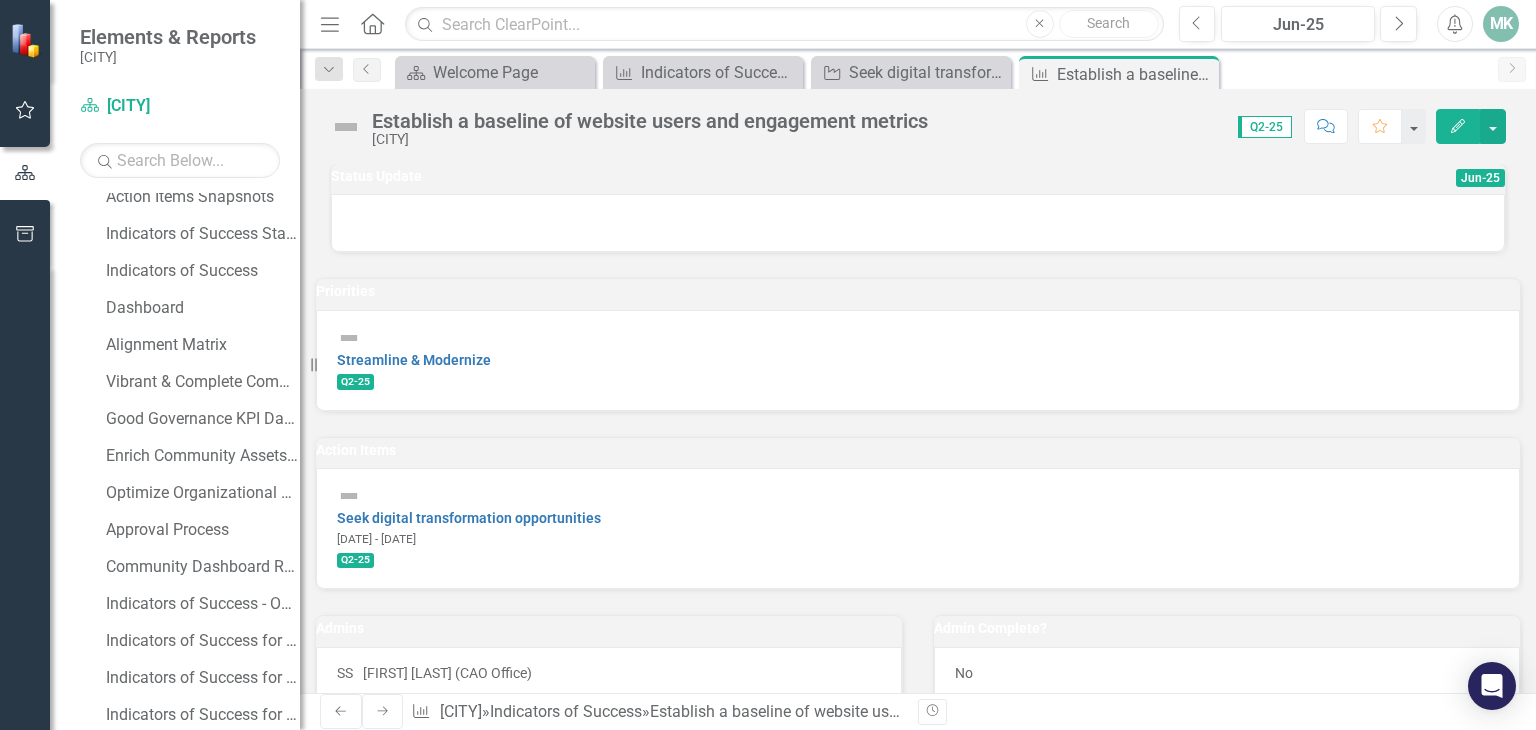 scroll, scrollTop: 0, scrollLeft: 0, axis: both 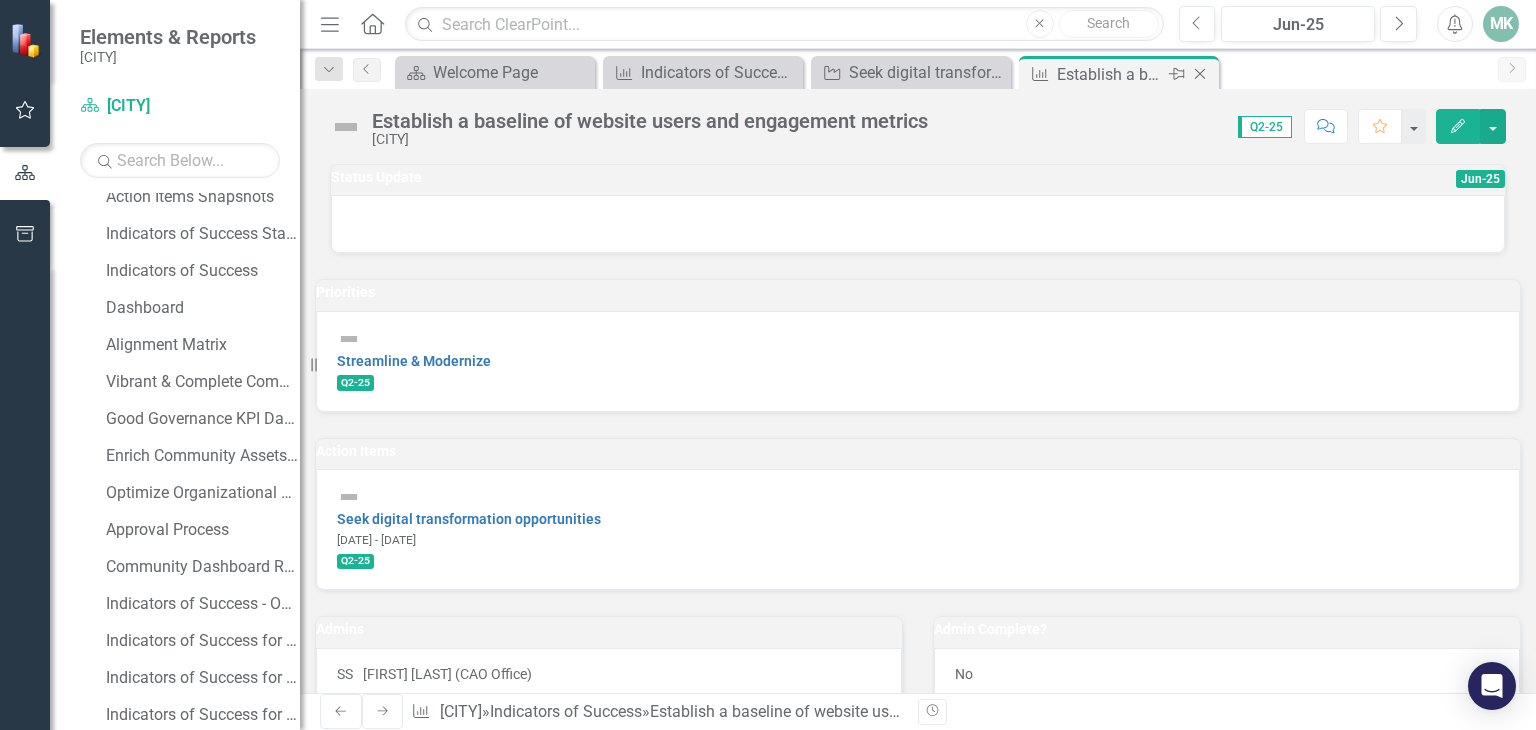 click 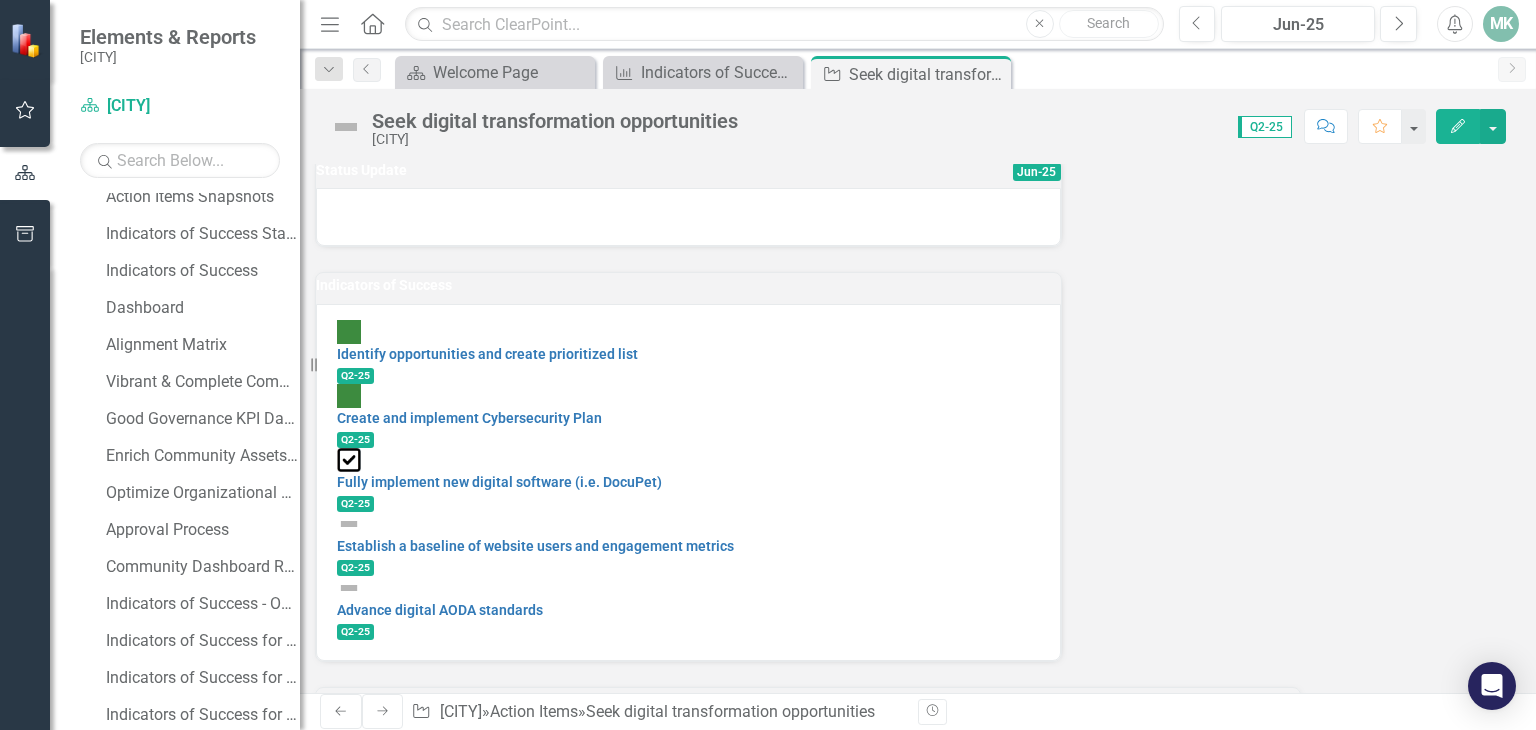 scroll, scrollTop: 300, scrollLeft: 0, axis: vertical 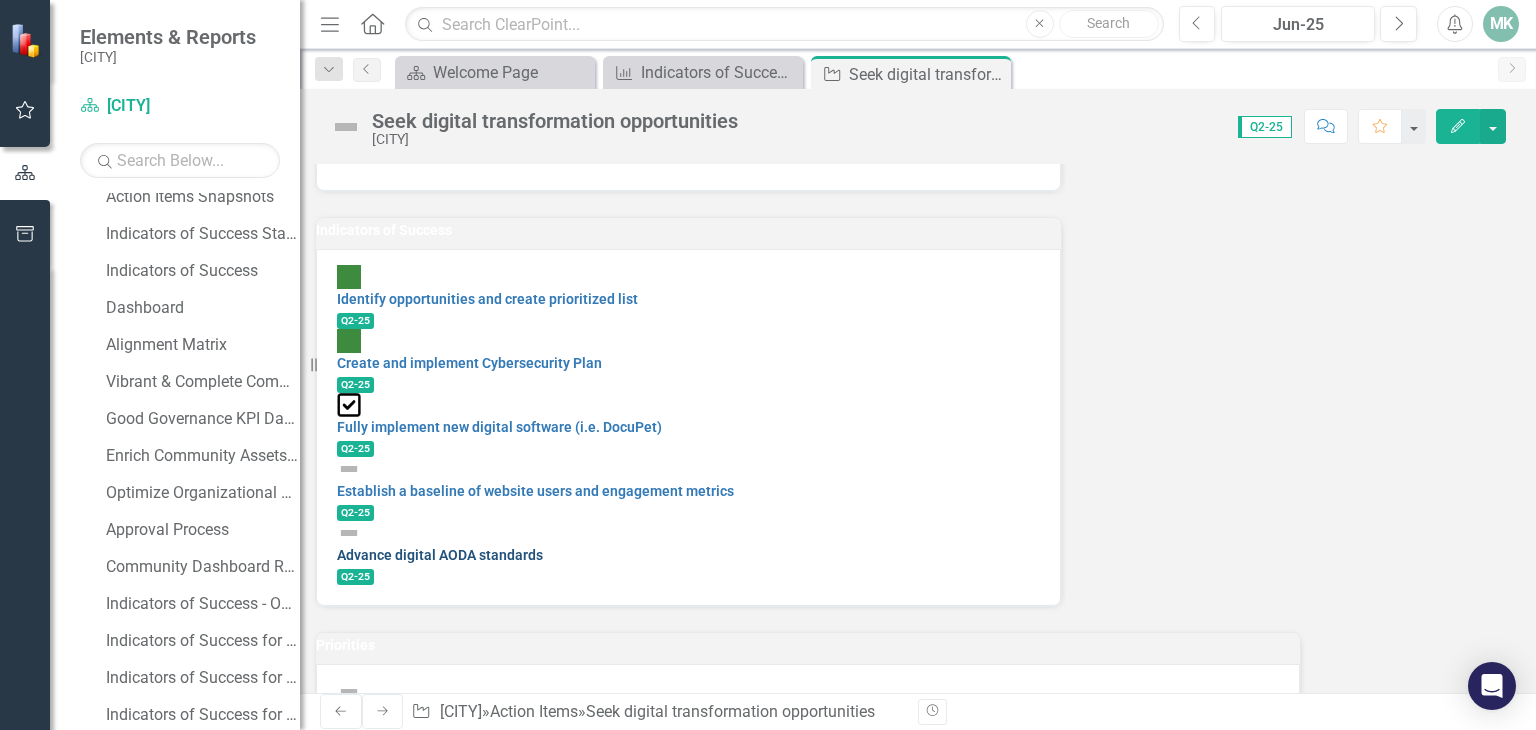 click on "Advance digital AODA standards" at bounding box center (440, 555) 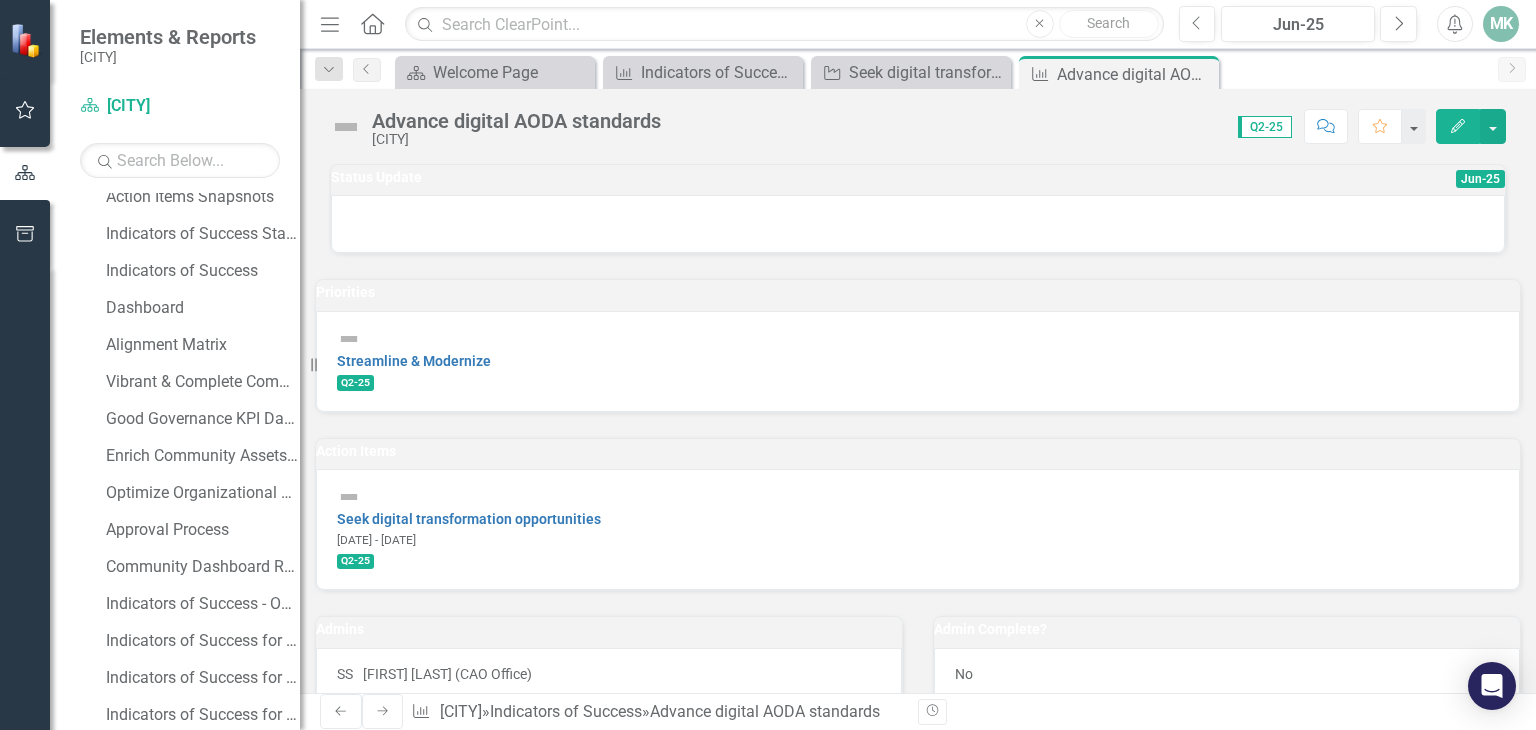scroll, scrollTop: 0, scrollLeft: 0, axis: both 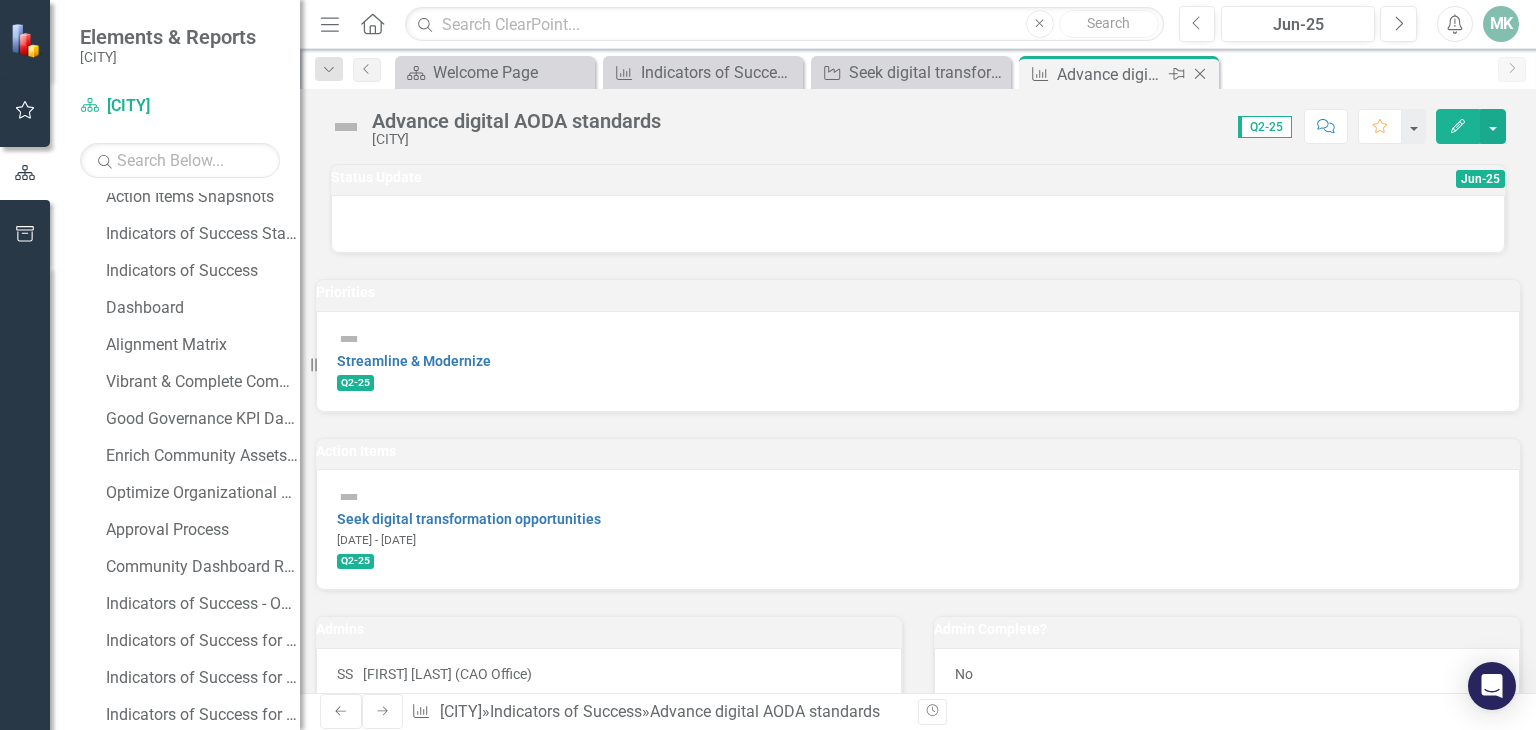 click on "Close" 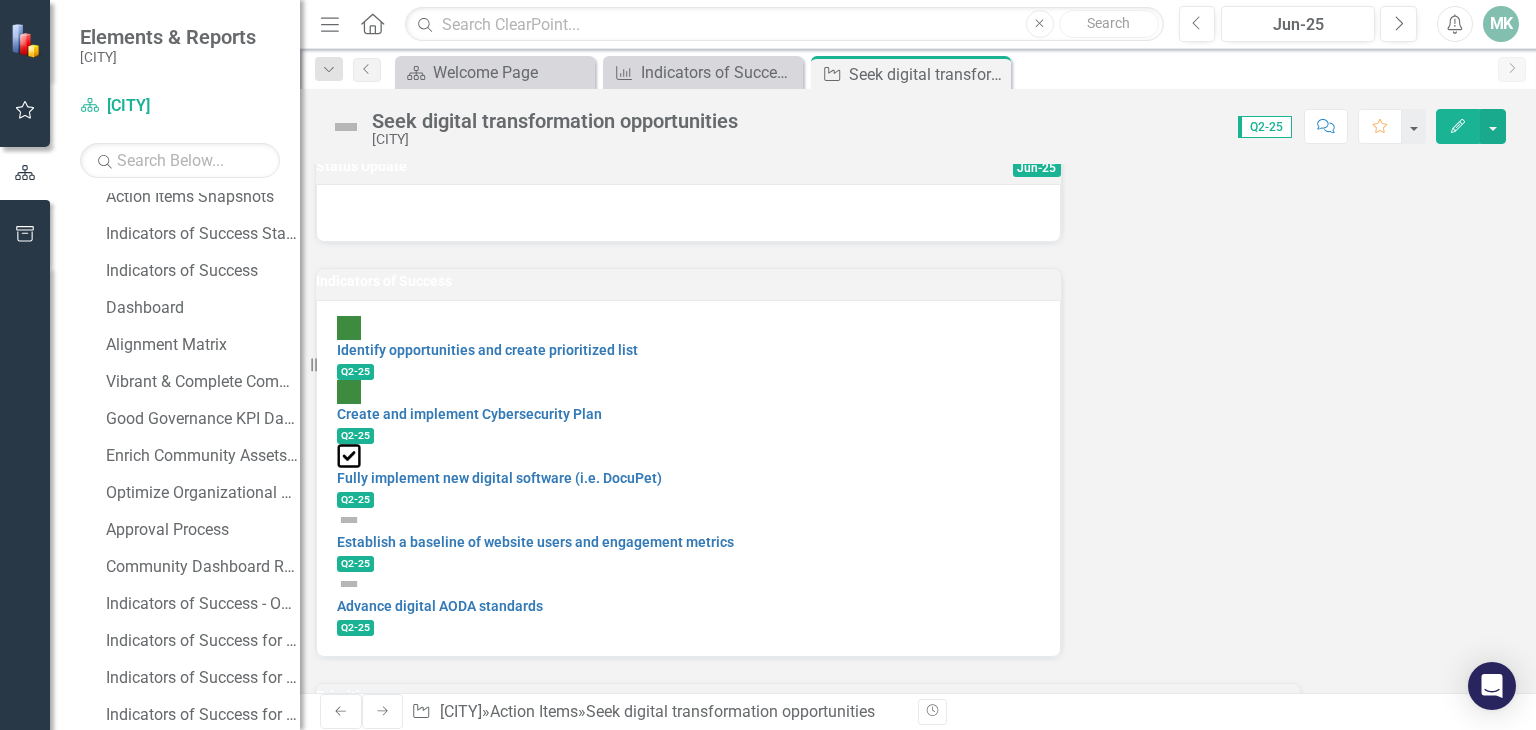 scroll, scrollTop: 248, scrollLeft: 0, axis: vertical 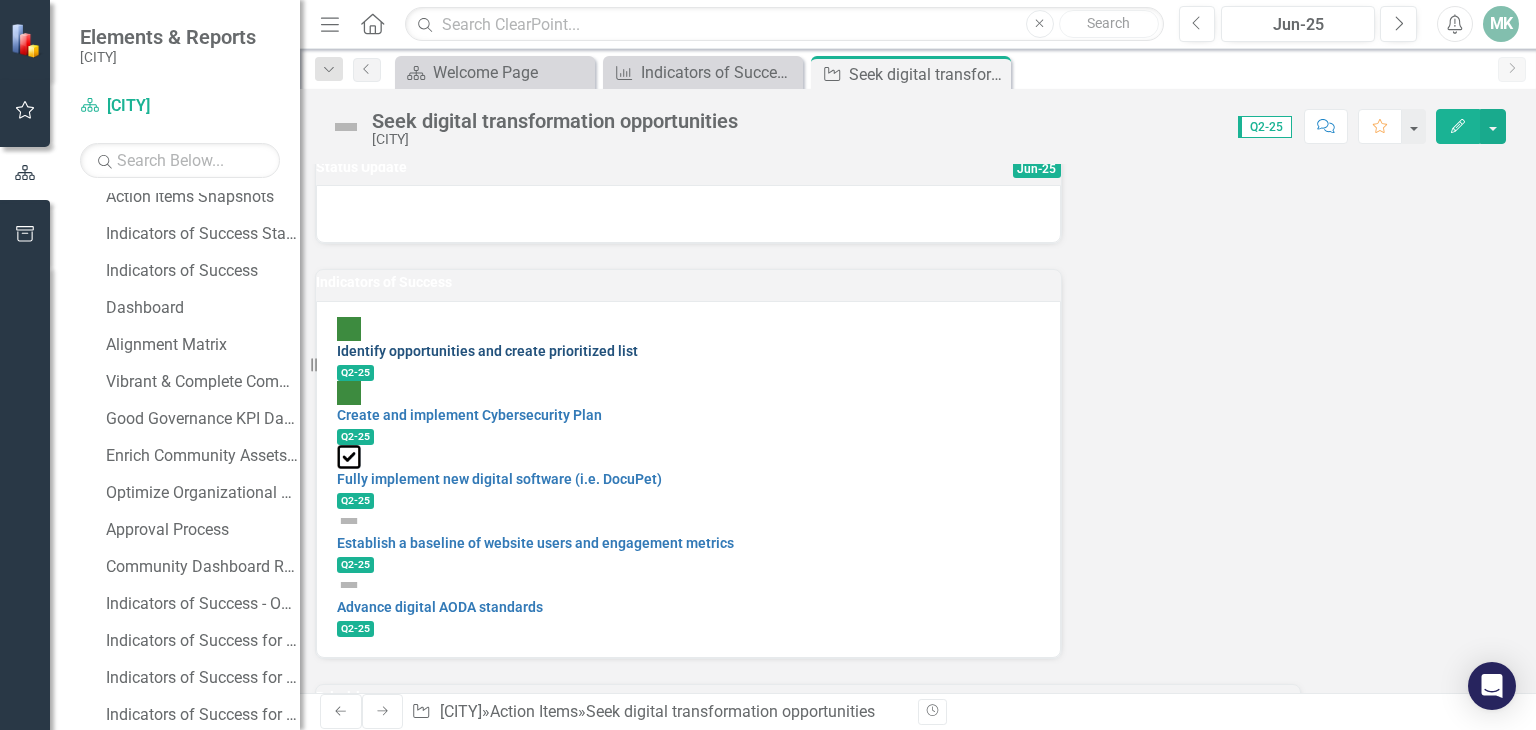 click on "Identify opportunities and create prioritized list" at bounding box center [487, 351] 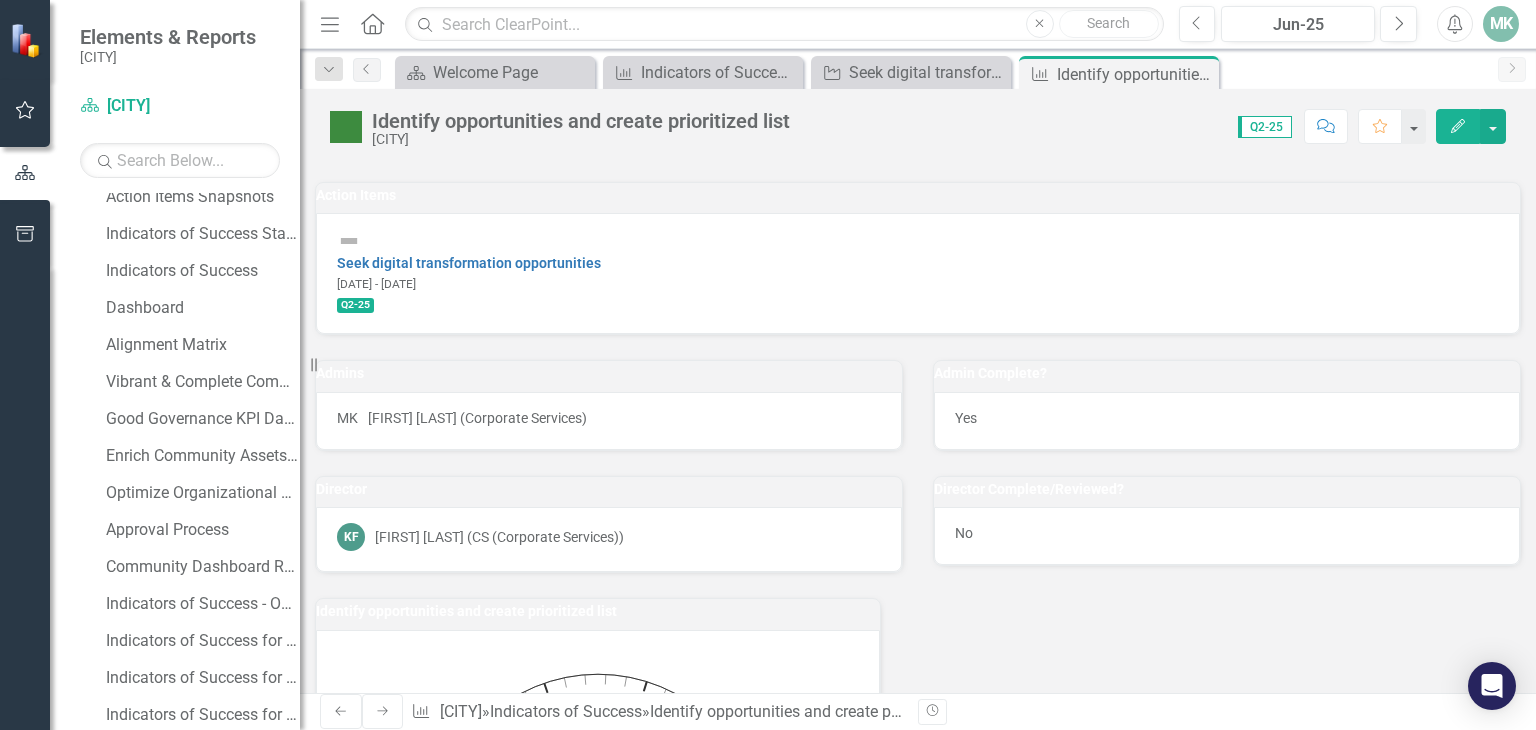 scroll, scrollTop: 0, scrollLeft: 0, axis: both 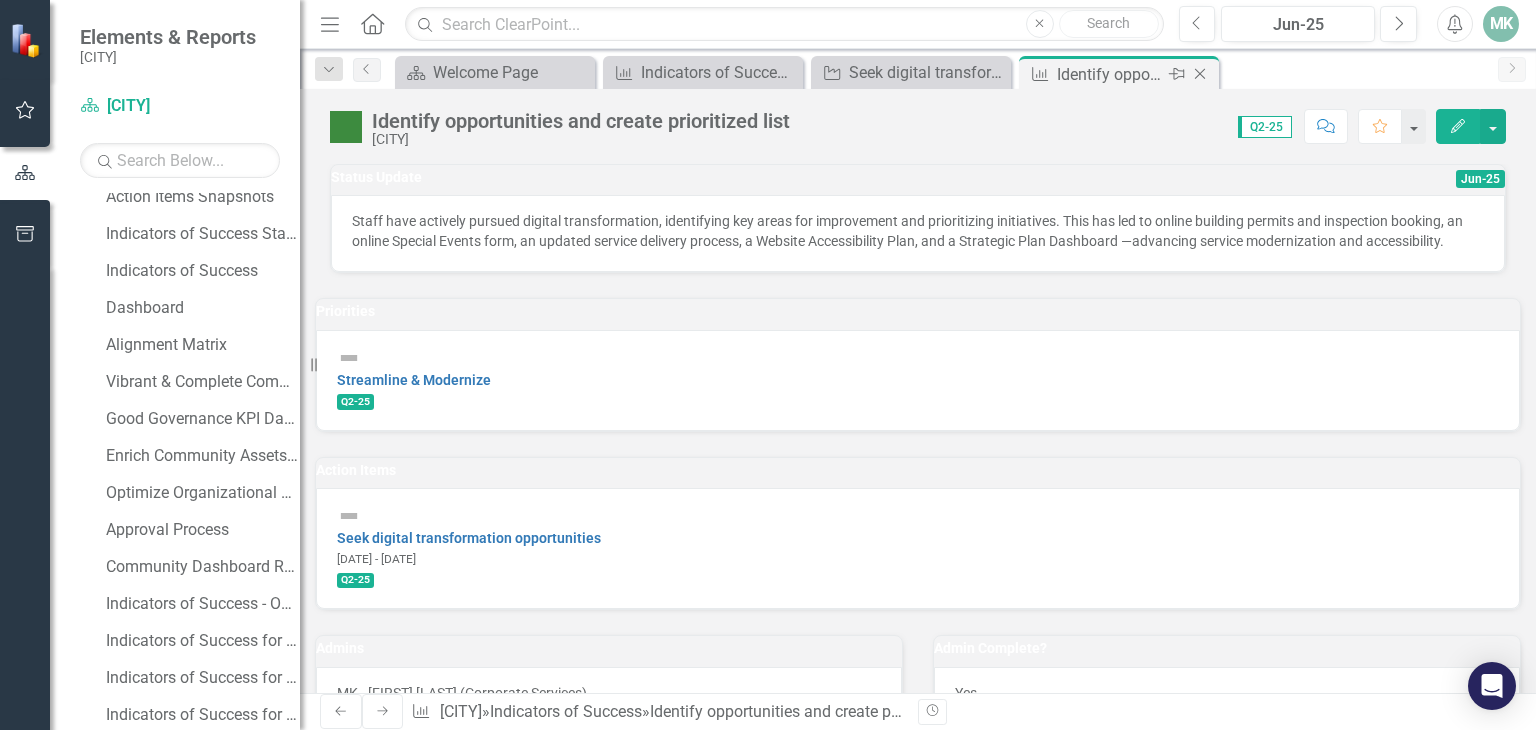 click 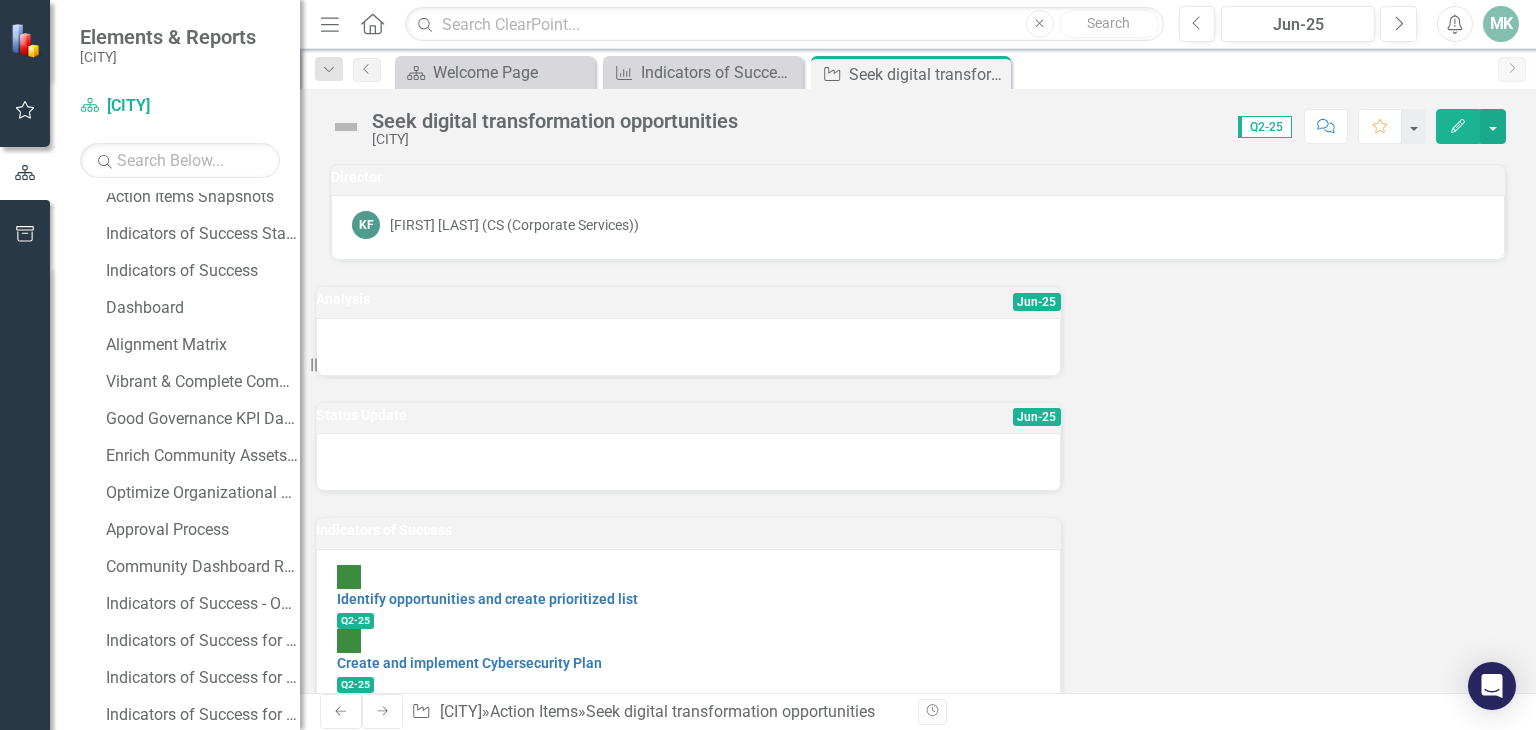 click at bounding box center [346, 127] 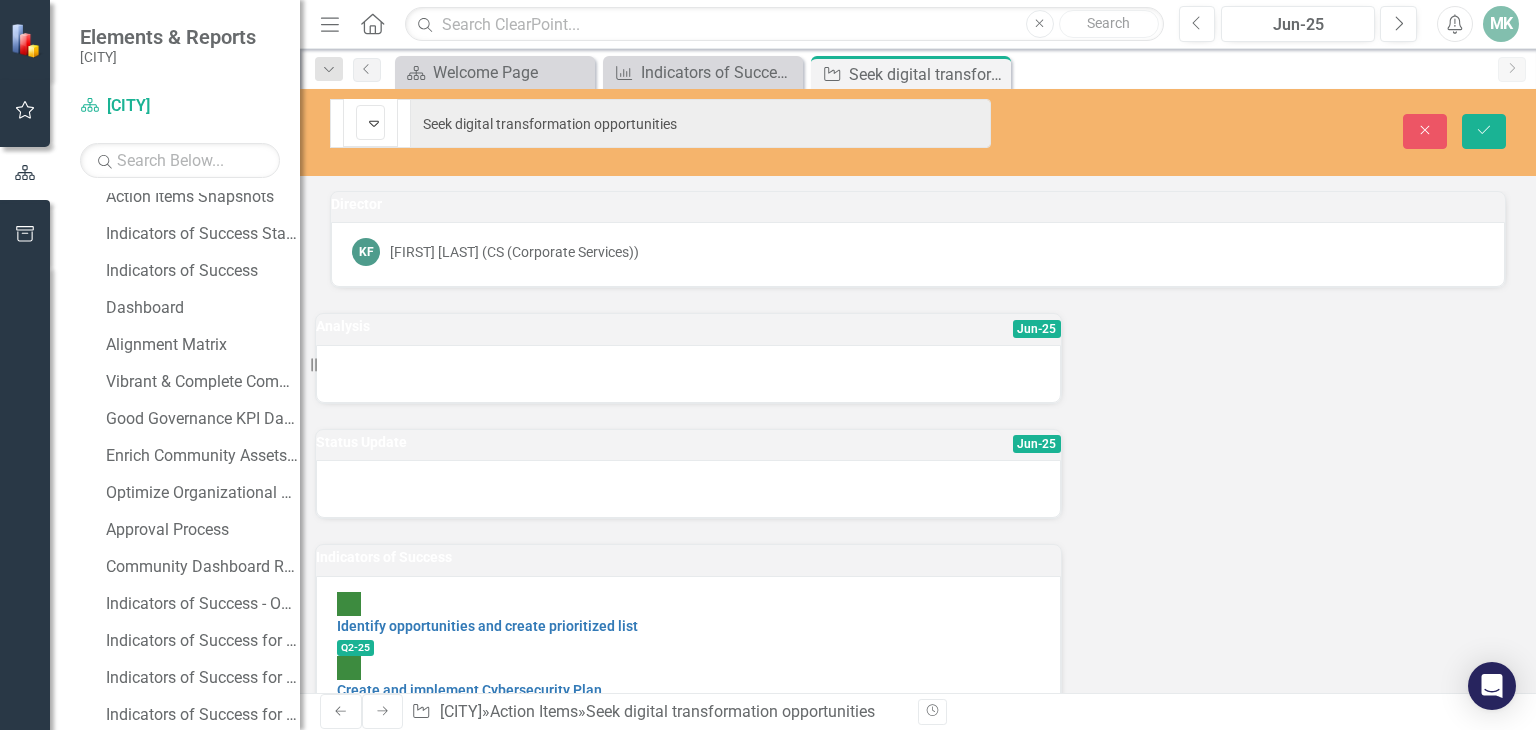 click at bounding box center (374, 123) 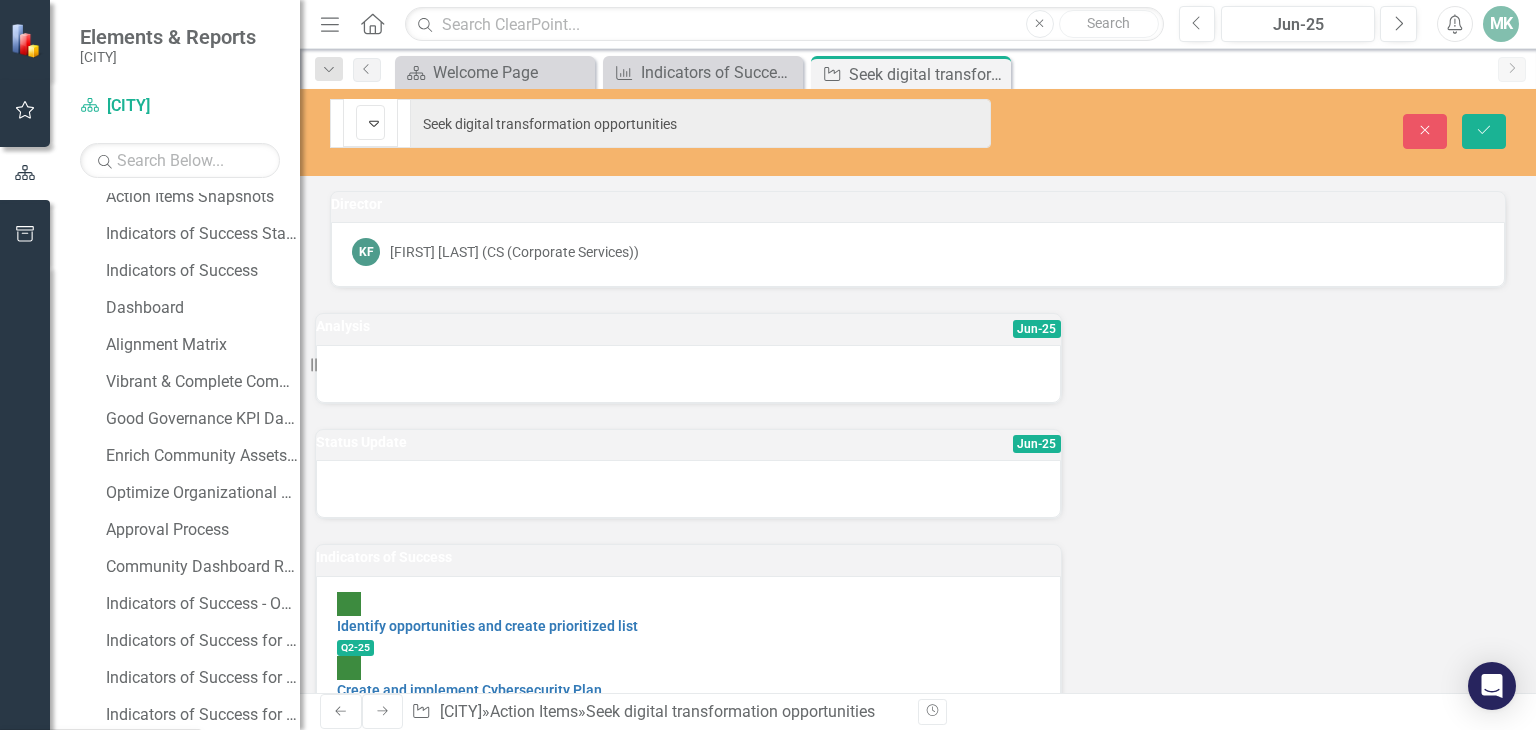 click on "On Target" at bounding box center (104, 815) 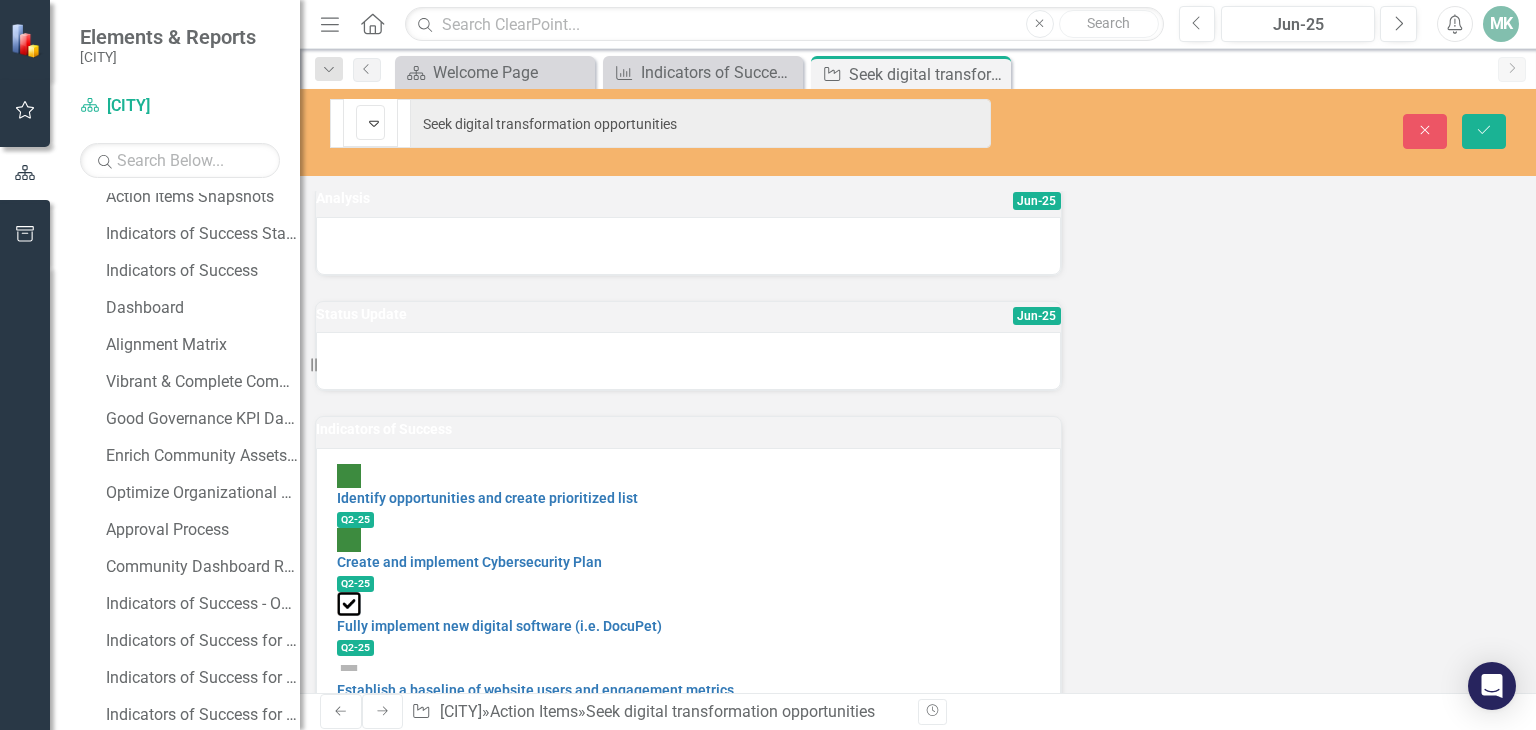 scroll, scrollTop: 0, scrollLeft: 0, axis: both 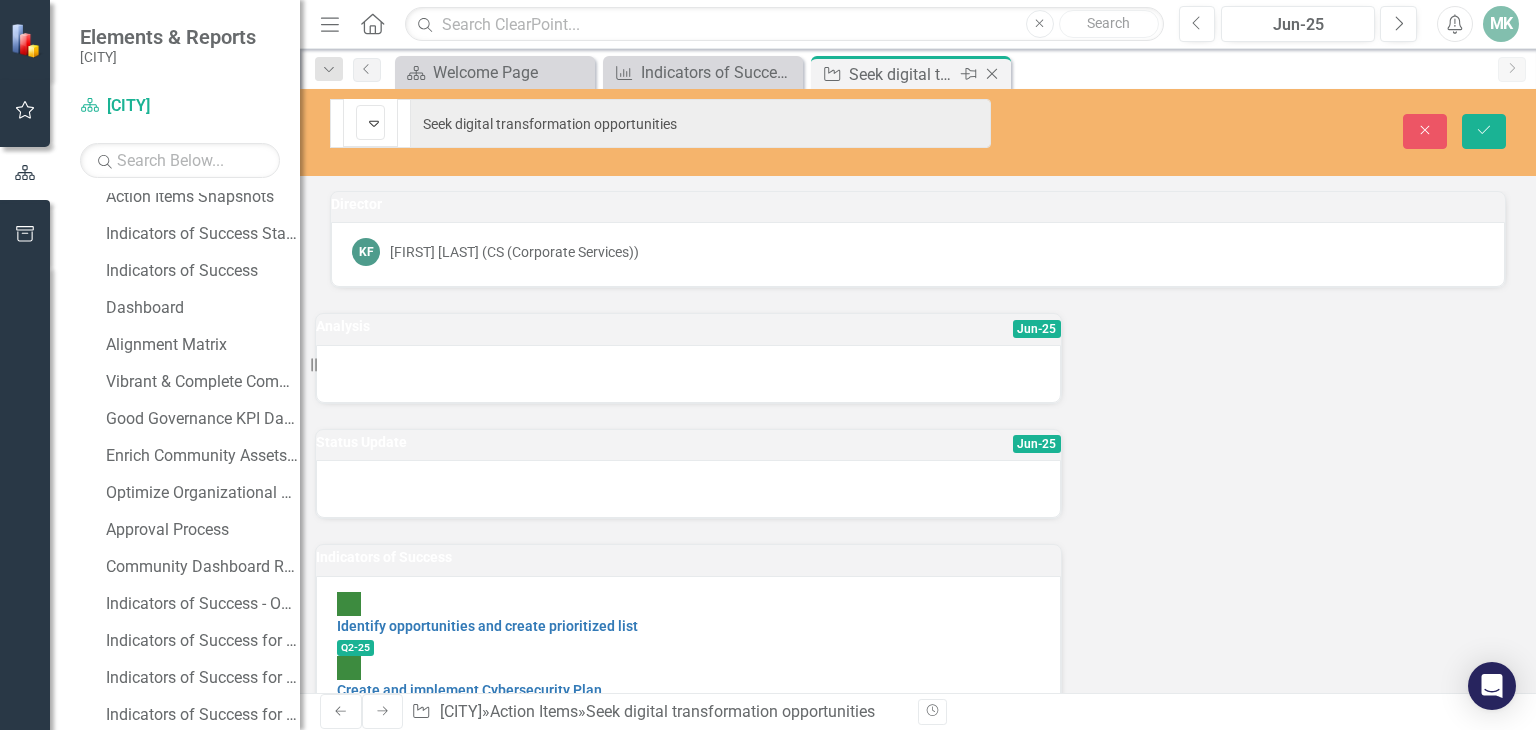 click 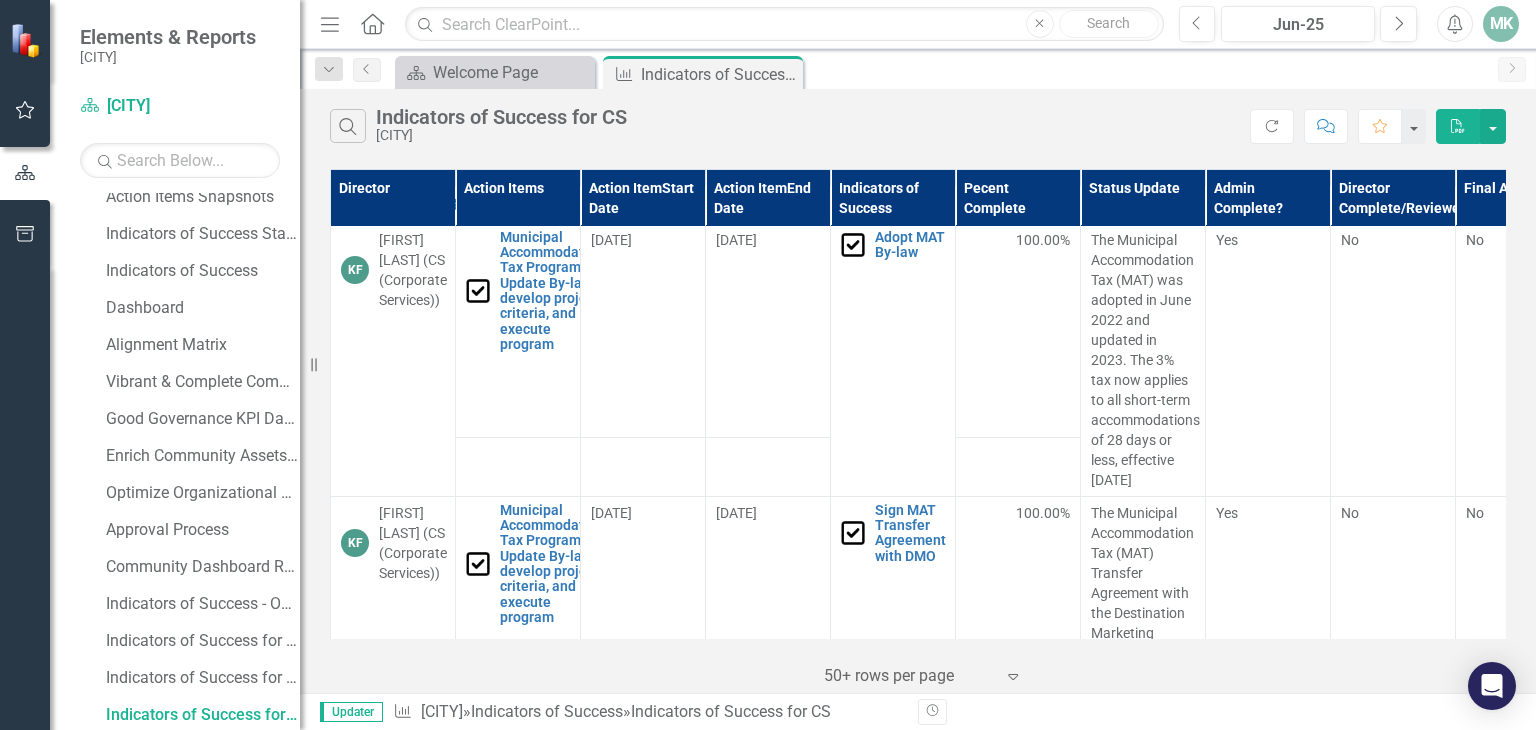 scroll, scrollTop: 500, scrollLeft: 0, axis: vertical 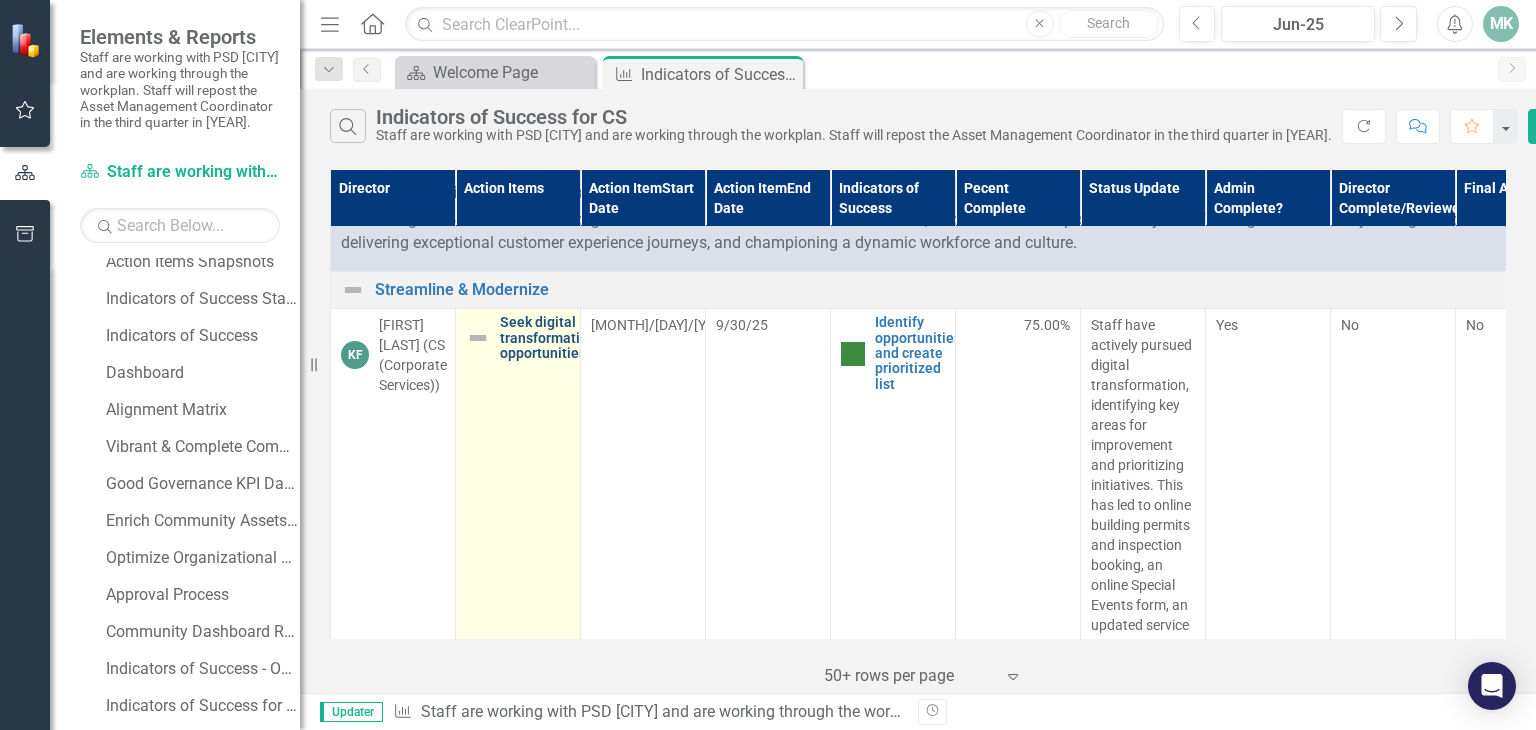 click on "Seek digital transformation opportunities" at bounding box center (548, 338) 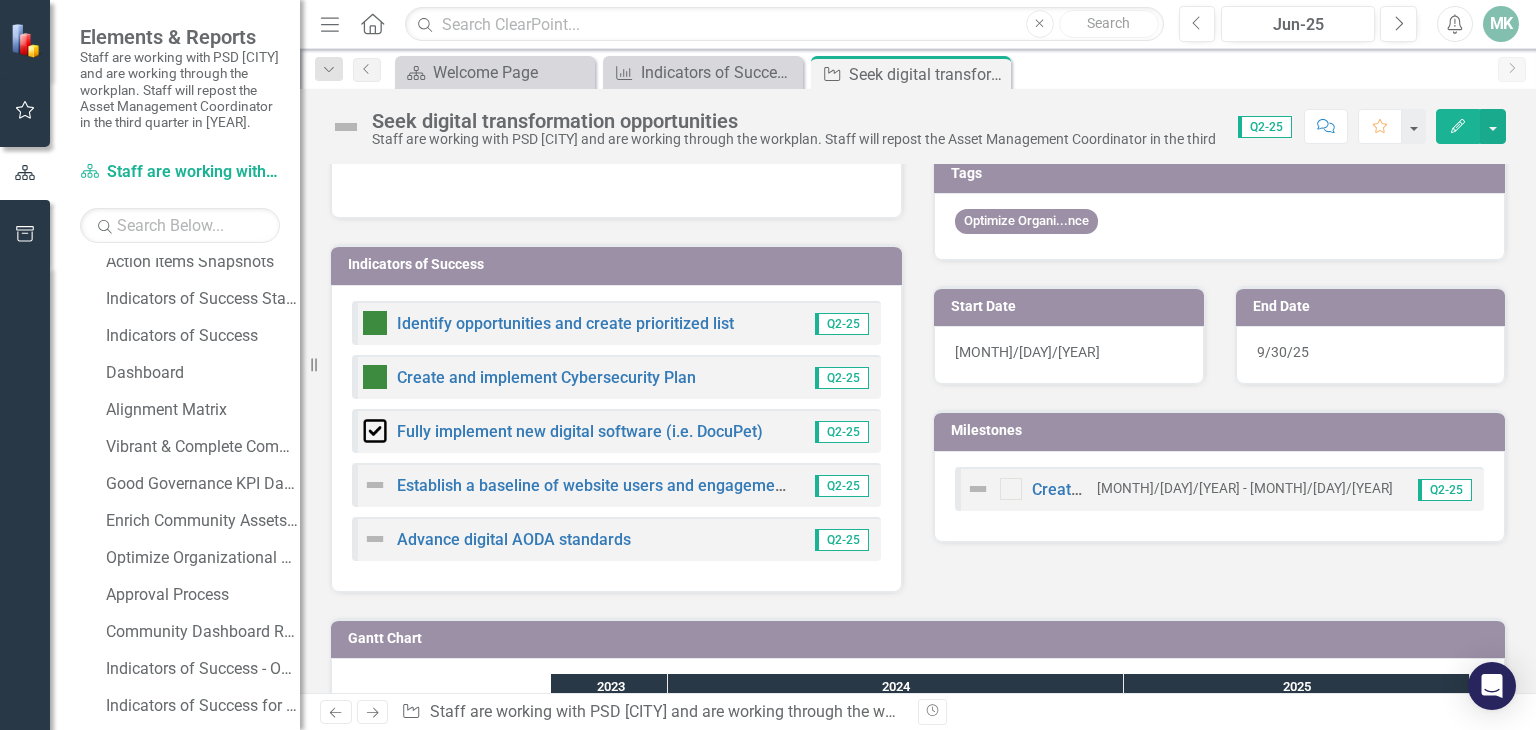 scroll, scrollTop: 0, scrollLeft: 0, axis: both 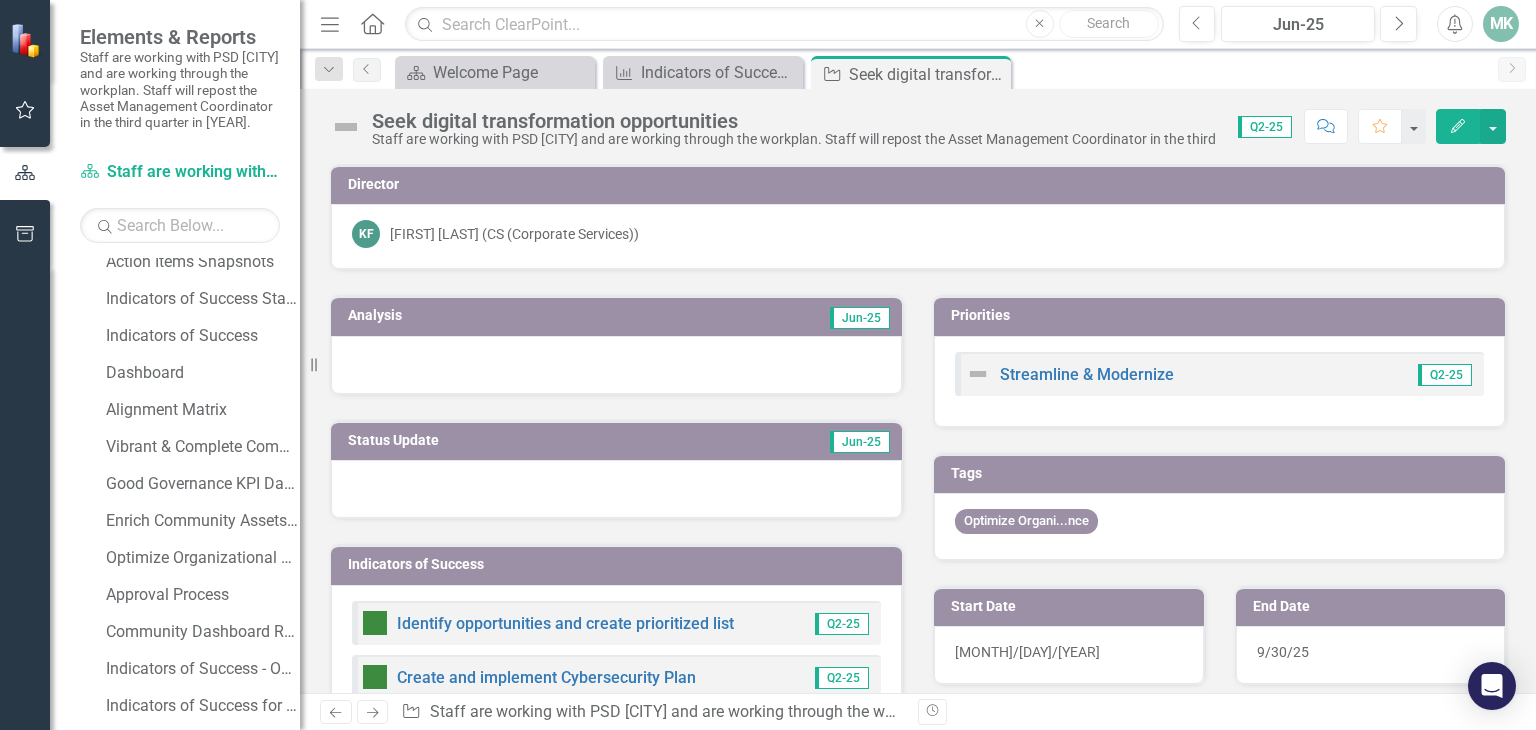 click at bounding box center (346, 127) 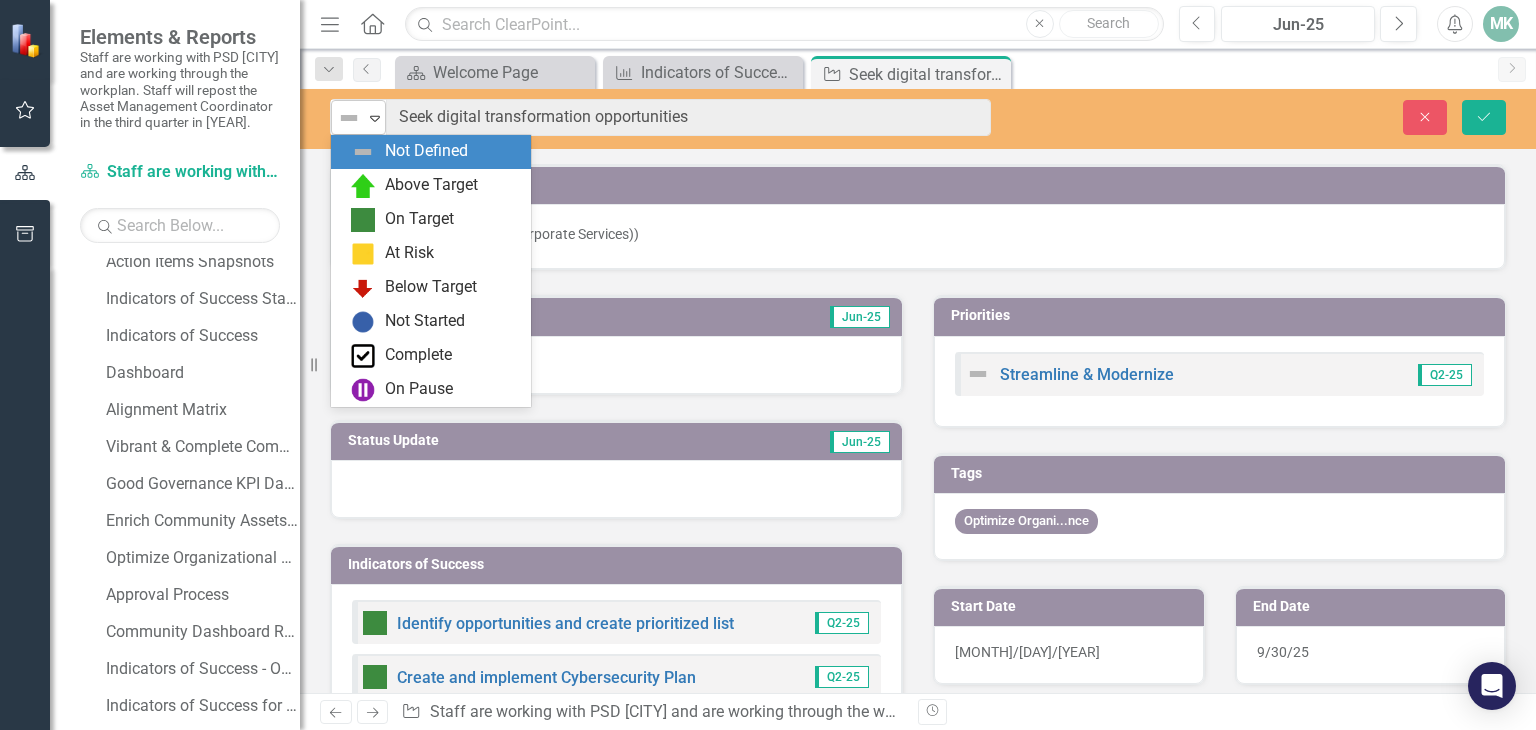 click at bounding box center (349, 118) 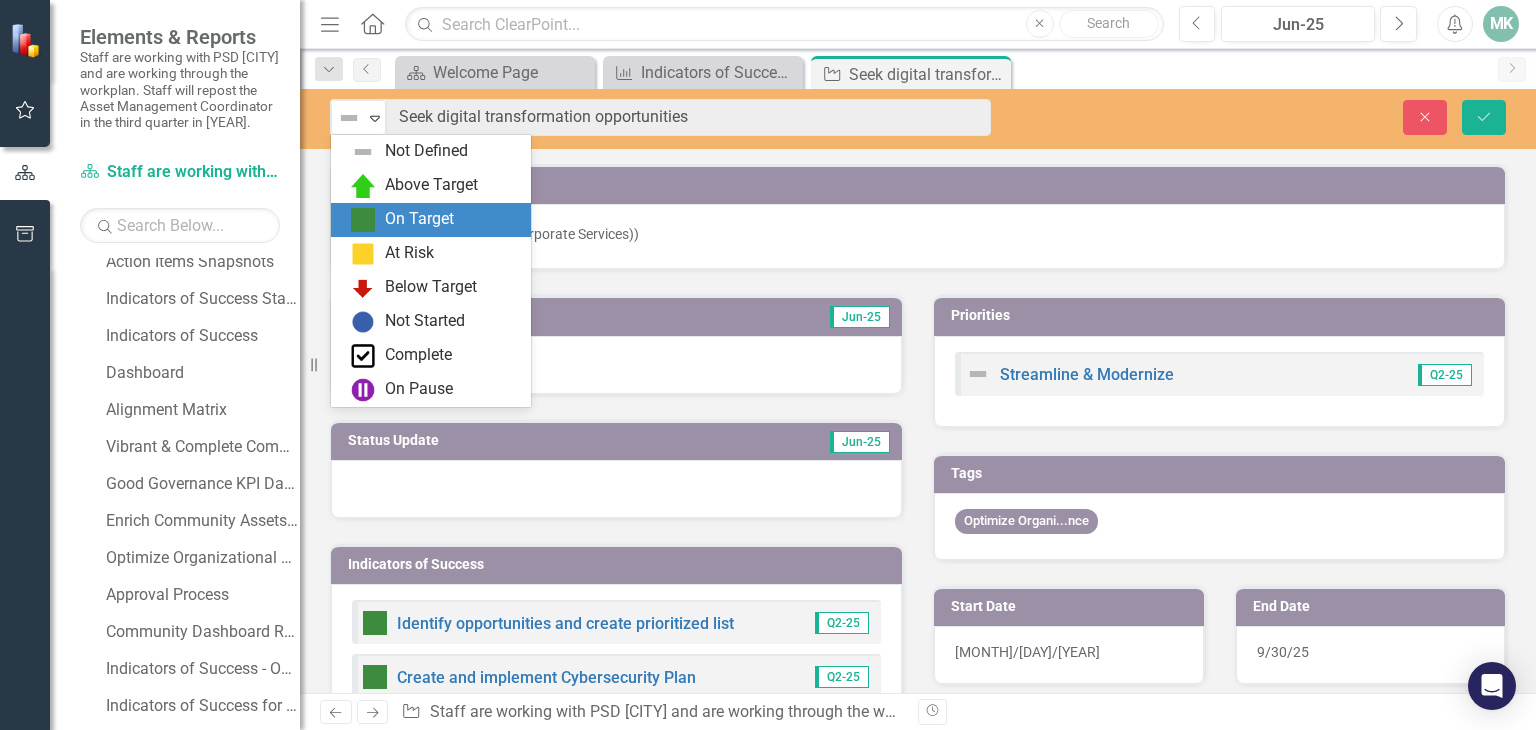 click on "On Target" at bounding box center (419, 219) 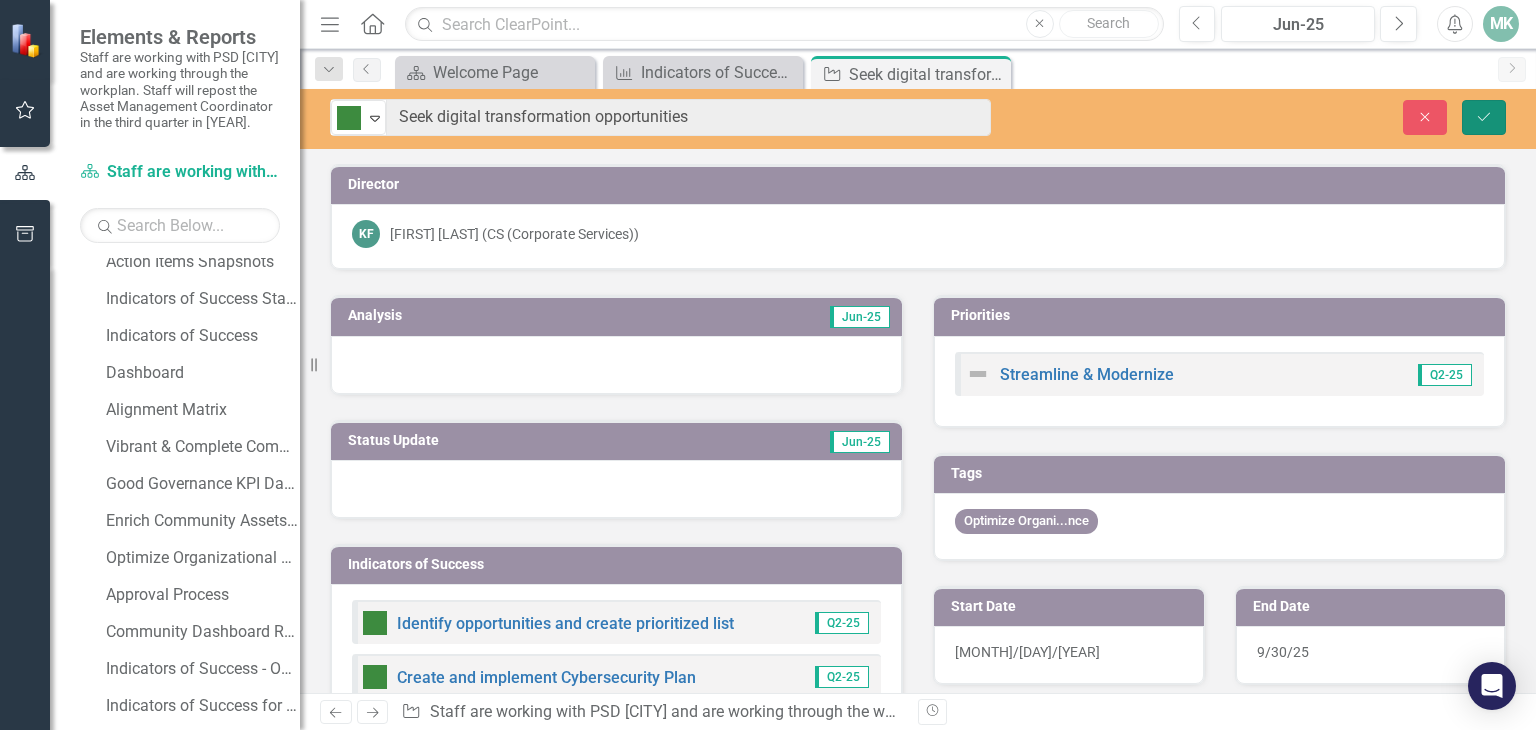 click on "Save" at bounding box center [1484, 117] 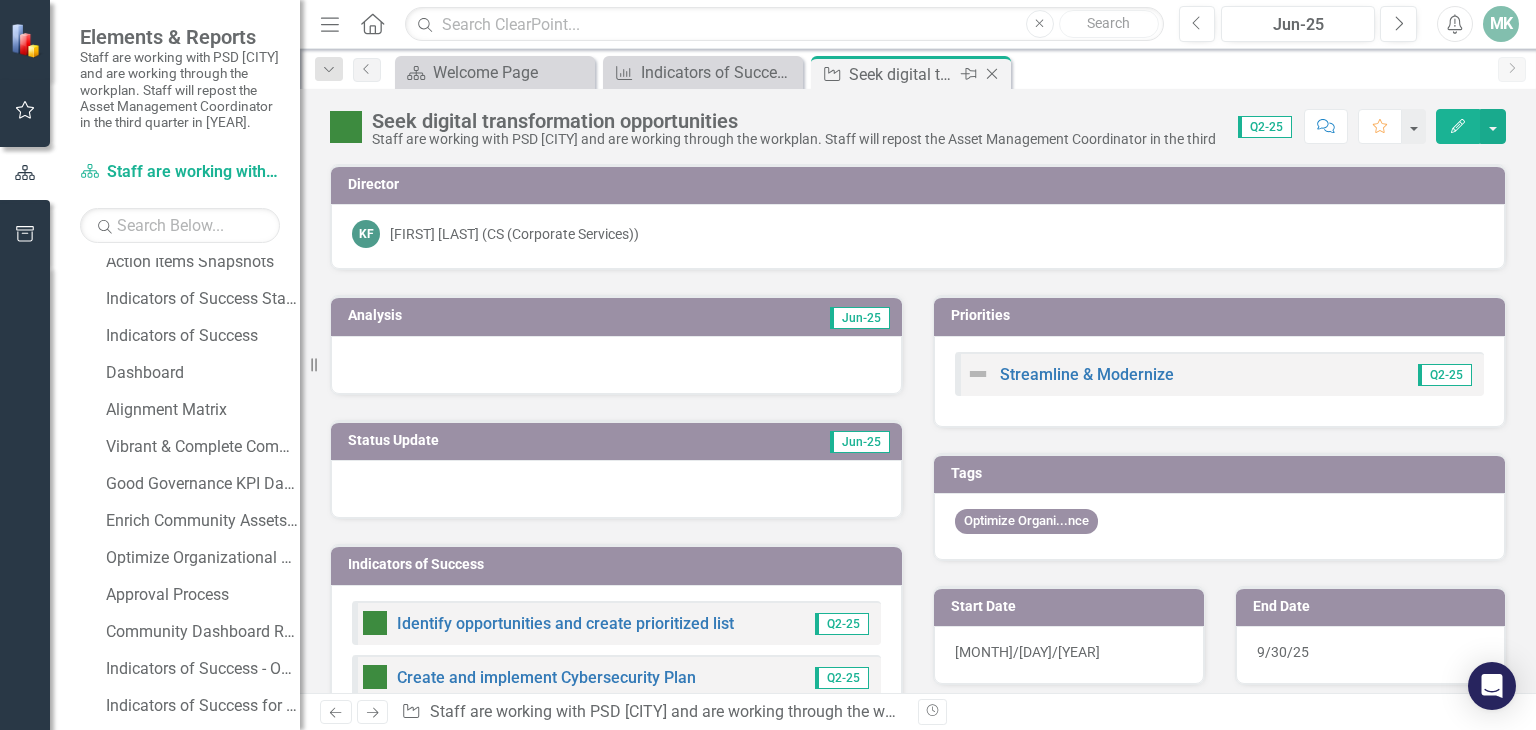 click on "Close" 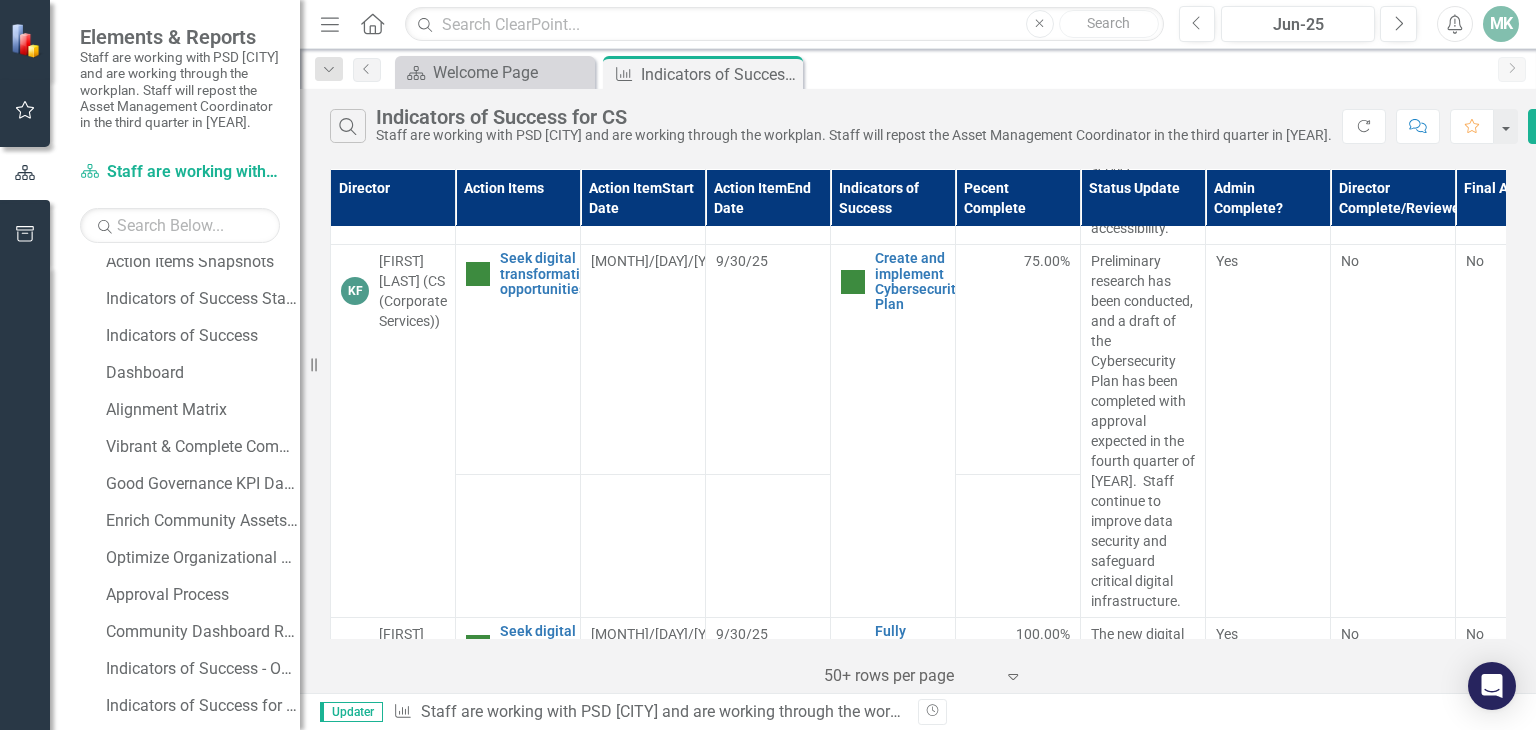 scroll, scrollTop: 5997, scrollLeft: 0, axis: vertical 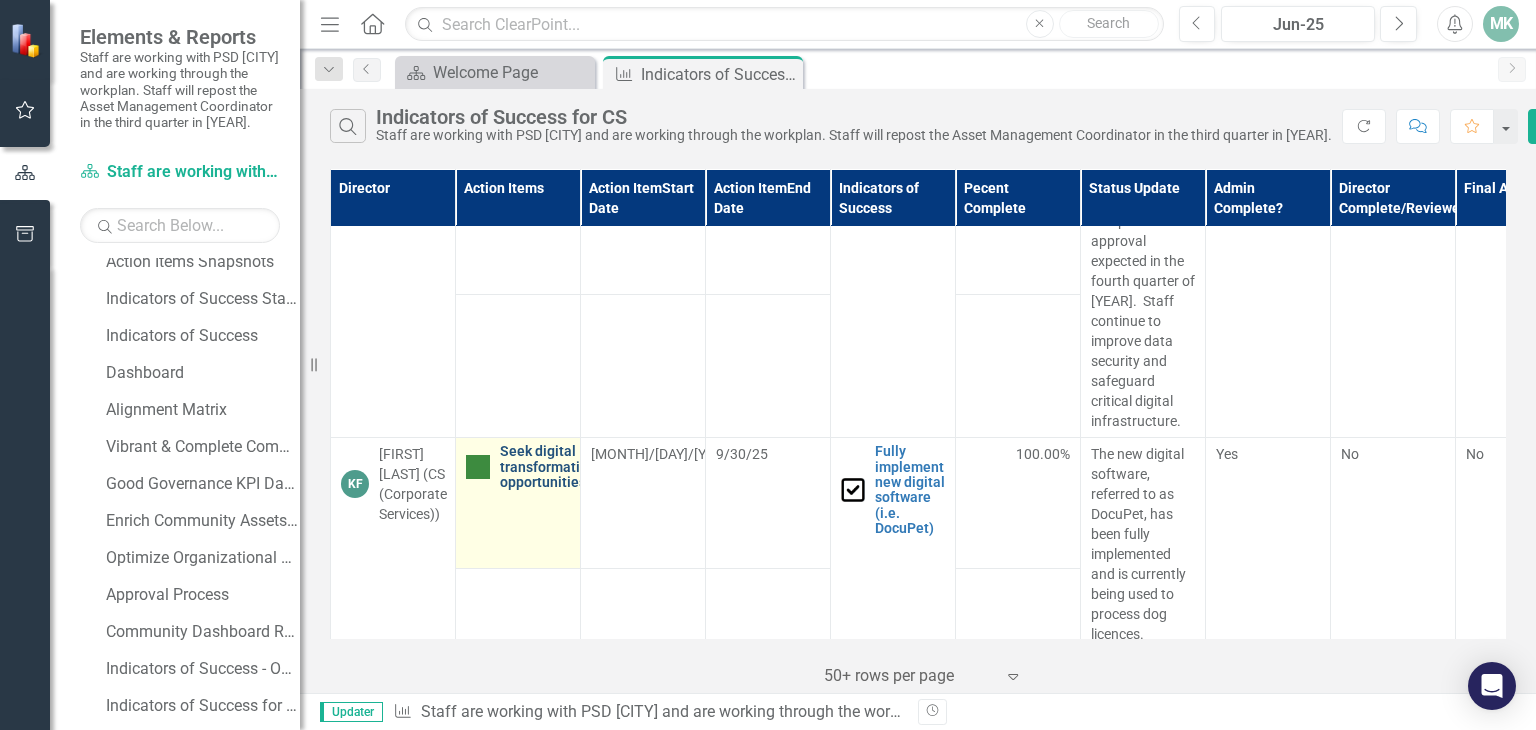 click on "Seek digital transformation opportunities" at bounding box center (548, 467) 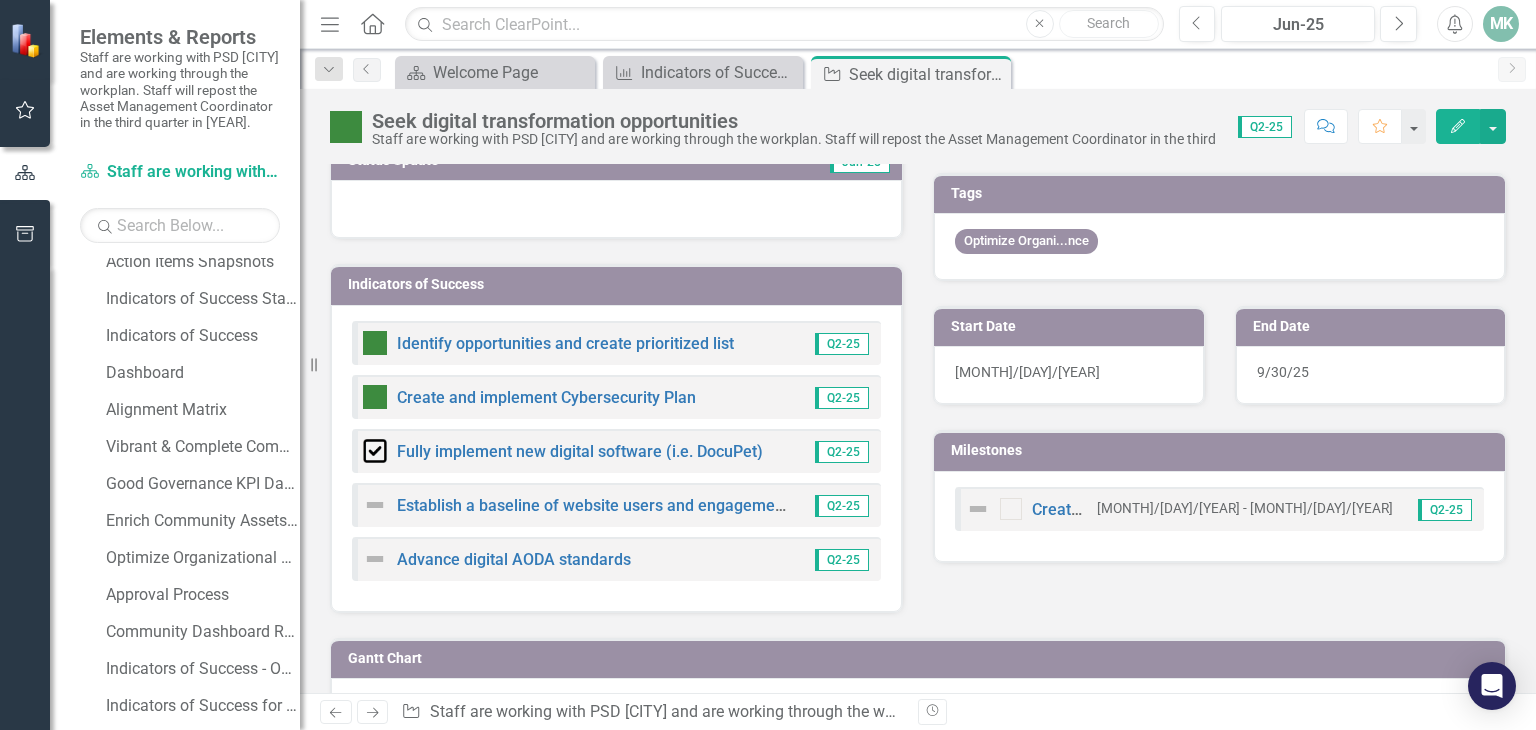 scroll, scrollTop: 300, scrollLeft: 0, axis: vertical 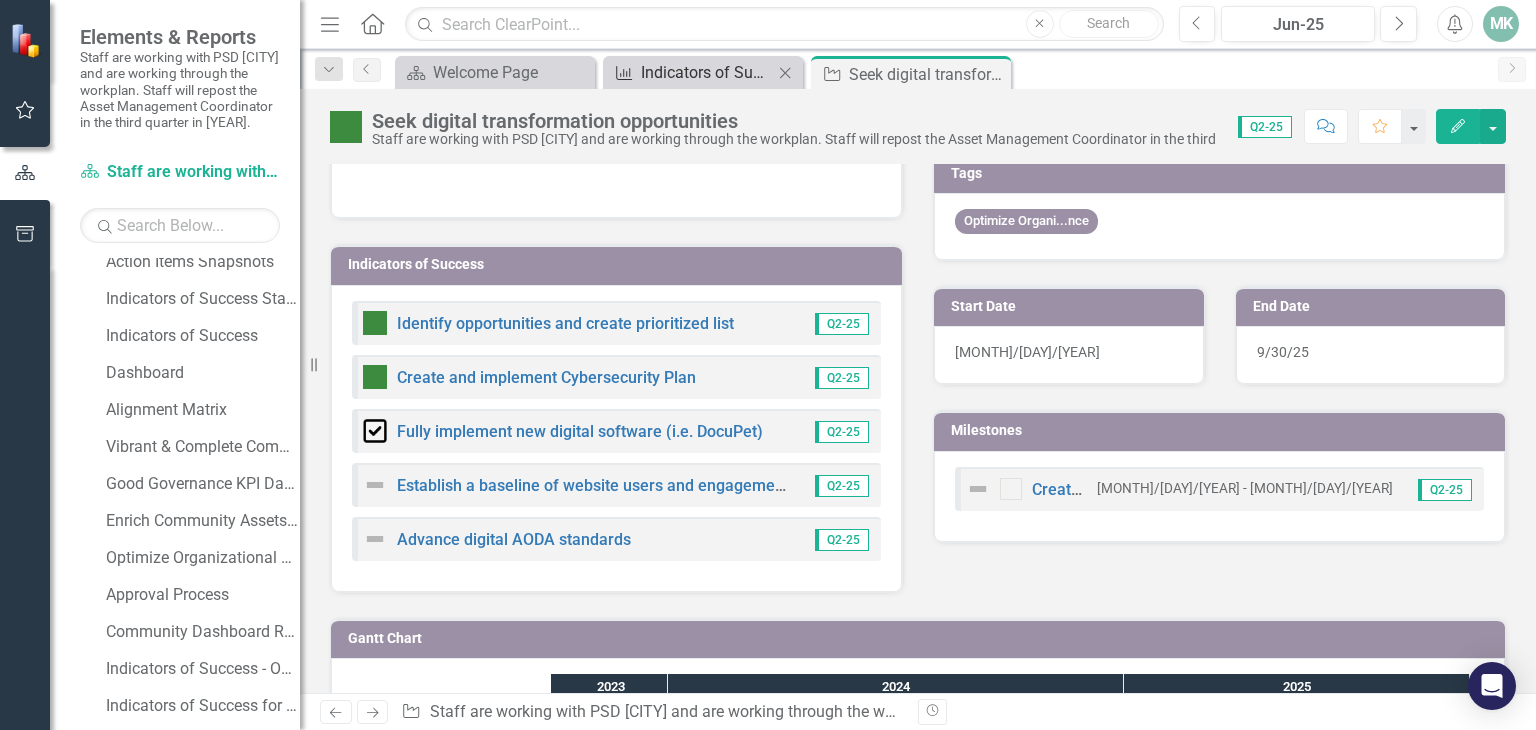 click on "Indicators of Success for CS" at bounding box center (707, 72) 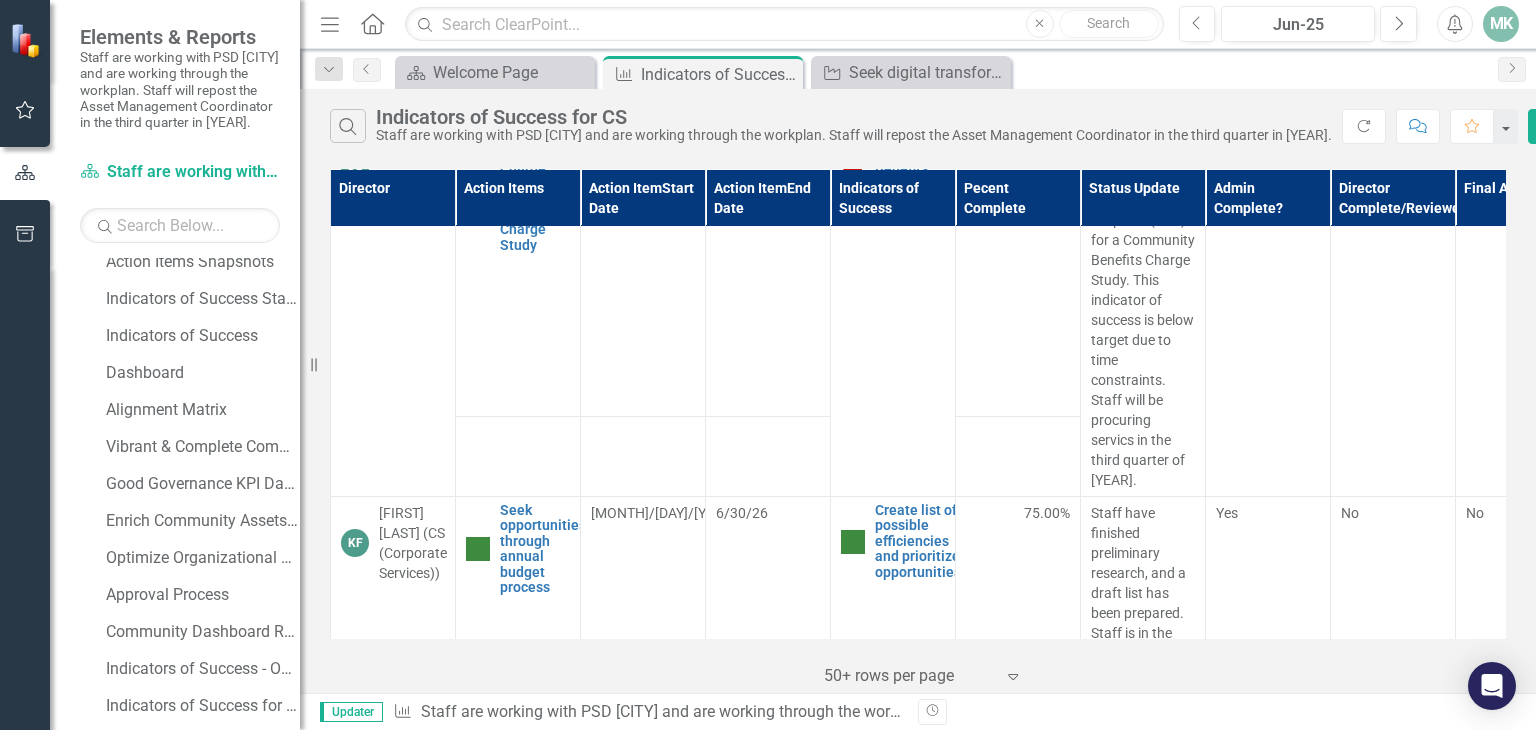 scroll, scrollTop: 3297, scrollLeft: 0, axis: vertical 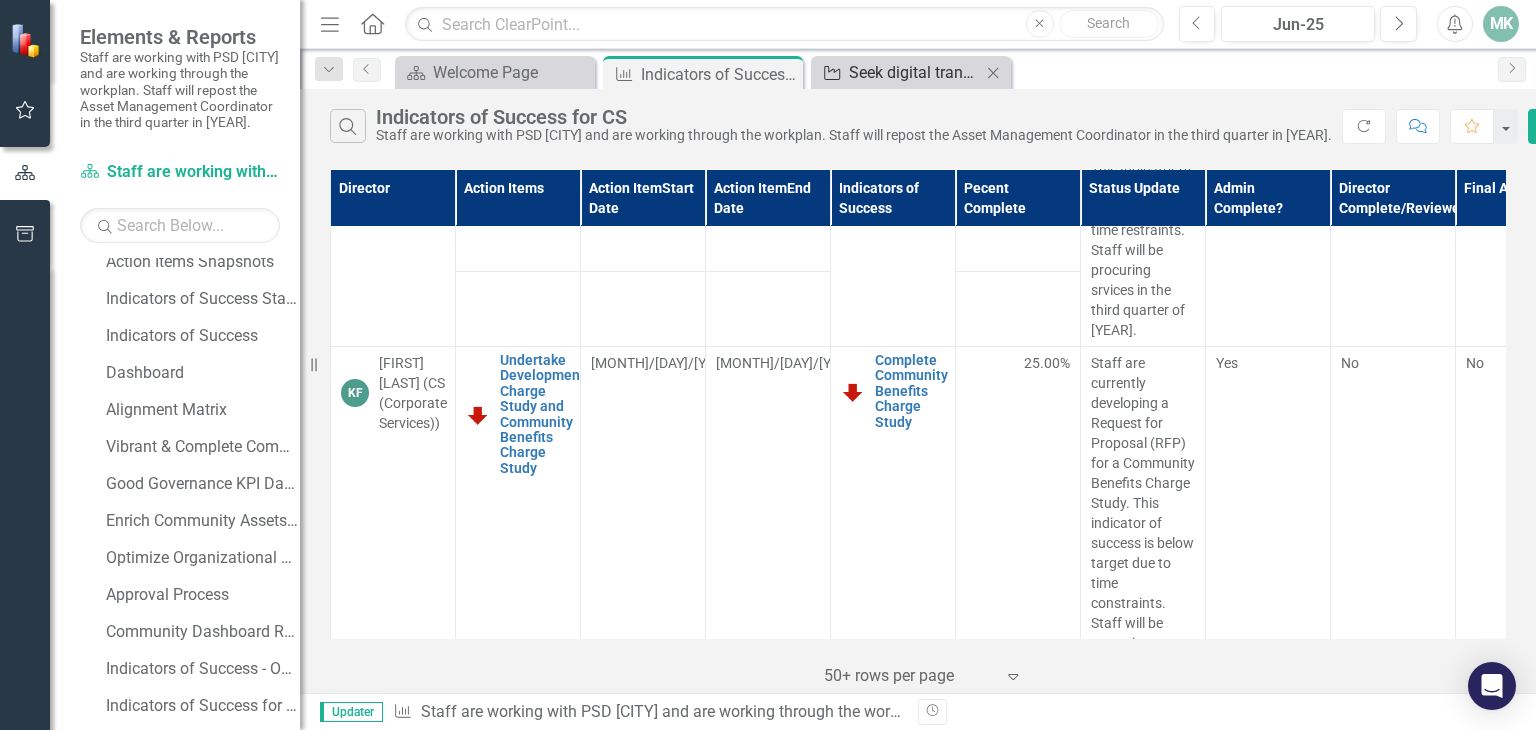 click on "Seek digital transformation opportunities" at bounding box center (915, 72) 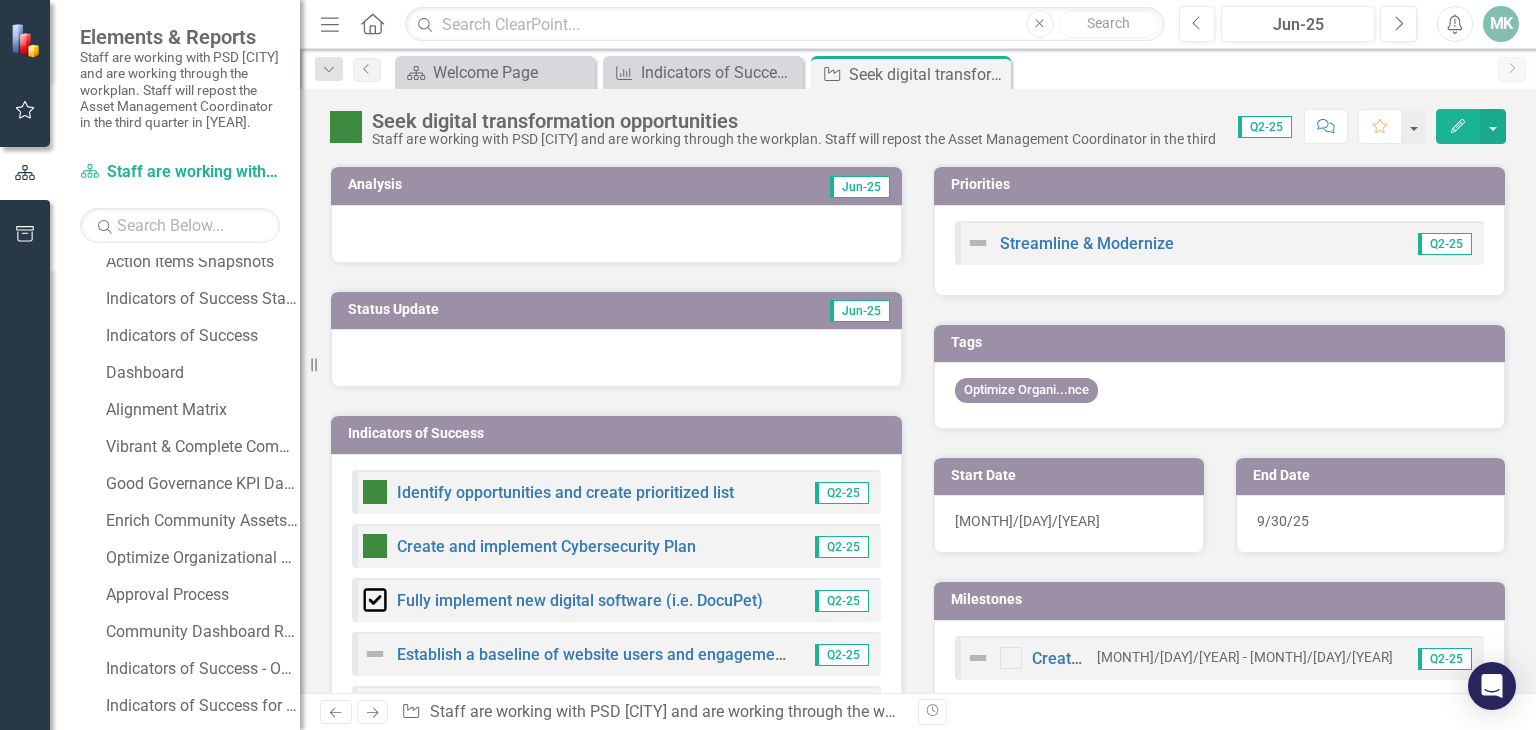 scroll, scrollTop: 0, scrollLeft: 0, axis: both 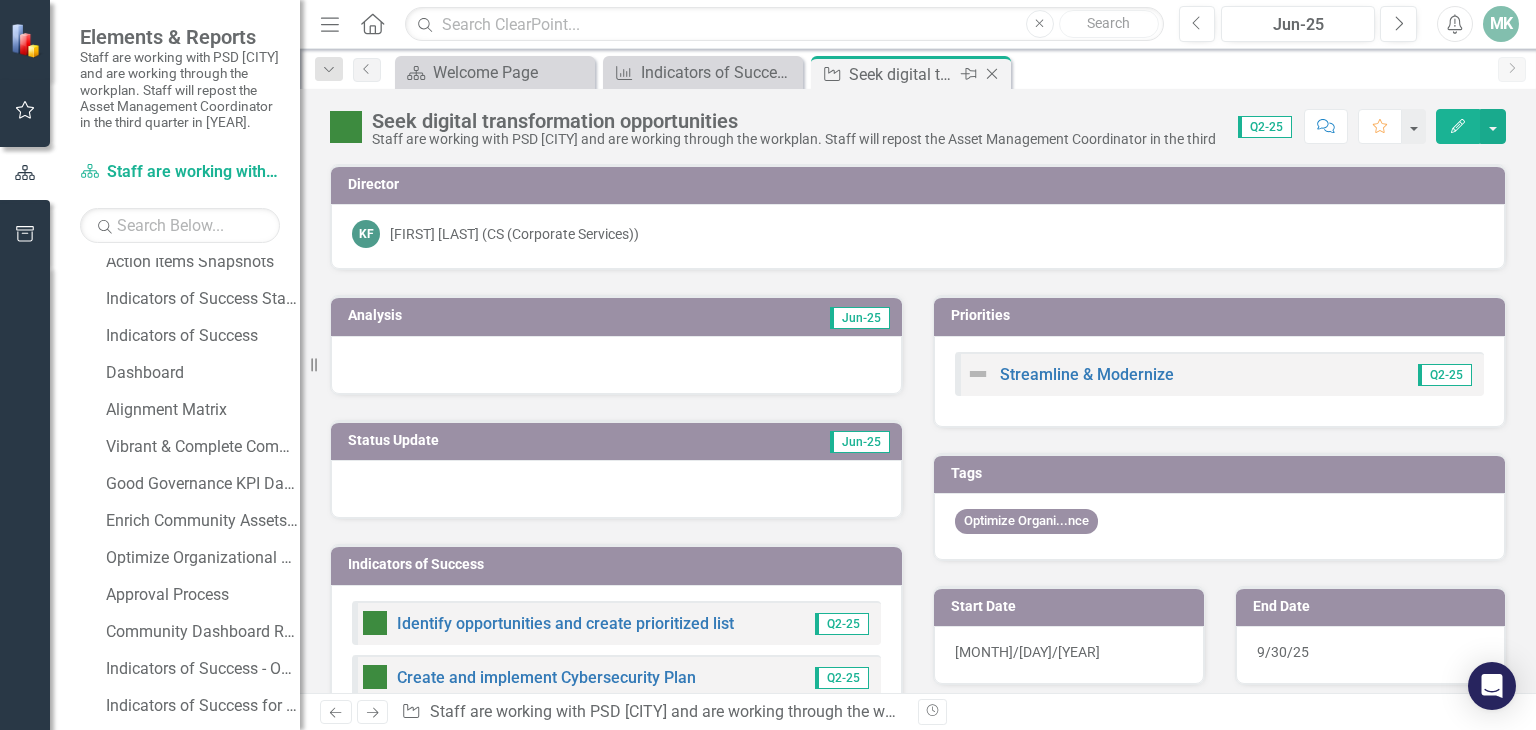 click on "Close" 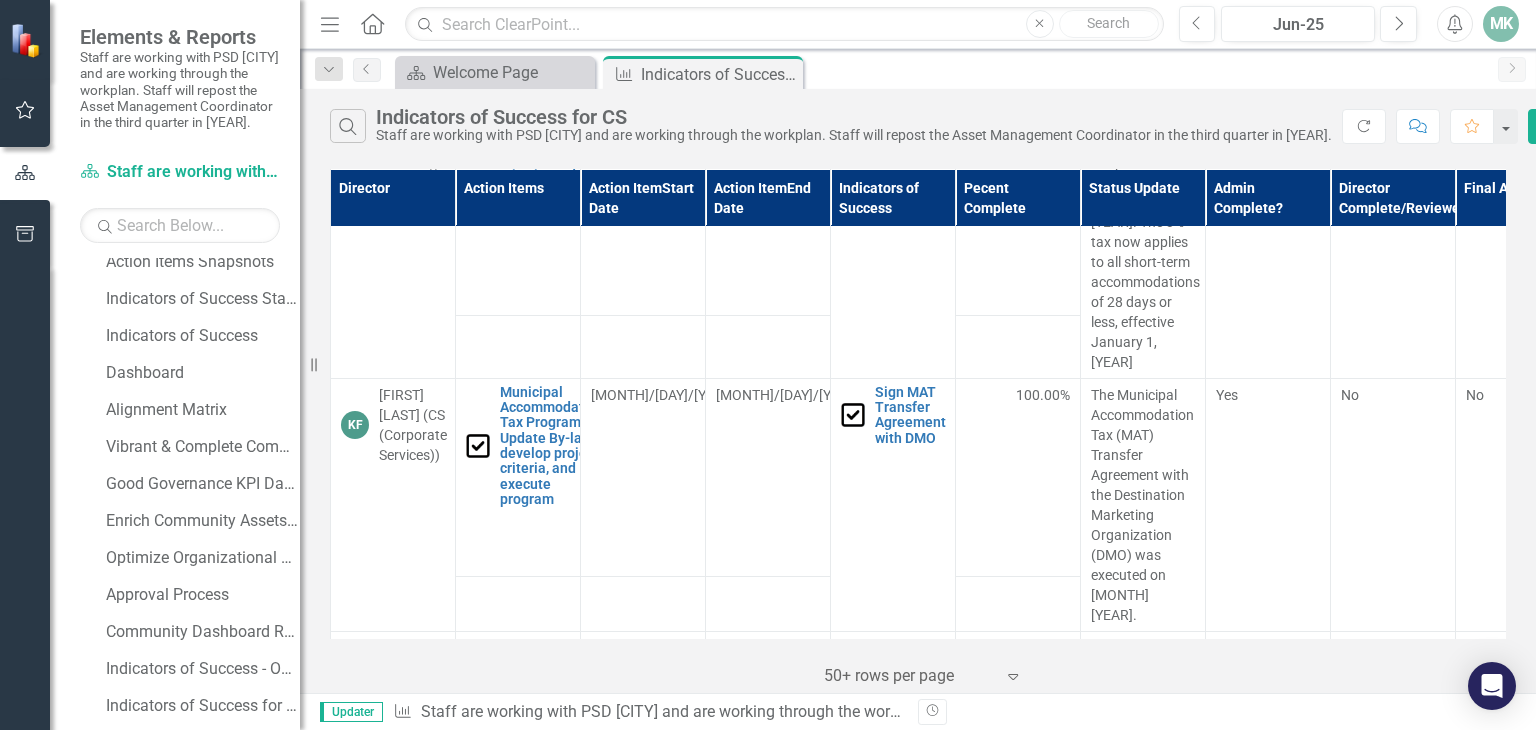 scroll, scrollTop: 0, scrollLeft: 0, axis: both 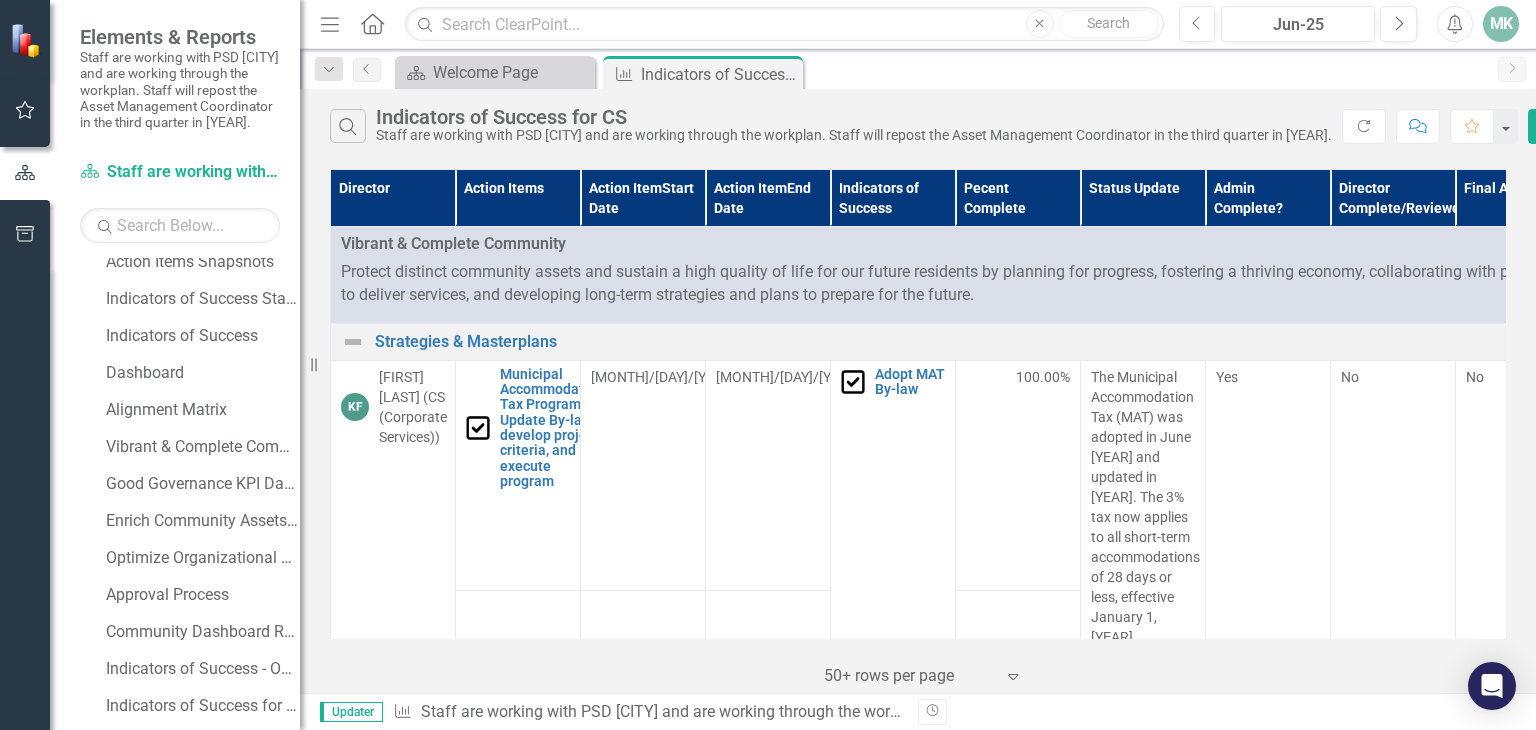 click on "MK" at bounding box center [1501, 24] 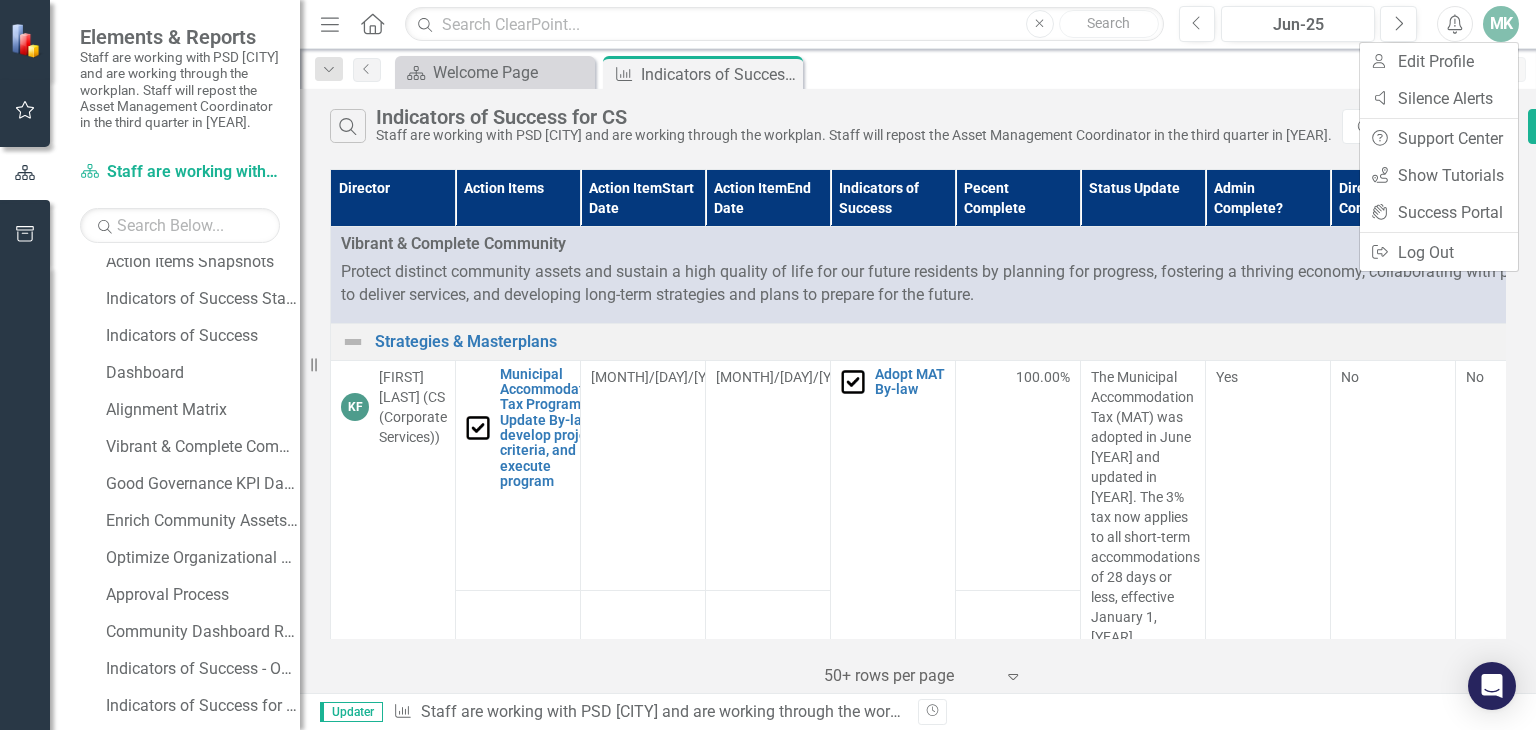 click on "Search Indicators of Success for CS Niagara-on-the-Lake Refresh Comment Favorite PDF" at bounding box center (918, 121) 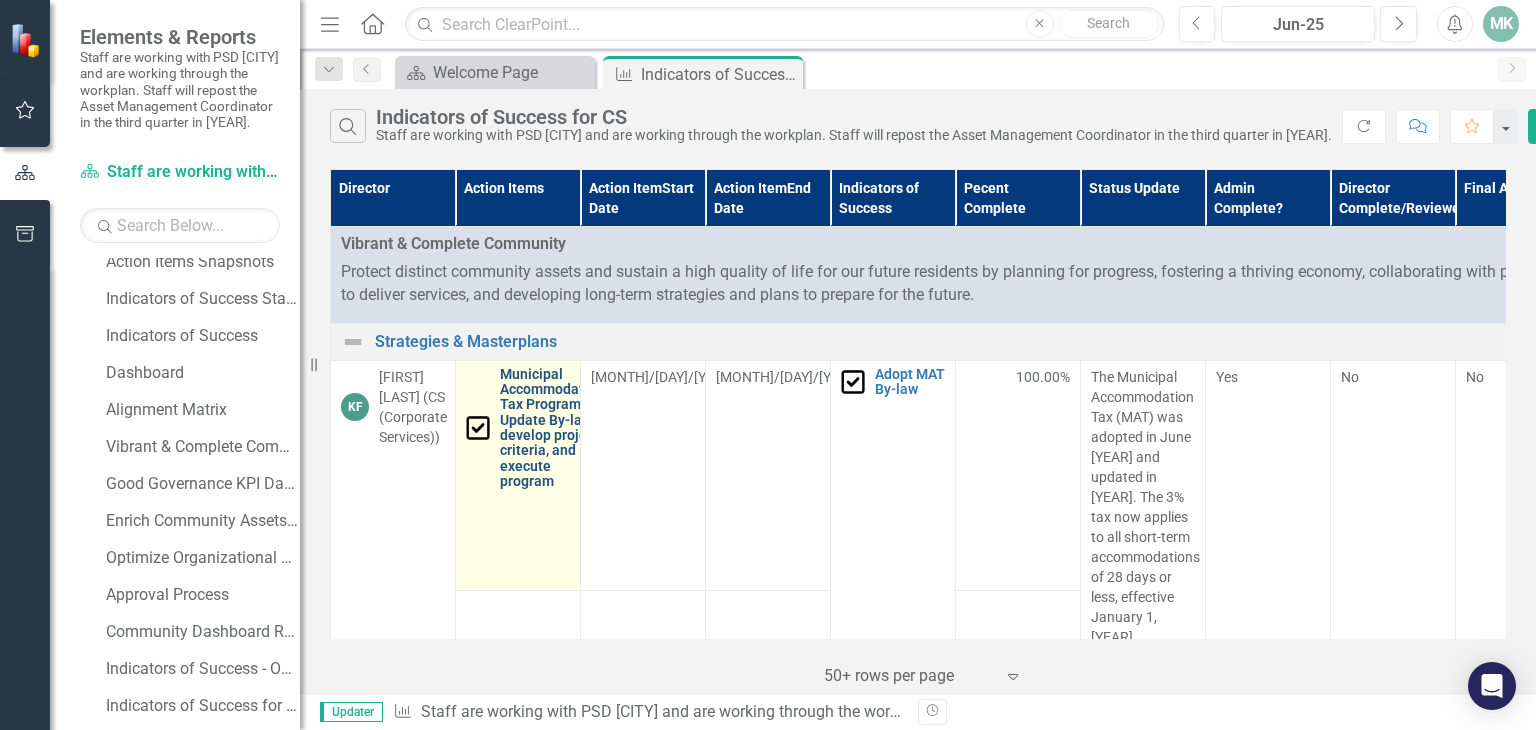 click on "Municipal Accommodation Tax Program: Update By-law, develop project criteria, and execute program" at bounding box center [552, 428] 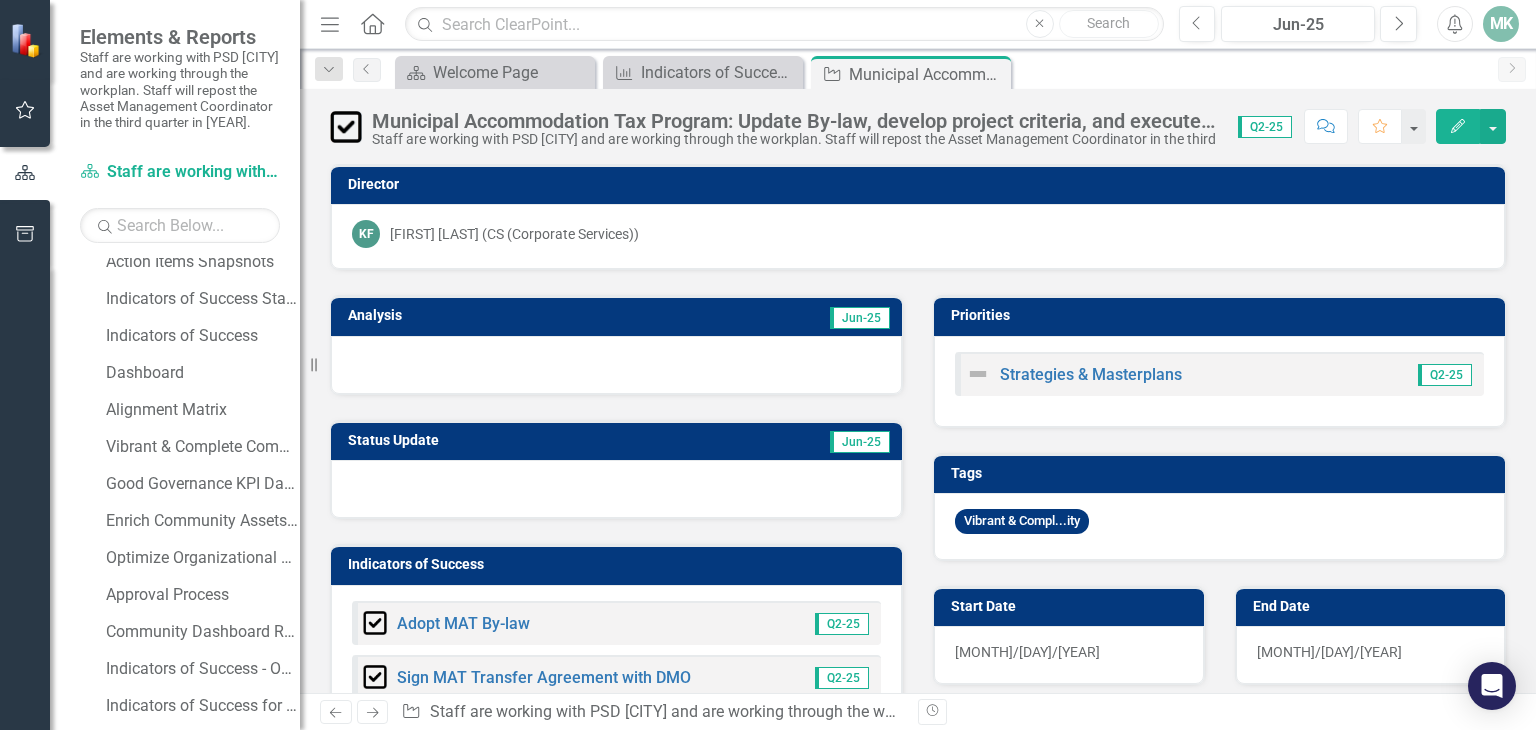 scroll, scrollTop: 0, scrollLeft: 0, axis: both 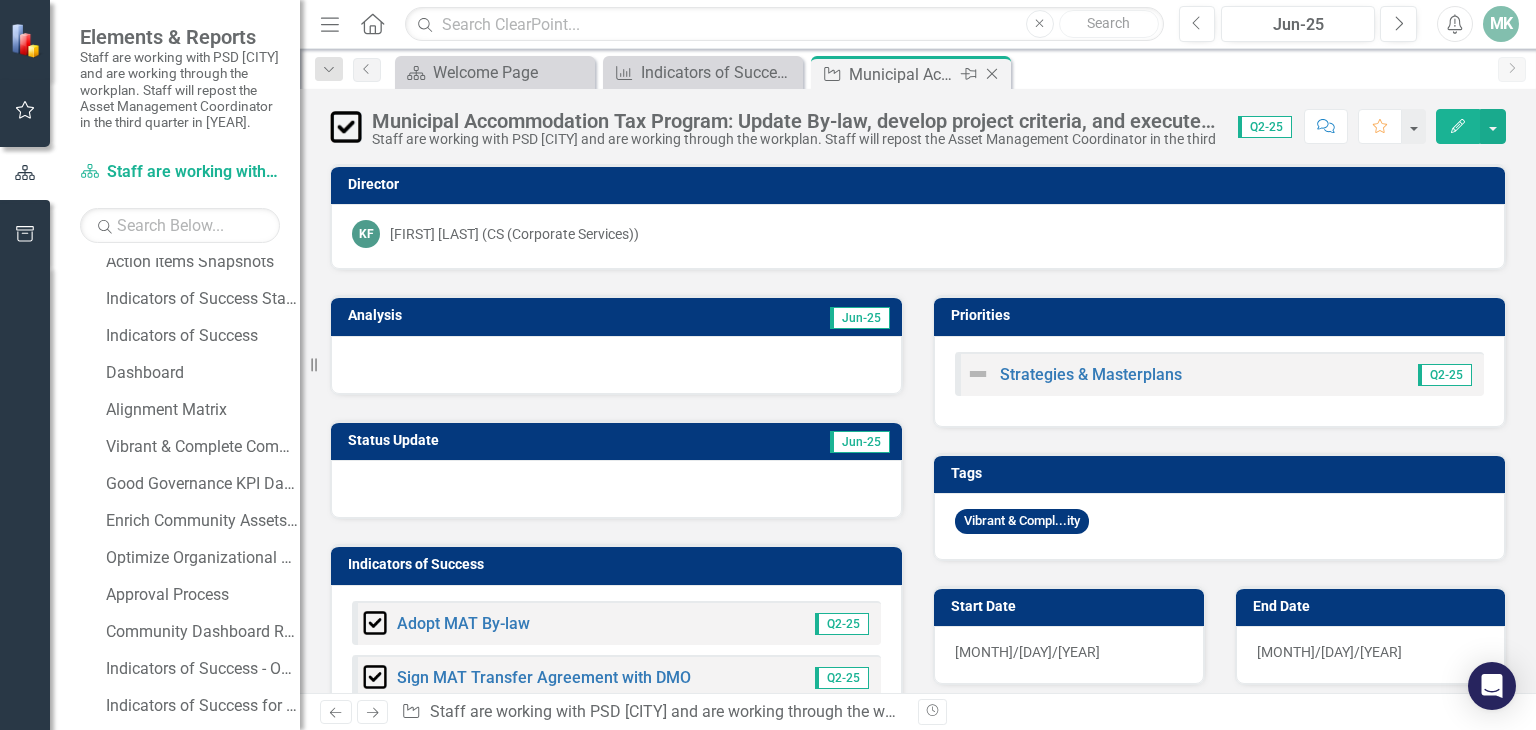 click 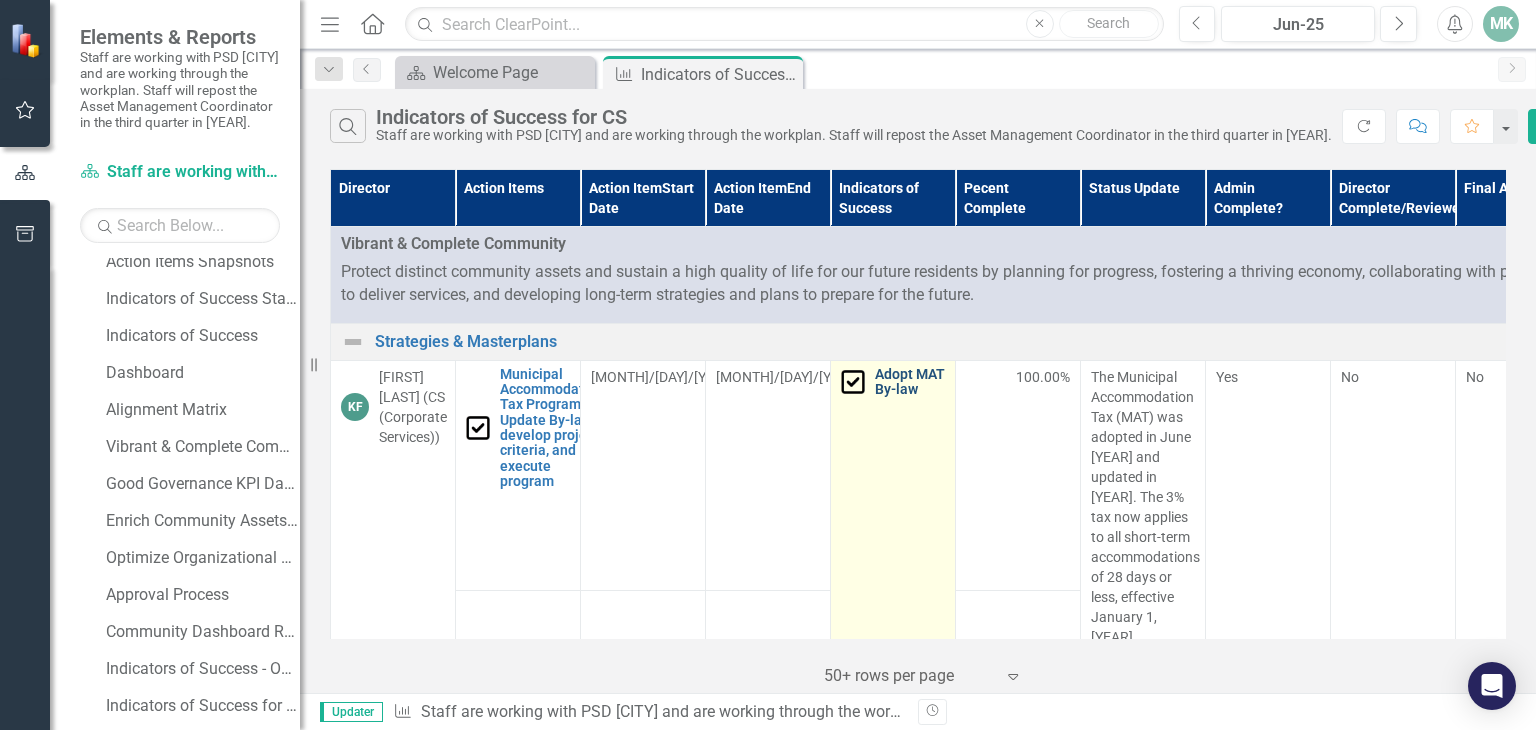 click on "Adopt MAT By-law" at bounding box center (910, 382) 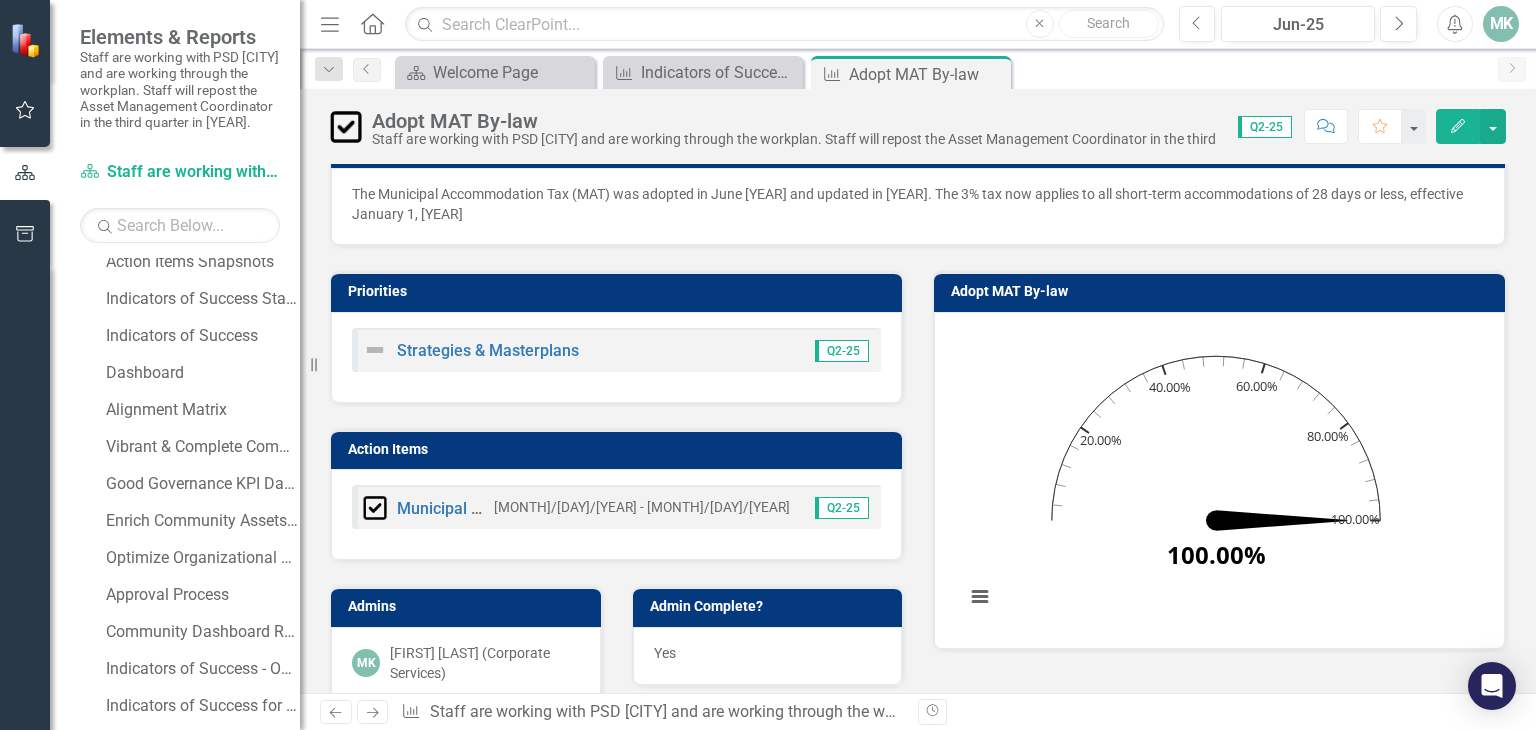 scroll, scrollTop: 0, scrollLeft: 0, axis: both 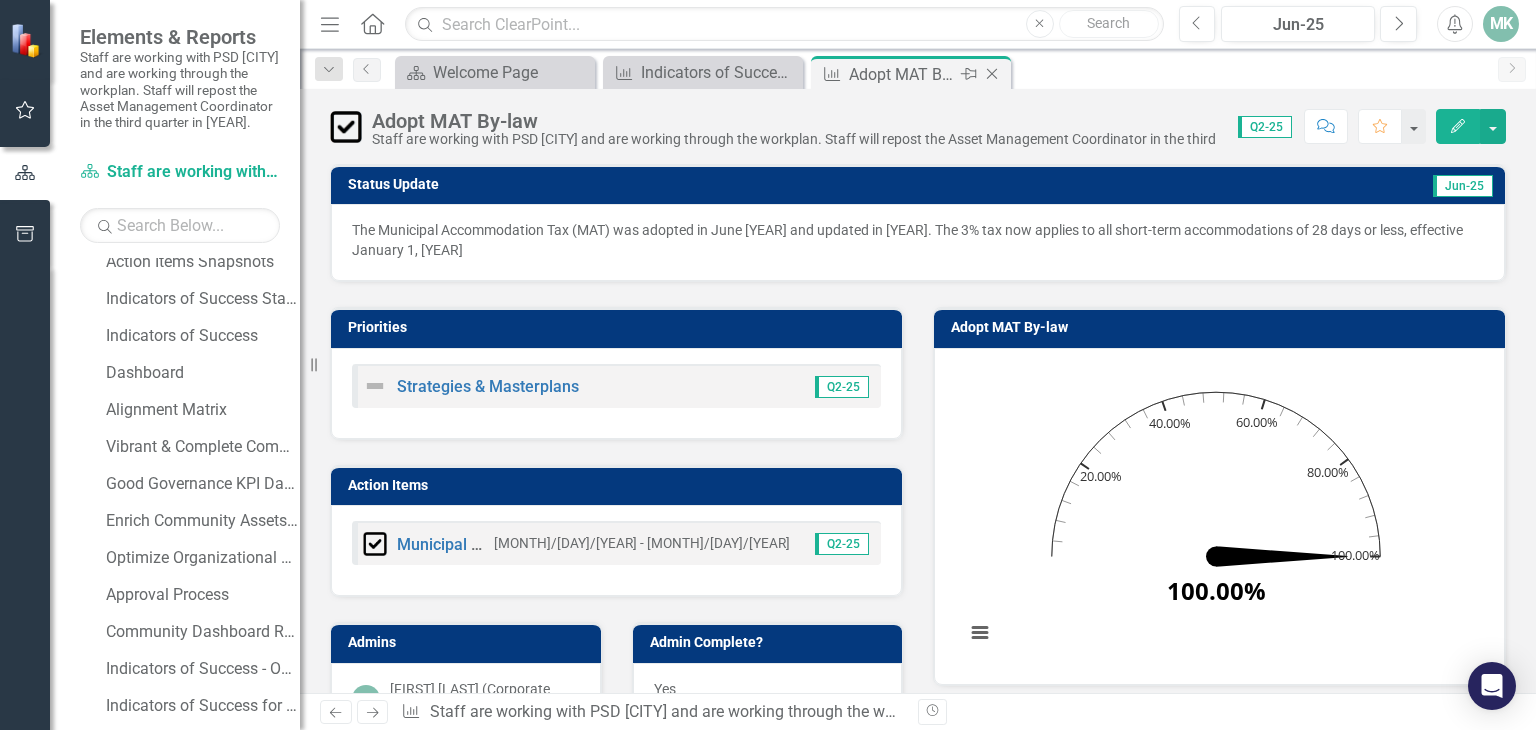 click on "Close" 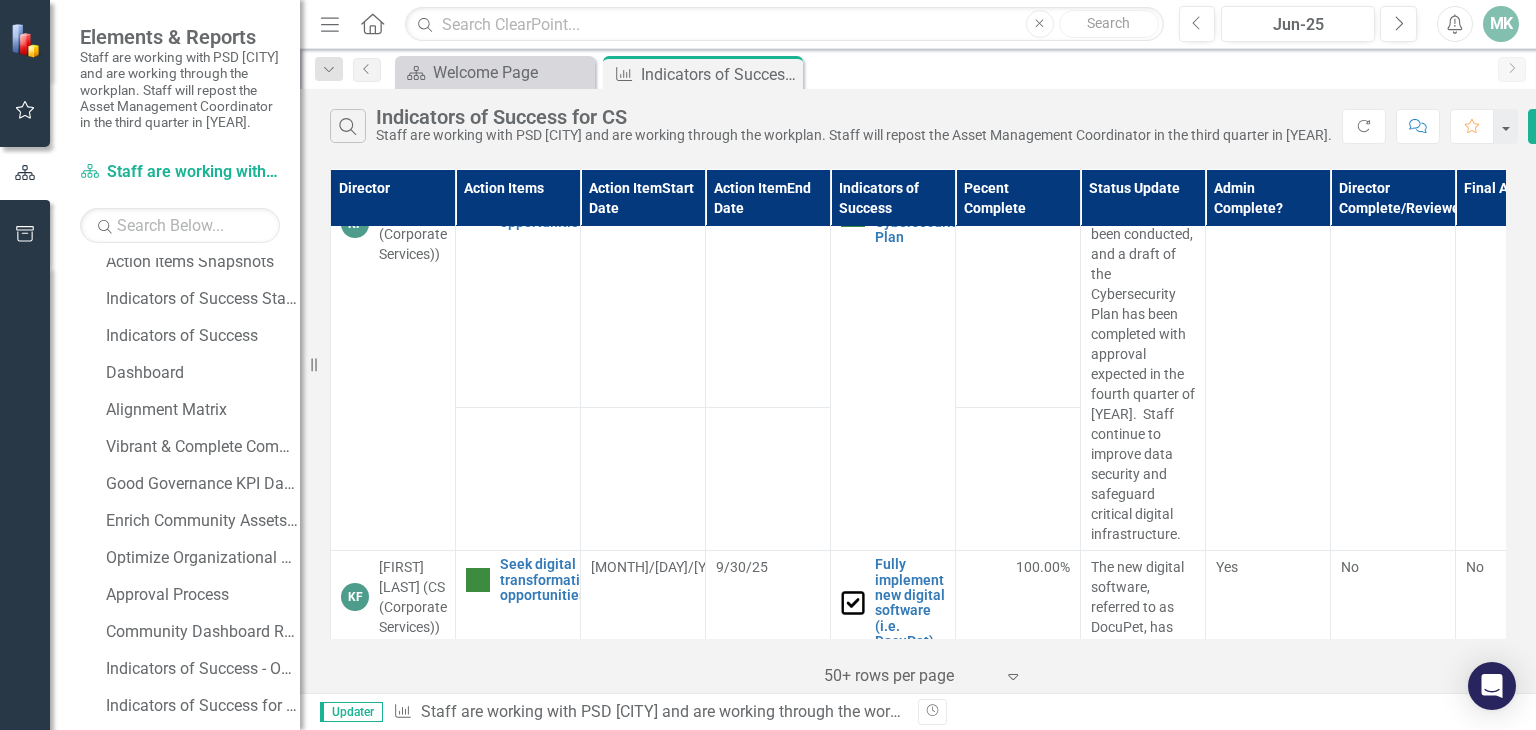 scroll, scrollTop: 5997, scrollLeft: 0, axis: vertical 